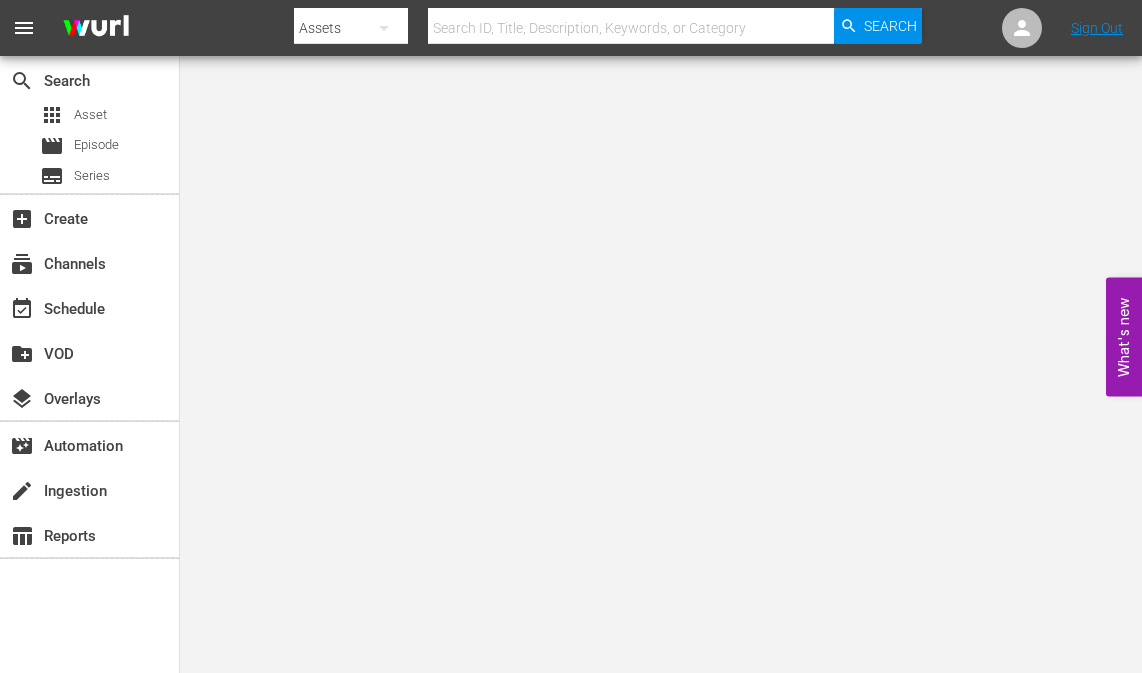 scroll, scrollTop: 0, scrollLeft: 0, axis: both 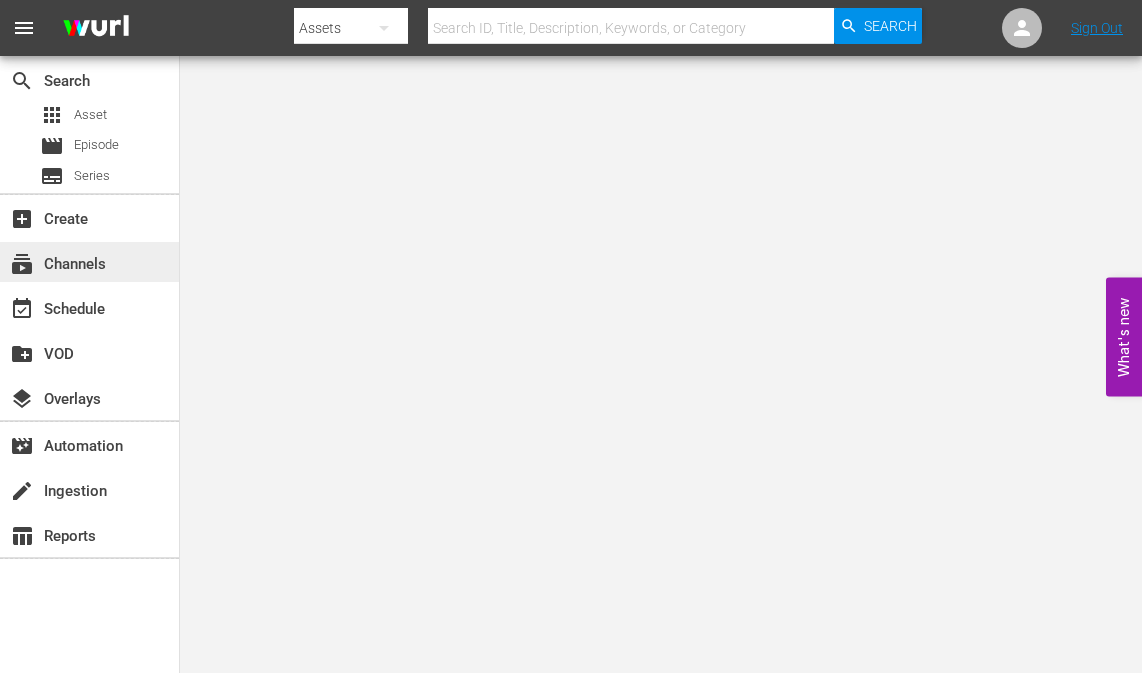 click on "subscriptions   Channels" at bounding box center [56, 261] 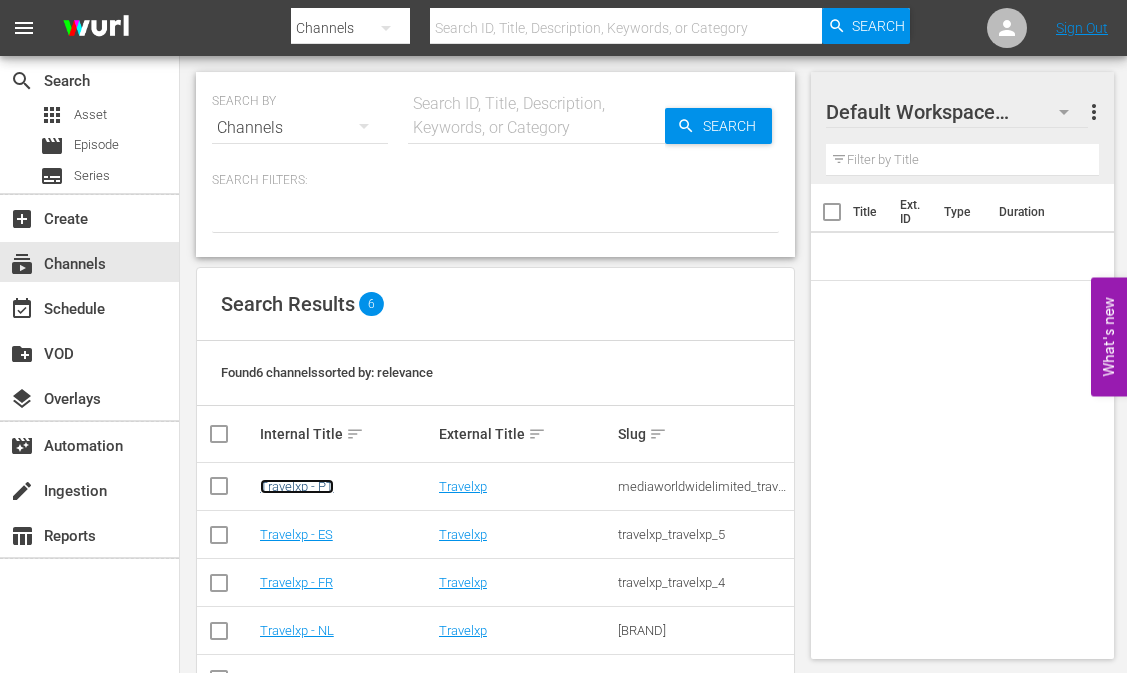 click on "Travelxp - PT" at bounding box center (297, 486) 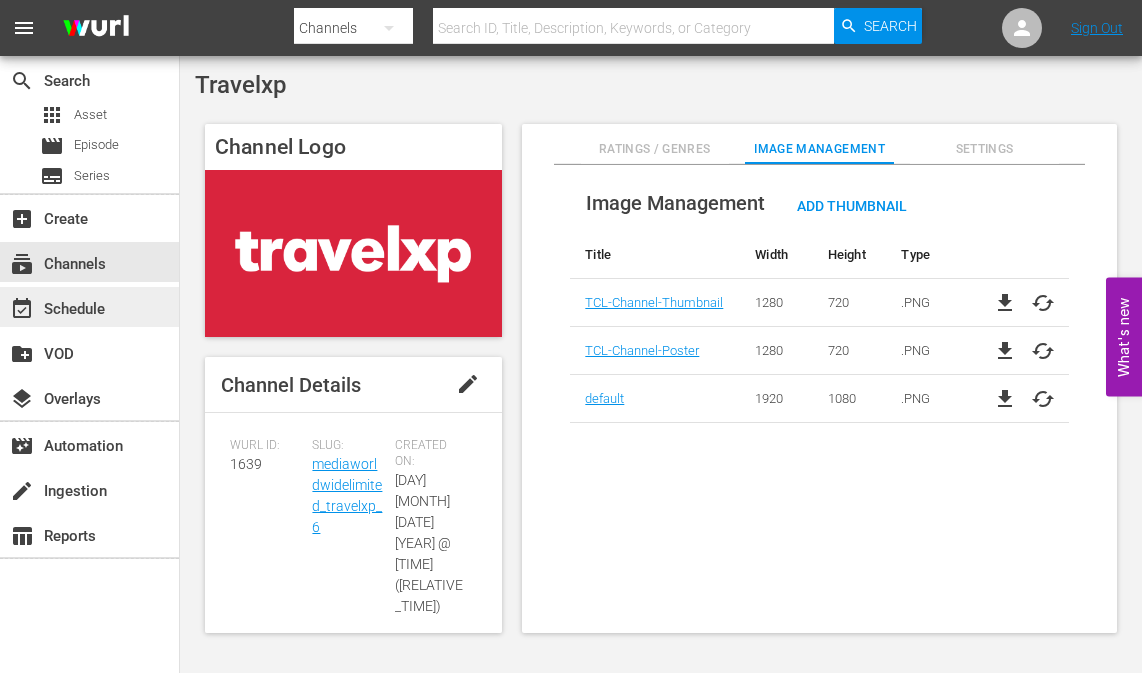click on "event_available   Schedule" at bounding box center (89, 307) 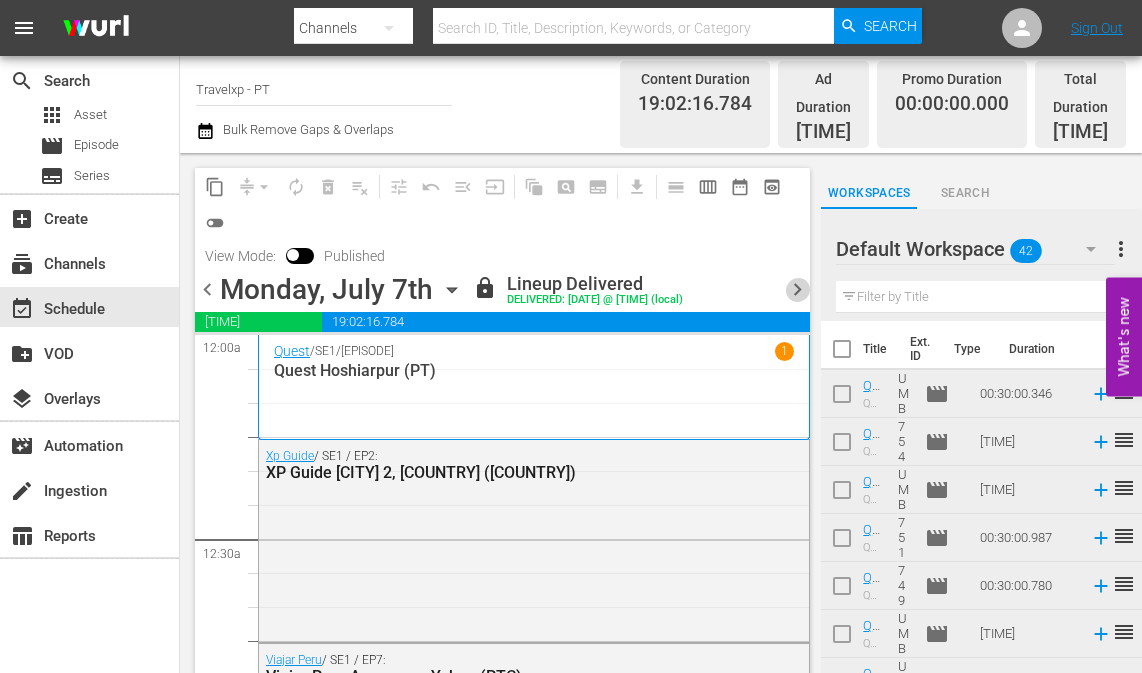 click on "chevron_right" at bounding box center [797, 289] 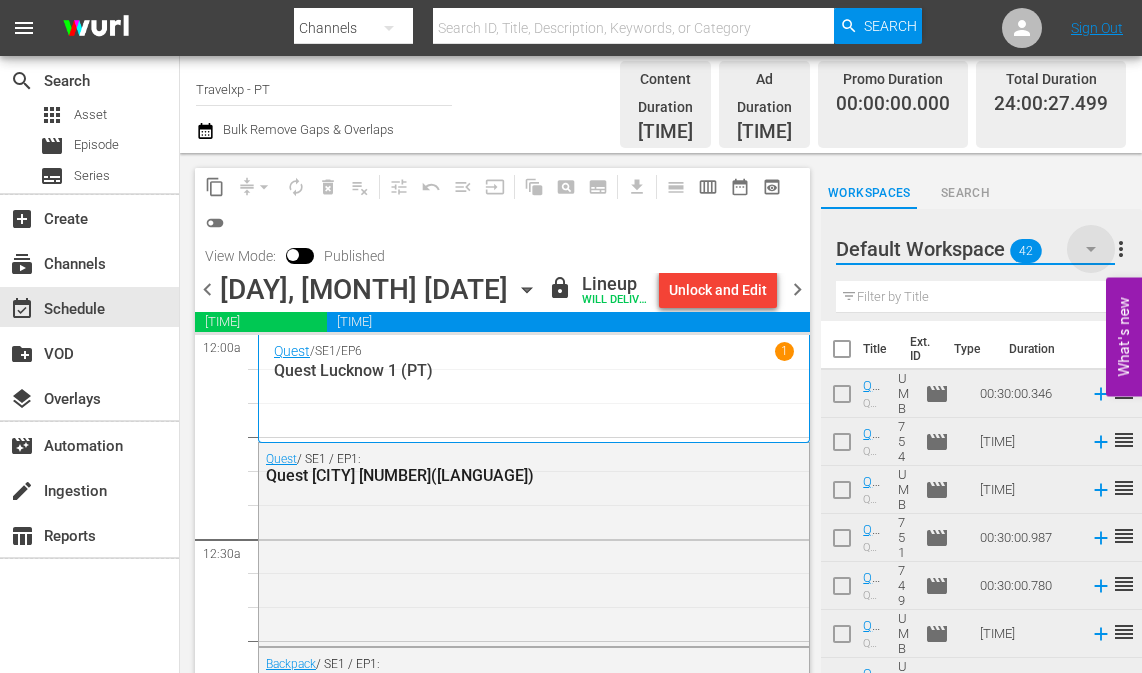 click at bounding box center [1091, 249] 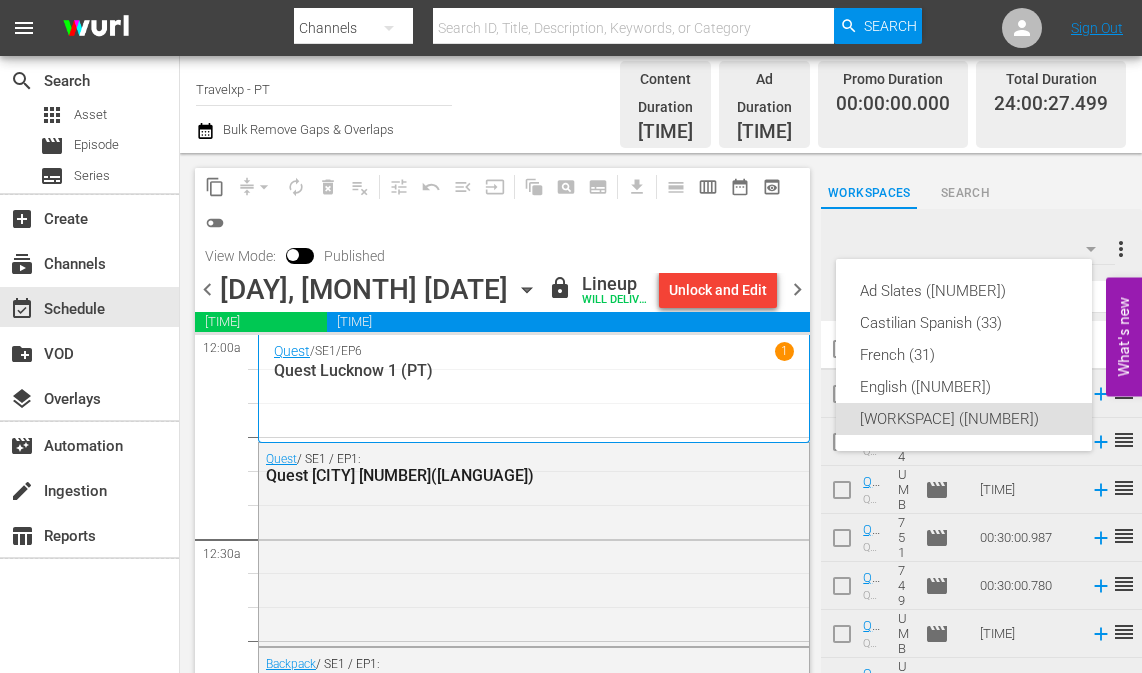 click on "Ad Slates (0) Castilian Spanish (33) French (31) English (42) Default Workspace (42)" at bounding box center (571, 336) 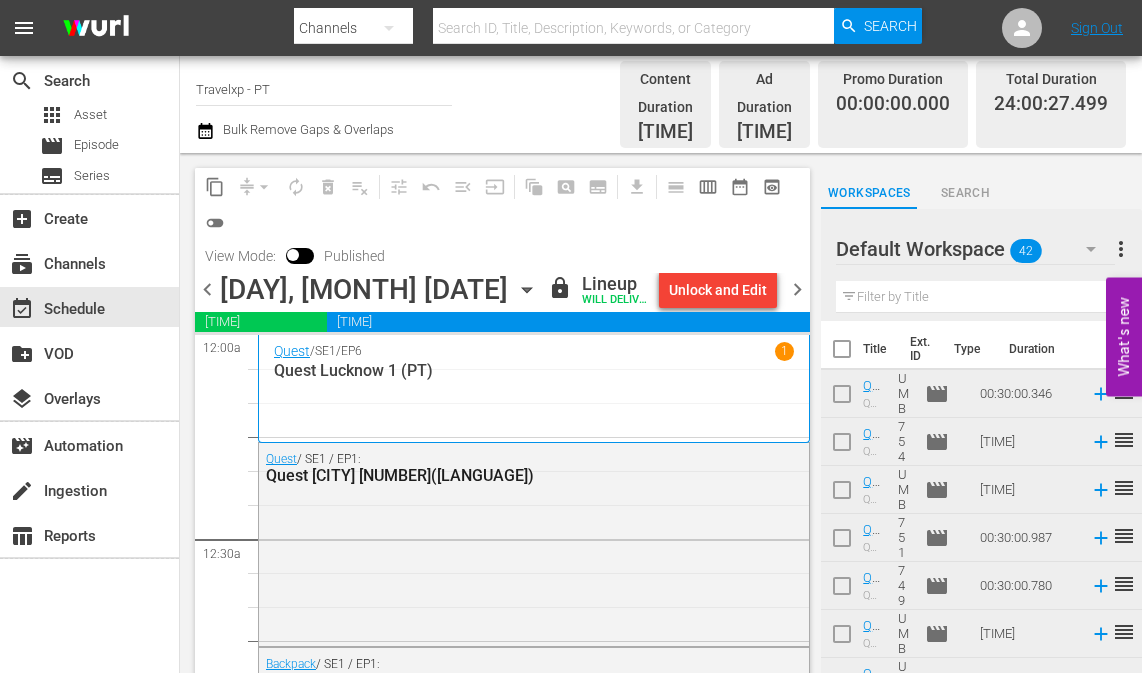 click at bounding box center [842, 353] 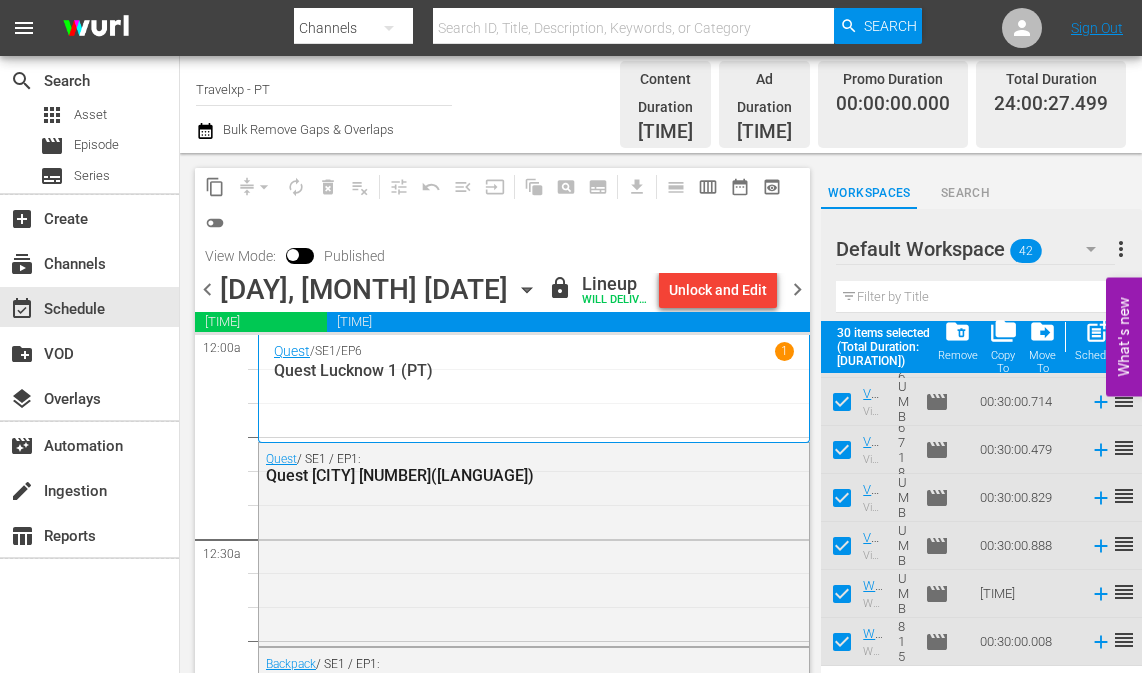 scroll, scrollTop: 1224, scrollLeft: 0, axis: vertical 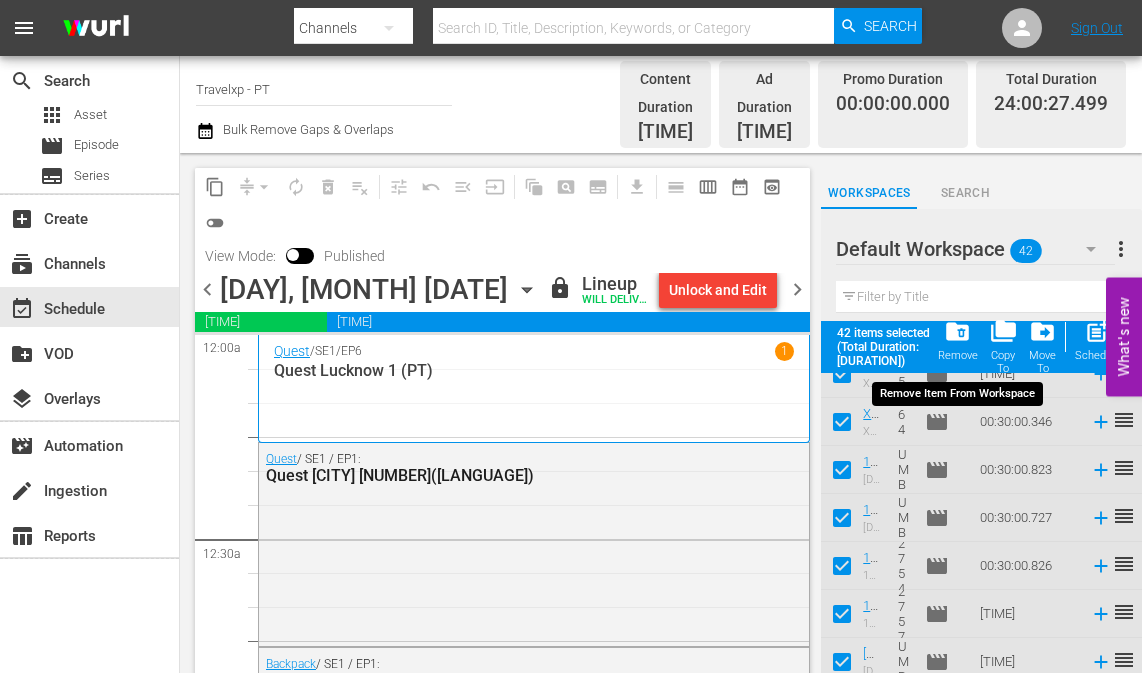 click on "folder_delete" at bounding box center (957, 331) 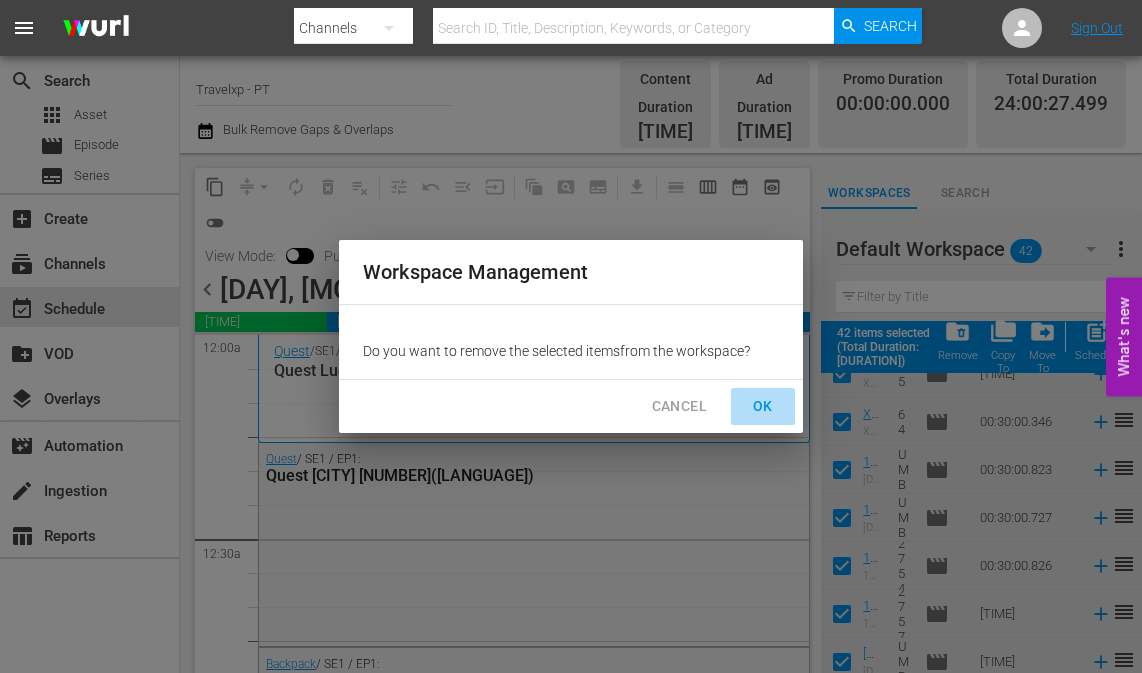 click on "OK" at bounding box center (763, 406) 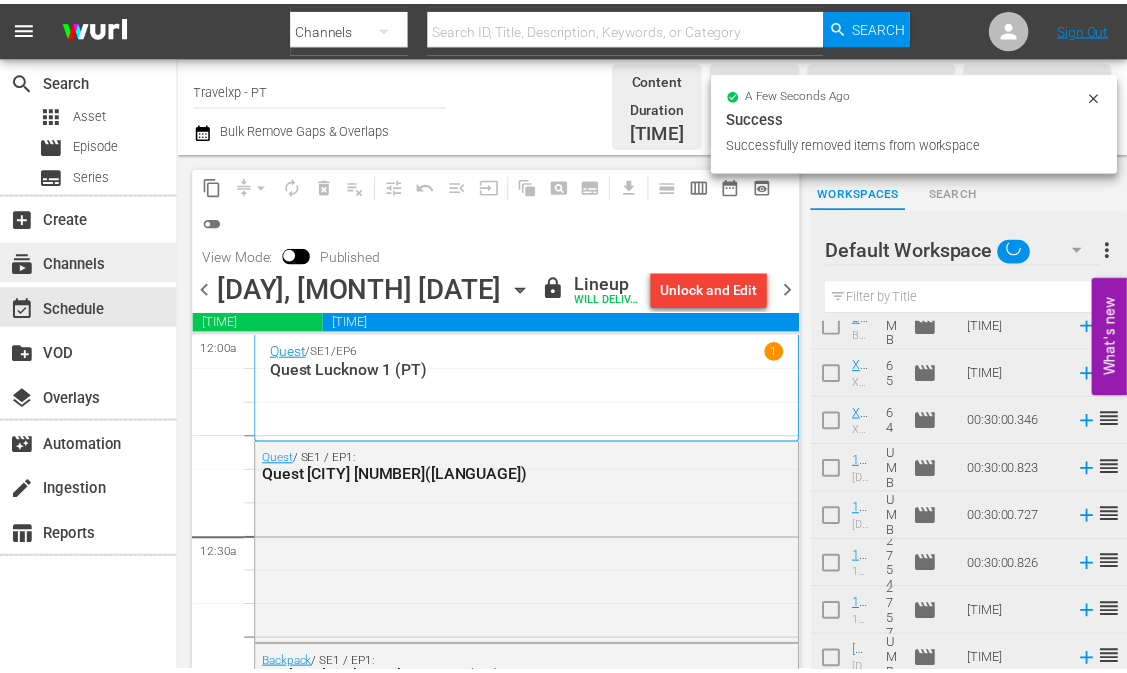 scroll, scrollTop: 1700, scrollLeft: 0, axis: vertical 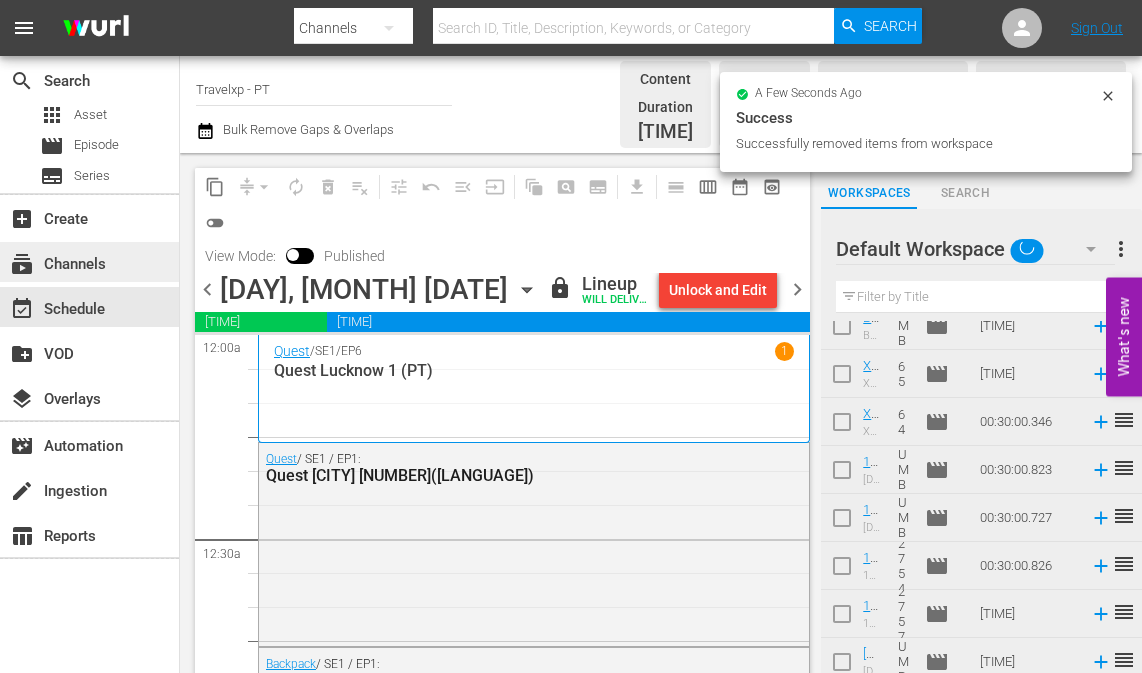 click on "subscriptions   Channels" at bounding box center [56, 261] 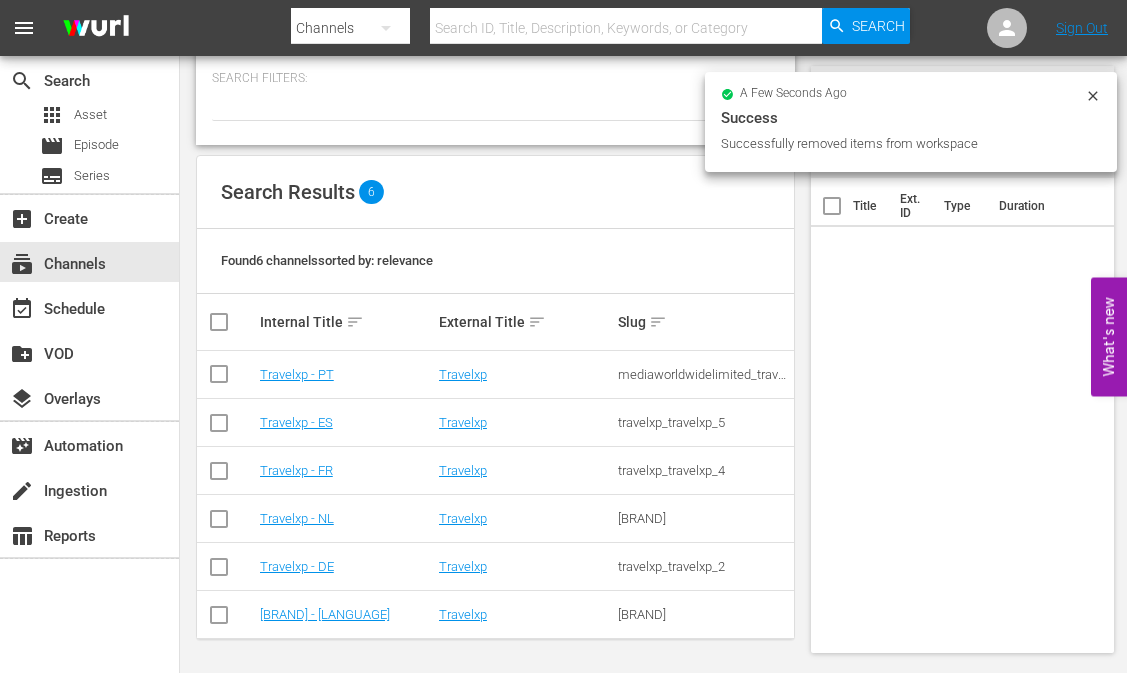 scroll, scrollTop: 105, scrollLeft: 0, axis: vertical 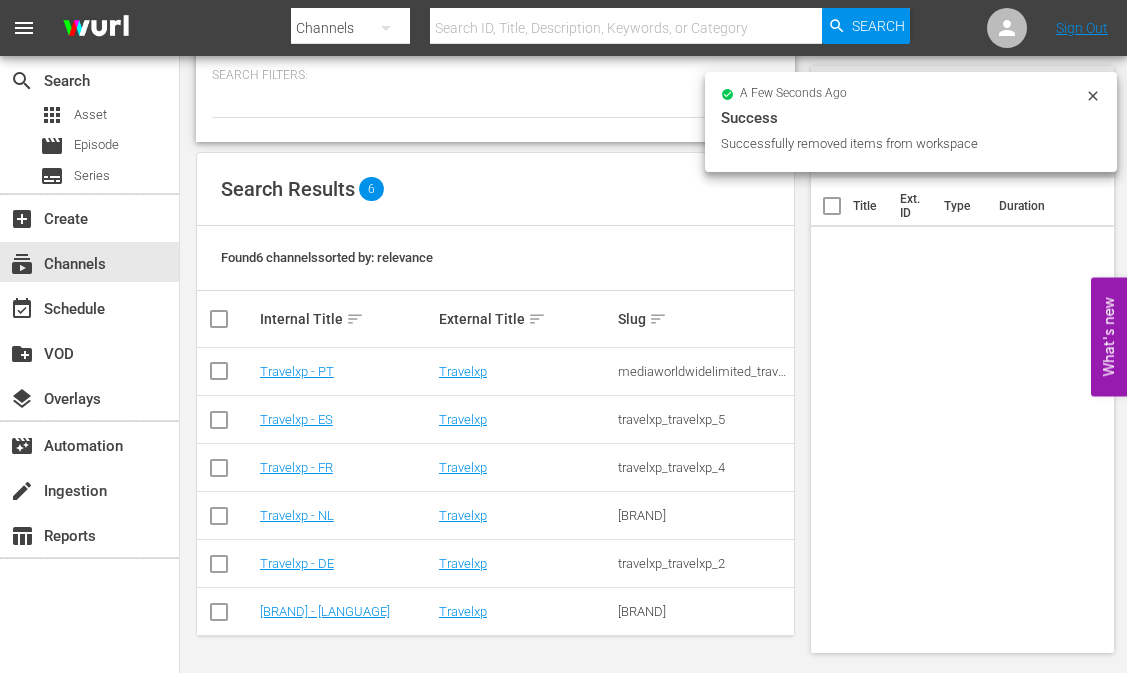 click on "[BRAND] - [LANGUAGE]" at bounding box center (346, 612) 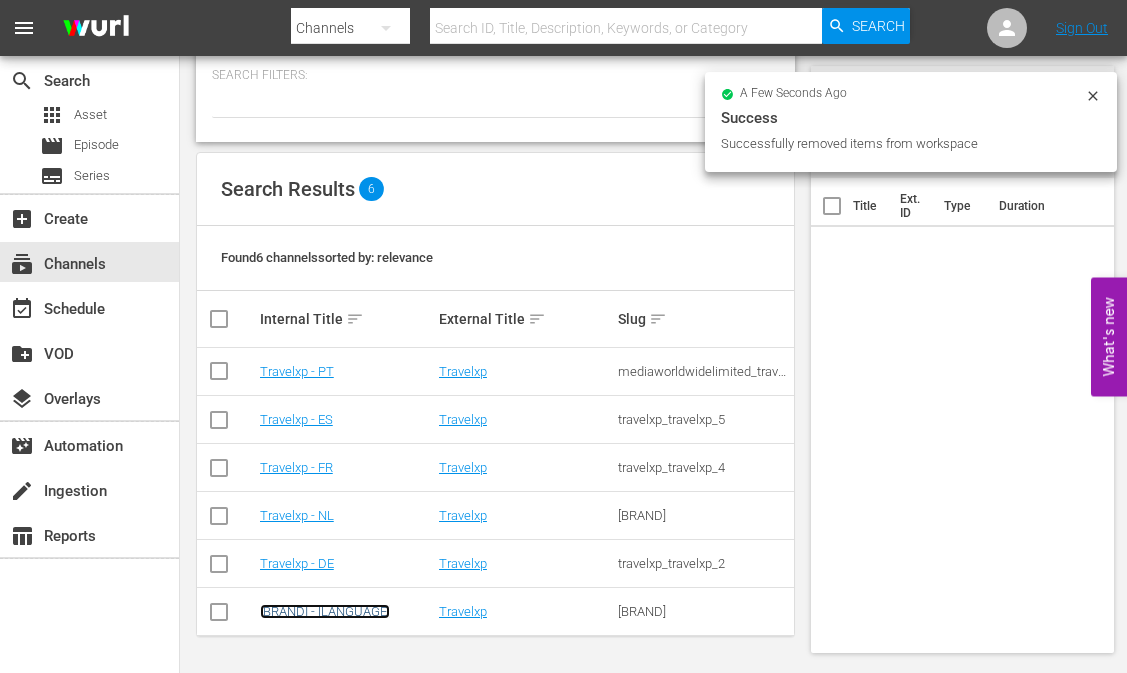 click on "[BRAND] - [LANGUAGE]" at bounding box center (325, 611) 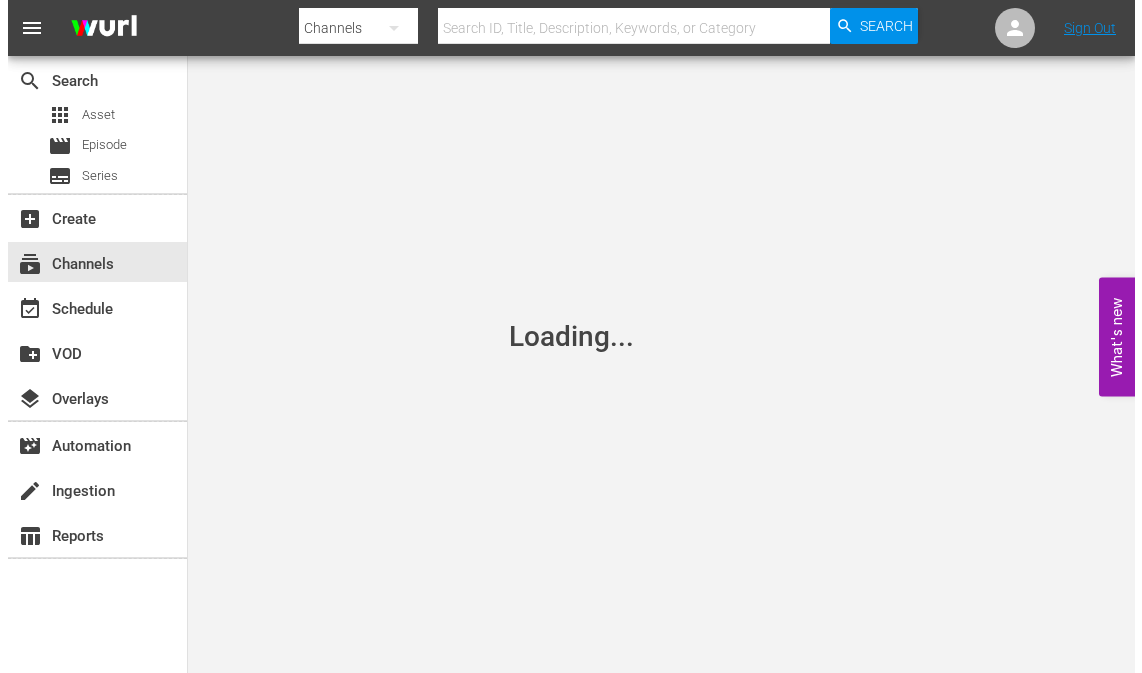 scroll, scrollTop: 0, scrollLeft: 0, axis: both 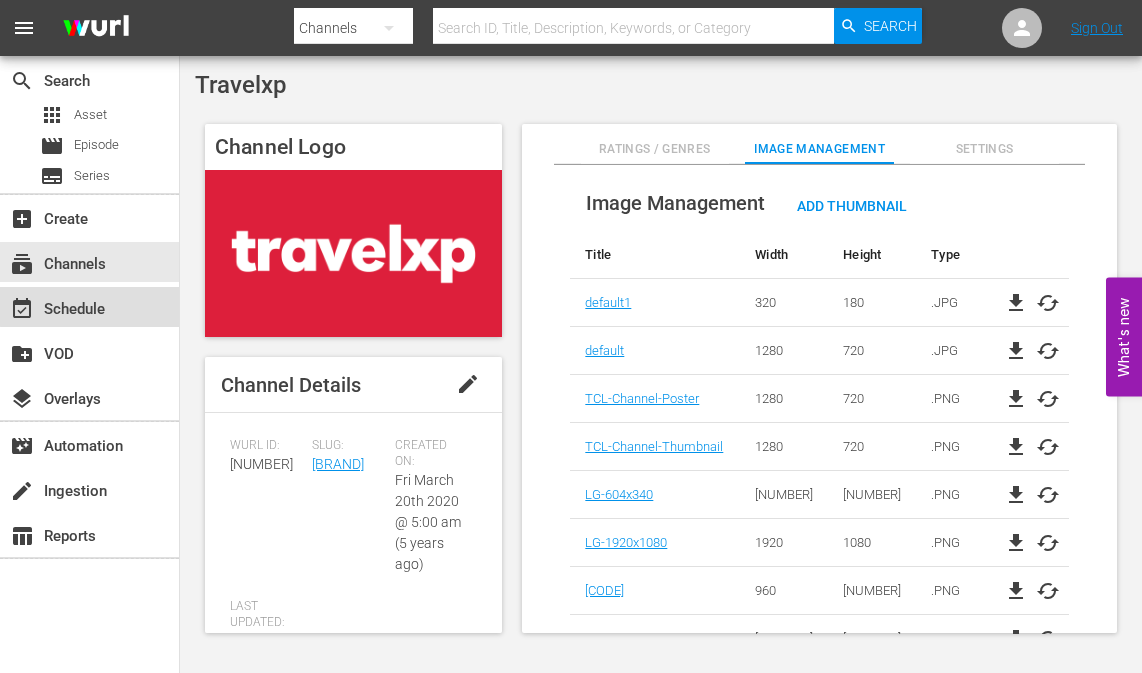 click on "event_available   Schedule" at bounding box center (56, 306) 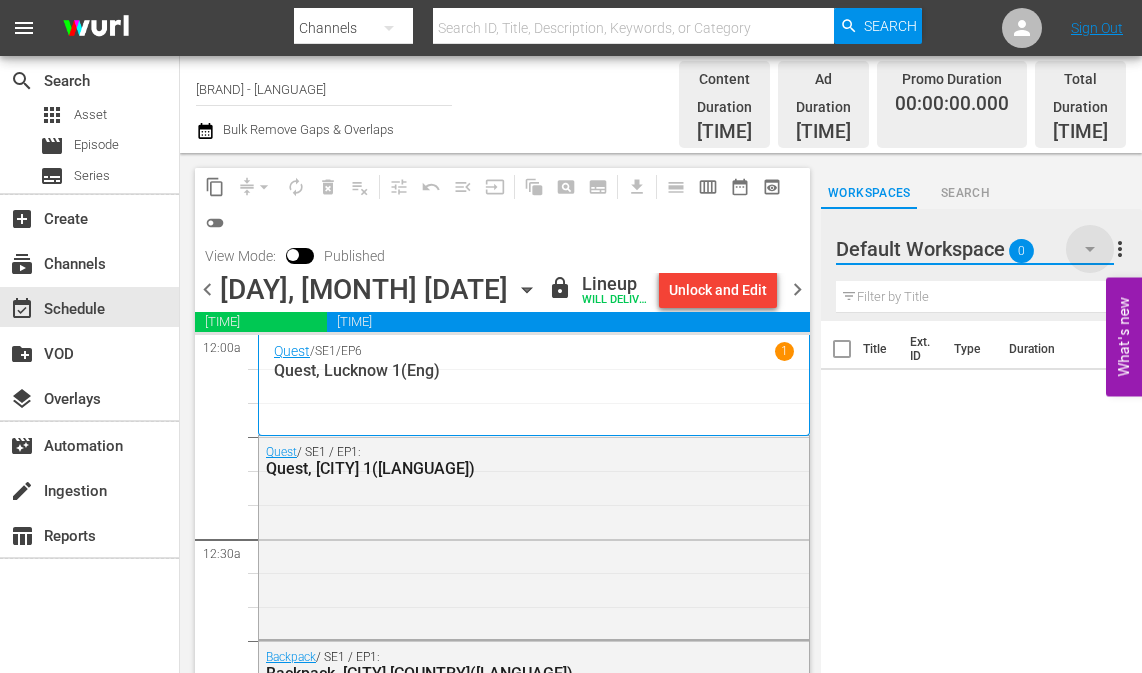 click at bounding box center [1090, 249] 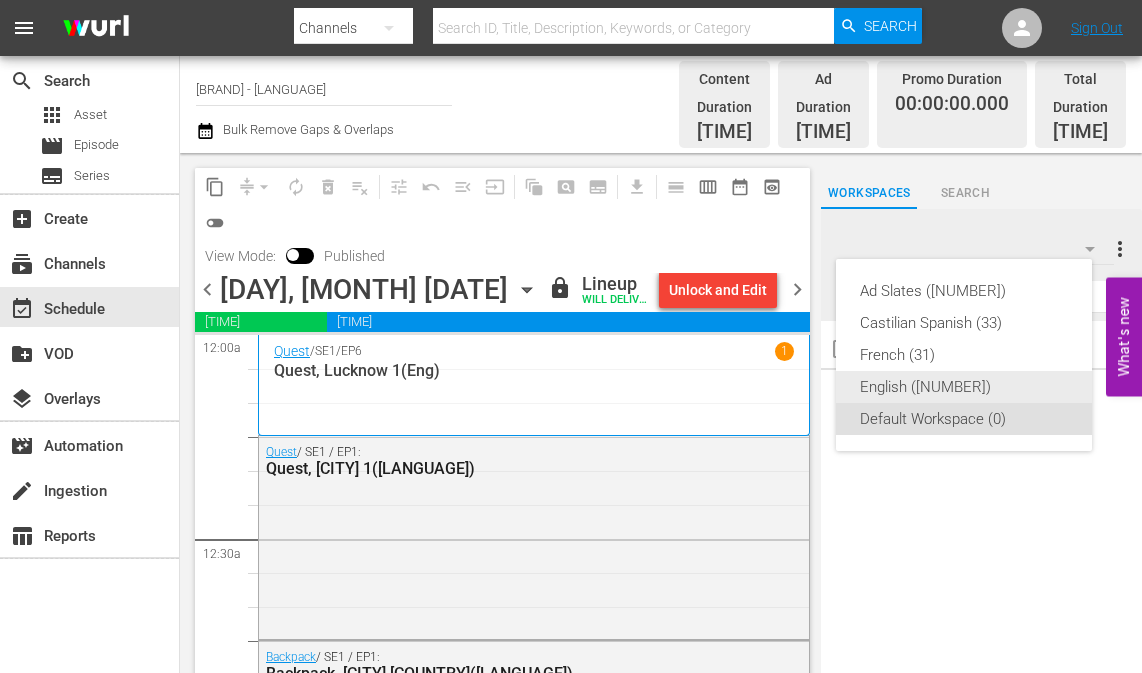click on "English ([NUMBER])" at bounding box center (964, 291) 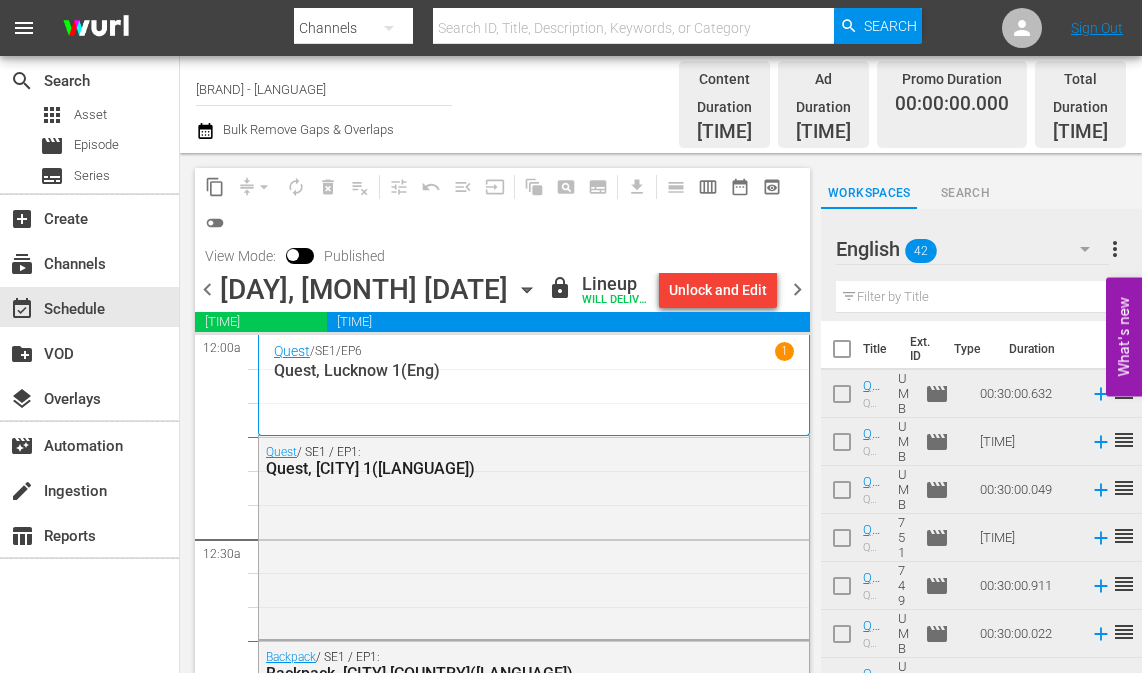 click at bounding box center (842, 353) 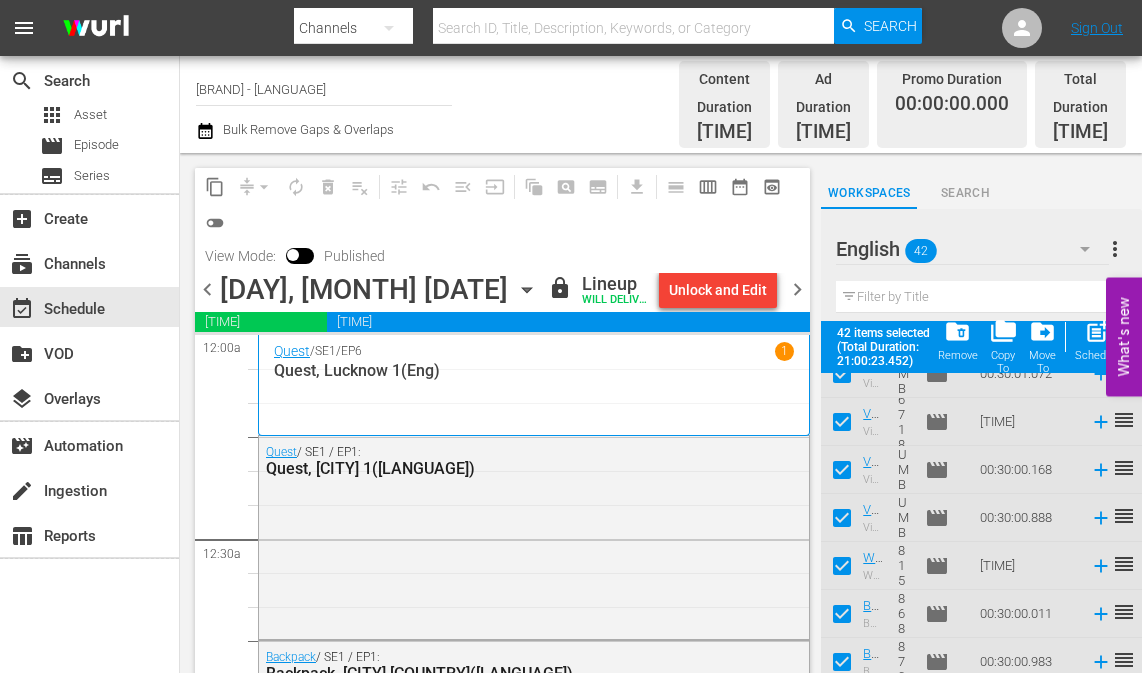 scroll, scrollTop: 1752, scrollLeft: 0, axis: vertical 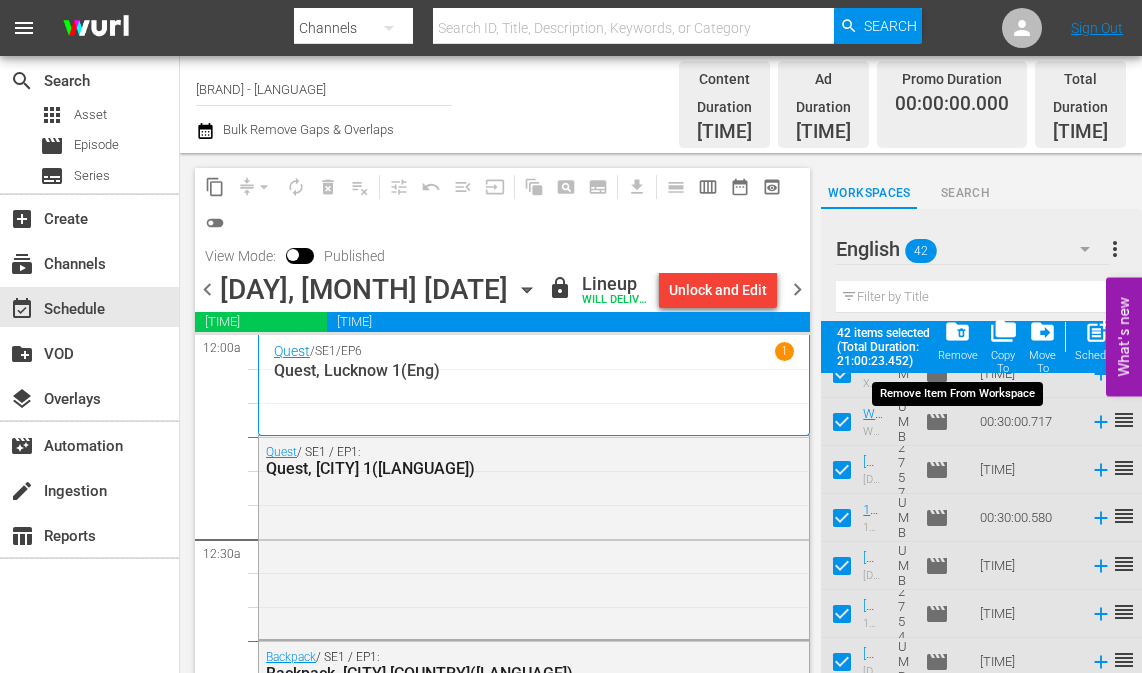 click on "folder_delete" at bounding box center (957, 331) 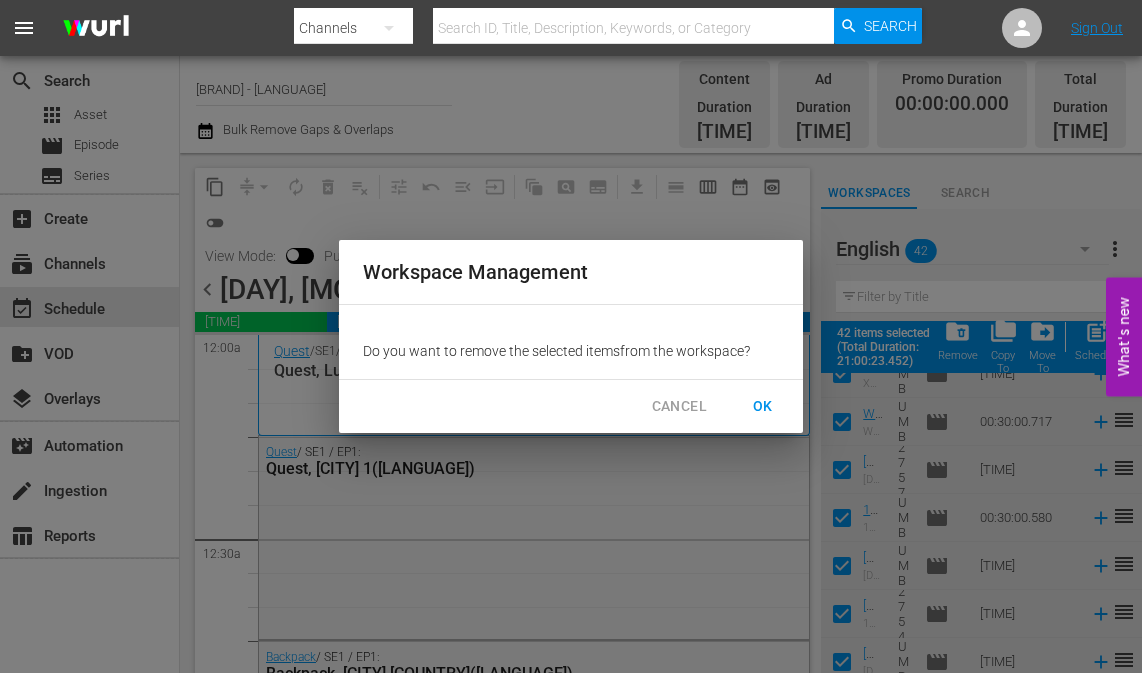 click on "OK" at bounding box center [763, 406] 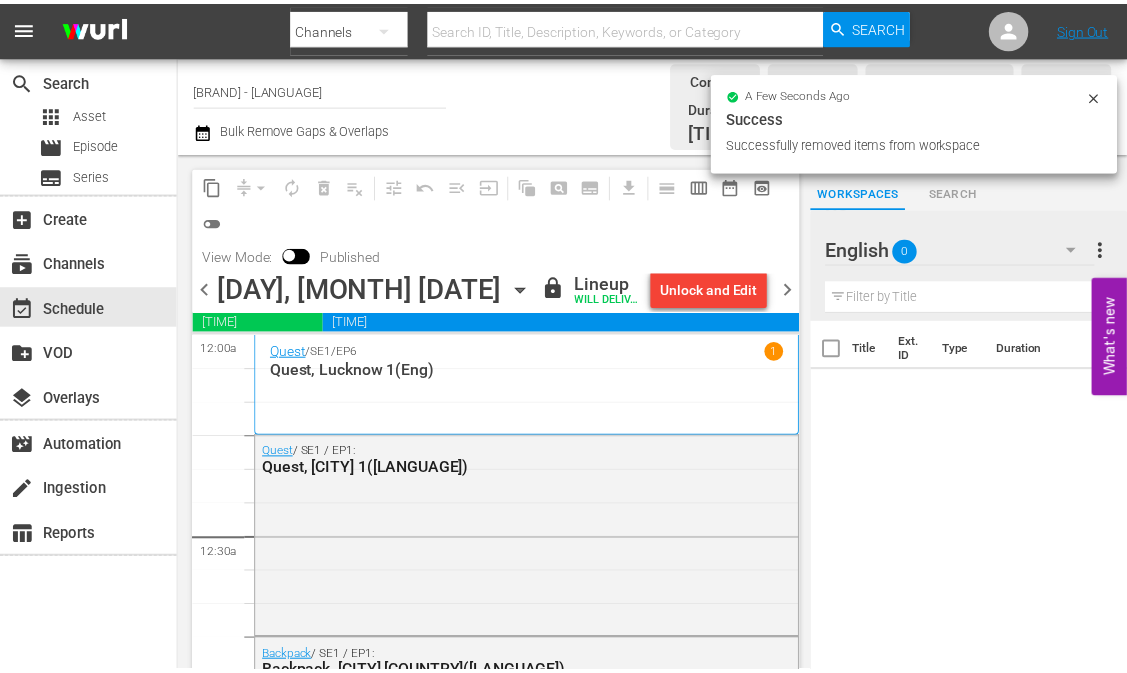 scroll, scrollTop: 0, scrollLeft: 0, axis: both 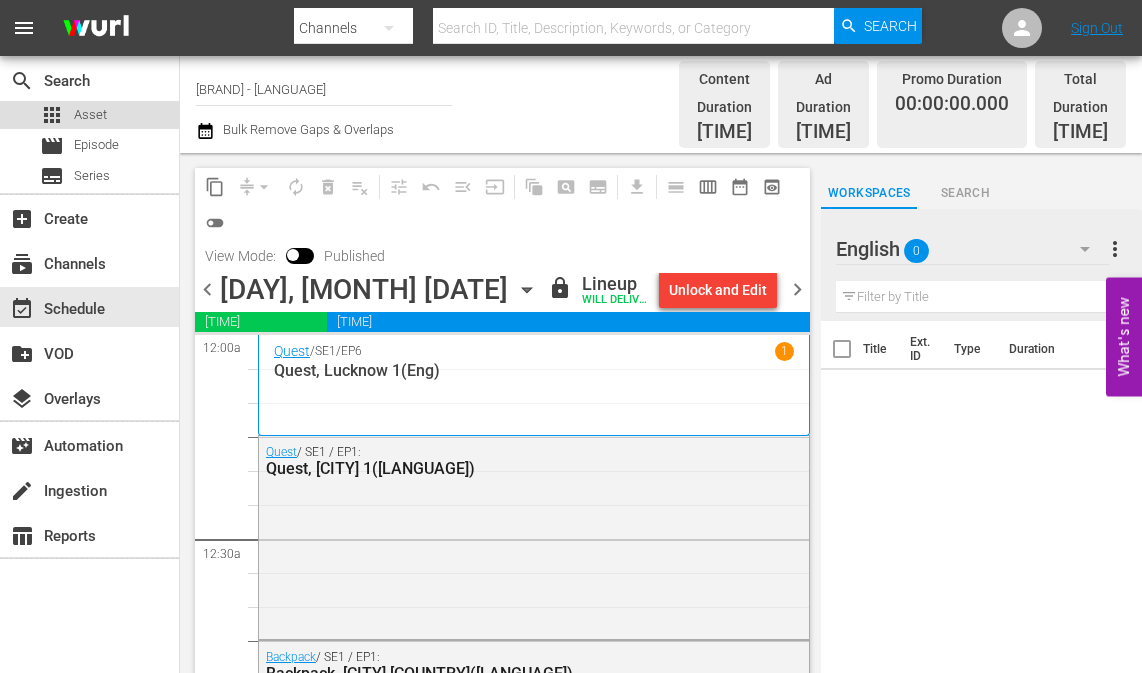 click on "apps Asset" at bounding box center (89, 115) 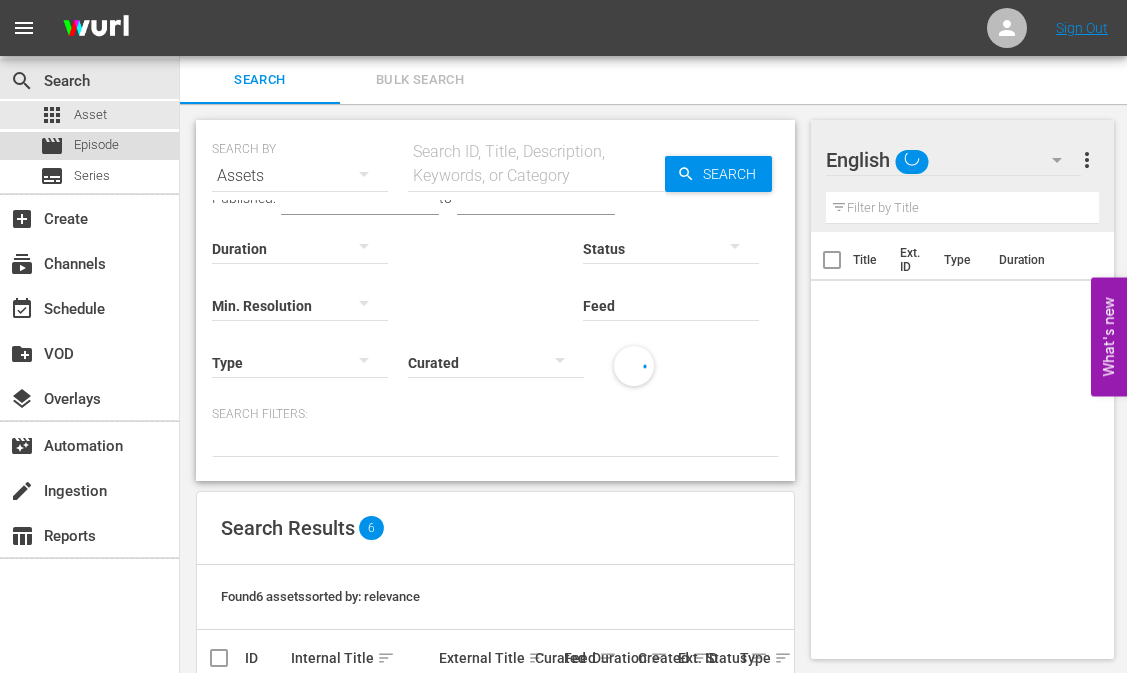 click on "Episode" at bounding box center [96, 145] 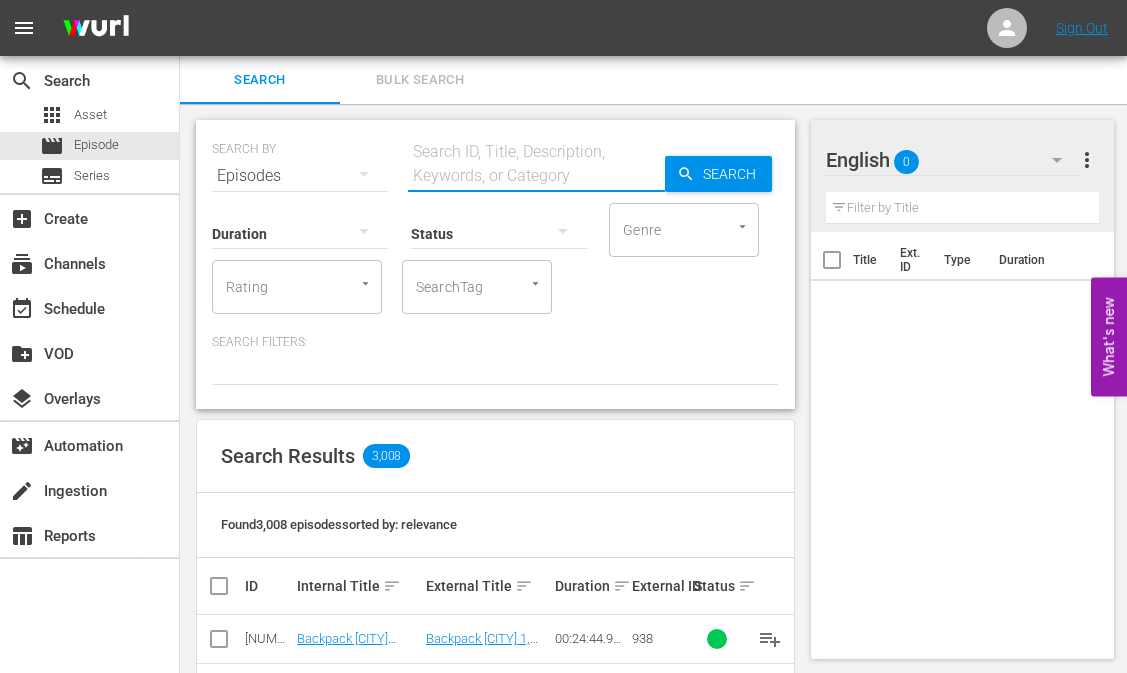click at bounding box center (536, 176) 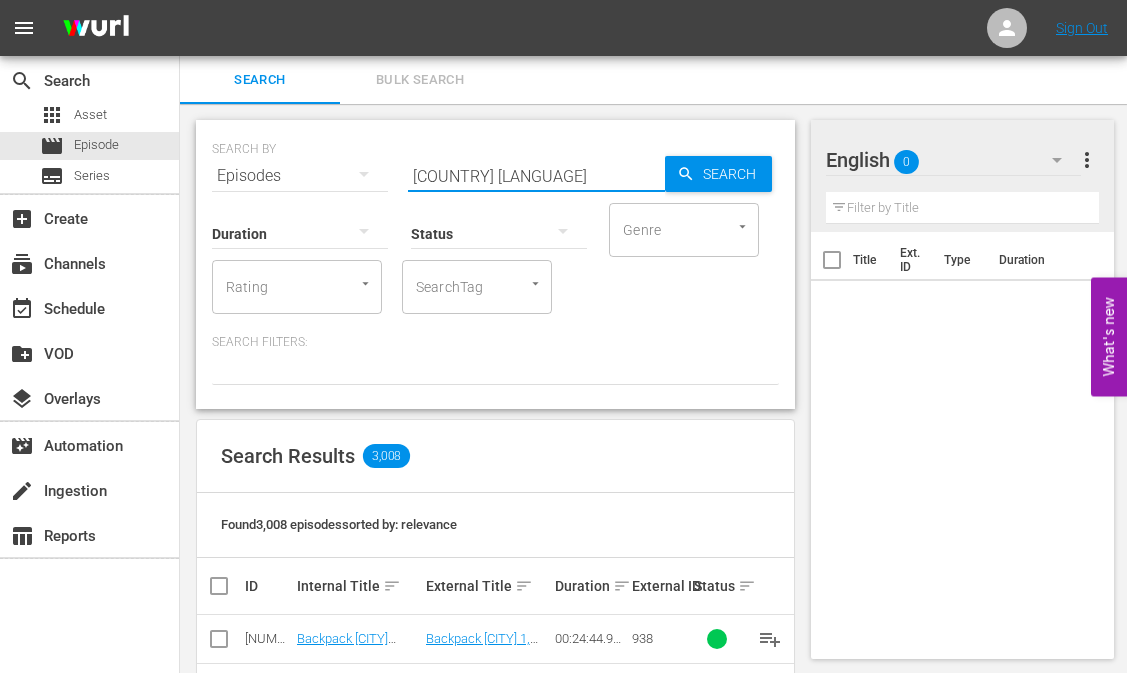 type on "[COUNTRY] [LANGUAGE]" 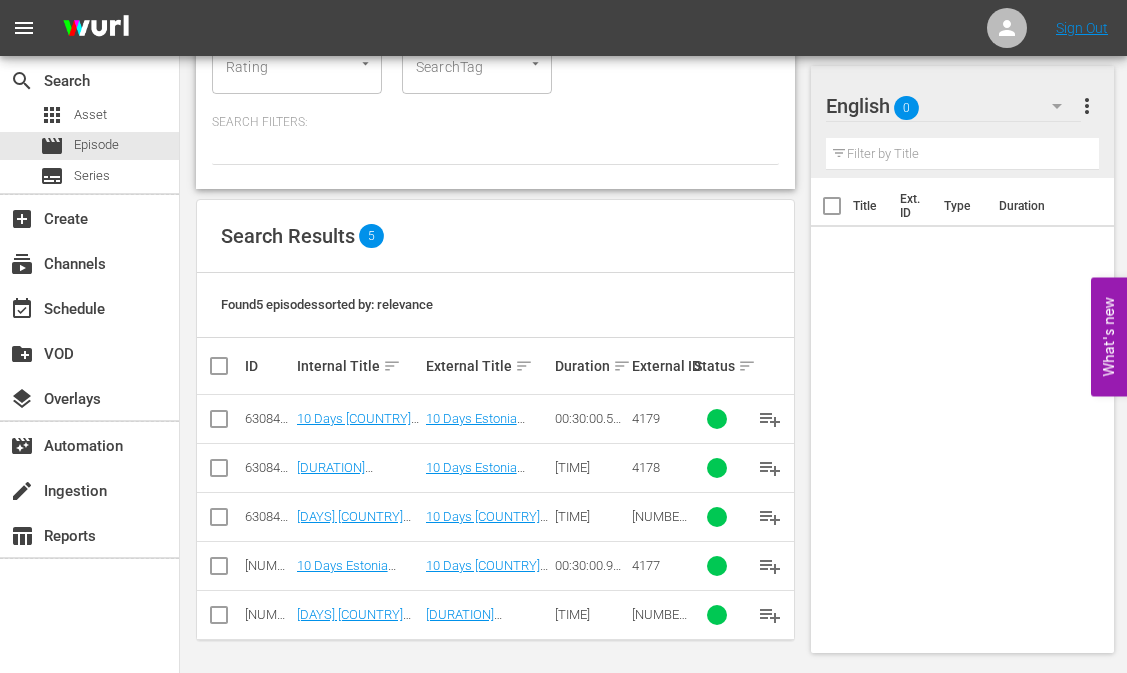 scroll, scrollTop: 224, scrollLeft: 0, axis: vertical 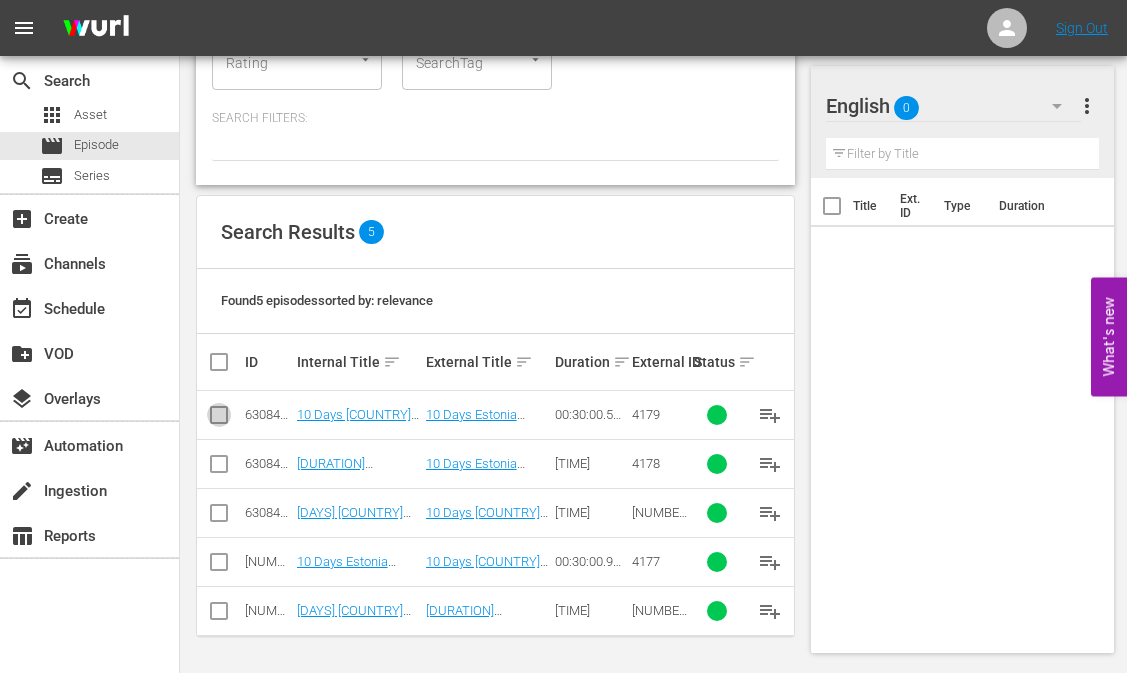 click at bounding box center [219, 419] 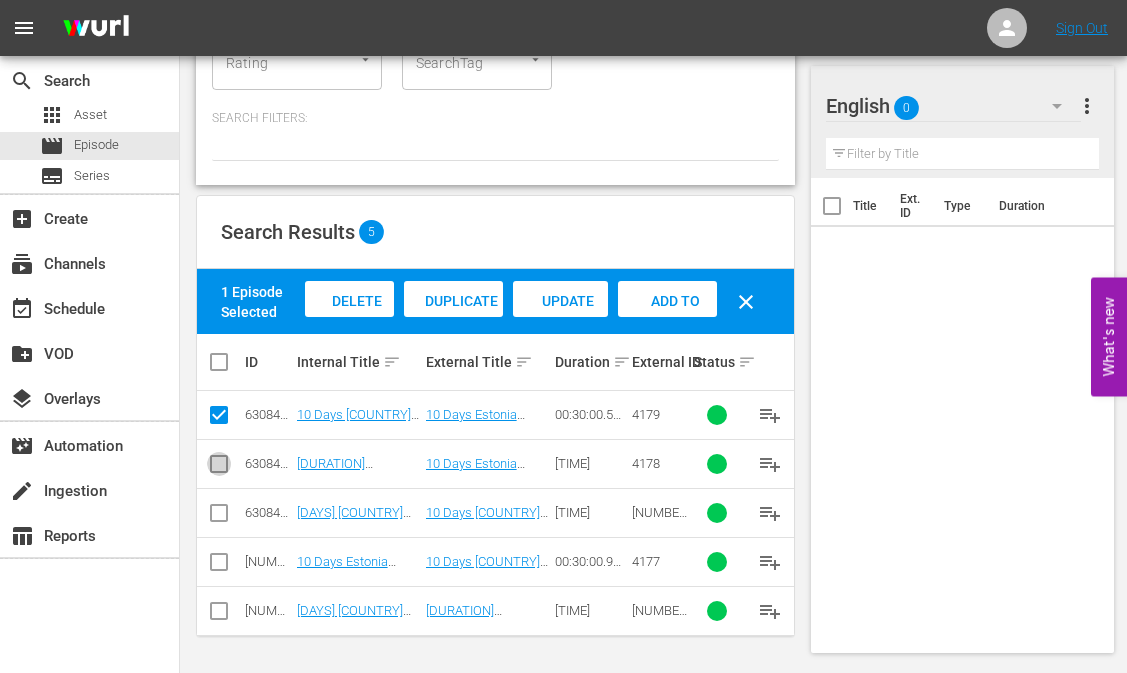 click at bounding box center (219, 468) 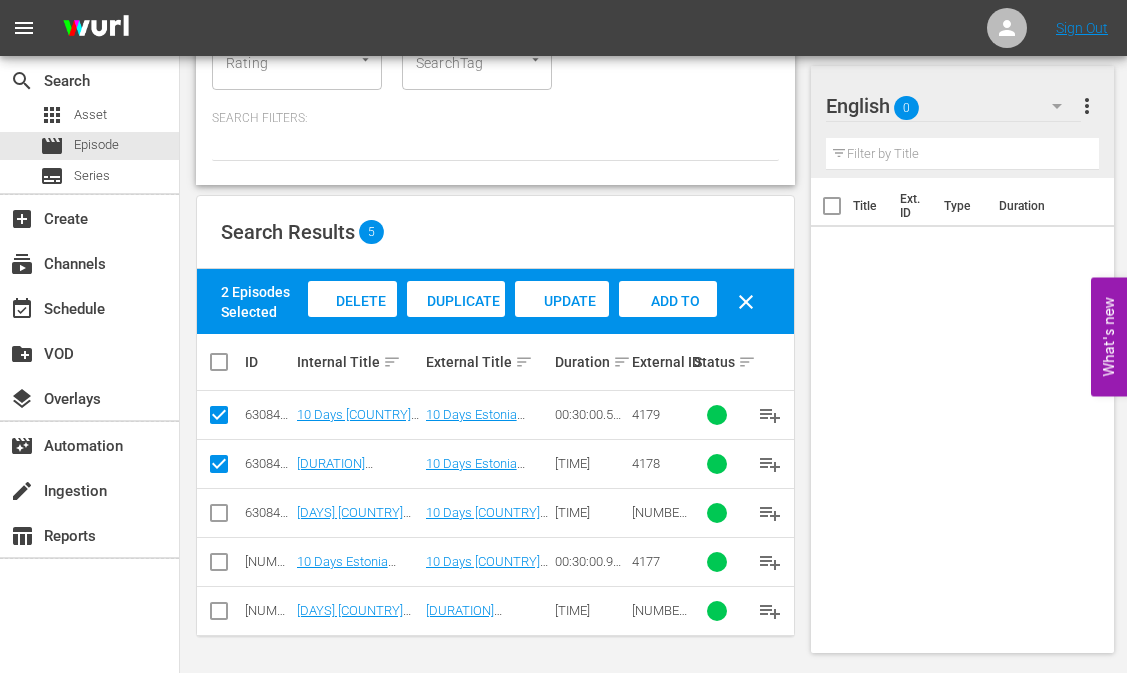 drag, startPoint x: 211, startPoint y: 518, endPoint x: 212, endPoint y: 539, distance: 21.023796 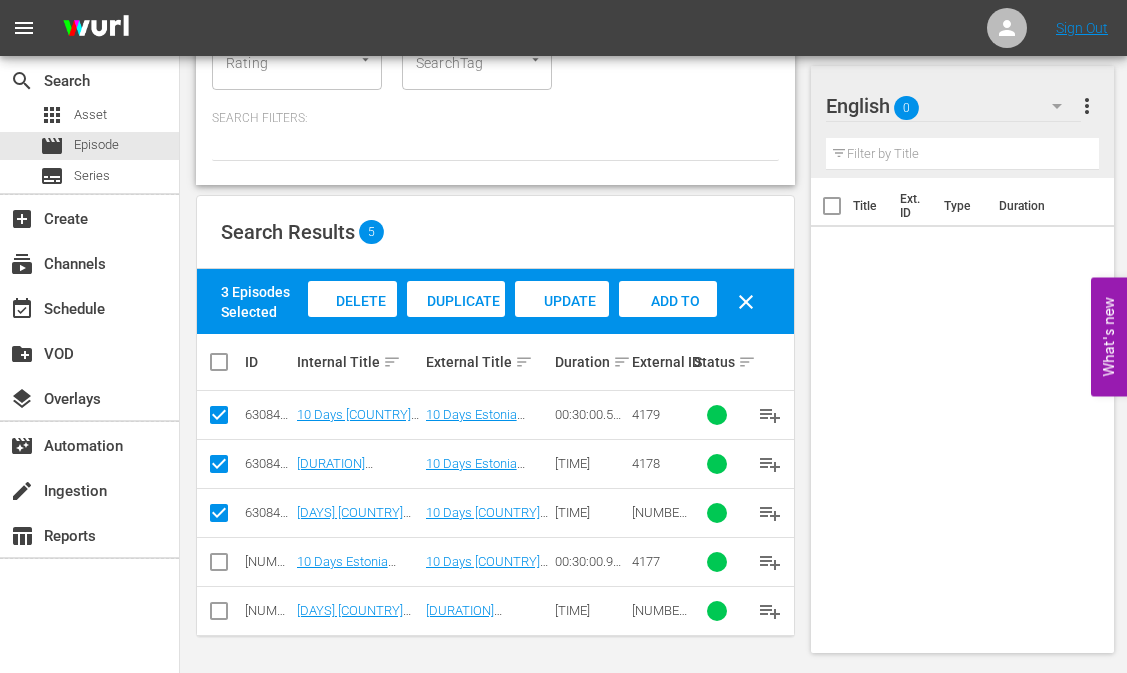 click at bounding box center [219, 566] 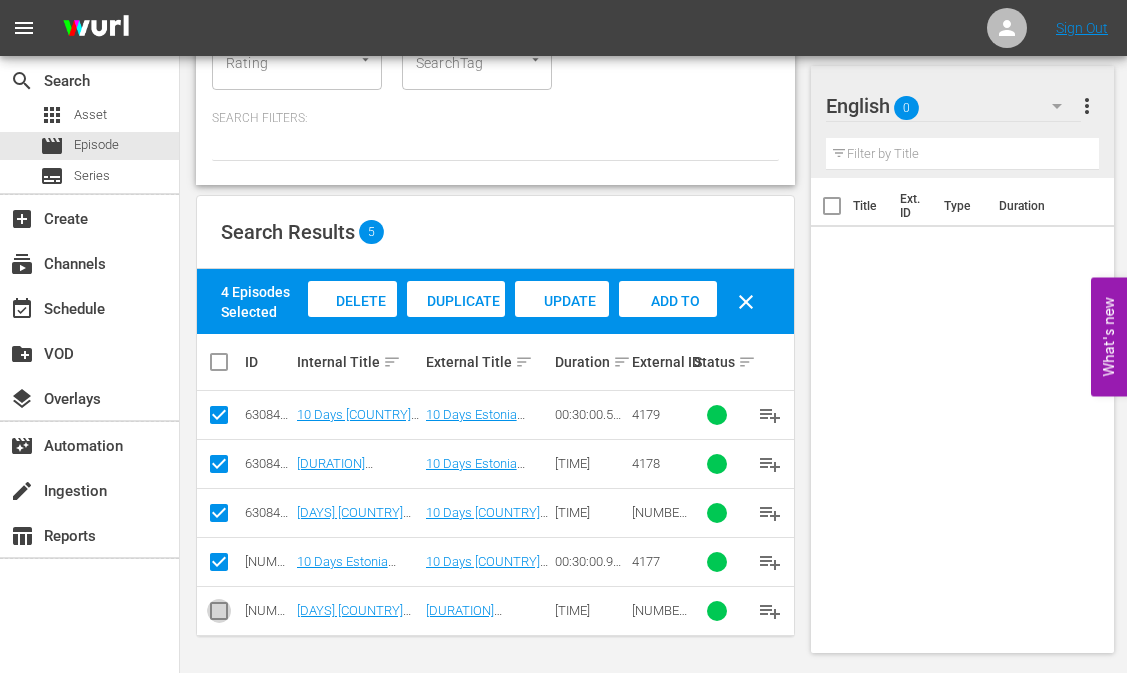 click at bounding box center (219, 615) 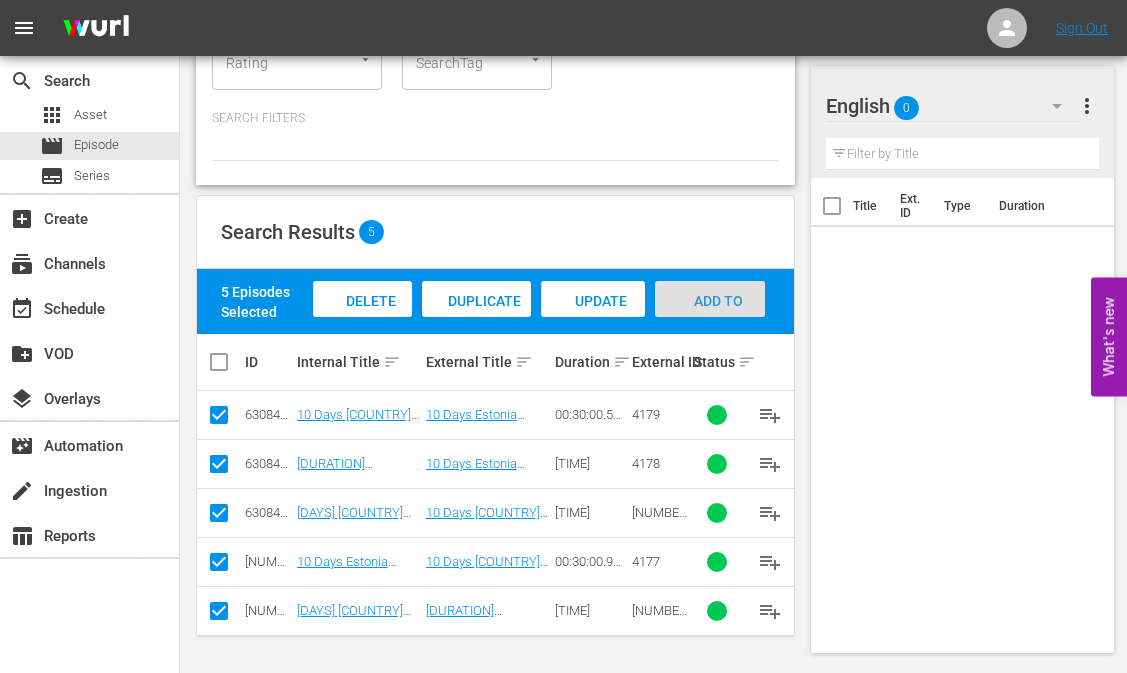 click on "Add to Workspace" at bounding box center (710, 320) 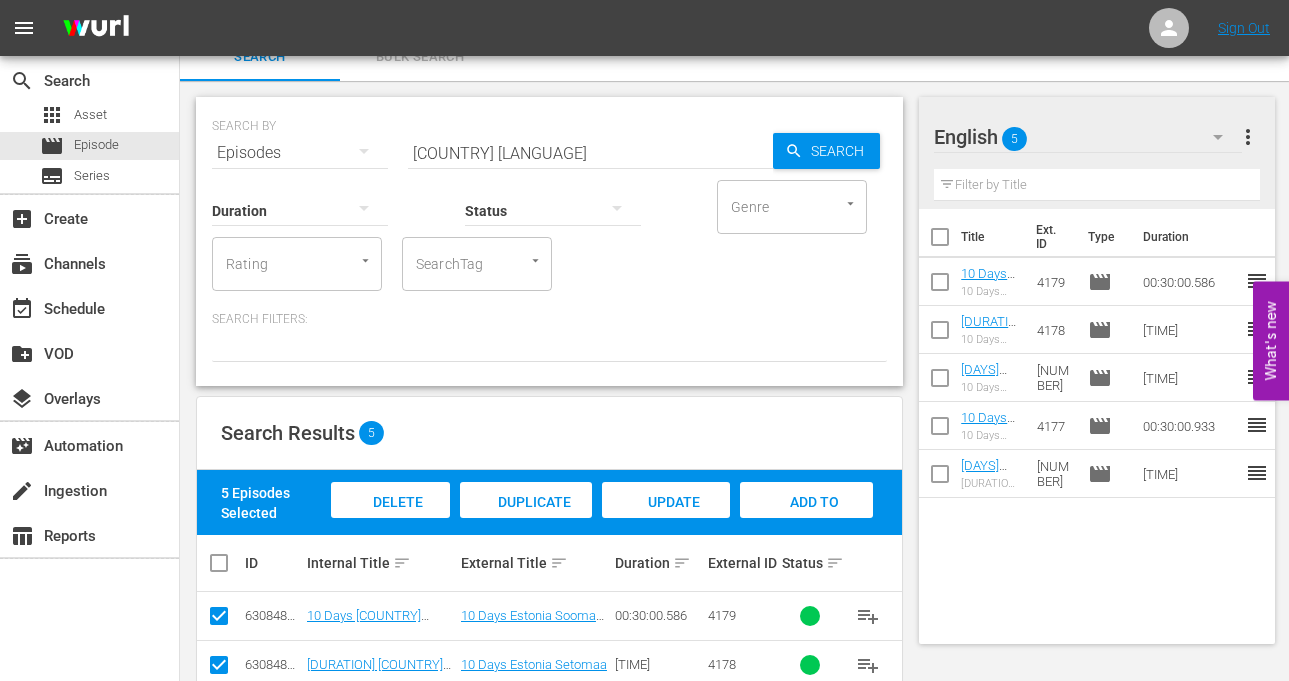 scroll, scrollTop: 0, scrollLeft: 0, axis: both 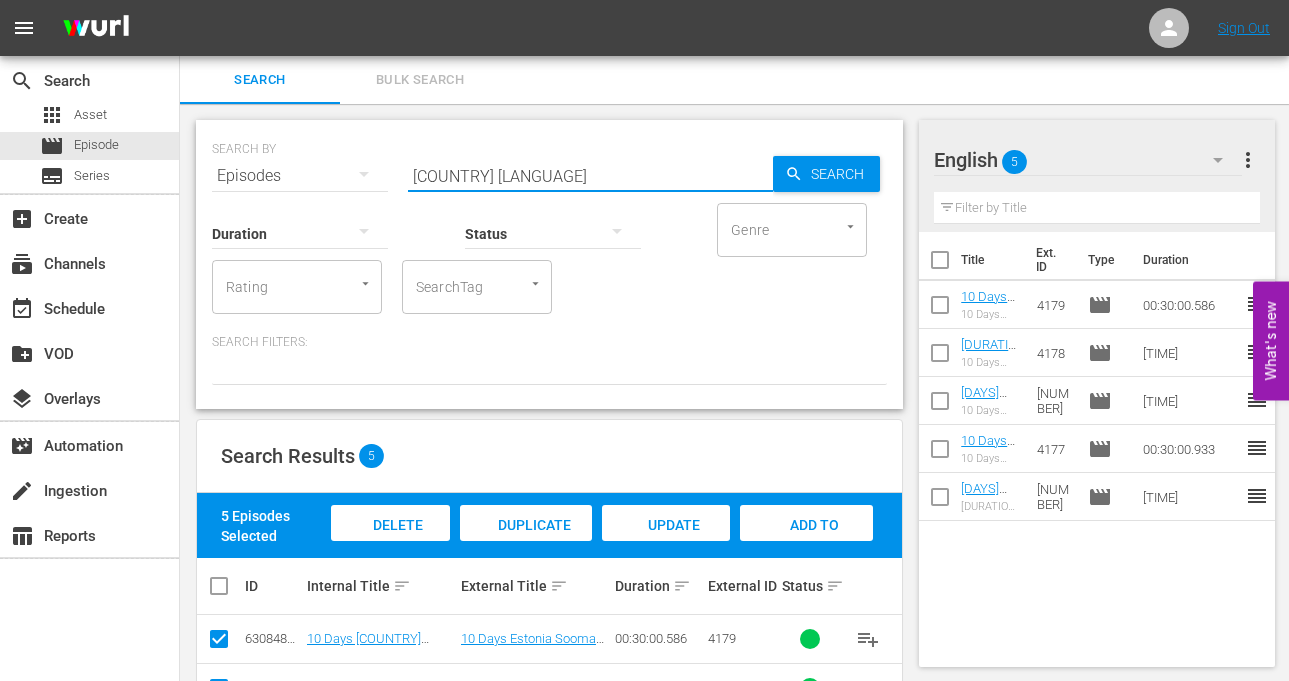 click on "[COUNTRY] [LANGUAGE]" at bounding box center (590, 176) 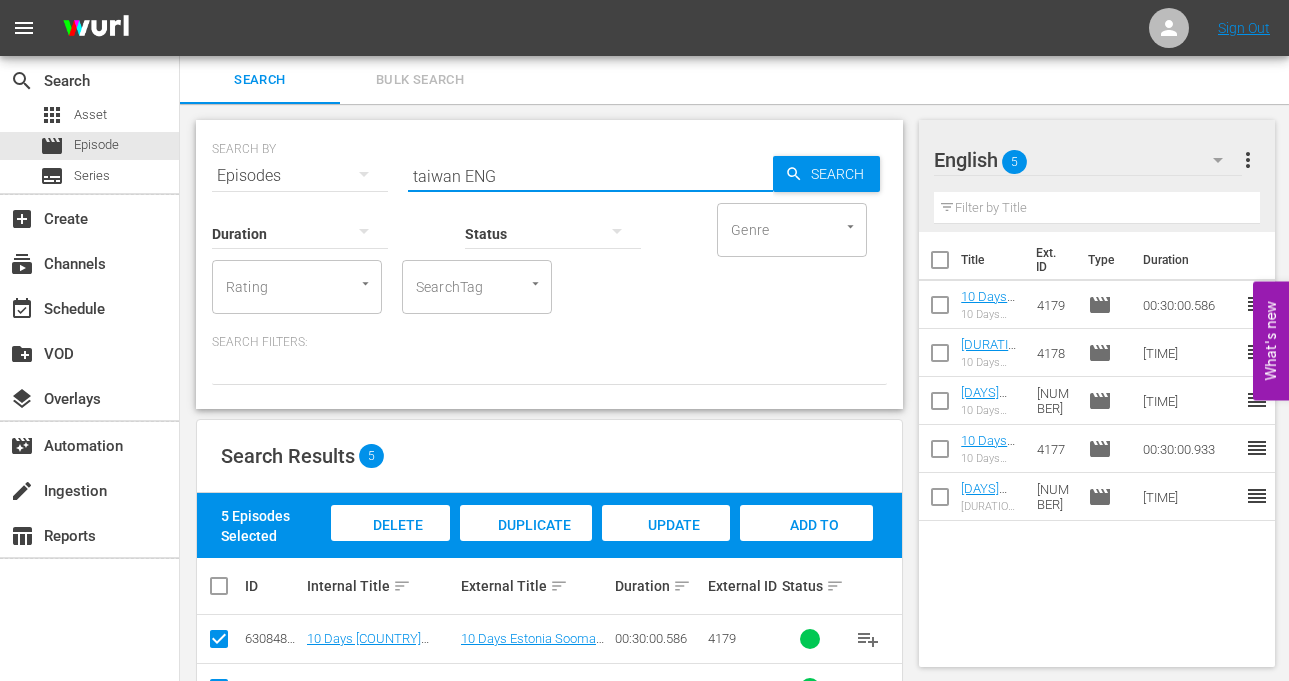 type on "taiwan ENG" 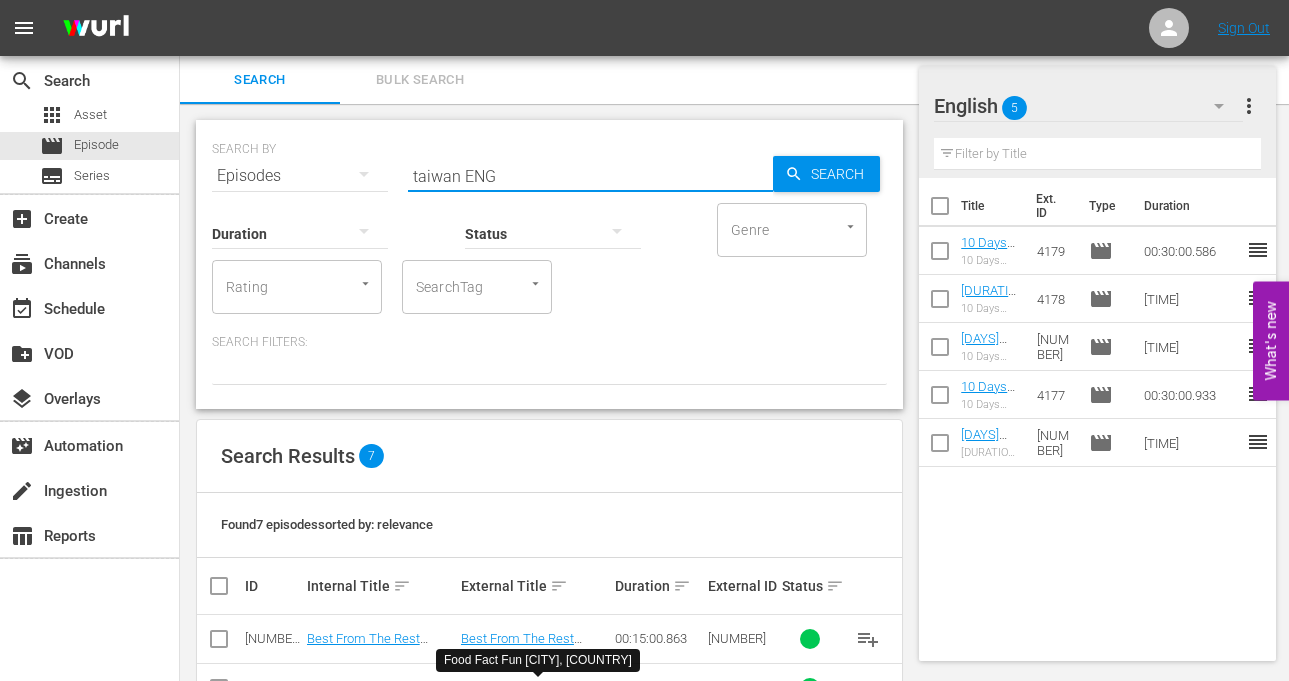 scroll, scrollTop: 300, scrollLeft: 0, axis: vertical 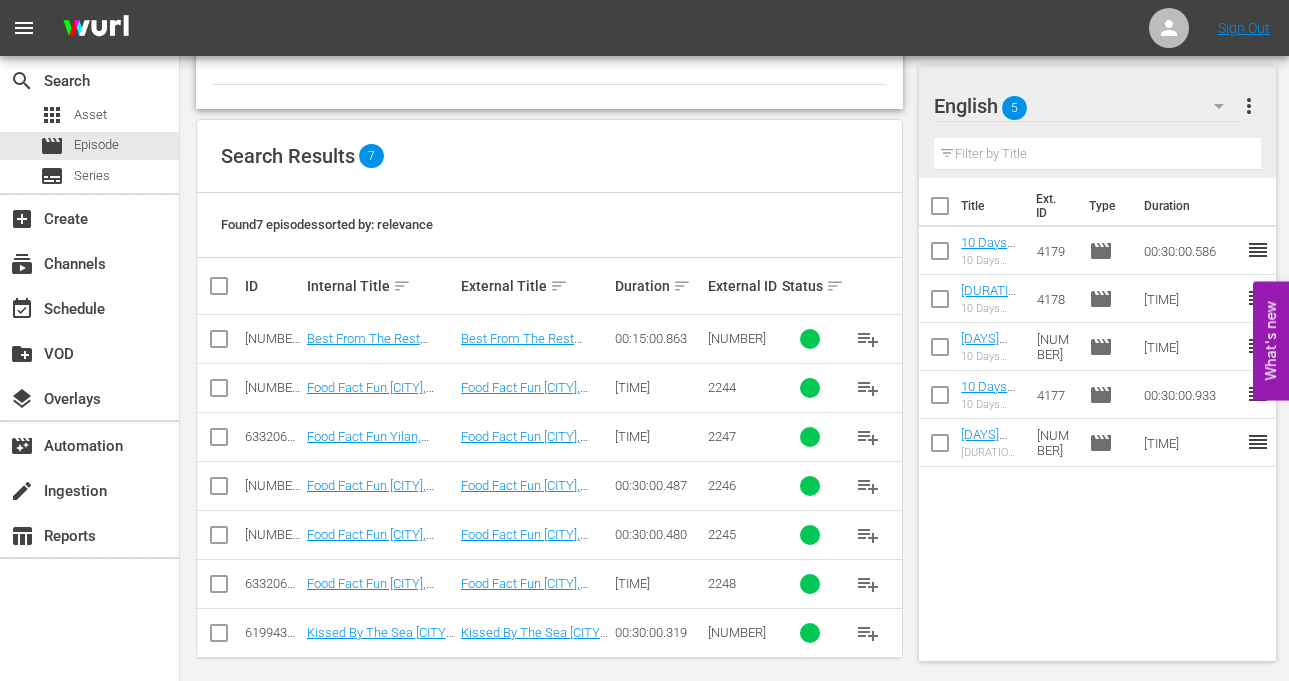 click at bounding box center [219, 343] 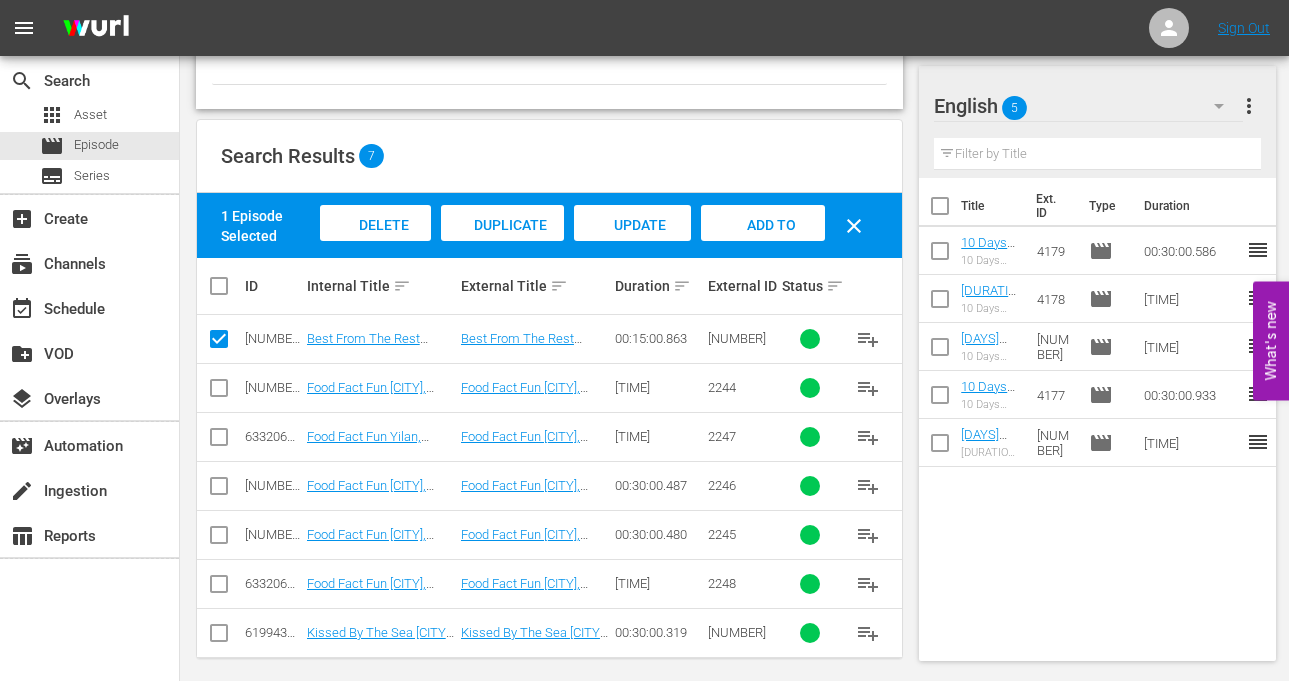 click on "Add to Workspace" at bounding box center [376, 244] 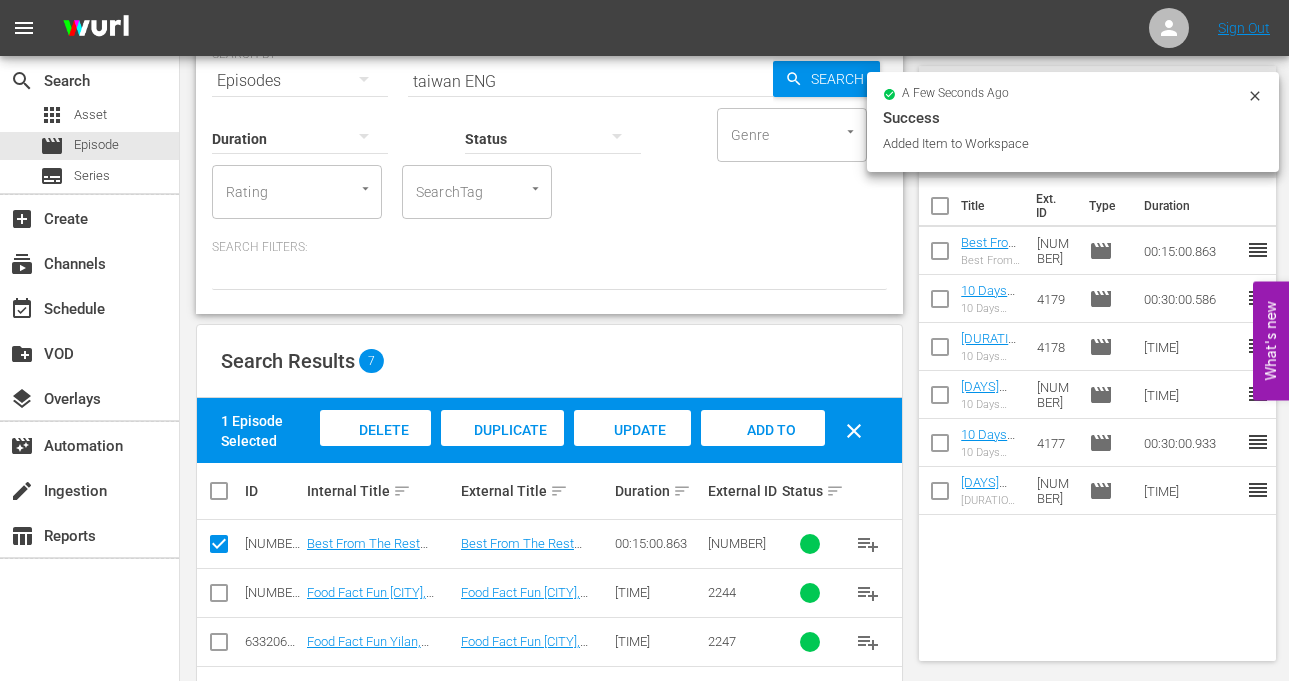 scroll, scrollTop: 100, scrollLeft: 0, axis: vertical 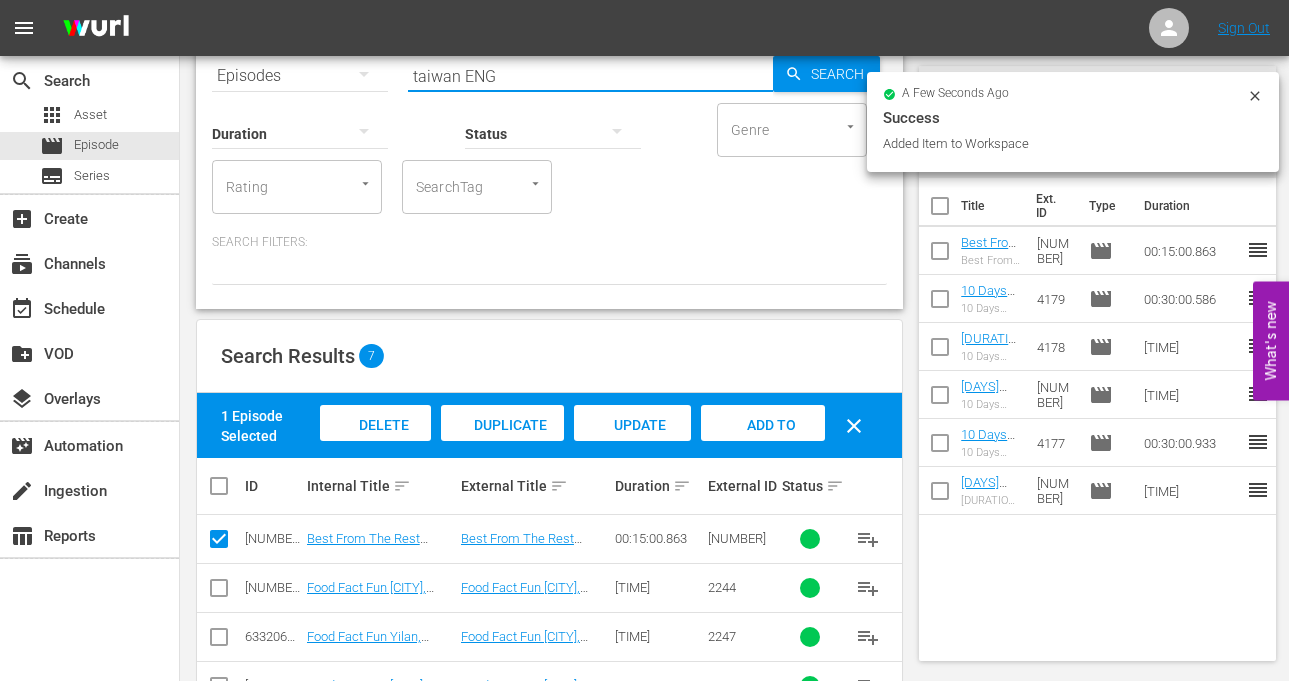 click on "taiwan ENG" at bounding box center [590, 76] 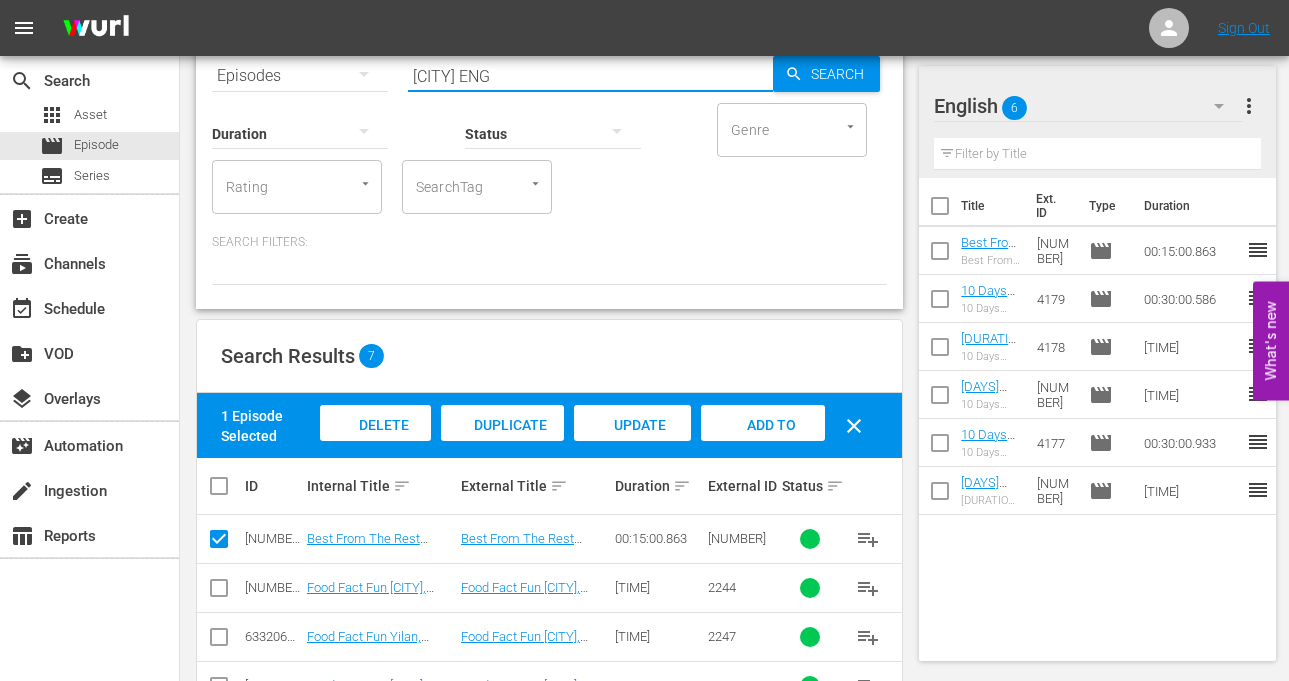 type on "[CITY] ENG" 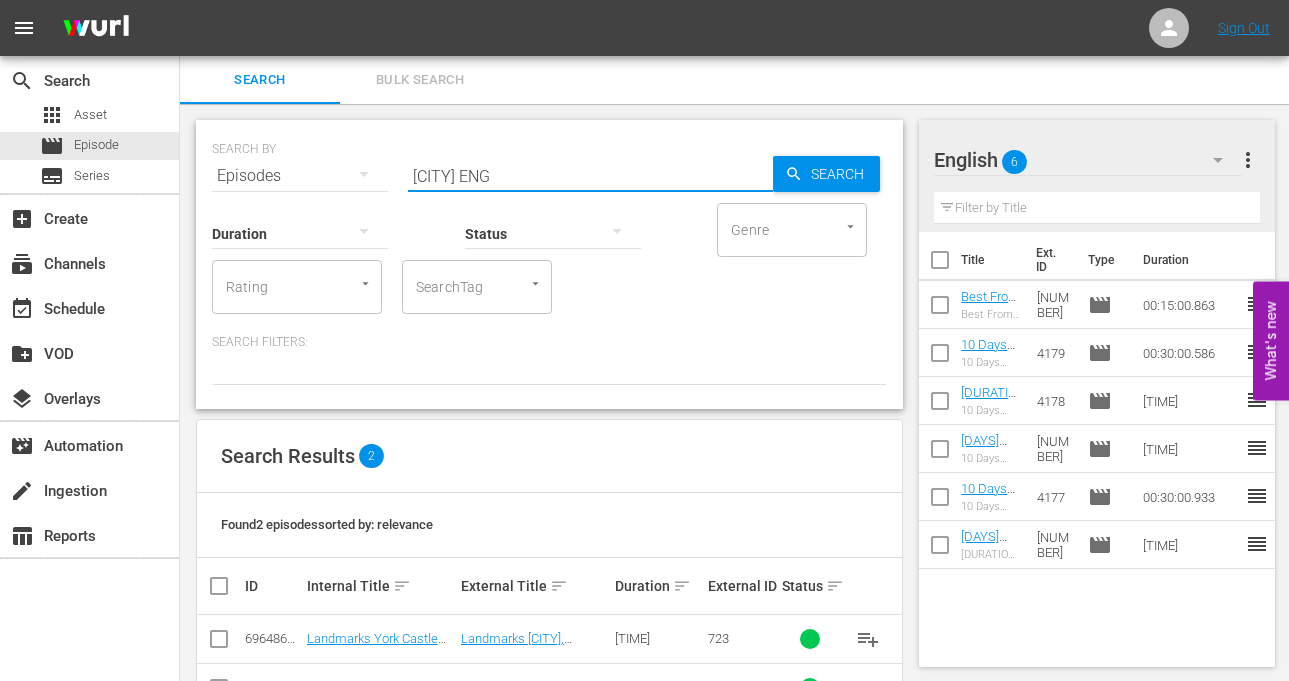 scroll, scrollTop: 69, scrollLeft: 0, axis: vertical 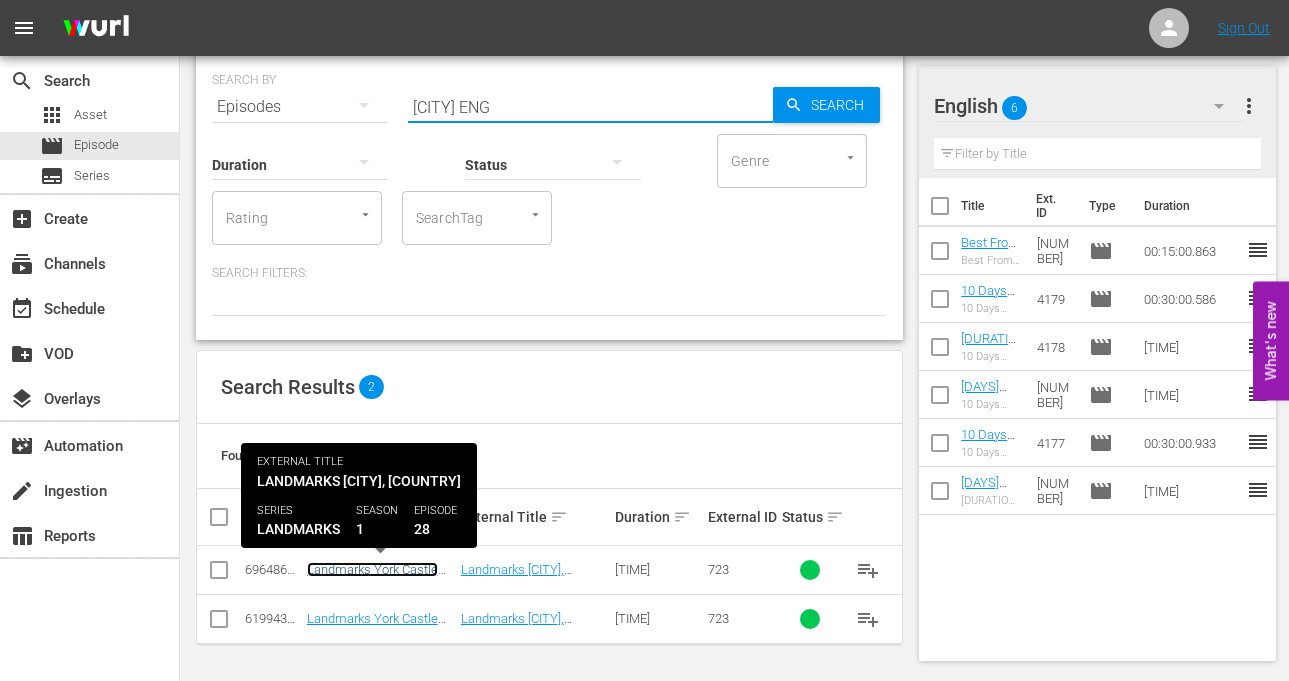 click on "Landmarks York Castle (PT)" at bounding box center [372, 577] 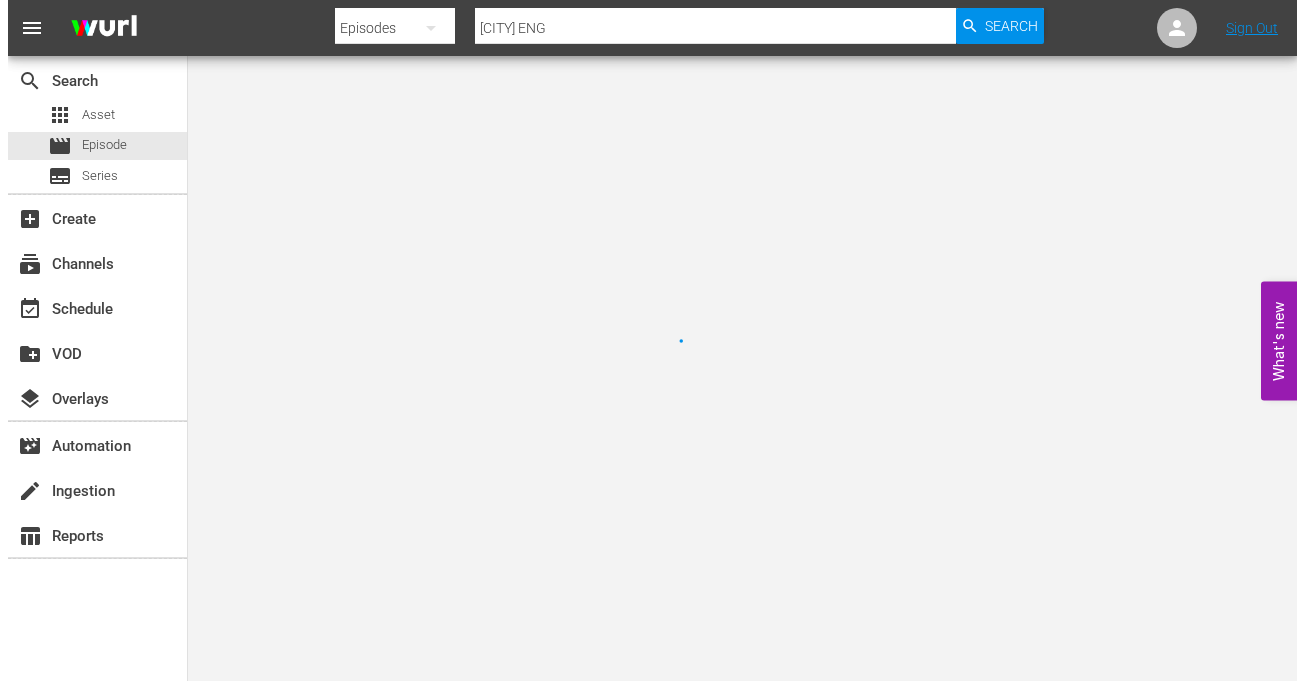 scroll, scrollTop: 0, scrollLeft: 0, axis: both 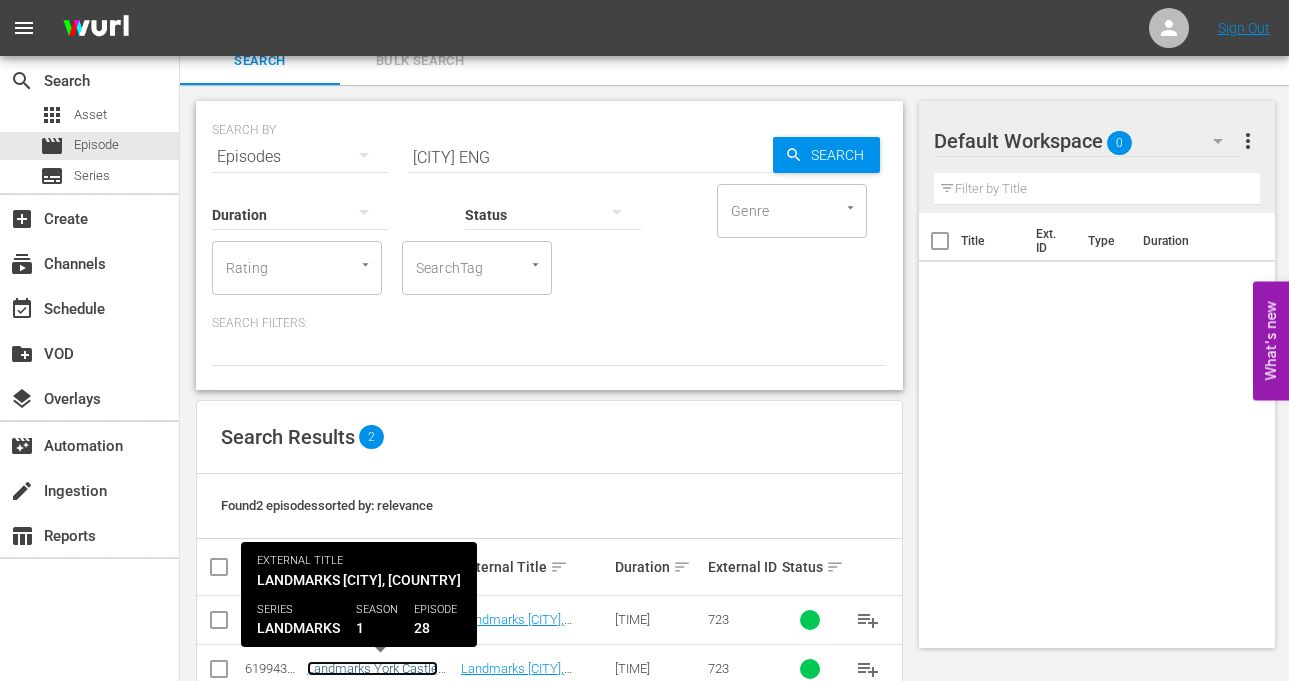 click on "Landmarks York Castle (ENG)" at bounding box center (372, 676) 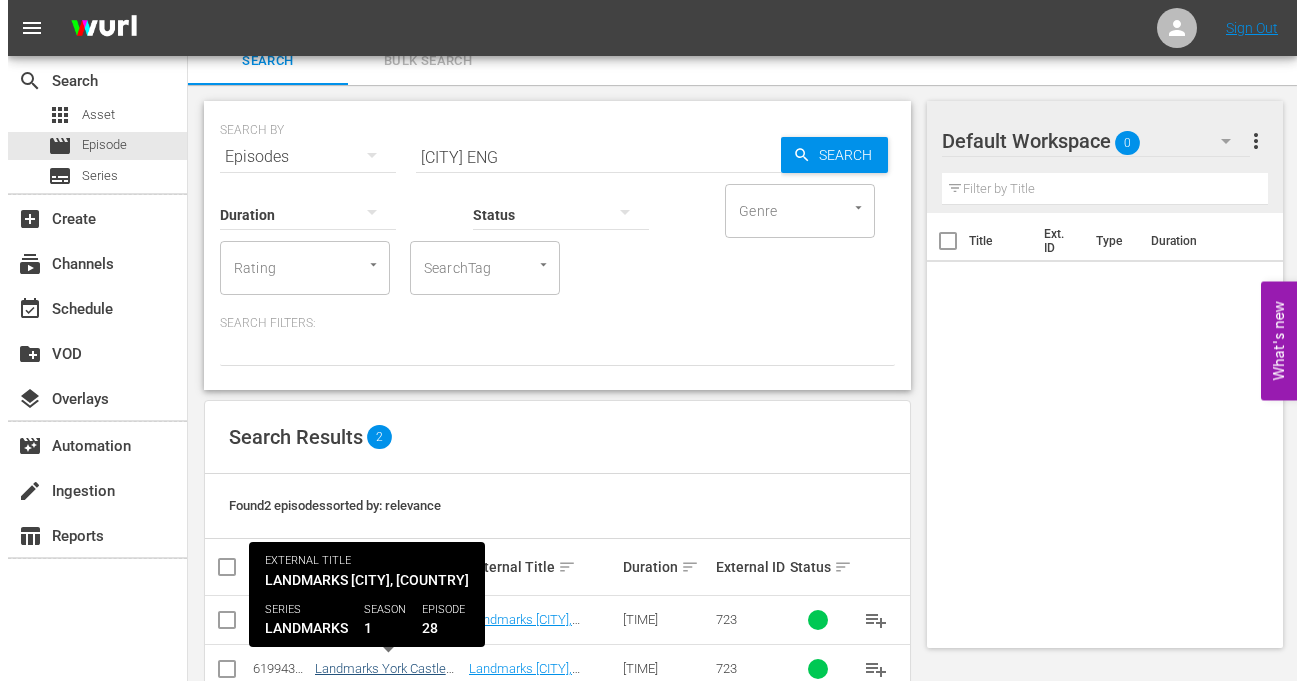 scroll, scrollTop: 0, scrollLeft: 0, axis: both 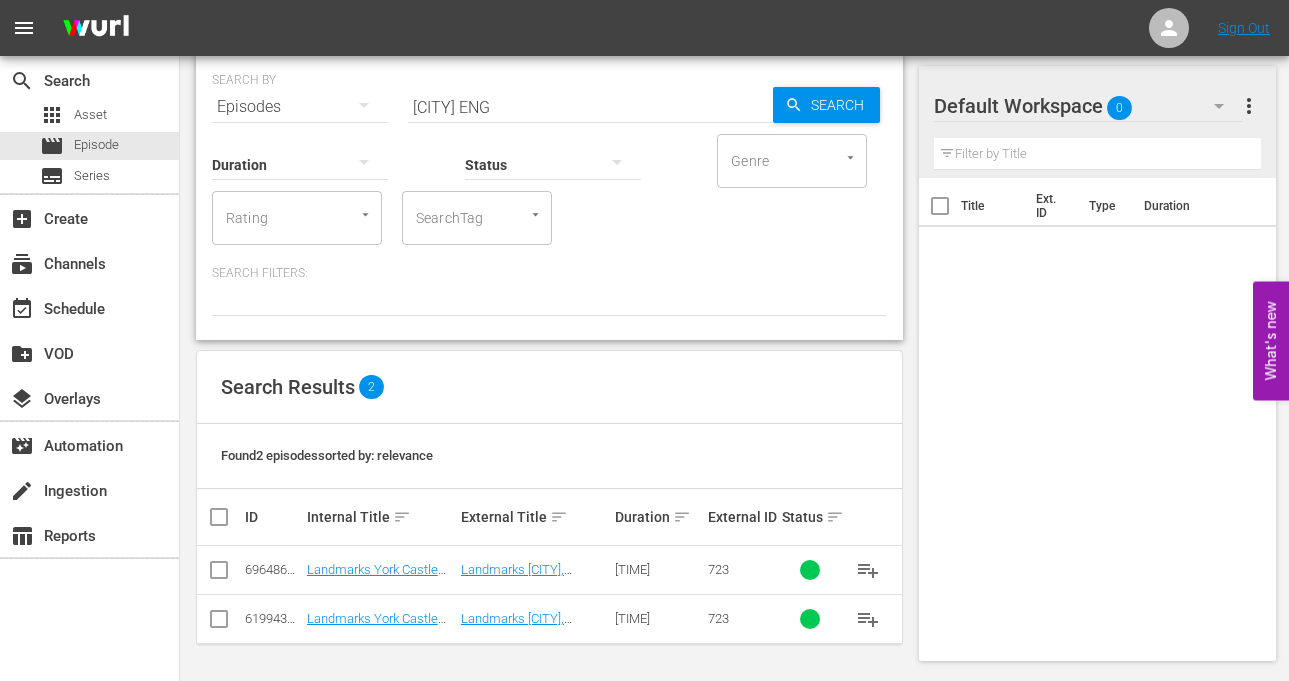 click at bounding box center (219, 623) 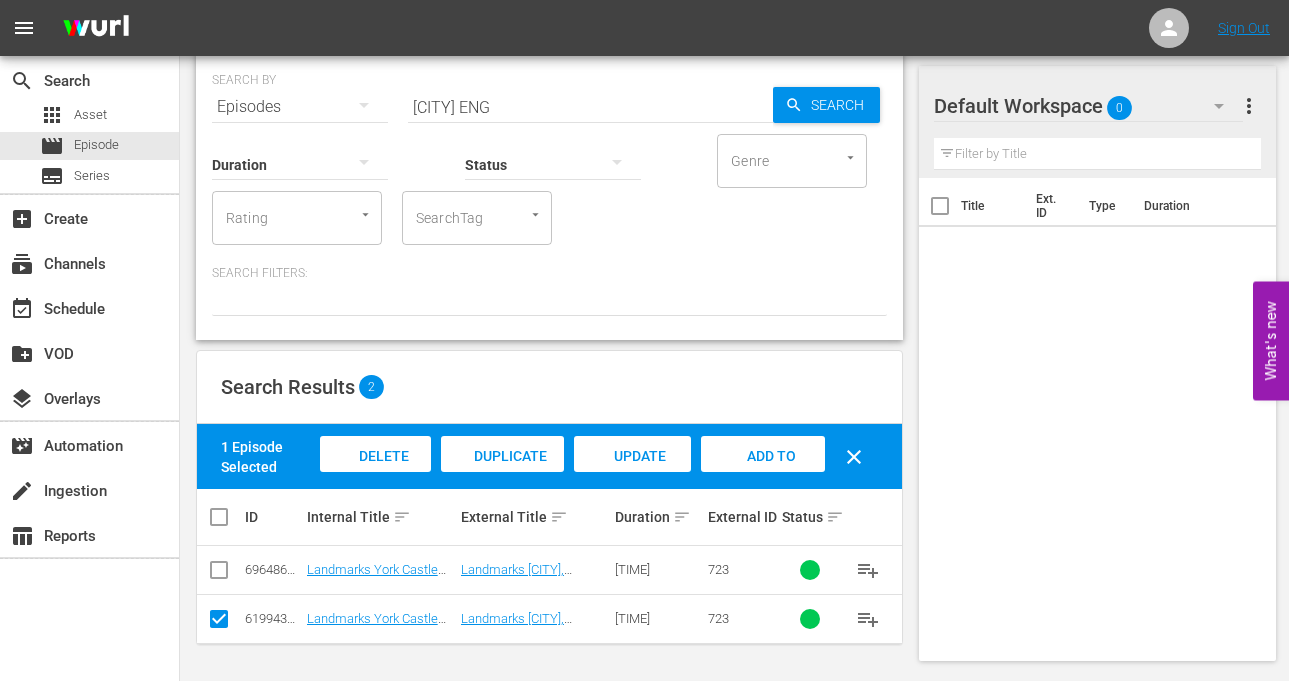 click at bounding box center [1219, 106] 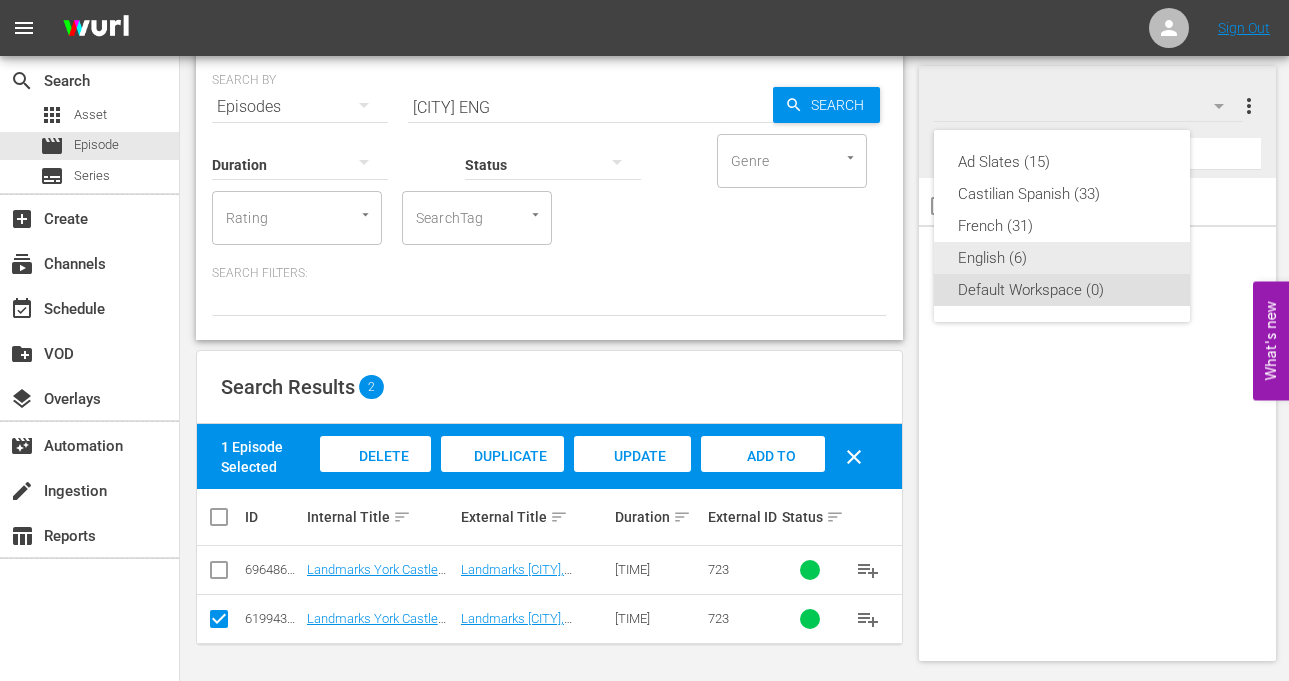 click on "English (6)" at bounding box center [1062, 162] 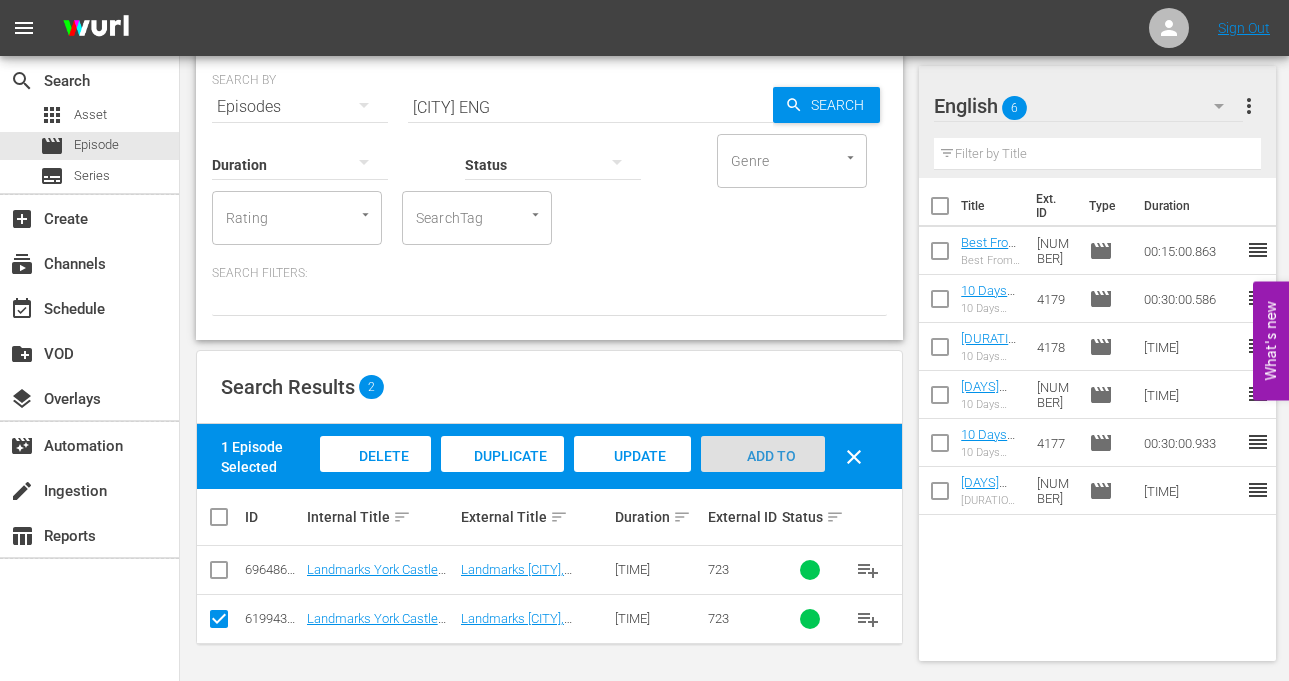 click on "Add to Workspace" at bounding box center (763, 475) 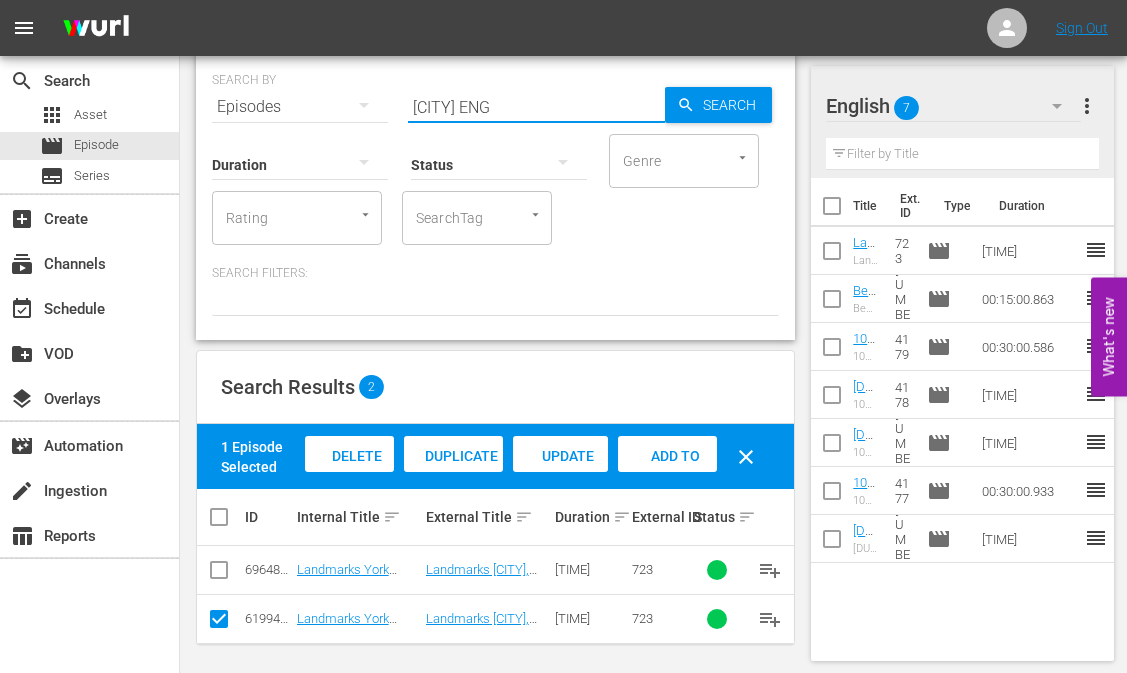 click on "[CITY] ENG" at bounding box center [536, 107] 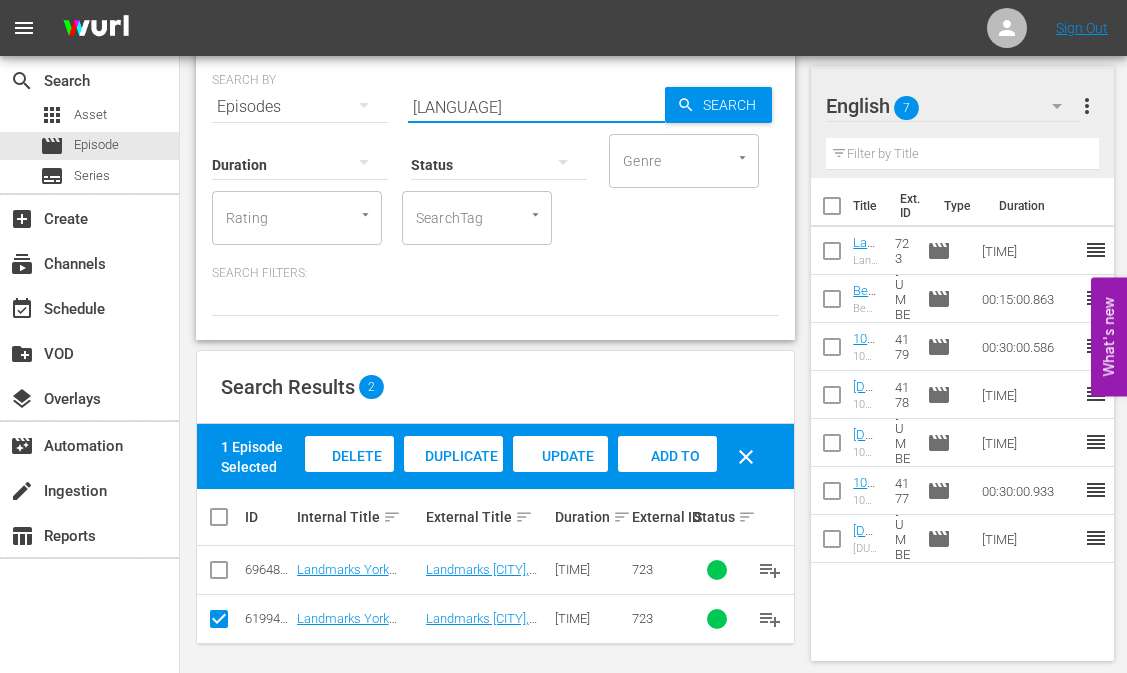 scroll, scrollTop: 0, scrollLeft: 0, axis: both 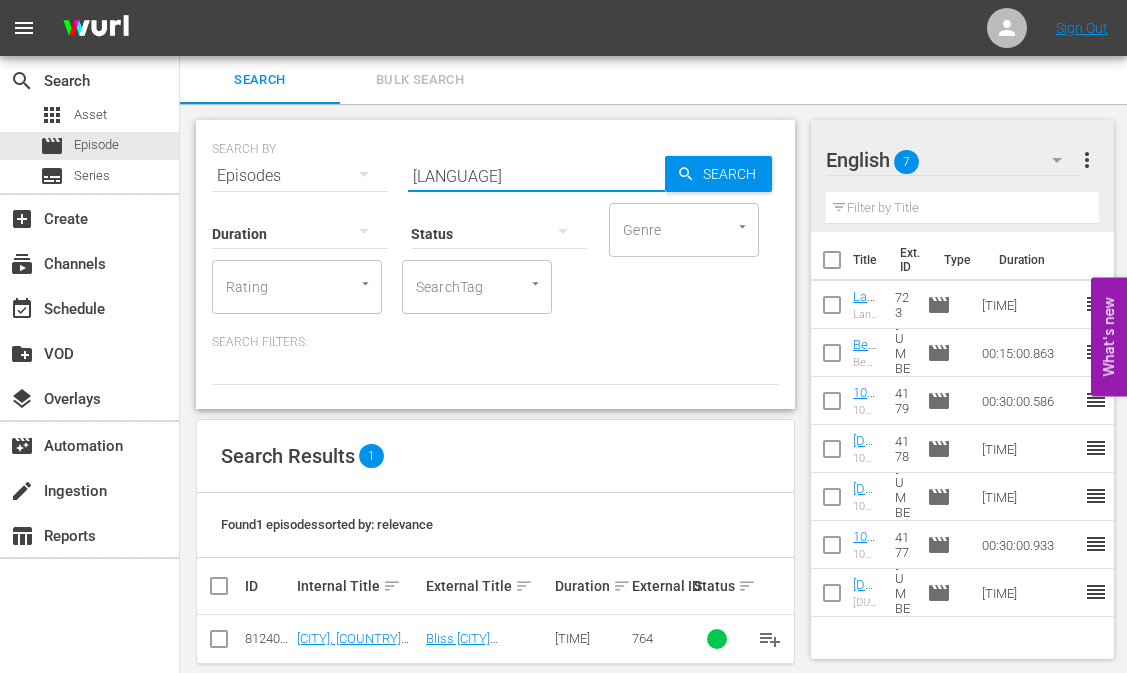 type on "[LANGUAGE]" 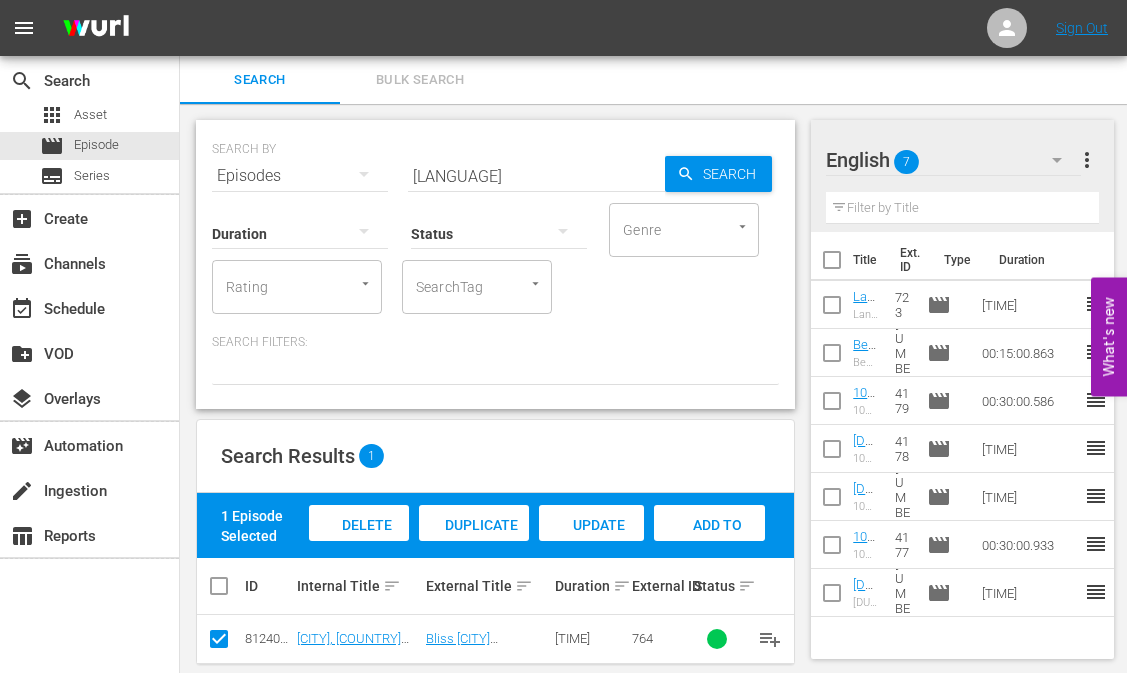 click on "Add to Workspace" at bounding box center [359, 542] 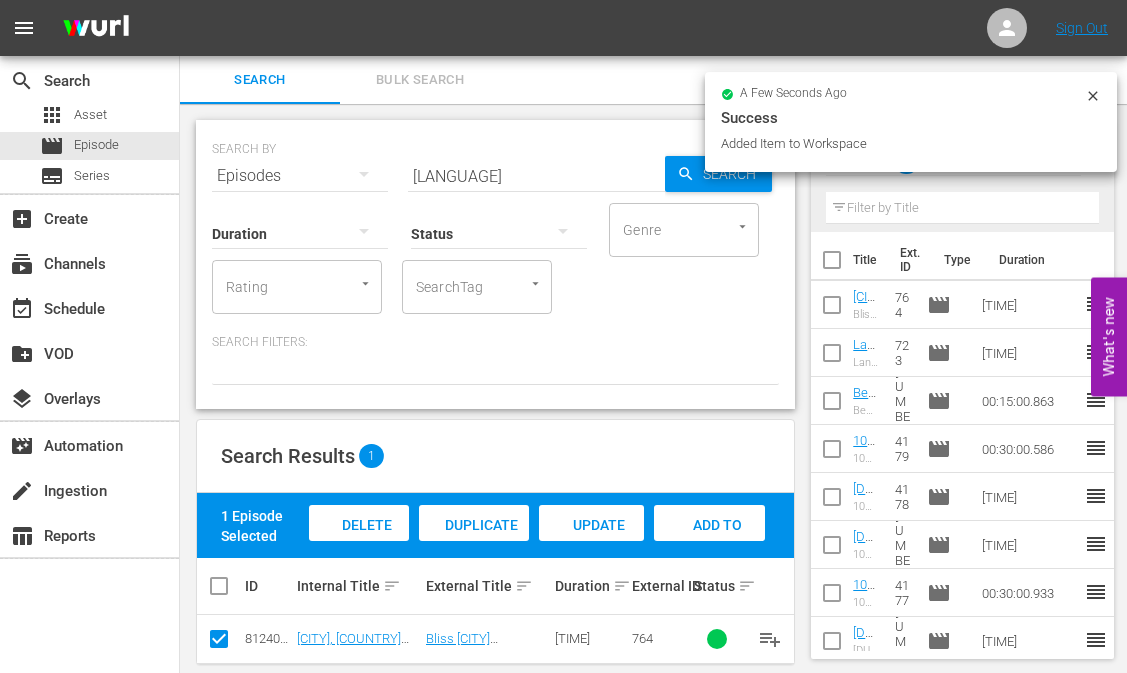 scroll, scrollTop: 28, scrollLeft: 0, axis: vertical 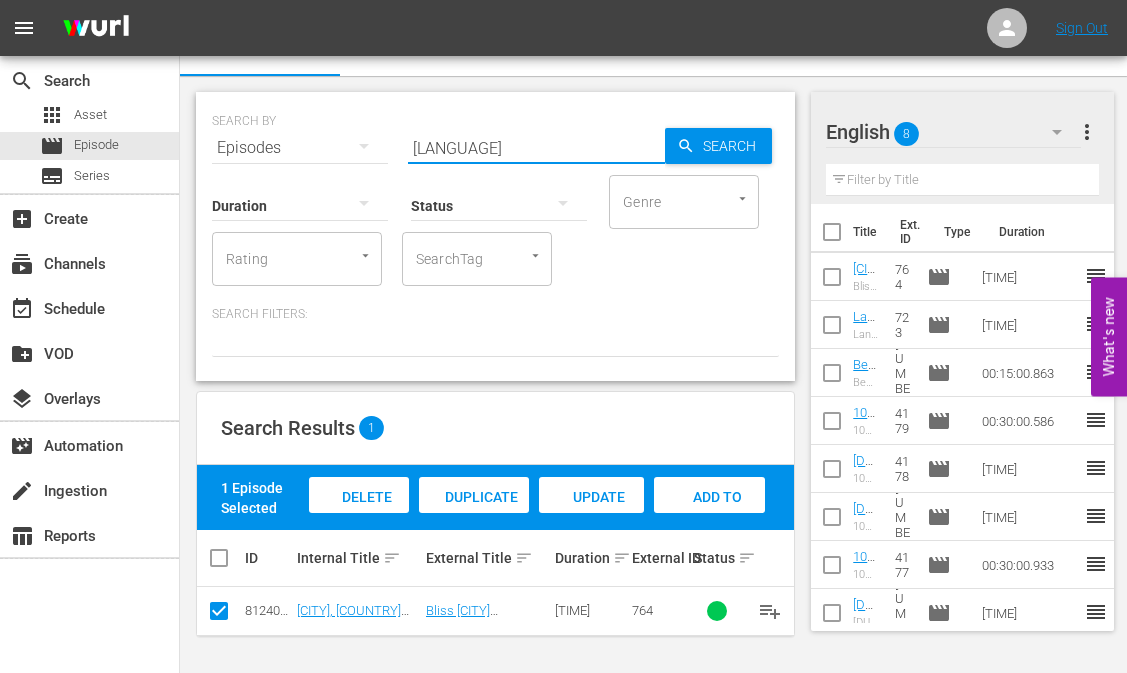 click on "[LANGUAGE]" at bounding box center (536, 148) 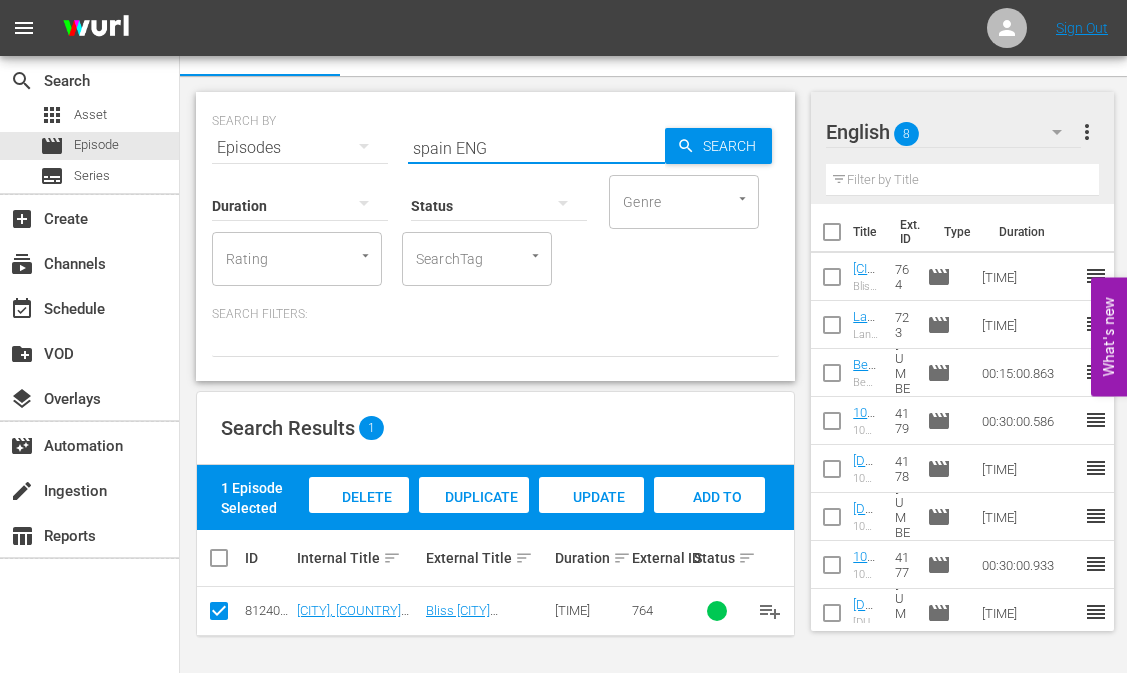 type on "spain ENG" 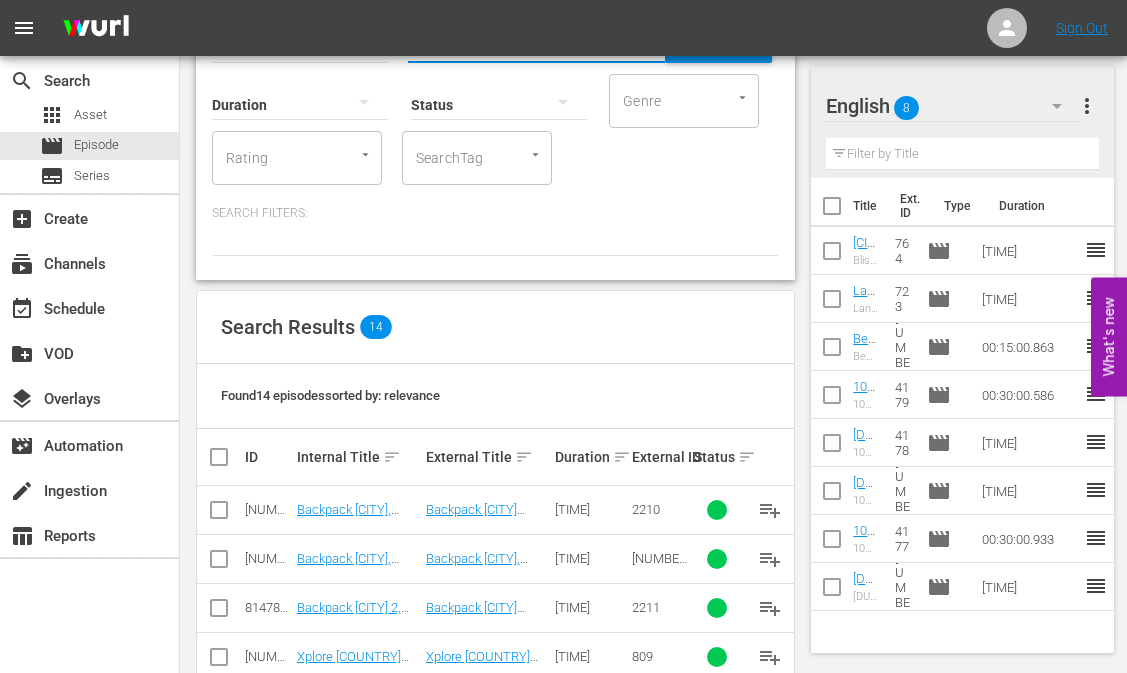 scroll, scrollTop: 128, scrollLeft: 0, axis: vertical 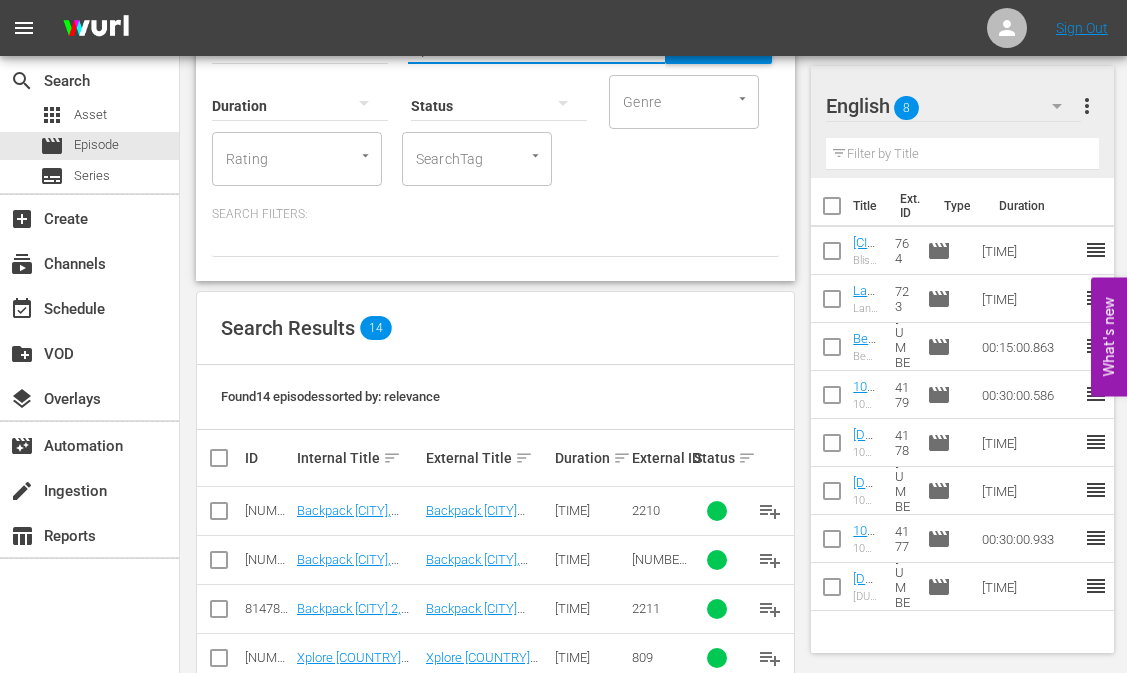 click at bounding box center (219, 515) 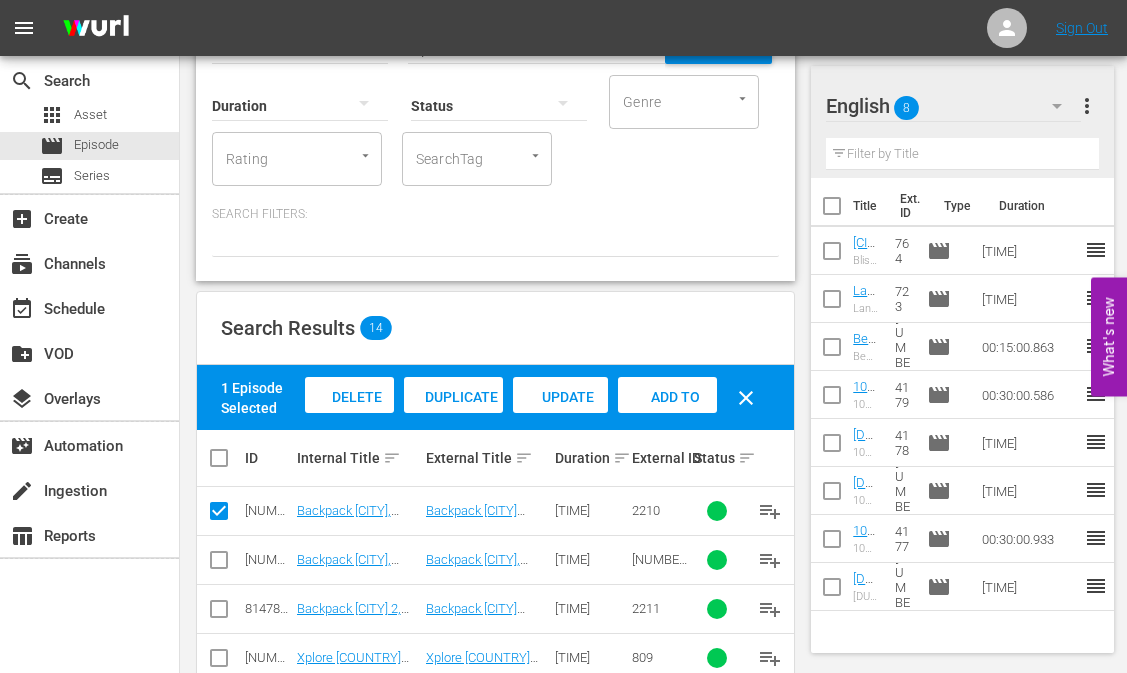 click at bounding box center [219, 613] 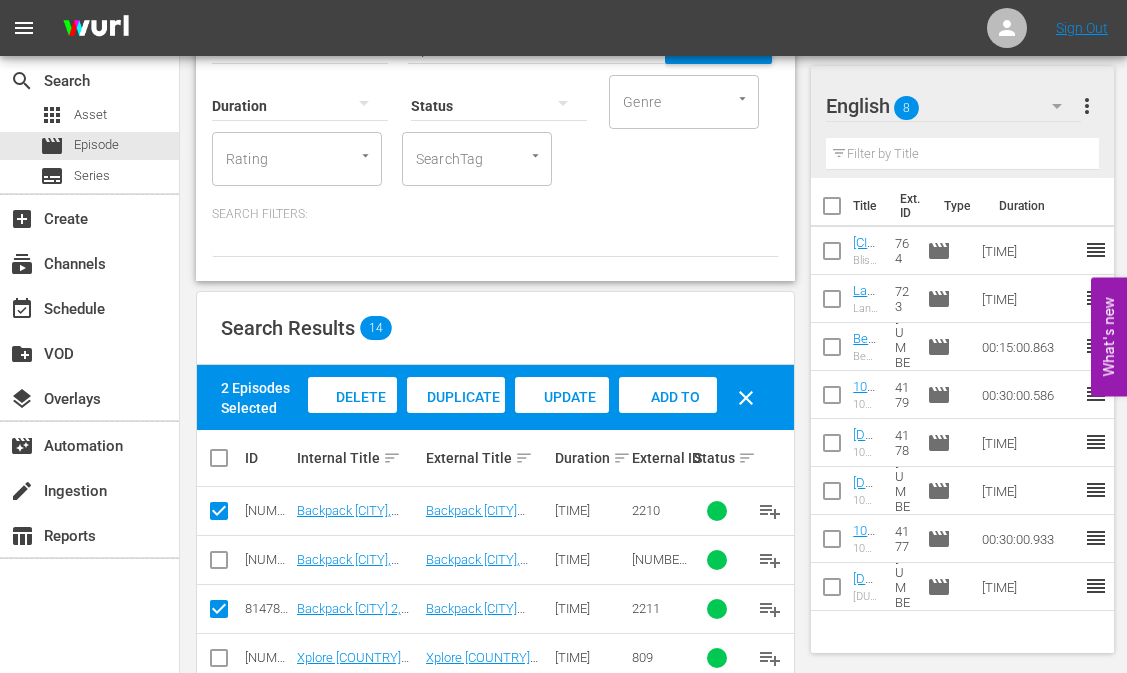 click at bounding box center (219, 564) 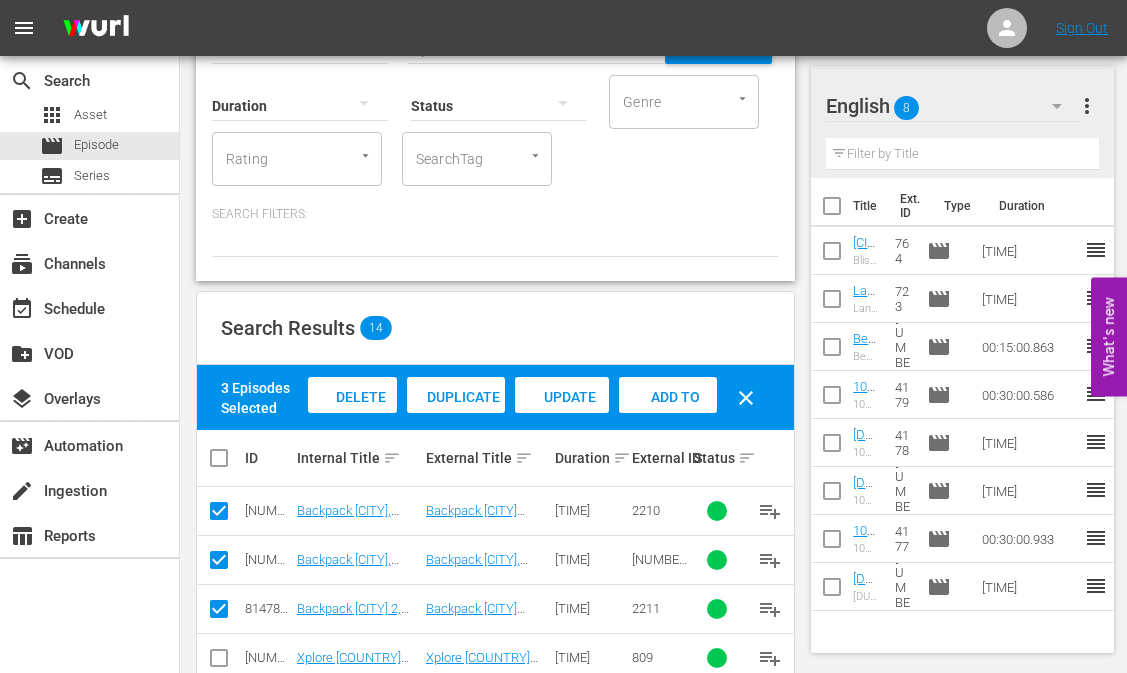 click on "Add to Workspace" at bounding box center [353, 416] 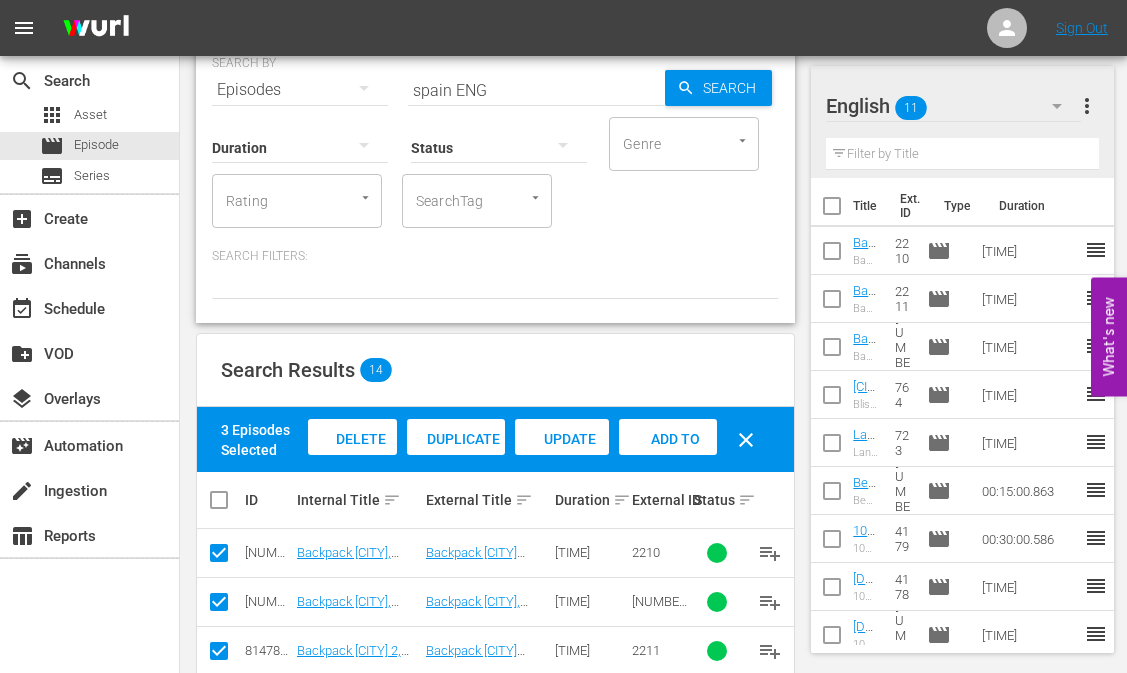 scroll, scrollTop: 100, scrollLeft: 0, axis: vertical 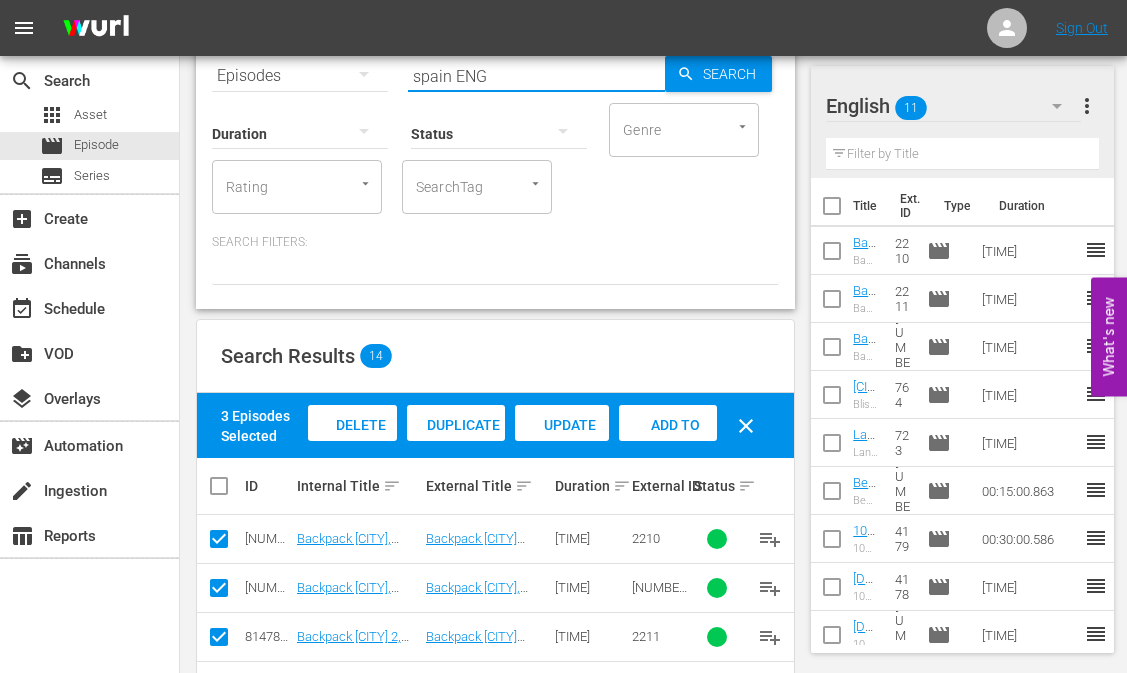 click on "spain ENG" at bounding box center (536, 76) 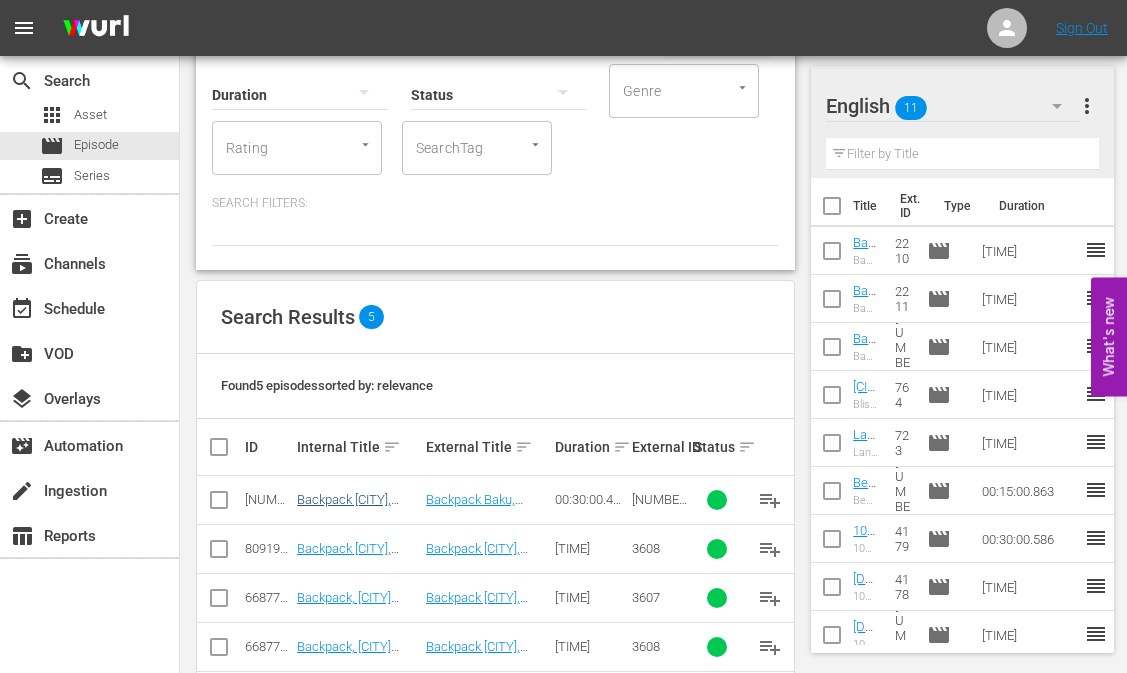 scroll, scrollTop: 224, scrollLeft: 0, axis: vertical 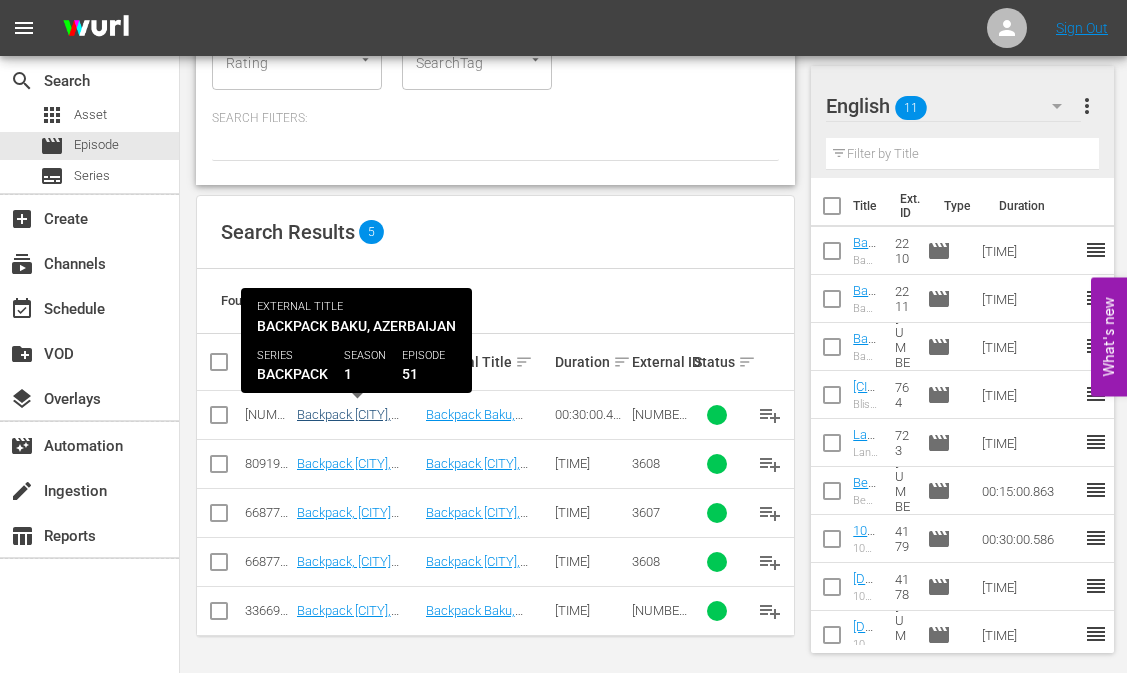 type on "azerbaijan ENG" 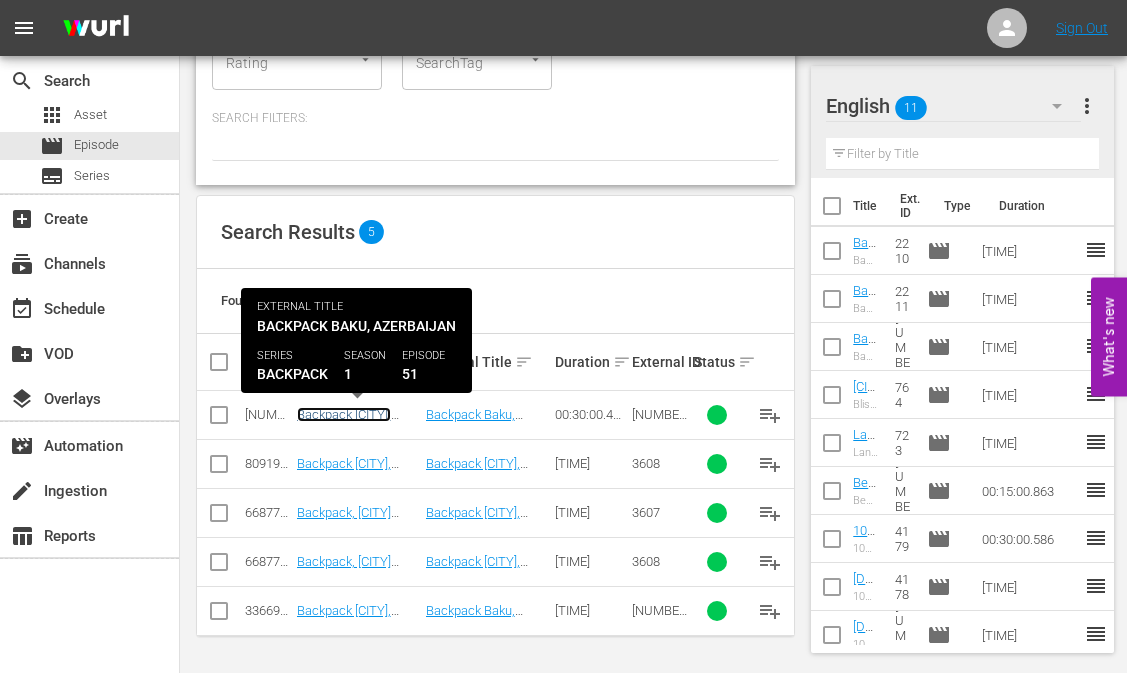 click on "Backpack [CITY], [COUNTRY] (ENGLISH)" at bounding box center (344, 429) 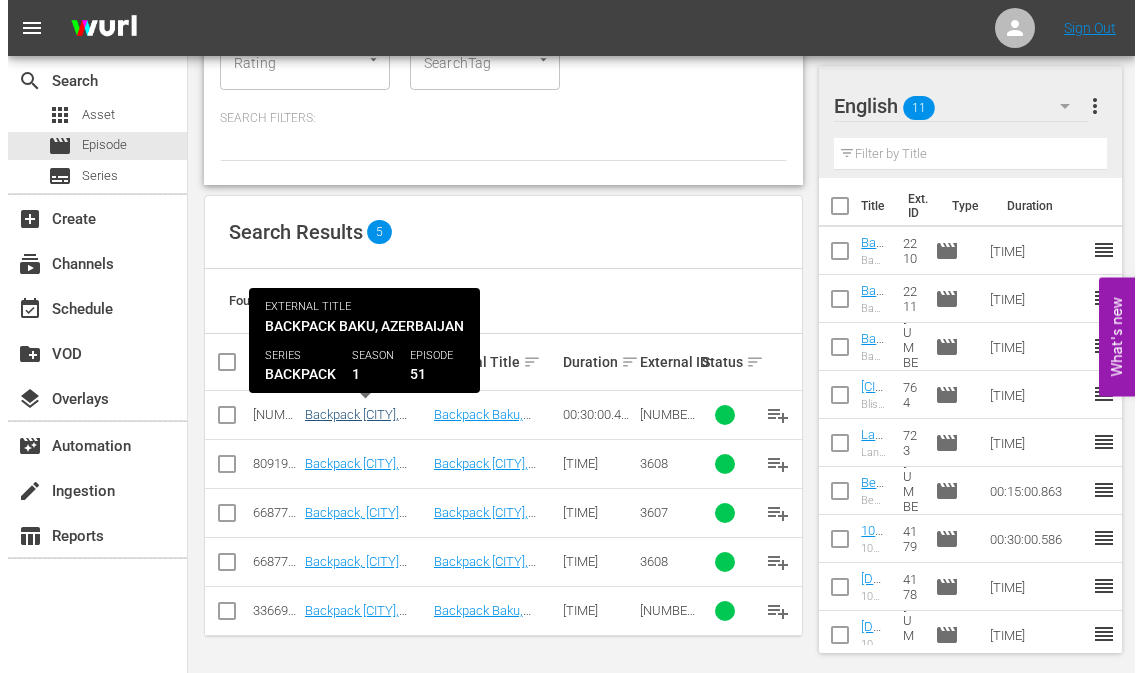 scroll, scrollTop: 0, scrollLeft: 0, axis: both 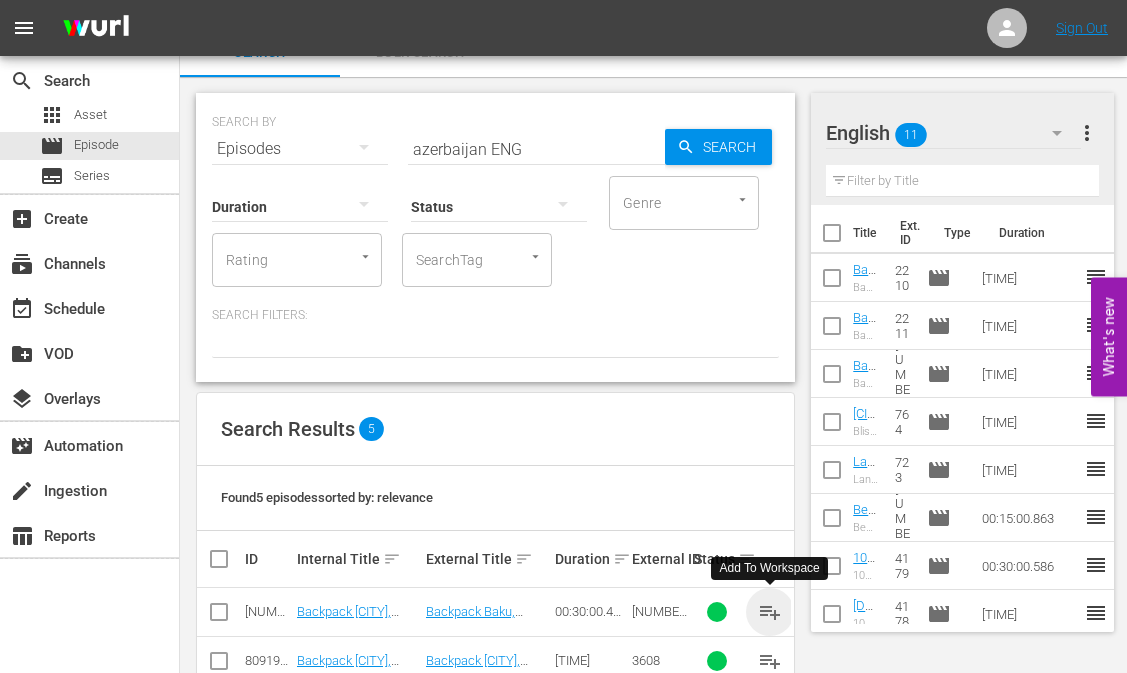 click on "playlist_add" at bounding box center (770, 612) 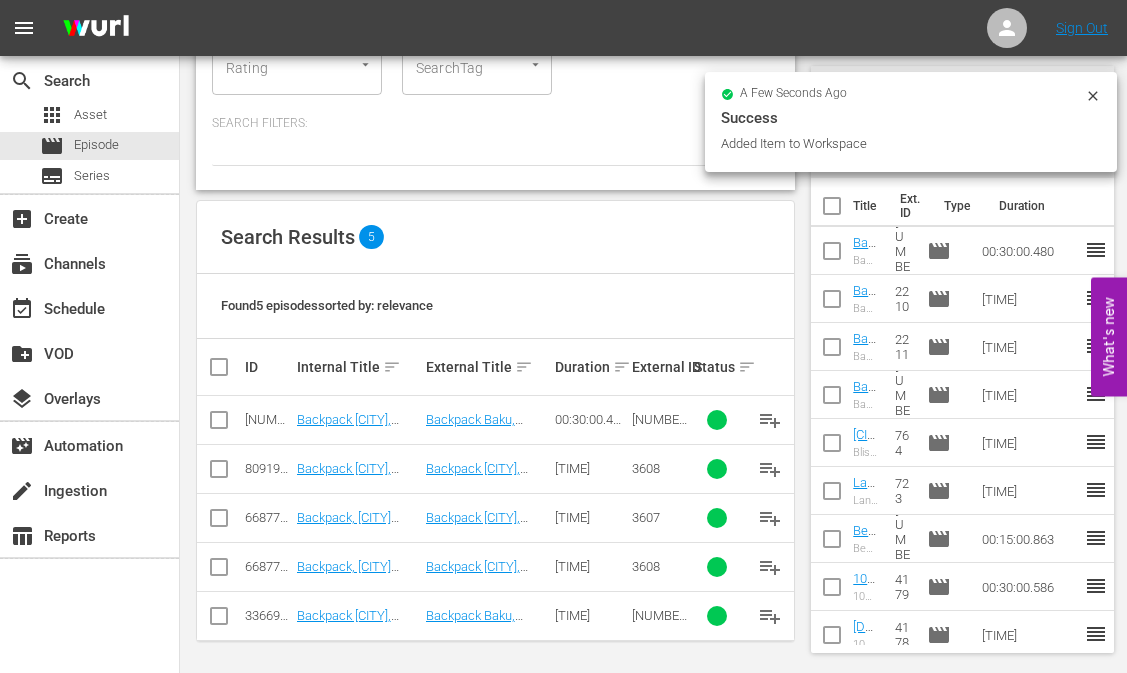 scroll, scrollTop: 224, scrollLeft: 0, axis: vertical 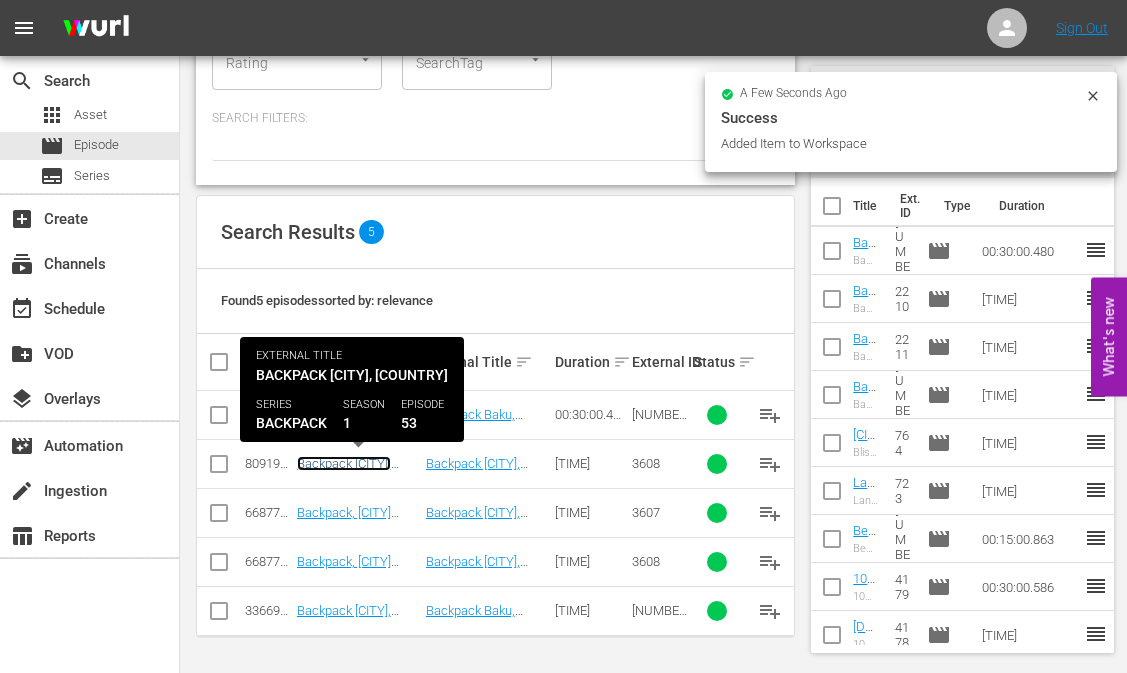 click on "Backpack [CITY], [COUNTRY] ([LANGUAGE])" at bounding box center [344, 478] 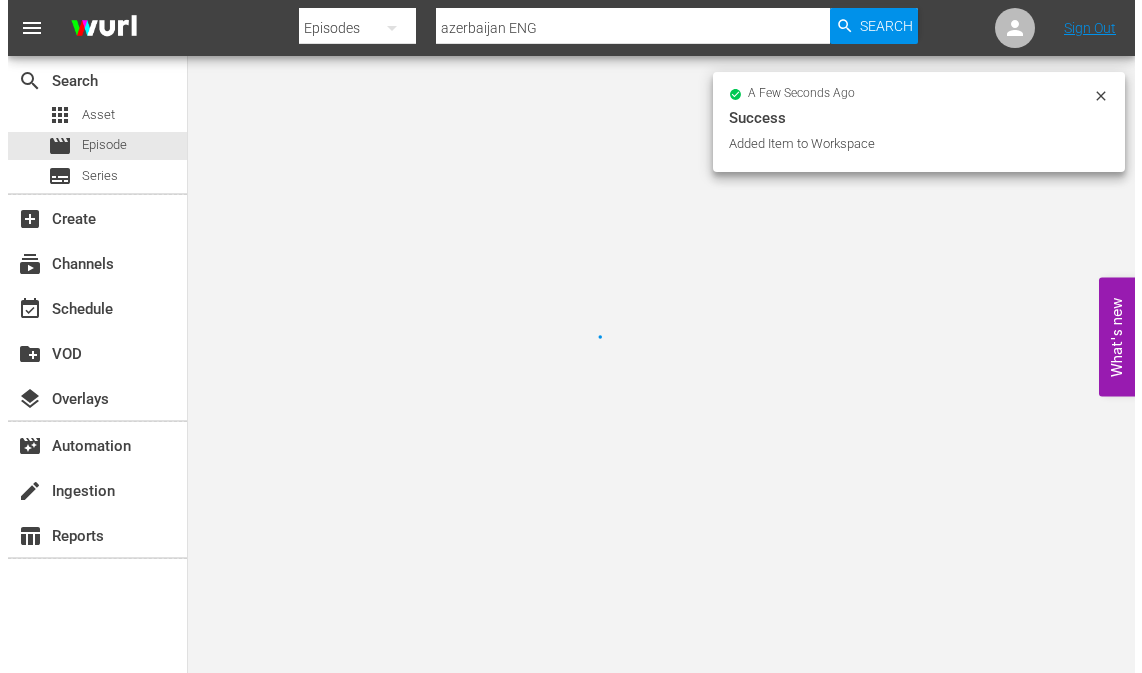 scroll, scrollTop: 0, scrollLeft: 0, axis: both 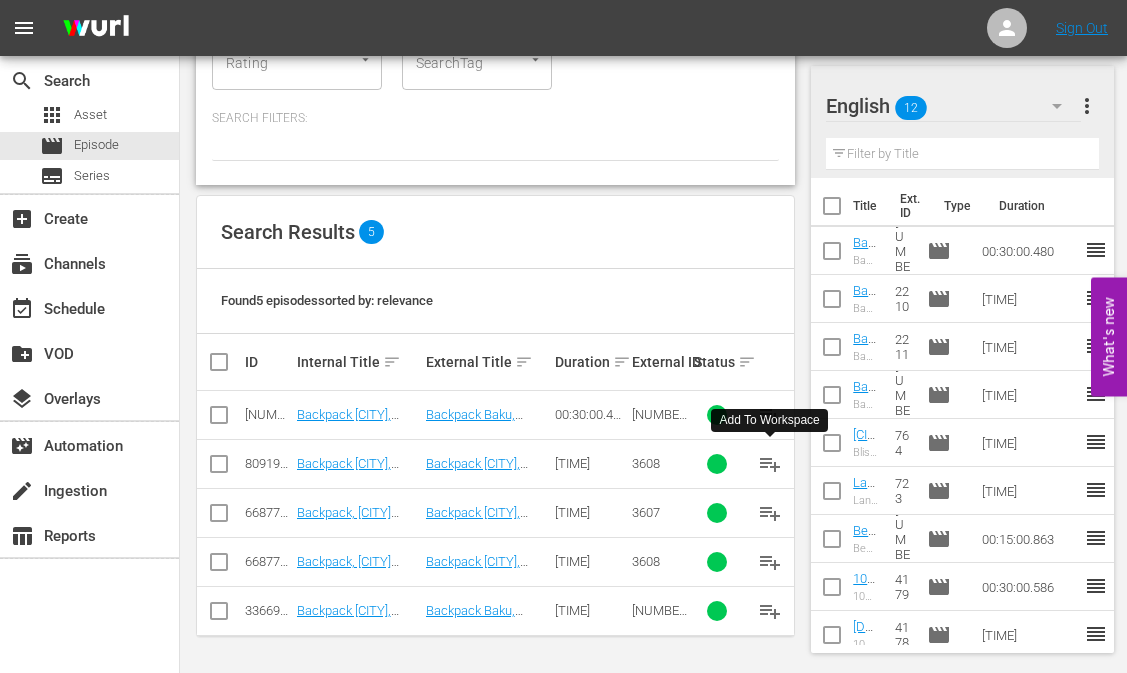 click on "playlist_add" at bounding box center [770, 464] 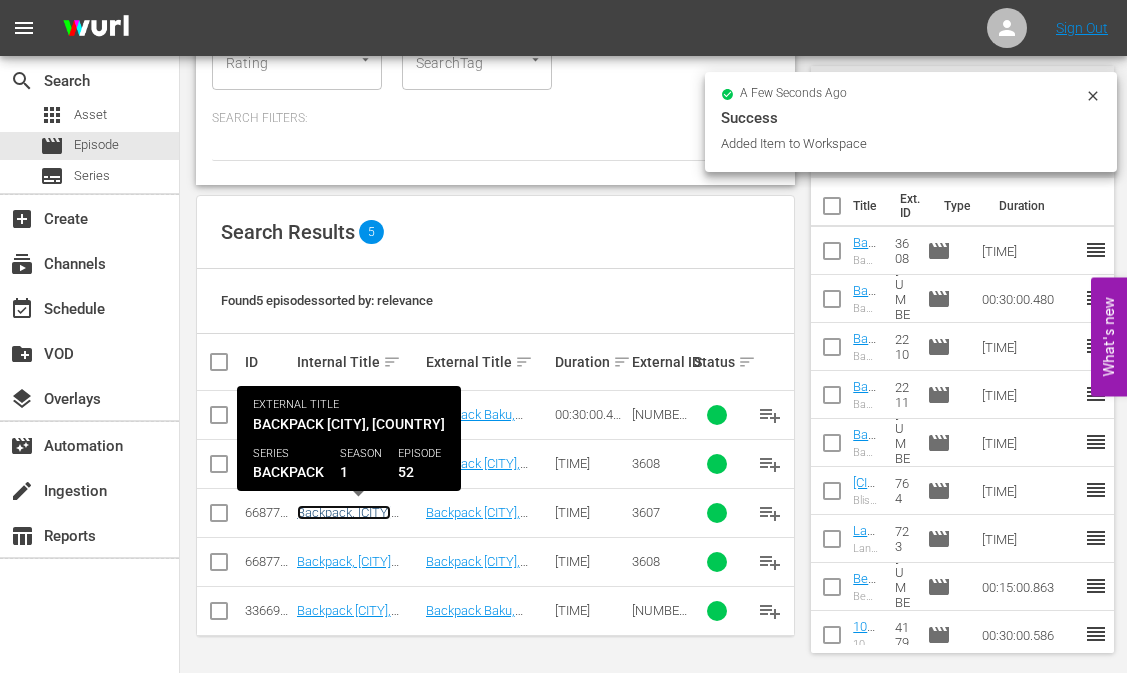 click on "Backpack, [CITY] [COUNTRY]([LANGUAGE])" at bounding box center [344, 527] 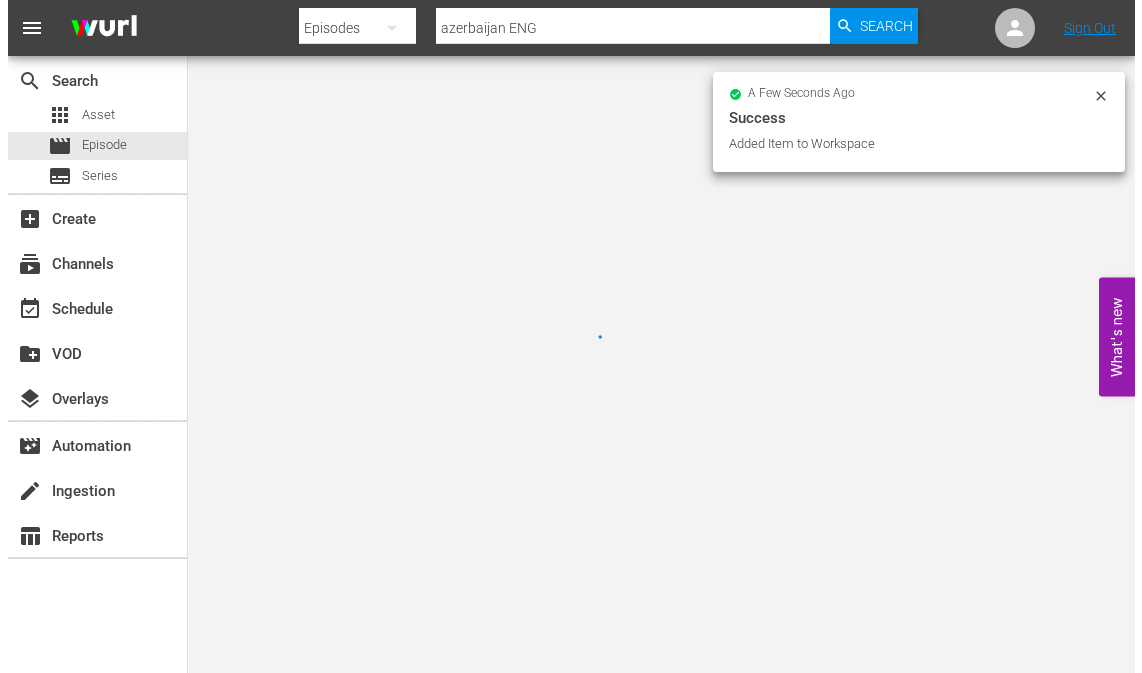 scroll, scrollTop: 0, scrollLeft: 0, axis: both 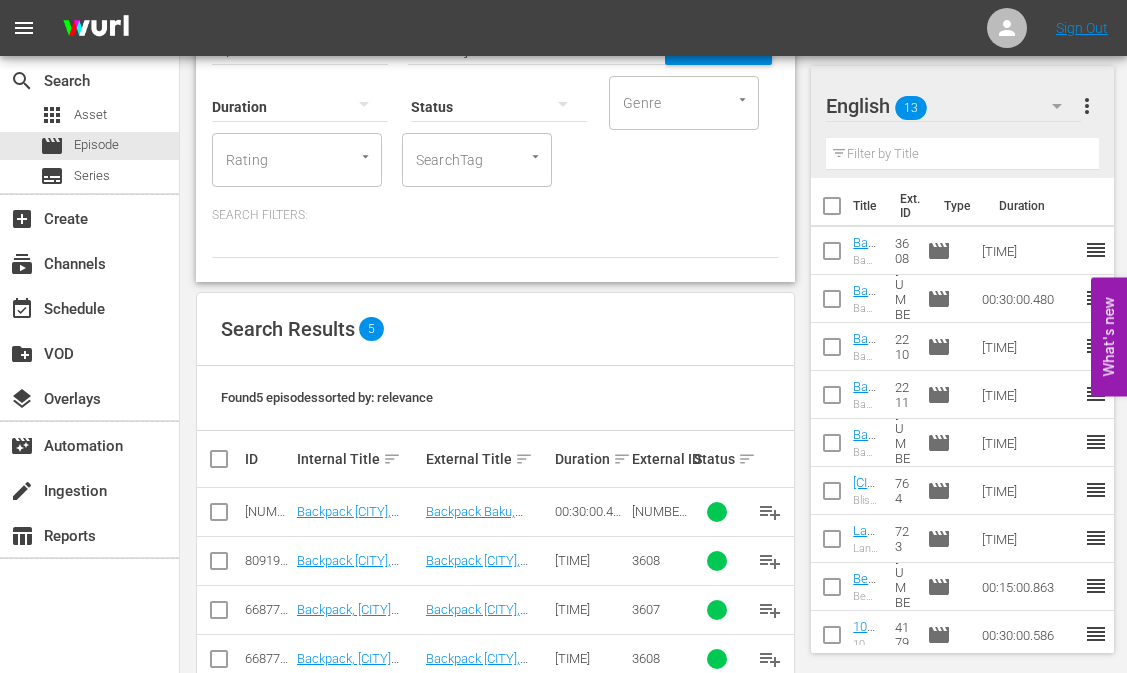 click on "playlist_add" at bounding box center [770, 610] 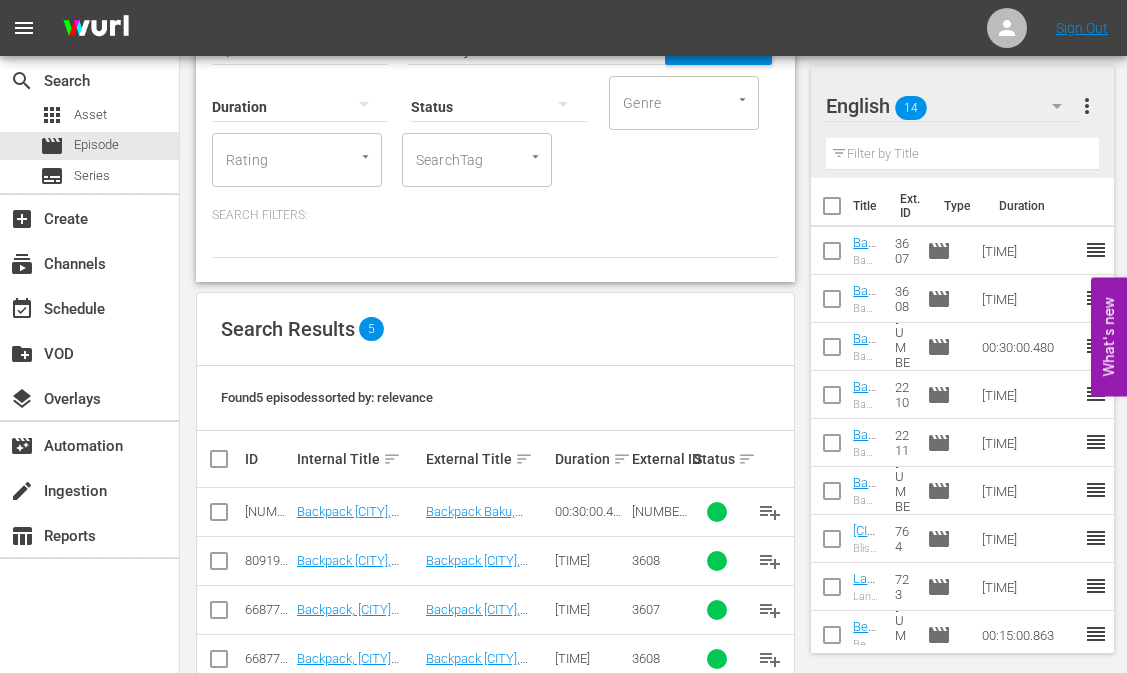 scroll, scrollTop: 27, scrollLeft: 0, axis: vertical 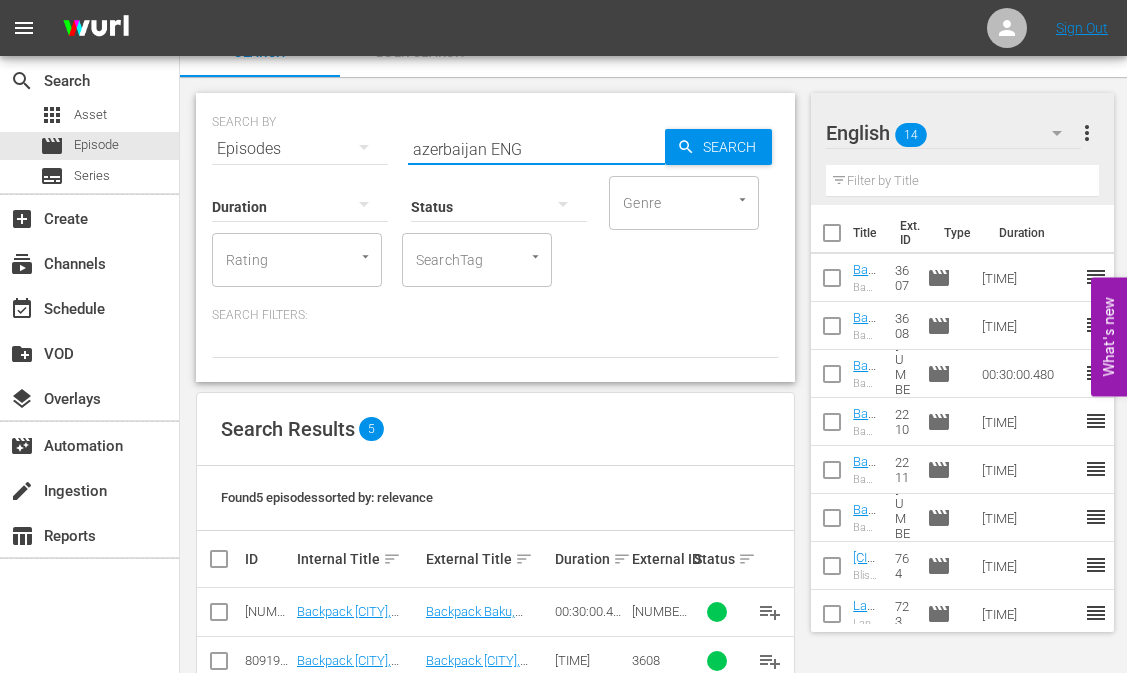 click on "azerbaijan ENG" at bounding box center [536, 149] 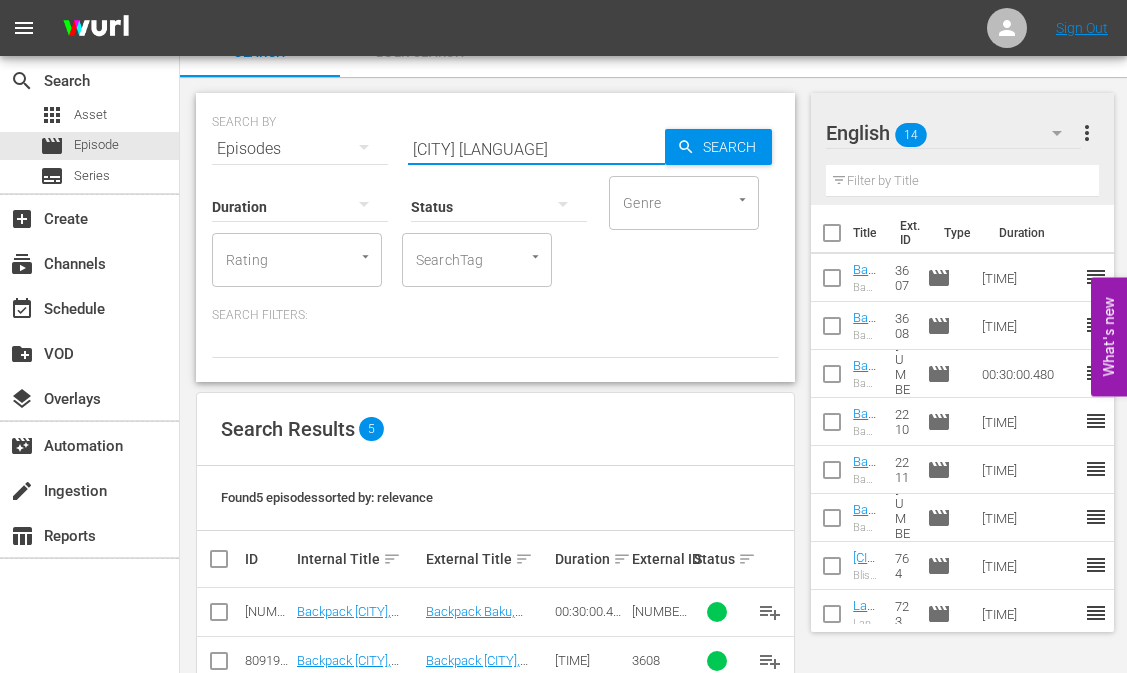 type on "[CITY] [LANGUAGE]" 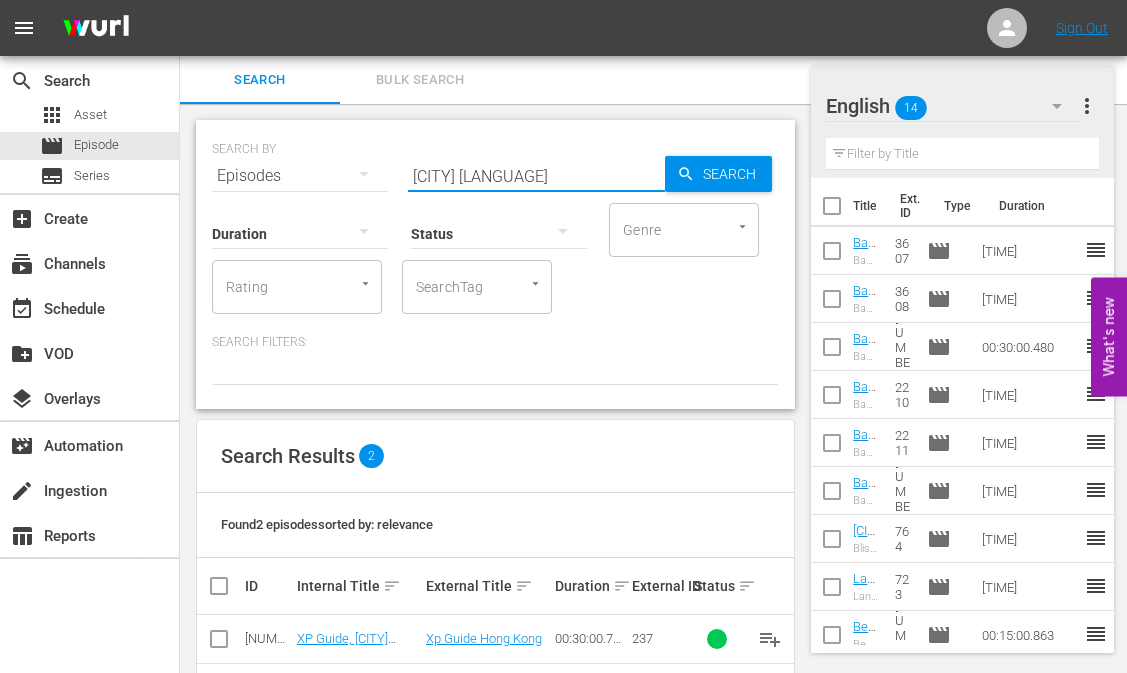 scroll, scrollTop: 77, scrollLeft: 0, axis: vertical 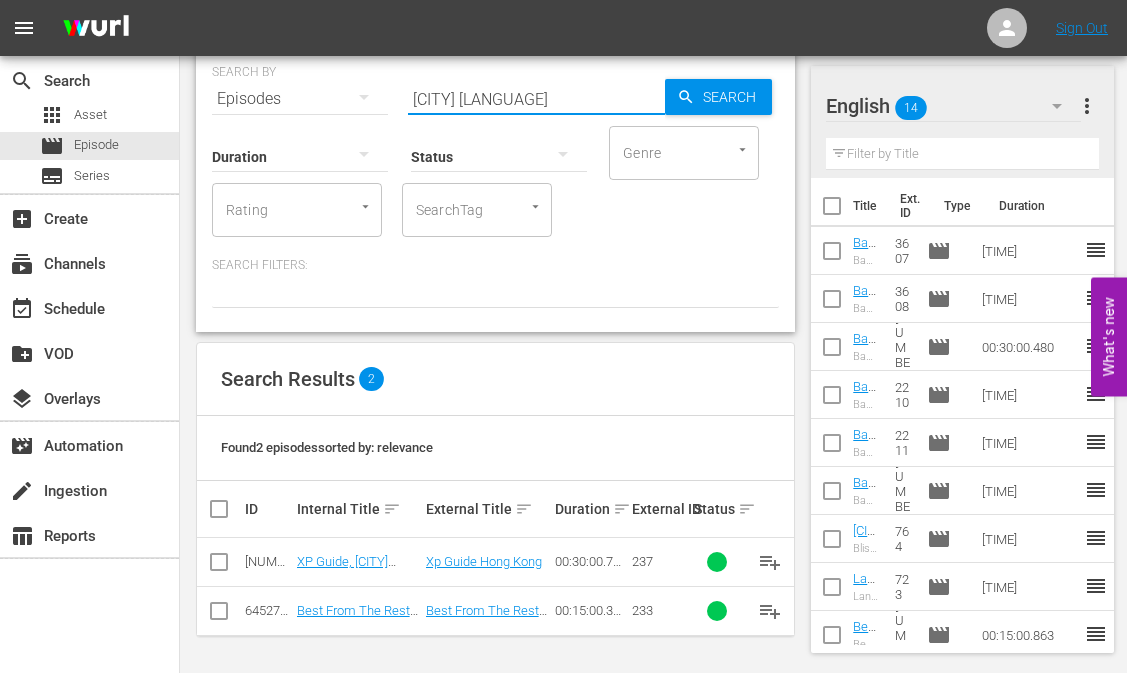 click at bounding box center (219, 615) 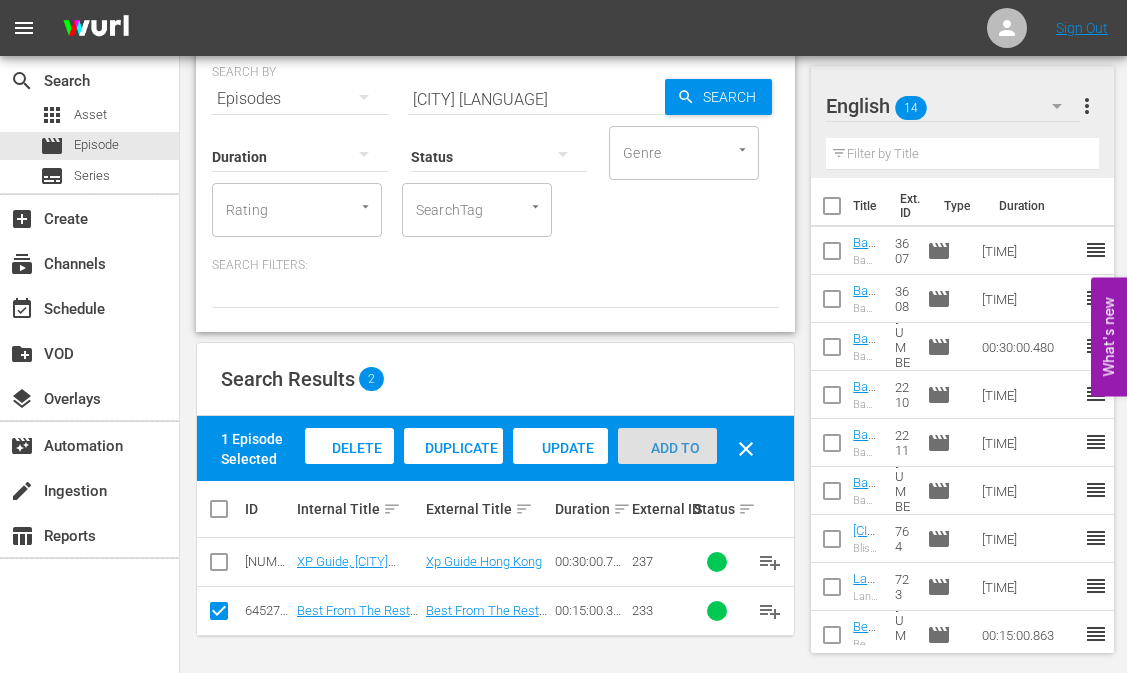 click on "Add to Workspace" at bounding box center [667, 467] 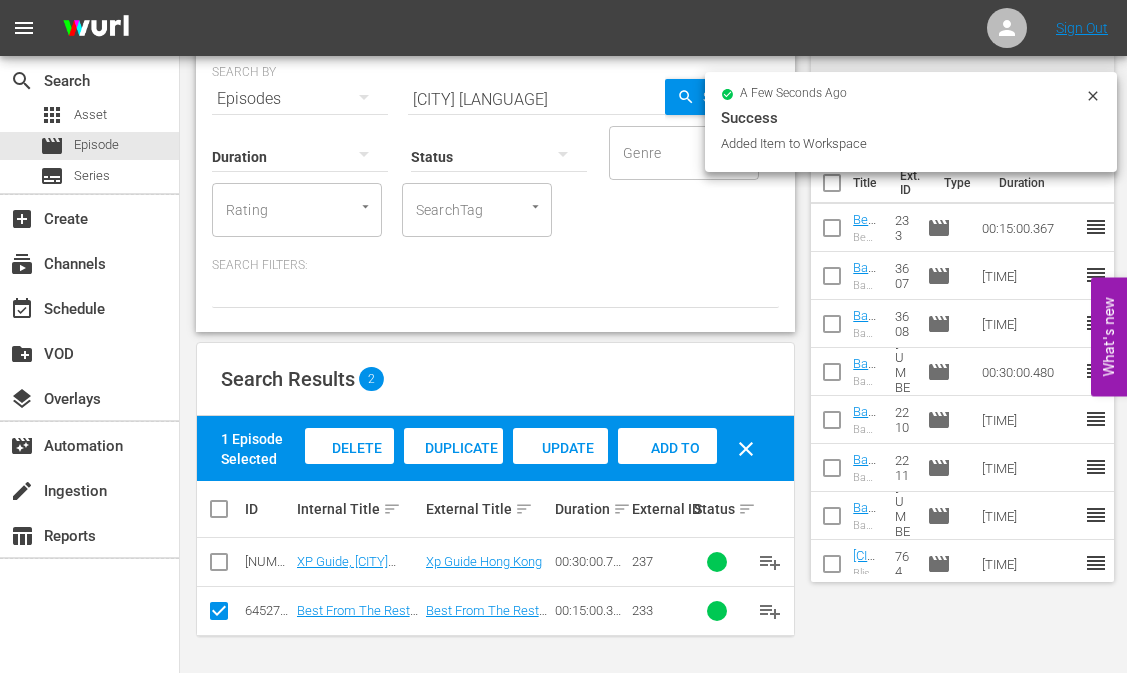 scroll, scrollTop: 0, scrollLeft: 0, axis: both 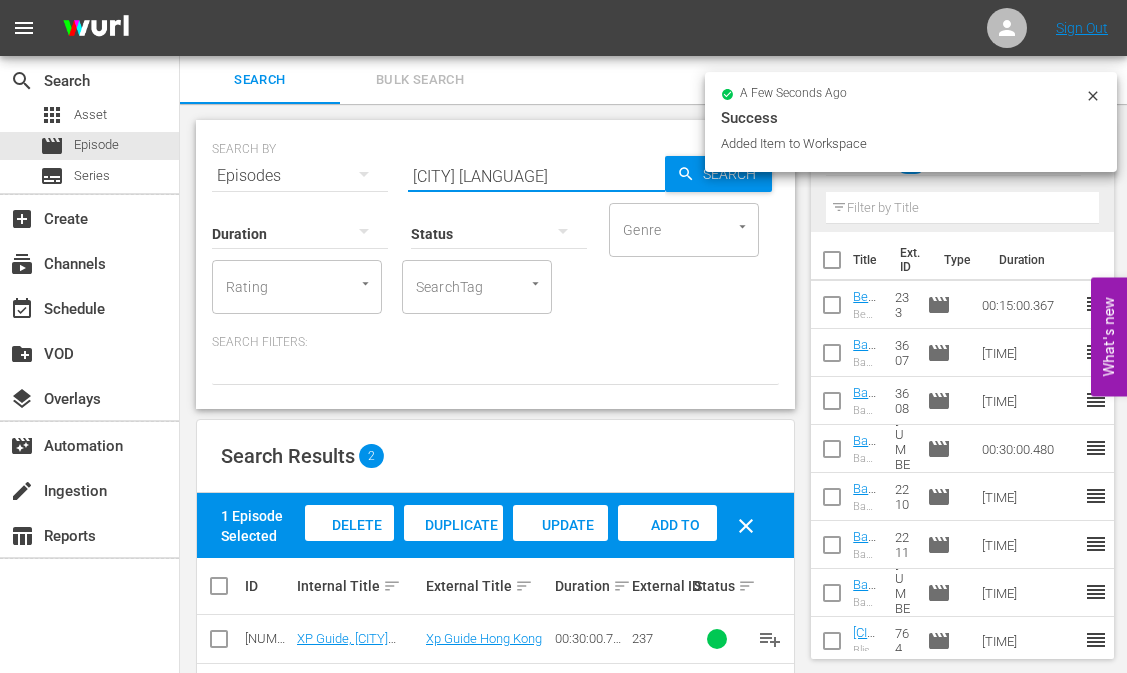 drag, startPoint x: 486, startPoint y: 175, endPoint x: 324, endPoint y: 149, distance: 164.07315 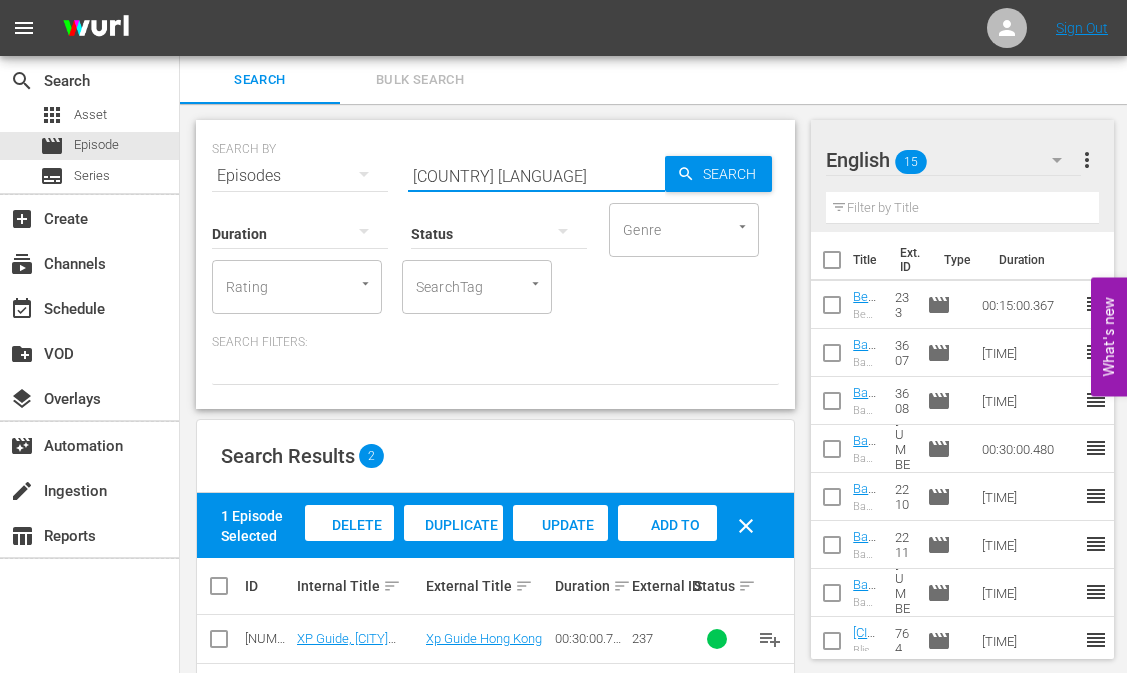 type on "[COUNTRY] [LANGUAGE]" 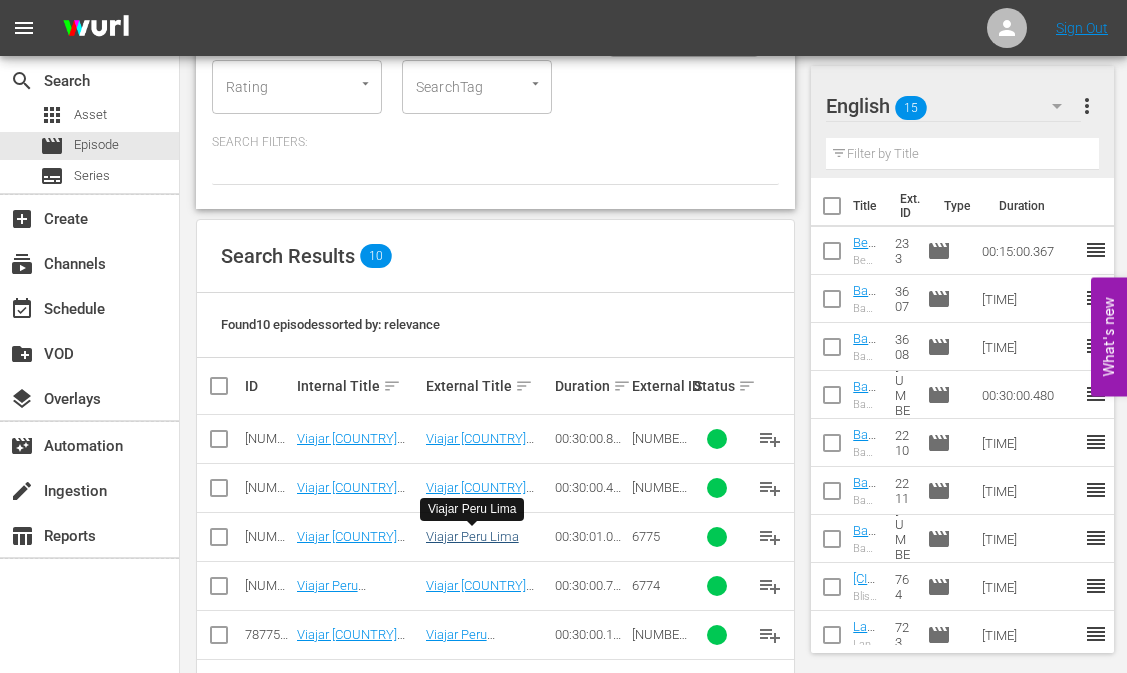 scroll, scrollTop: 300, scrollLeft: 0, axis: vertical 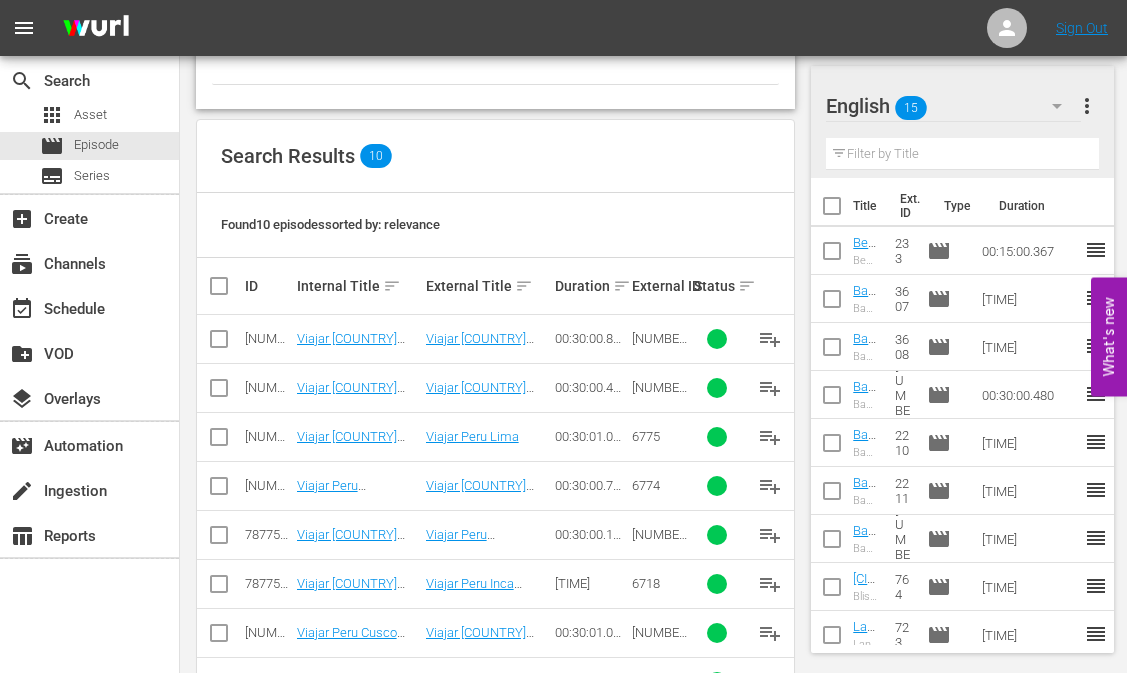 click at bounding box center (219, 441) 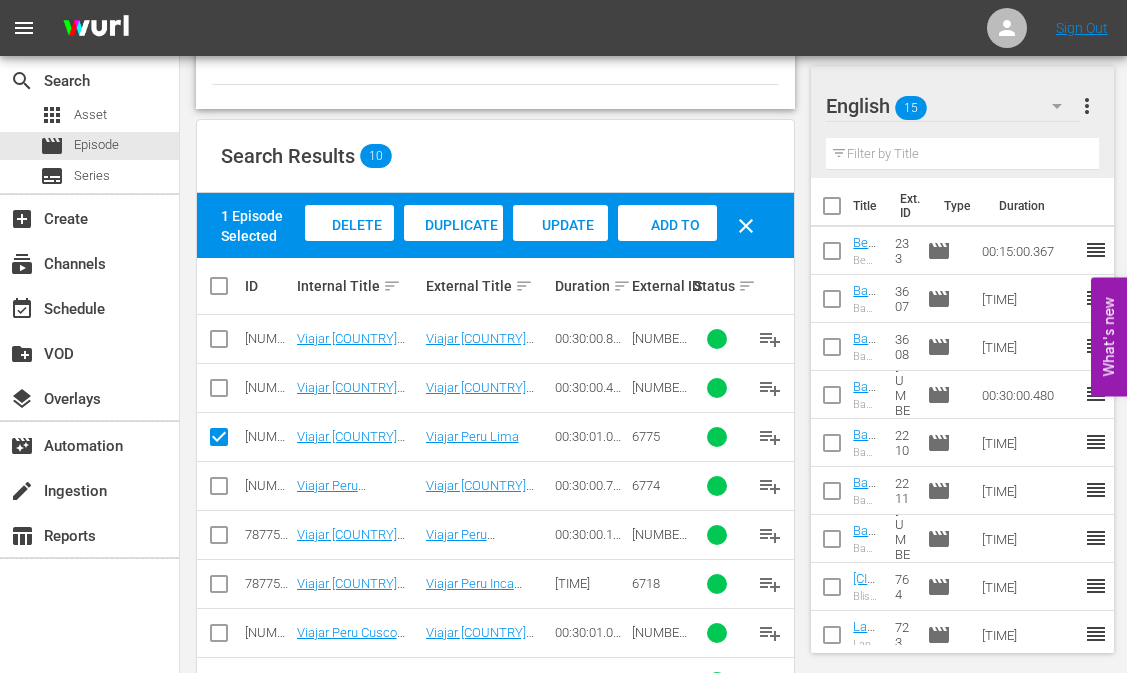 click at bounding box center [219, 392] 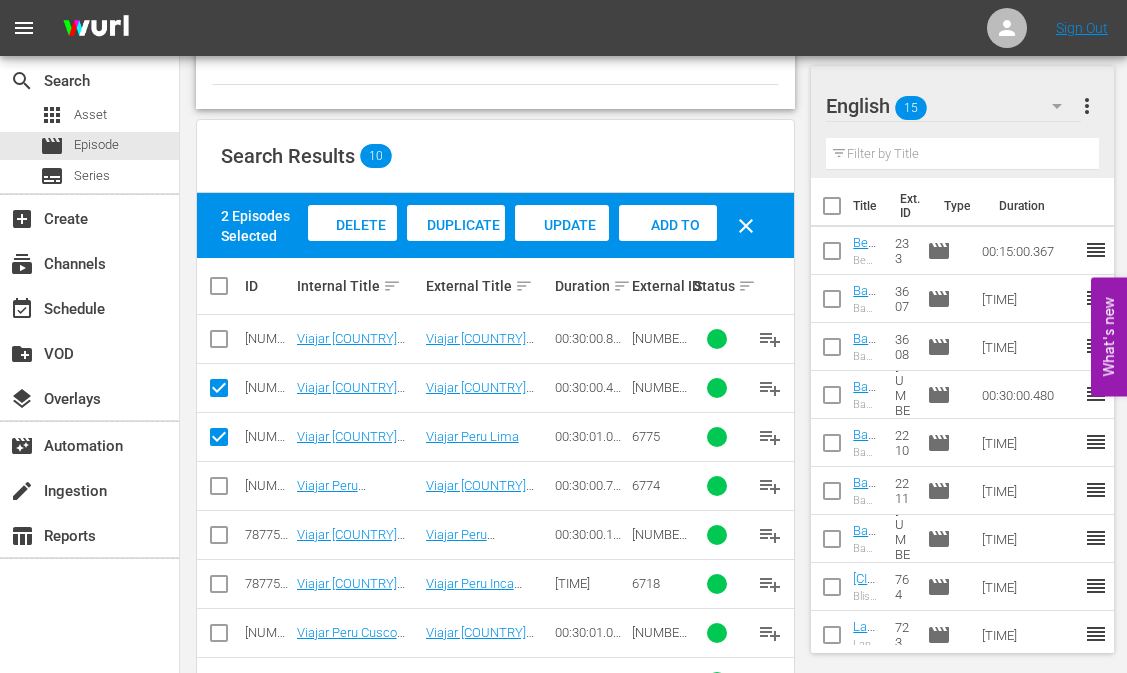 click at bounding box center (219, 490) 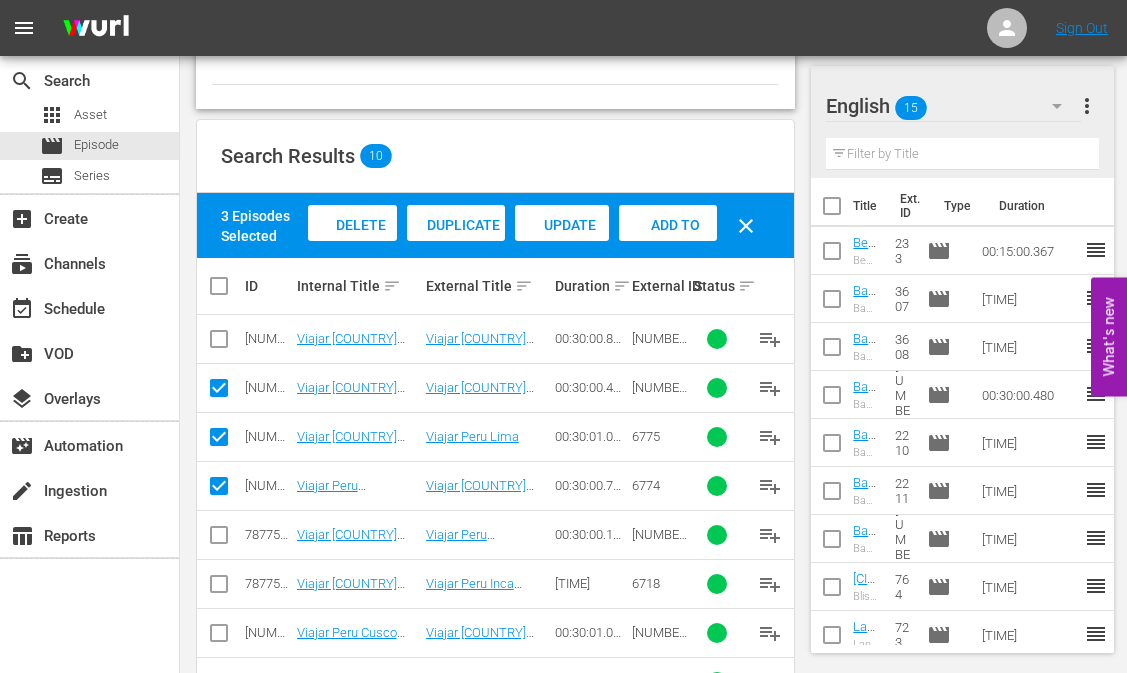click on "Add to Workspace" at bounding box center (353, 244) 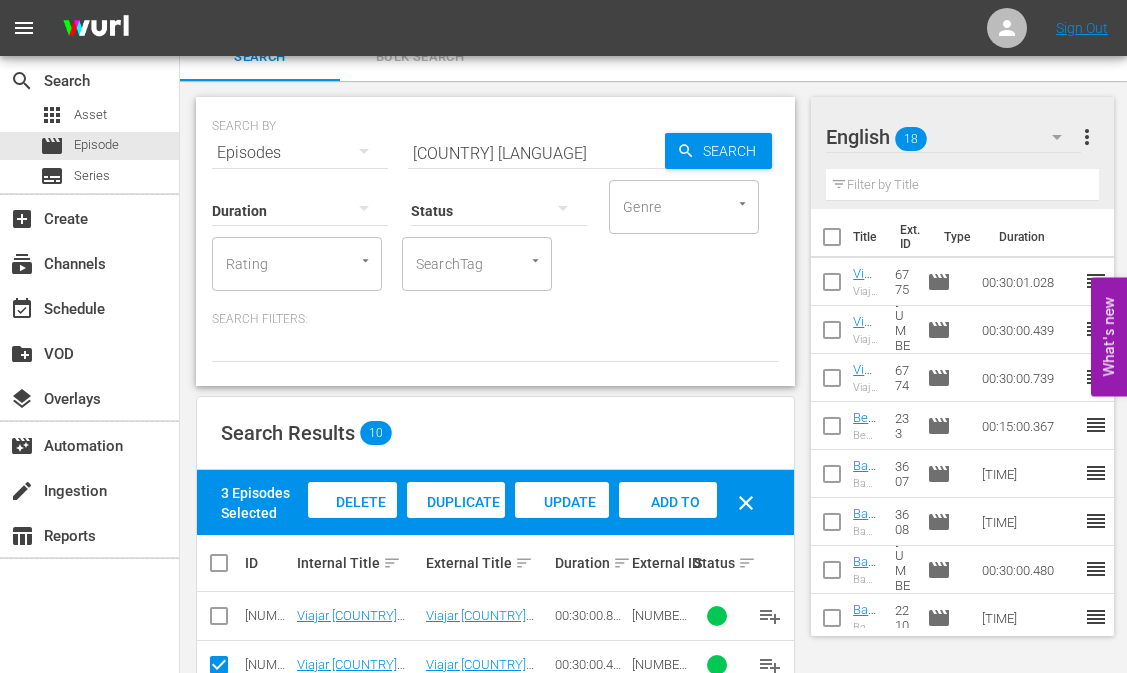 scroll, scrollTop: 0, scrollLeft: 0, axis: both 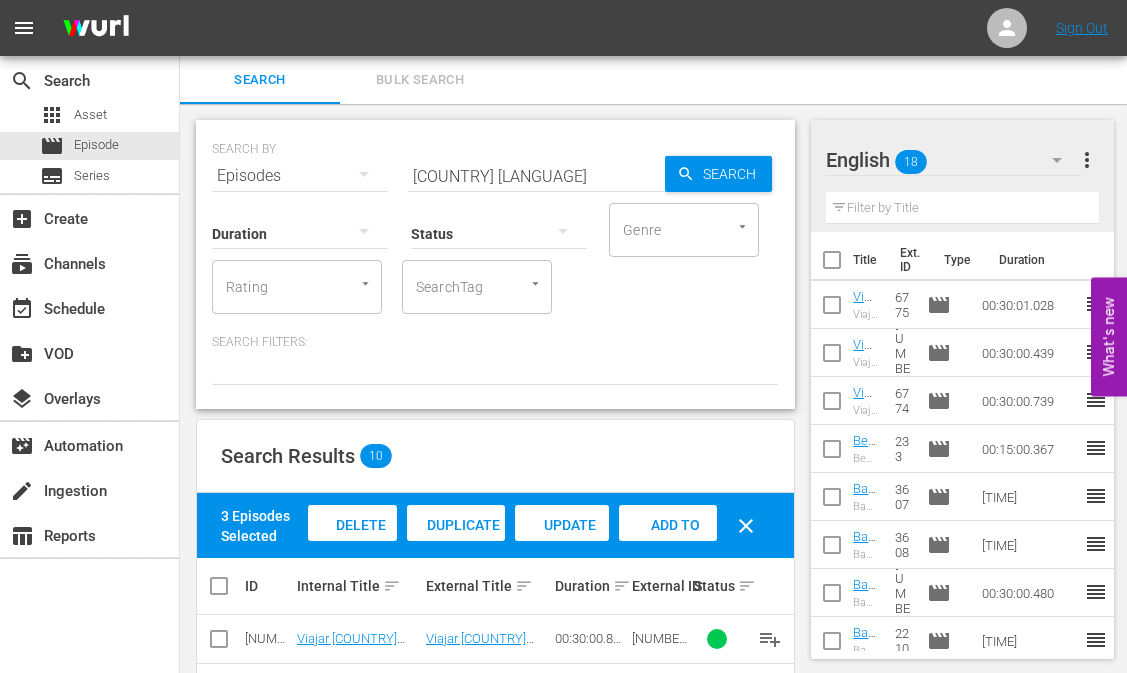 click on "[COUNTRY] [LANGUAGE]" at bounding box center [536, 176] 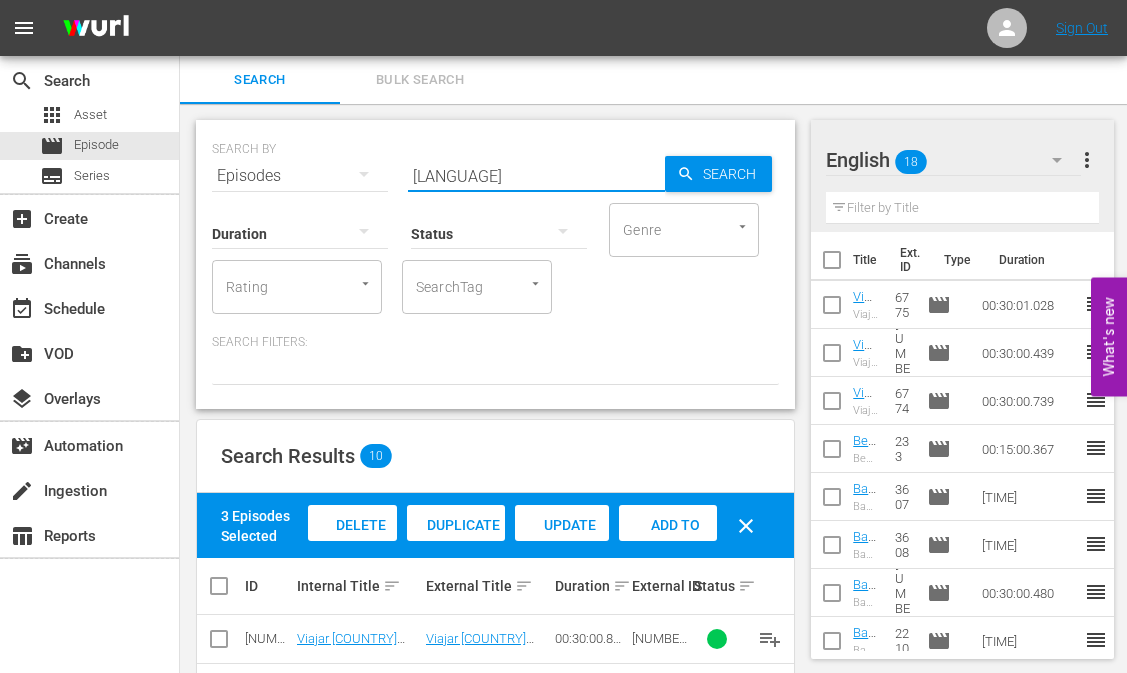 type on "[LANGUAGE]" 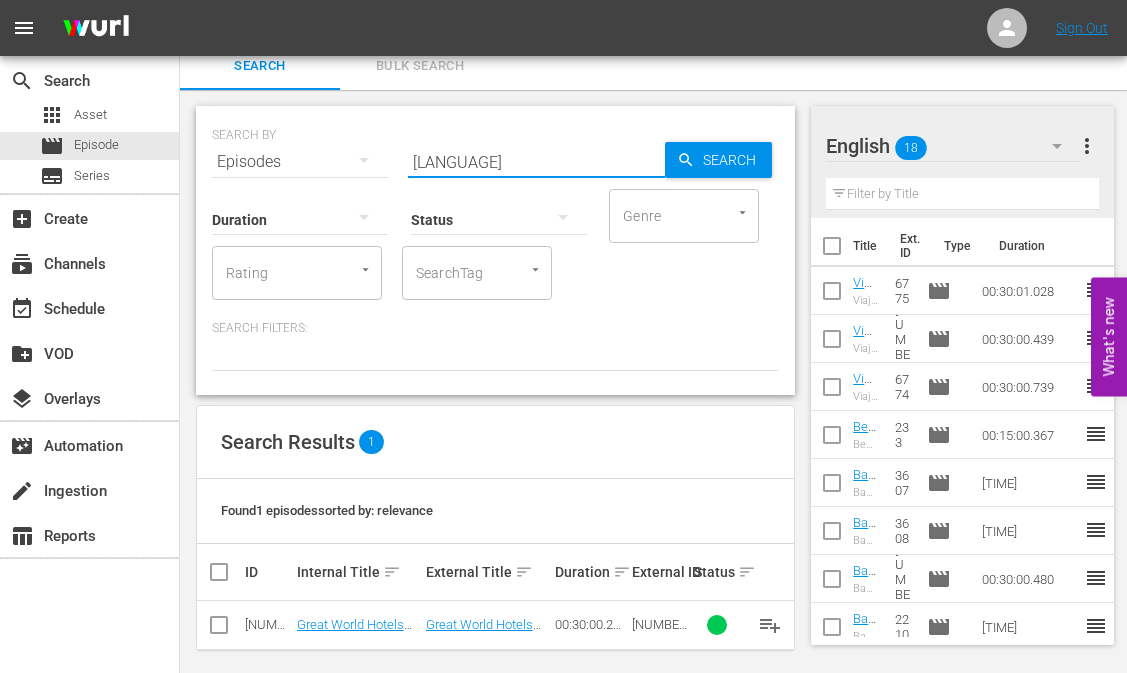 scroll, scrollTop: 28, scrollLeft: 0, axis: vertical 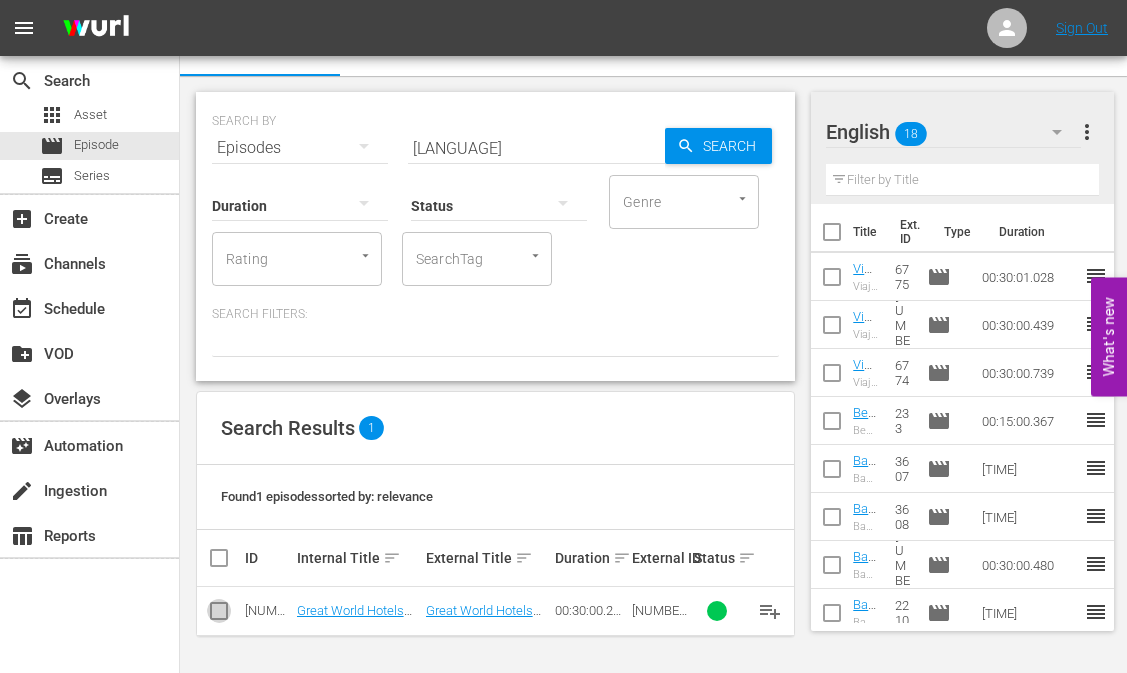 click at bounding box center [219, 615] 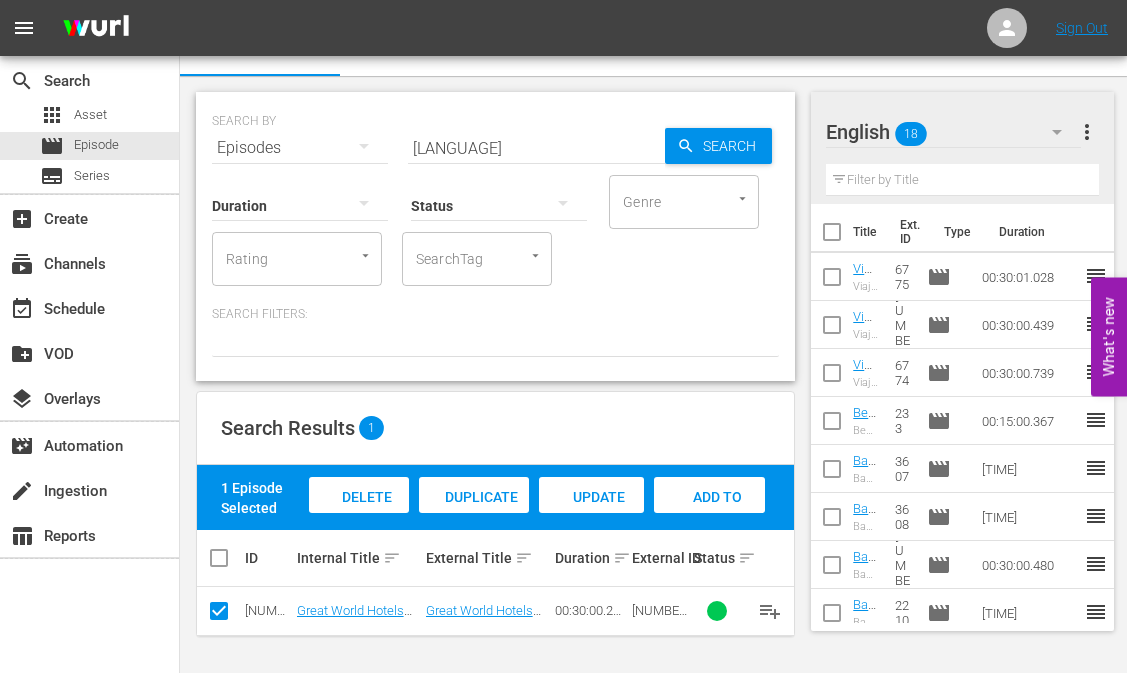 click on "Add to Workspace" at bounding box center [359, 516] 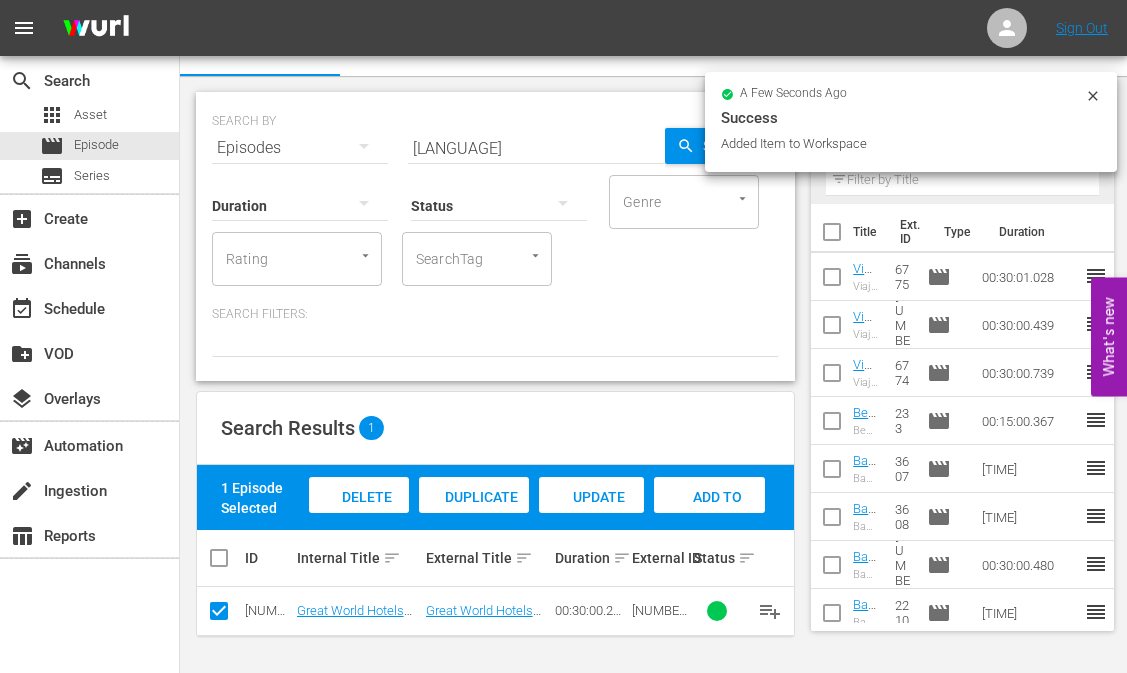 scroll, scrollTop: 0, scrollLeft: 0, axis: both 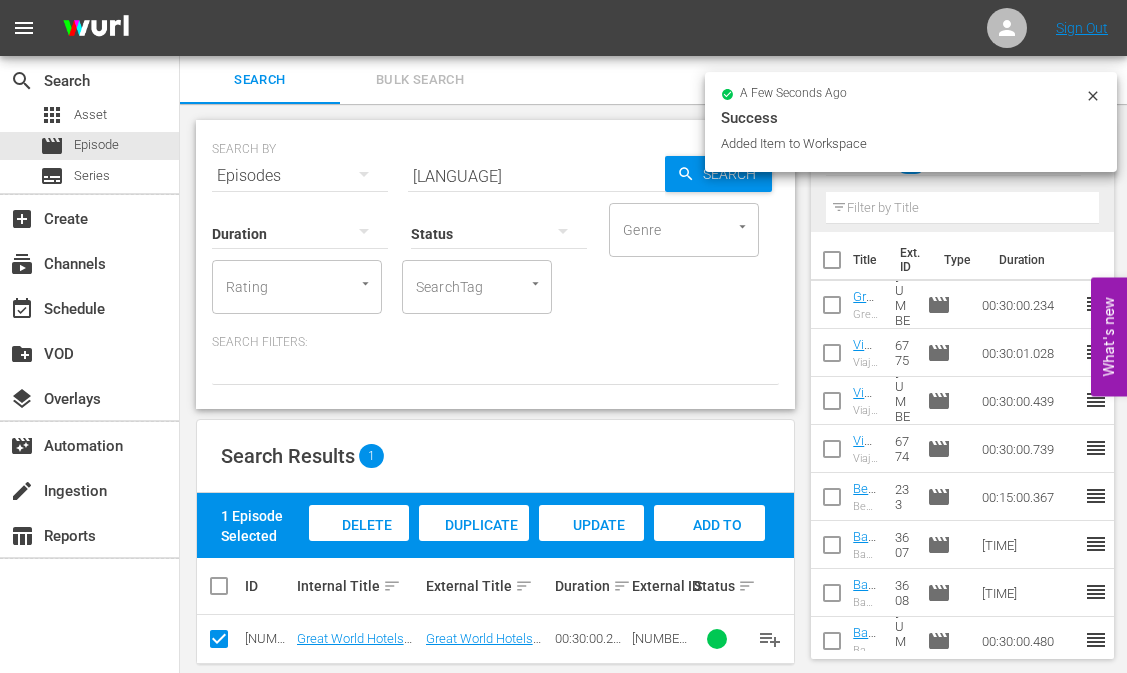 click on "[LANGUAGE]" at bounding box center [536, 176] 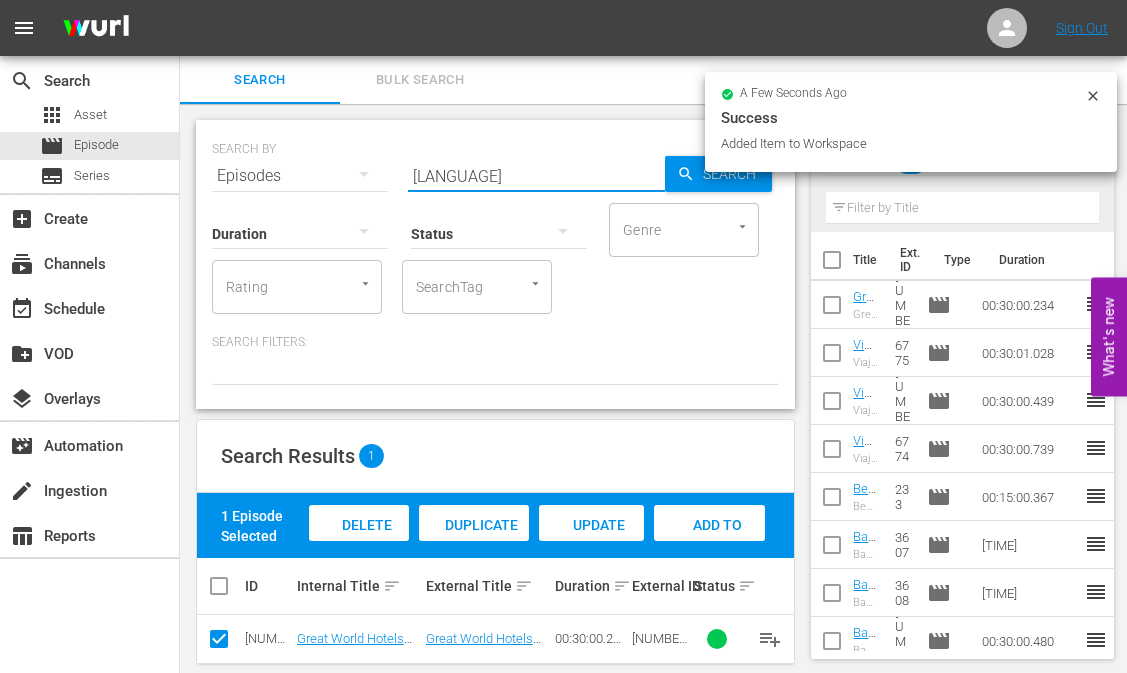 click on "[LANGUAGE]" at bounding box center [536, 176] 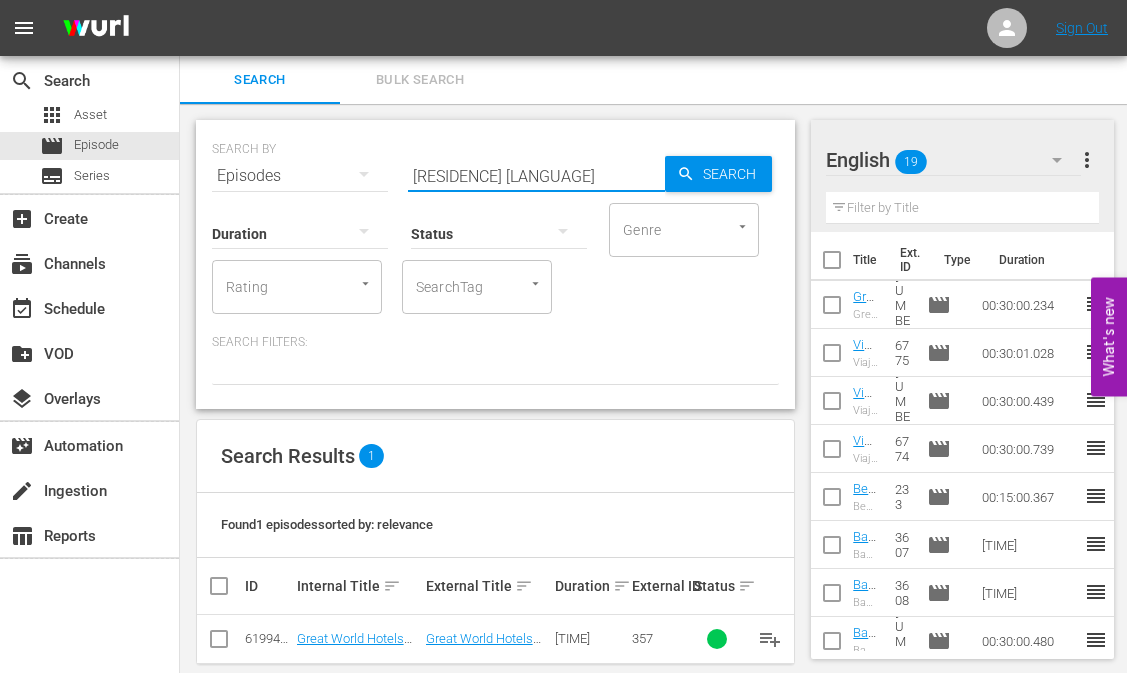 type on "[RESIDENCE] [LANGUAGE]" 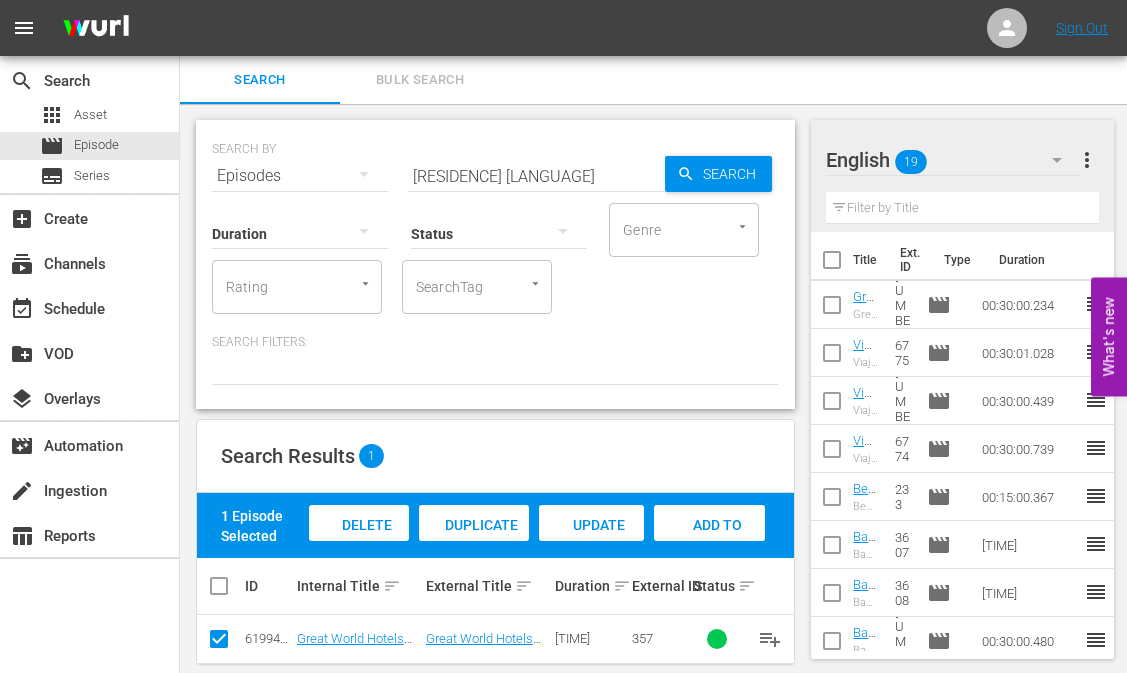 click on "Add to Workspace" at bounding box center (359, 542) 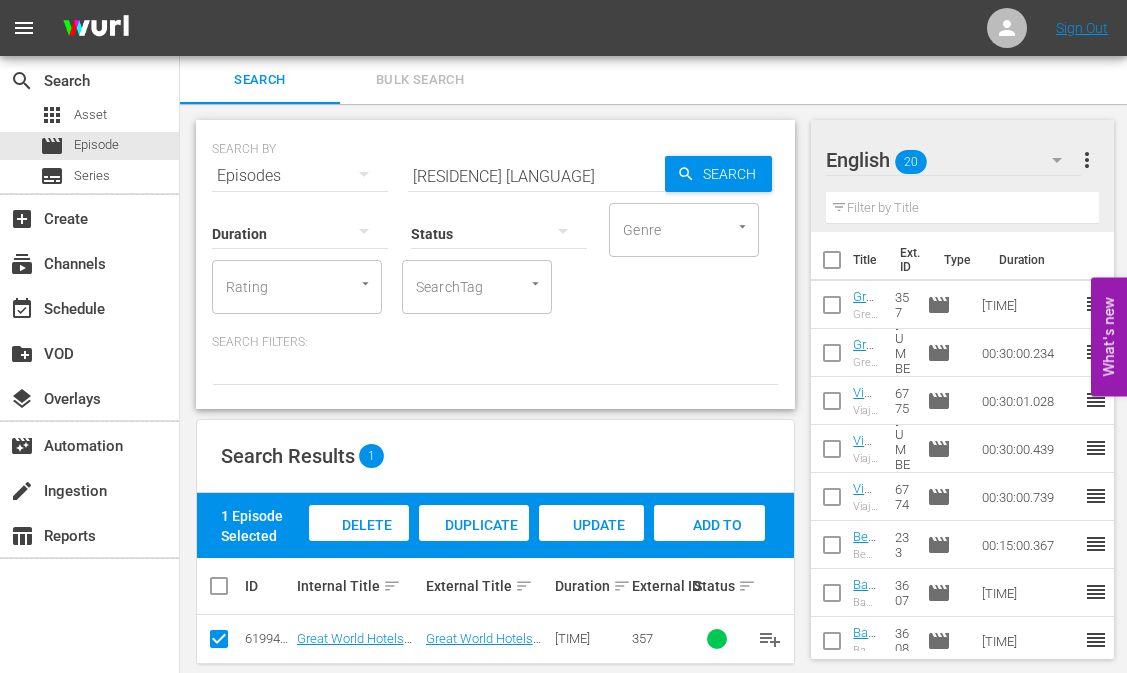 click on "[RESIDENCE] [LANGUAGE]" at bounding box center [536, 176] 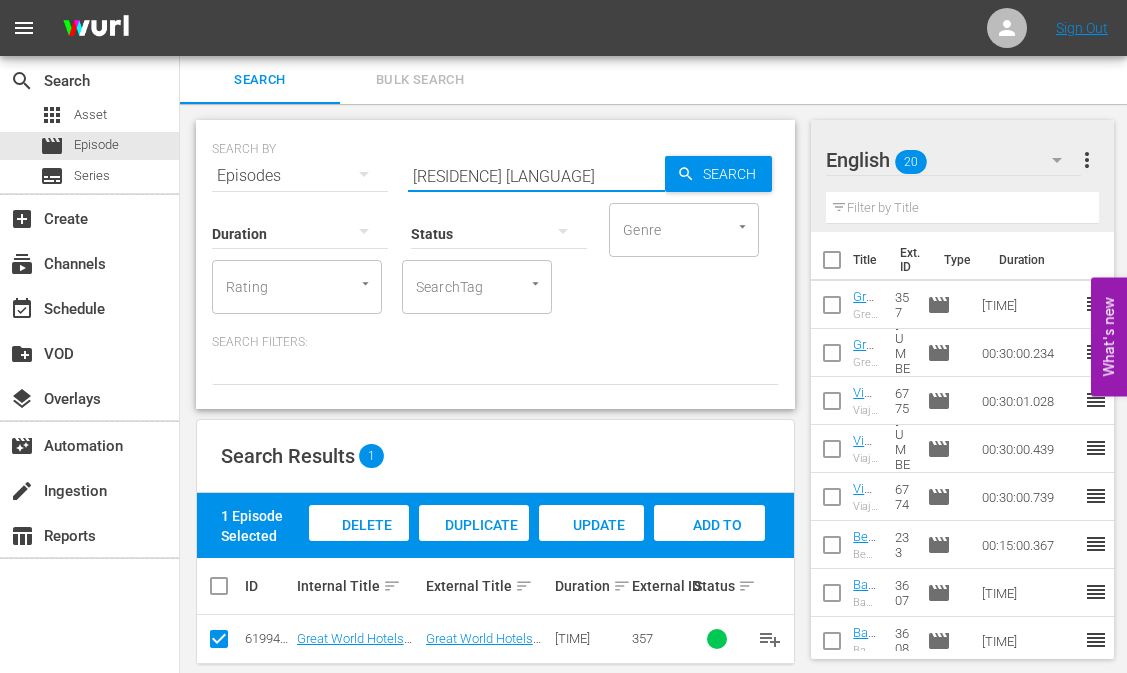 click on "[RESIDENCE] [LANGUAGE]" at bounding box center [536, 176] 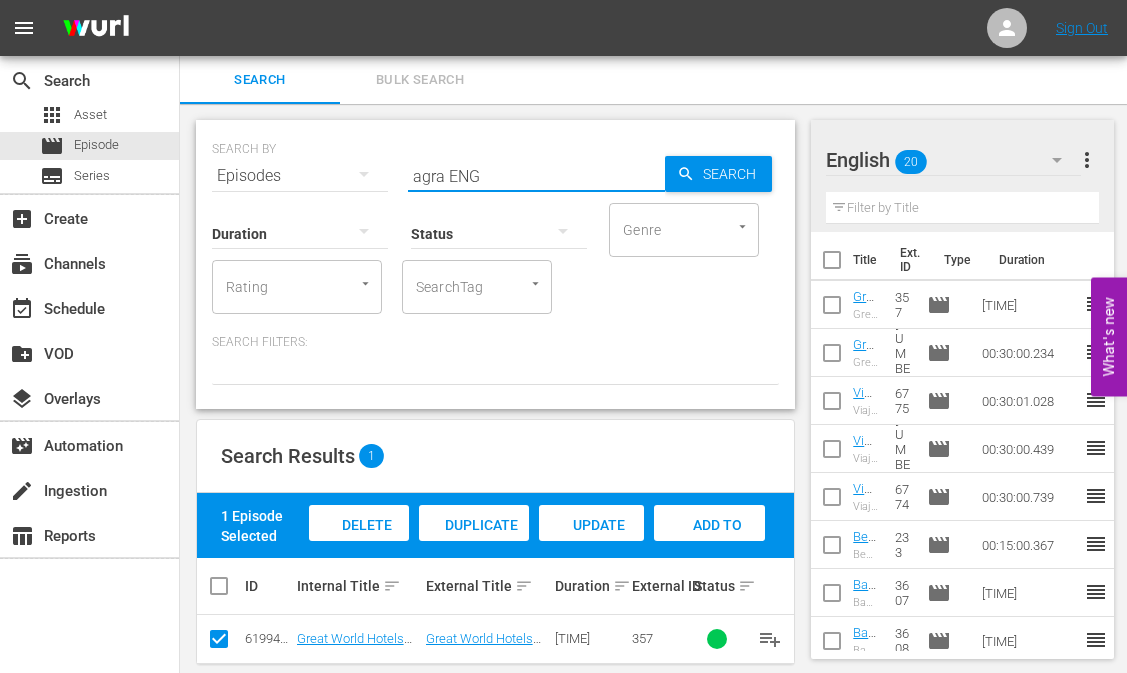 type on "agra ENG" 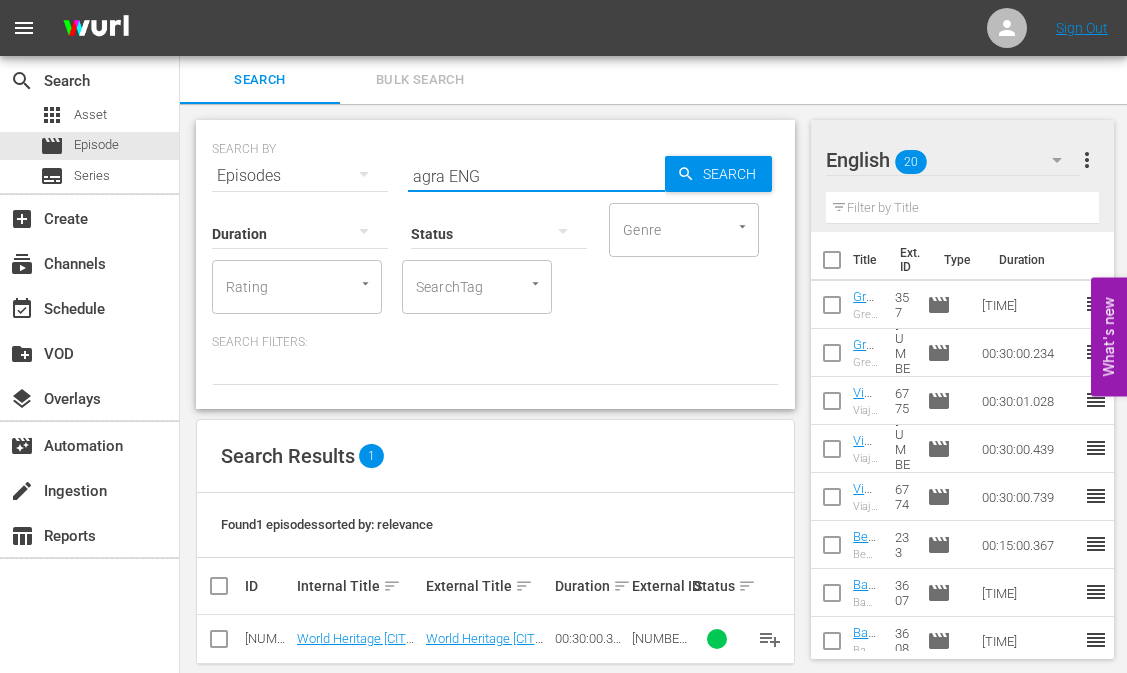 scroll, scrollTop: 28, scrollLeft: 0, axis: vertical 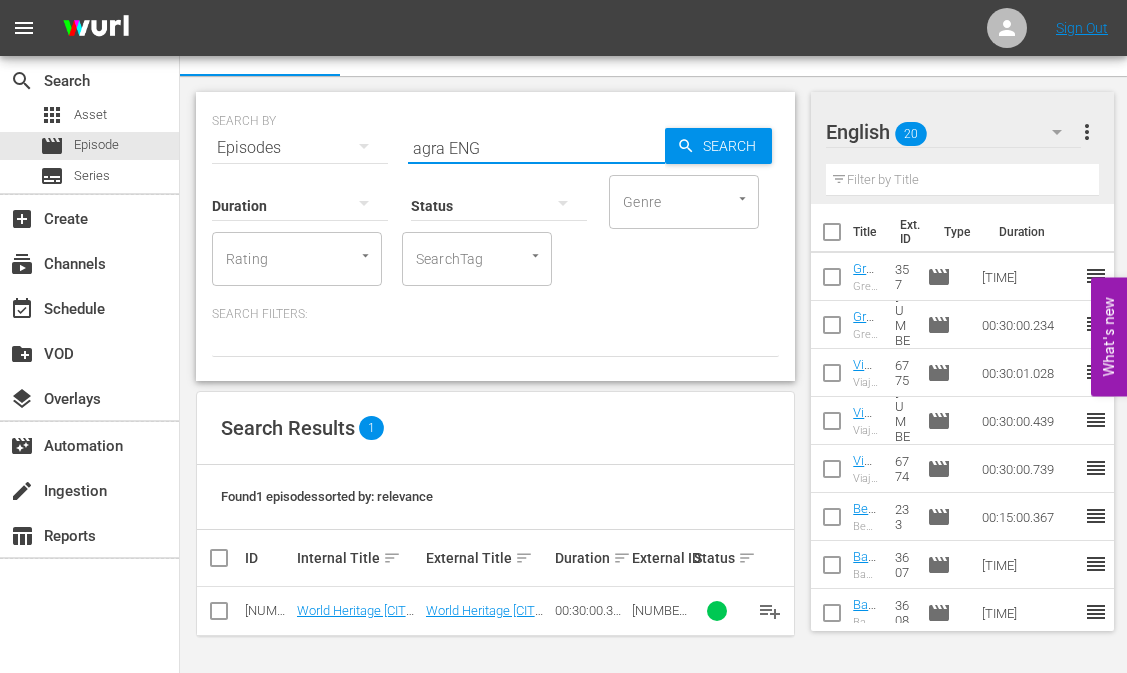 click at bounding box center (219, 615) 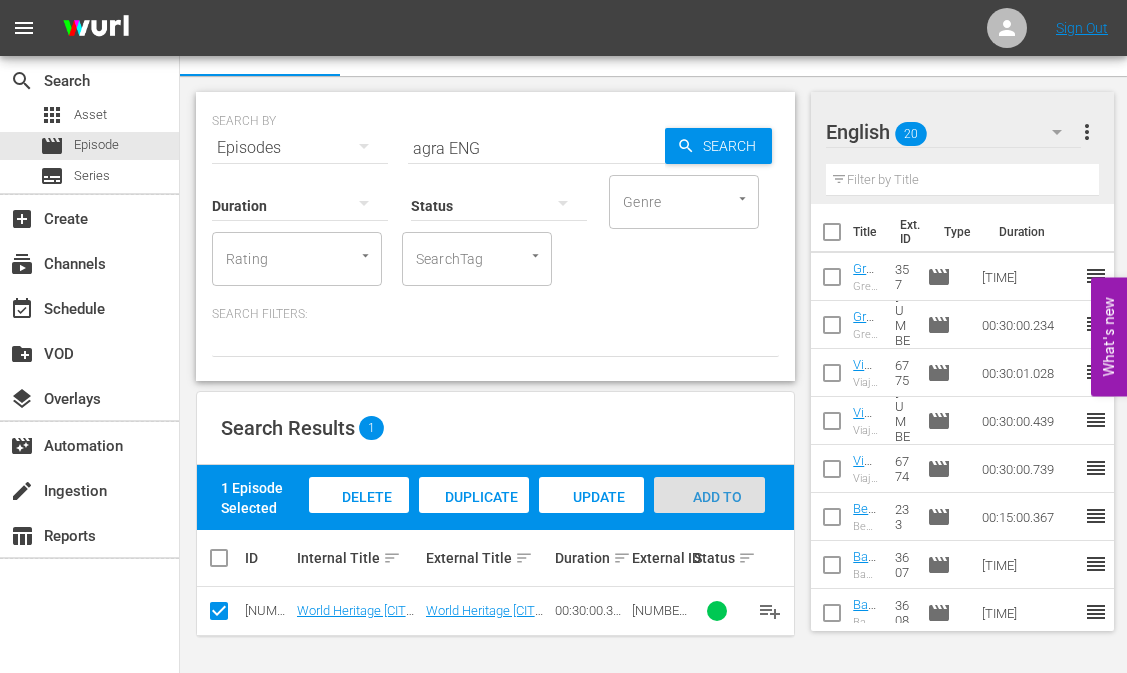 click on "Add to Workspace" at bounding box center [710, 516] 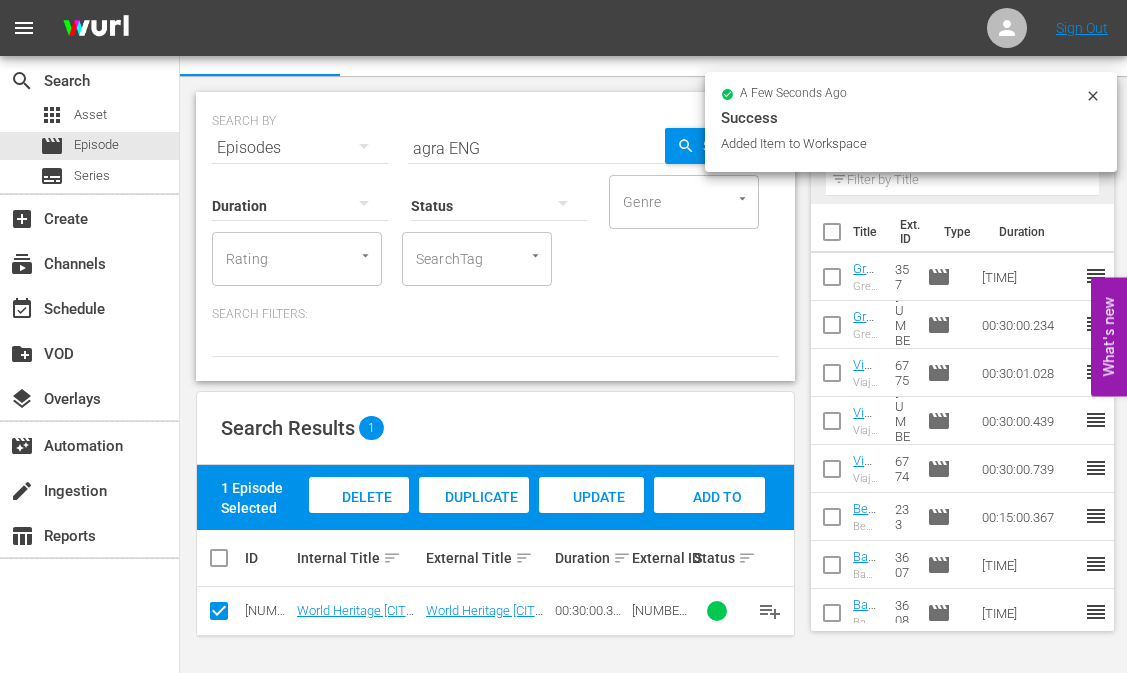 click on "agra ENG" at bounding box center [536, 148] 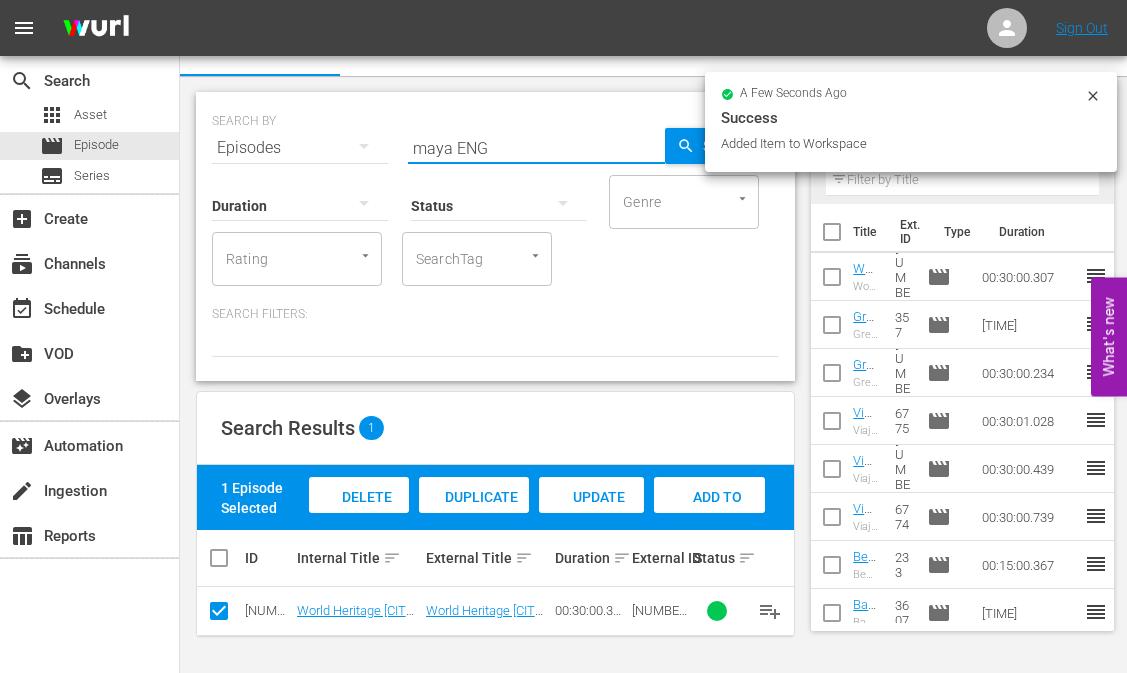 type on "maya ENG" 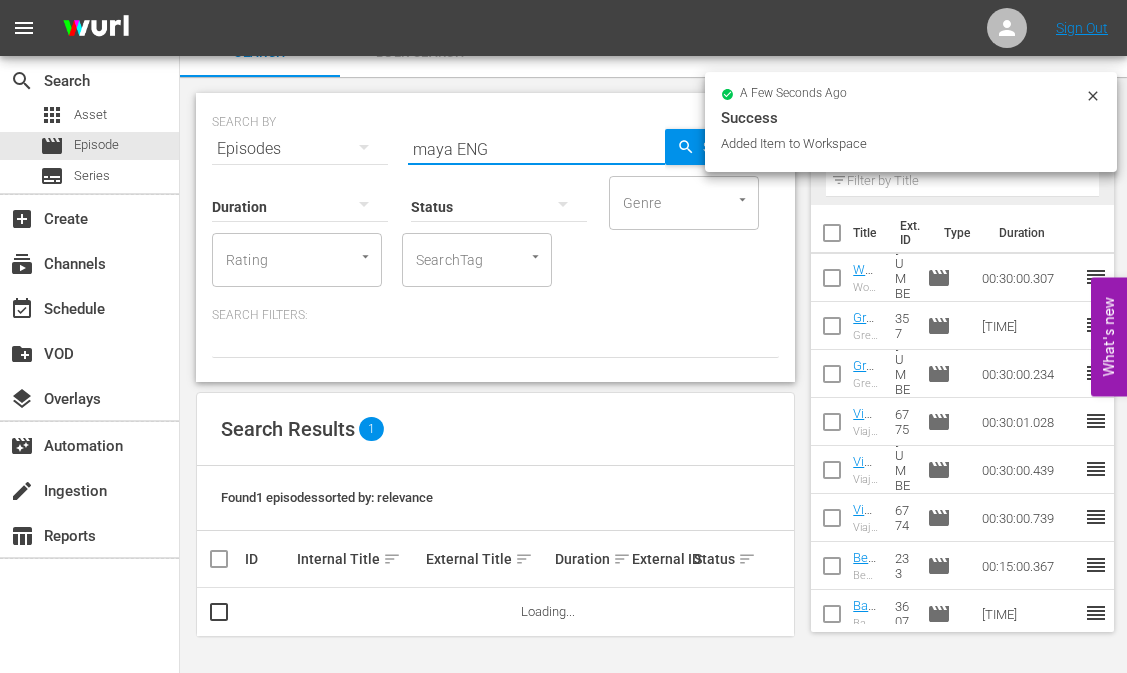 scroll, scrollTop: 28, scrollLeft: 0, axis: vertical 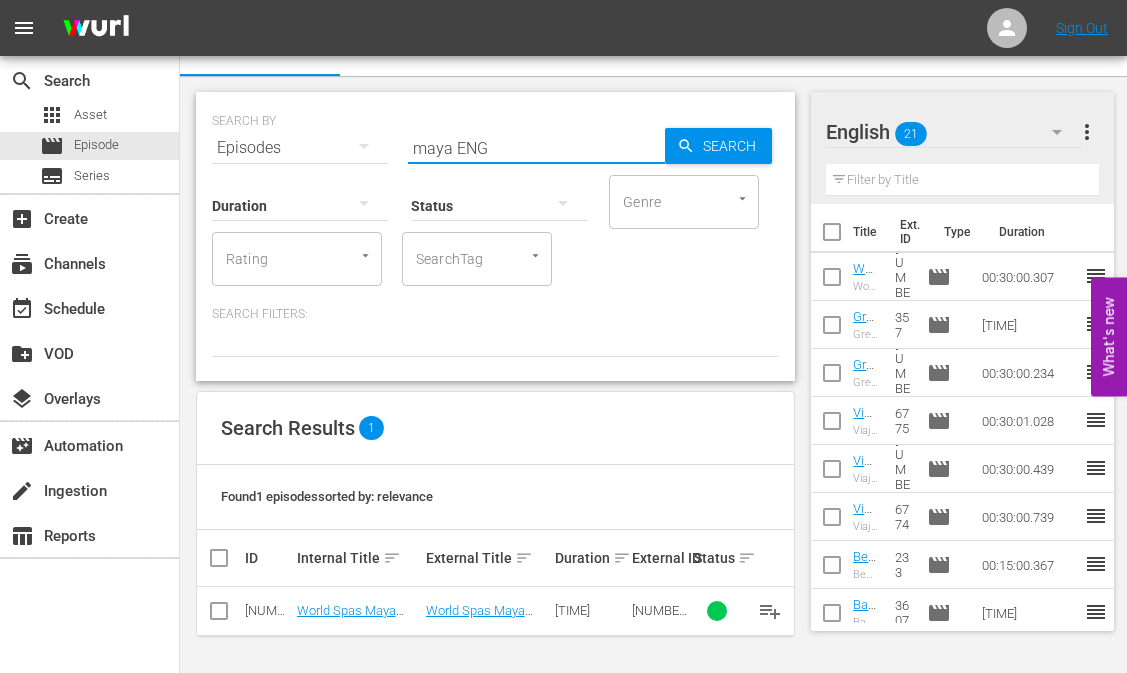 click at bounding box center (219, 615) 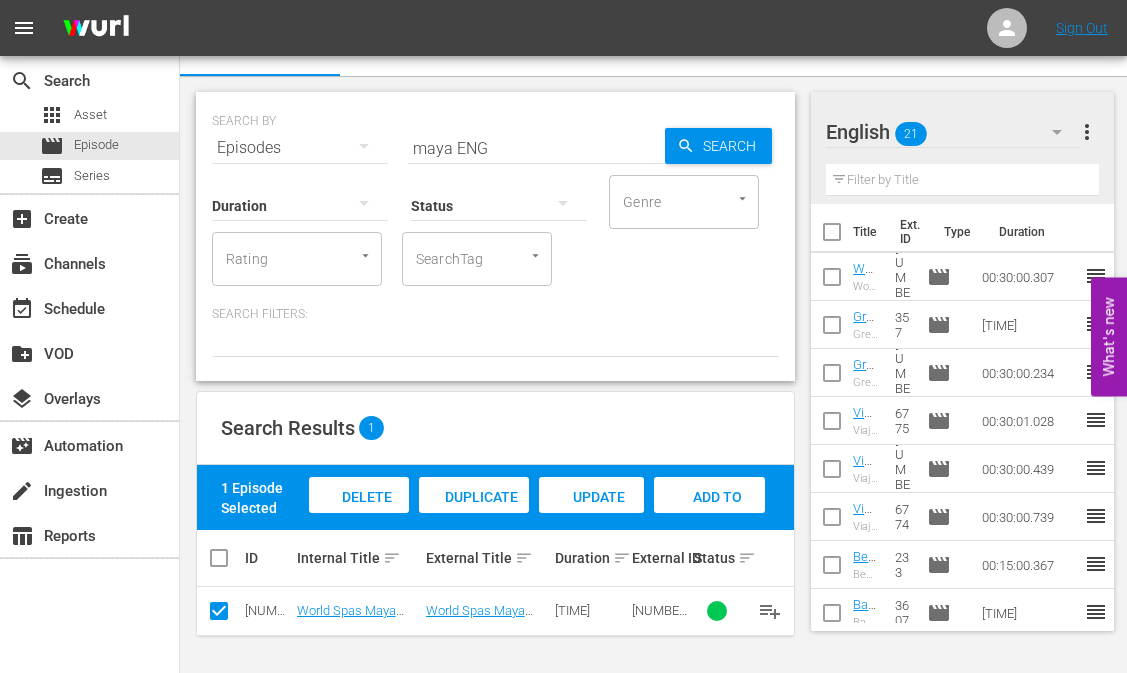 click on "Add to Workspace" at bounding box center (359, 516) 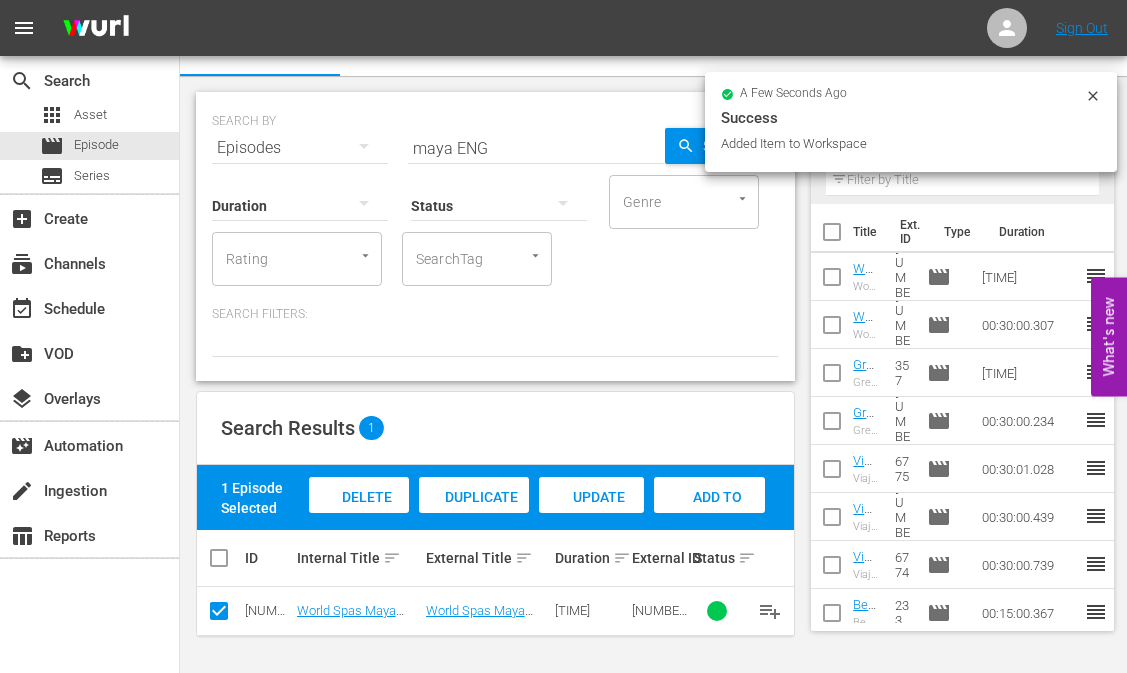 click on "maya ENG" at bounding box center [536, 148] 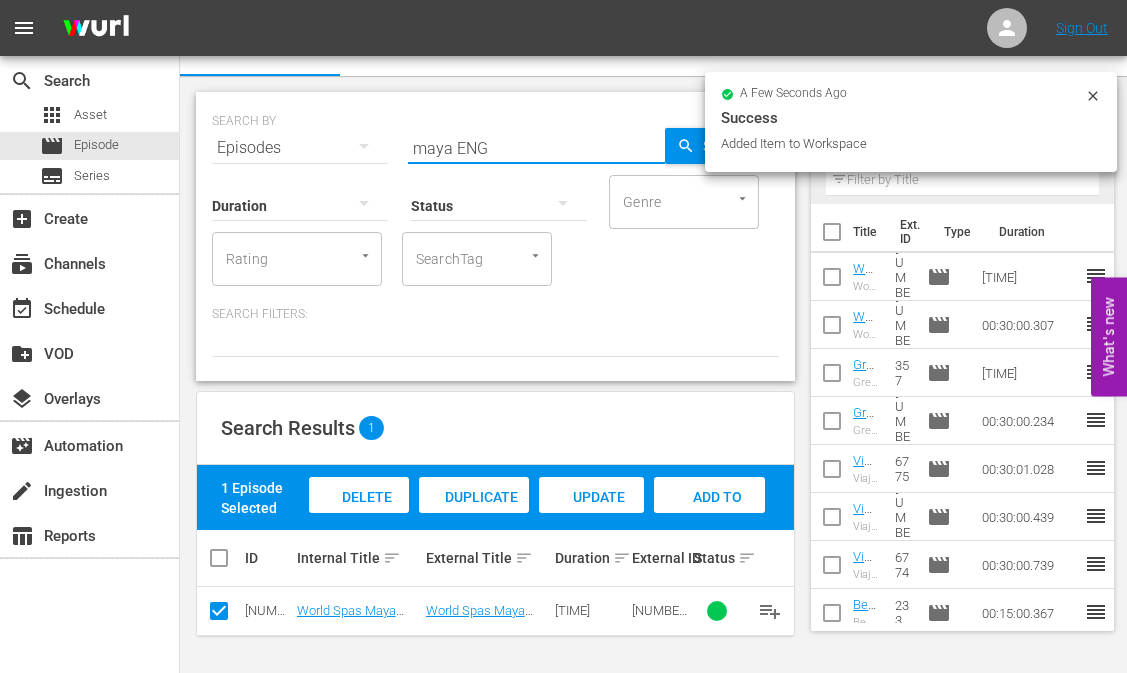 click on "maya ENG" at bounding box center [536, 148] 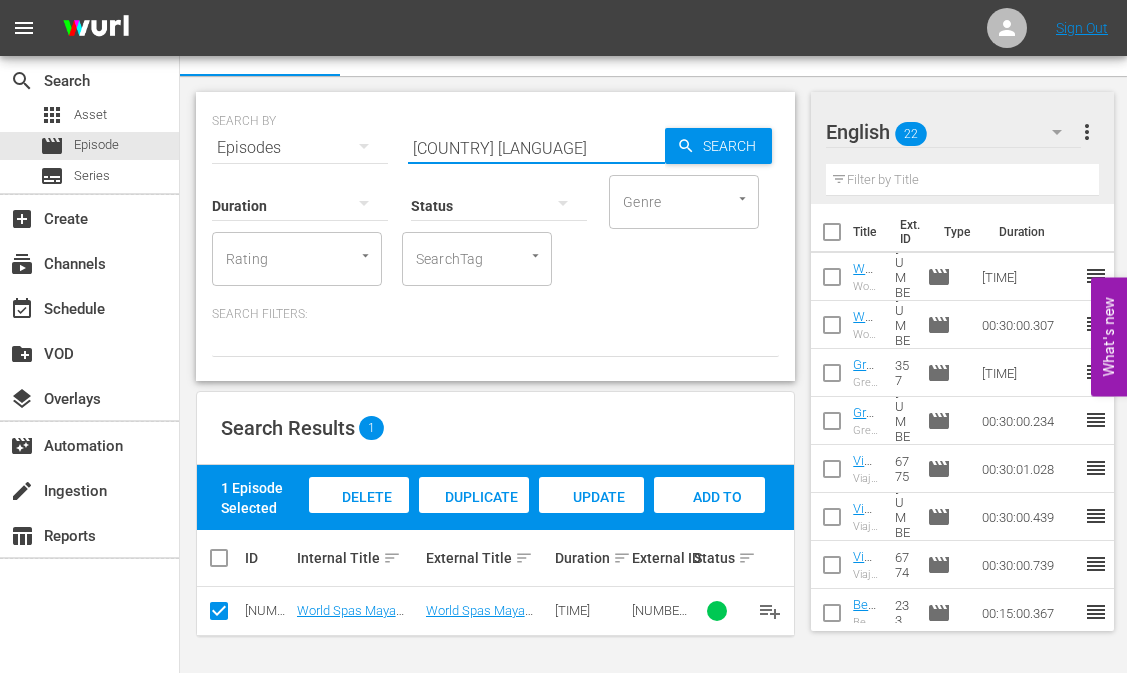 type on "[COUNTRY] [LANGUAGE]" 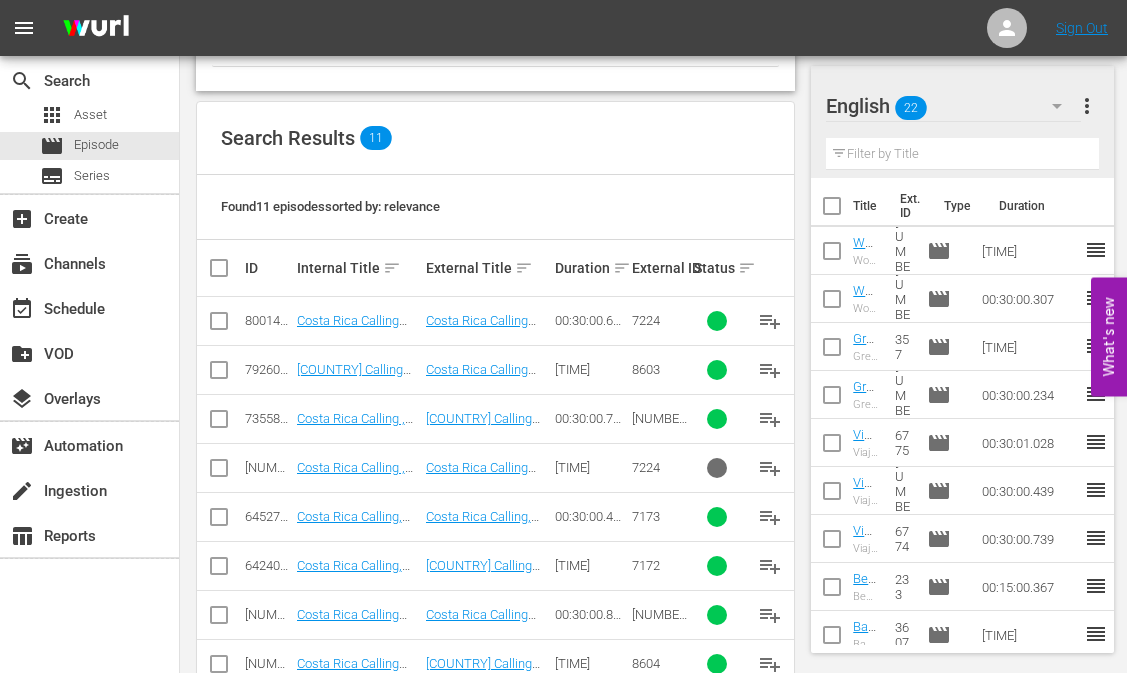 scroll, scrollTop: 518, scrollLeft: 0, axis: vertical 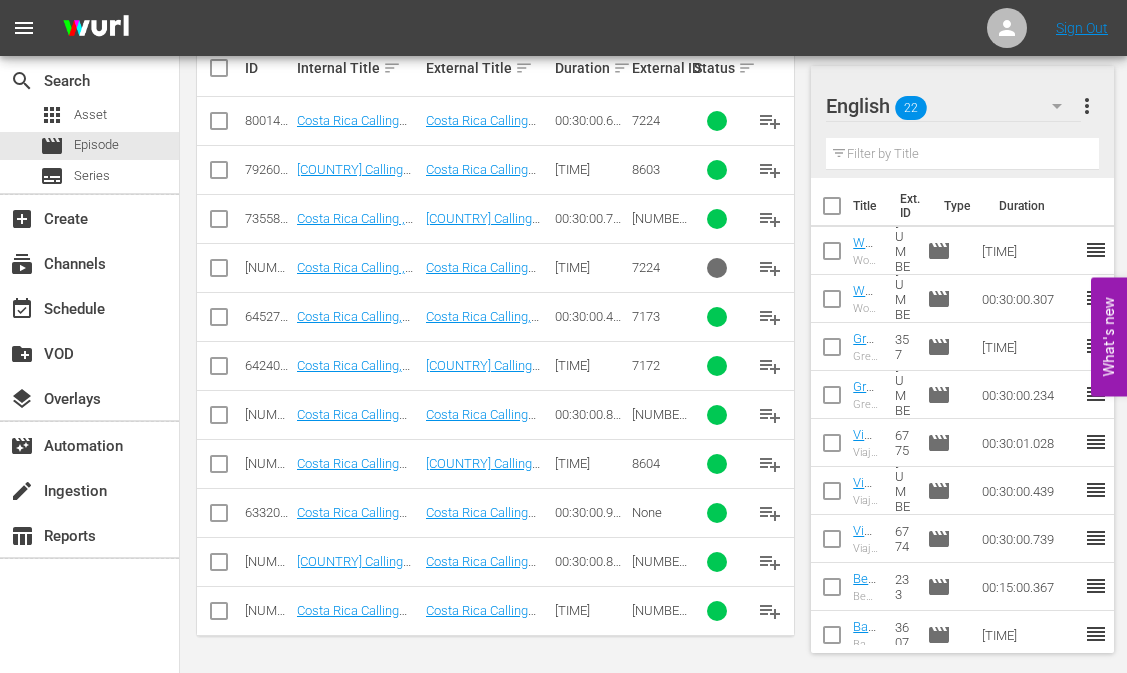 drag, startPoint x: 222, startPoint y: 557, endPoint x: 222, endPoint y: 572, distance: 15 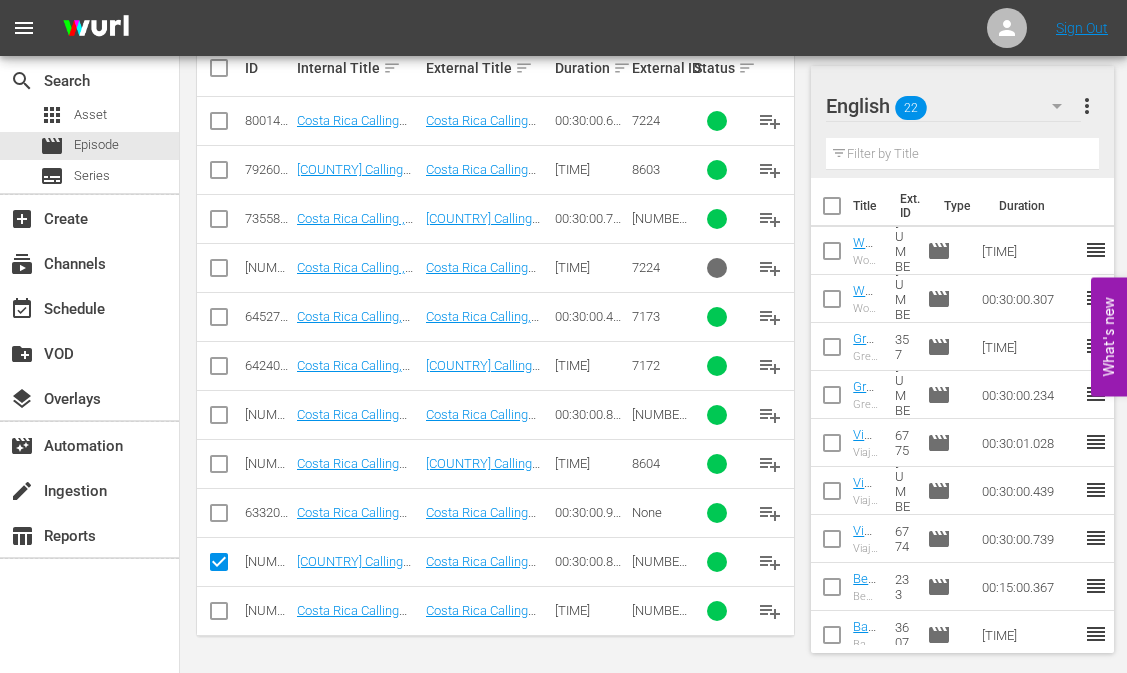 scroll, scrollTop: 453, scrollLeft: 0, axis: vertical 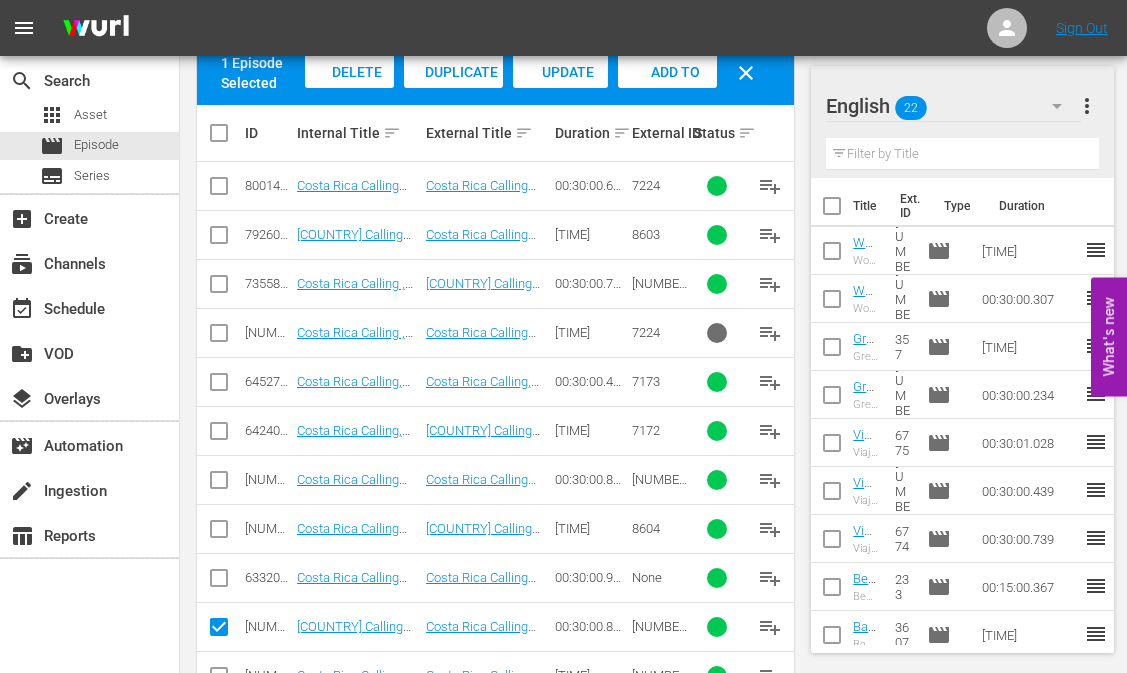 click at bounding box center (219, 680) 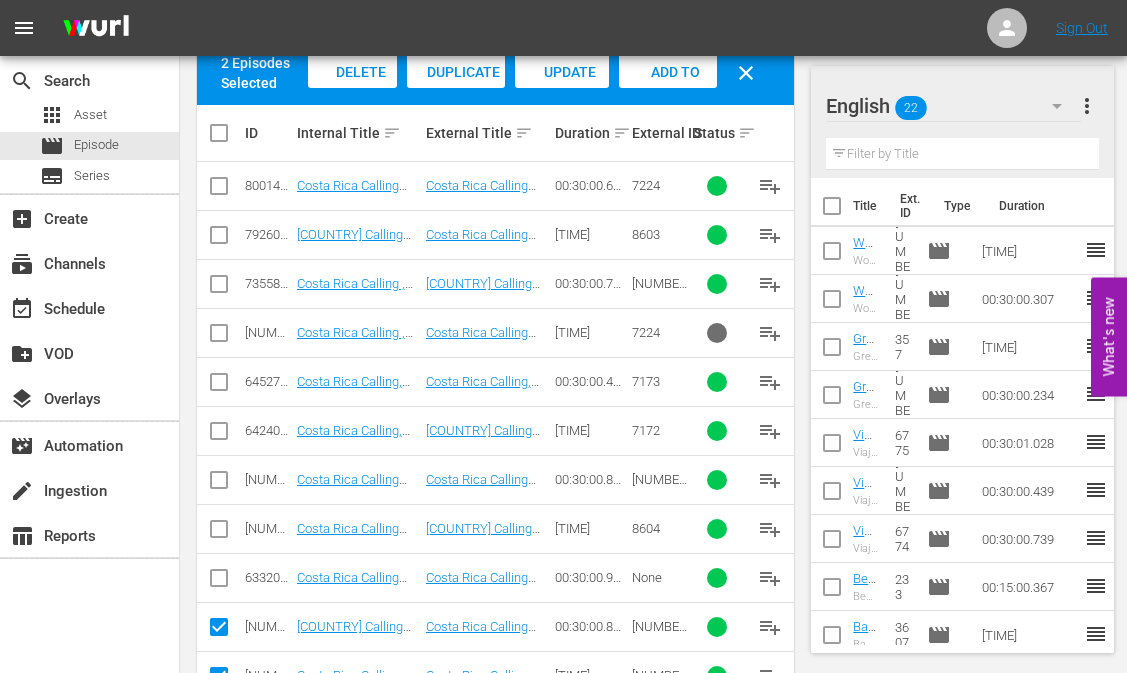 click at bounding box center (219, 582) 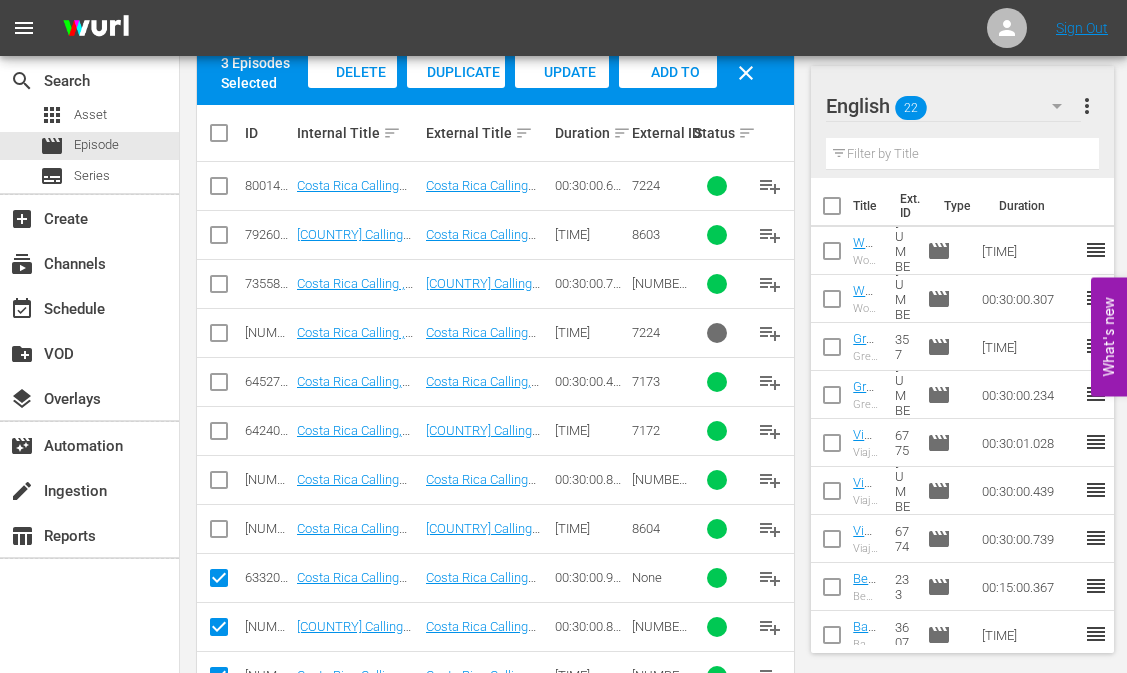 click at bounding box center (219, 239) 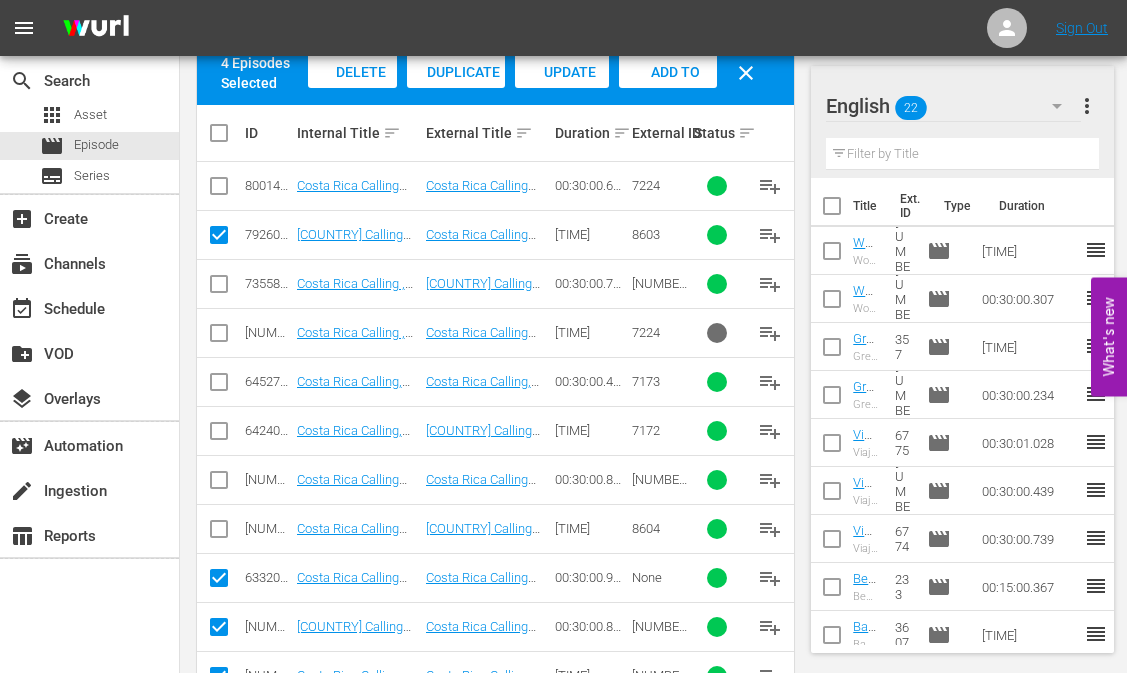 click at bounding box center [219, 528] 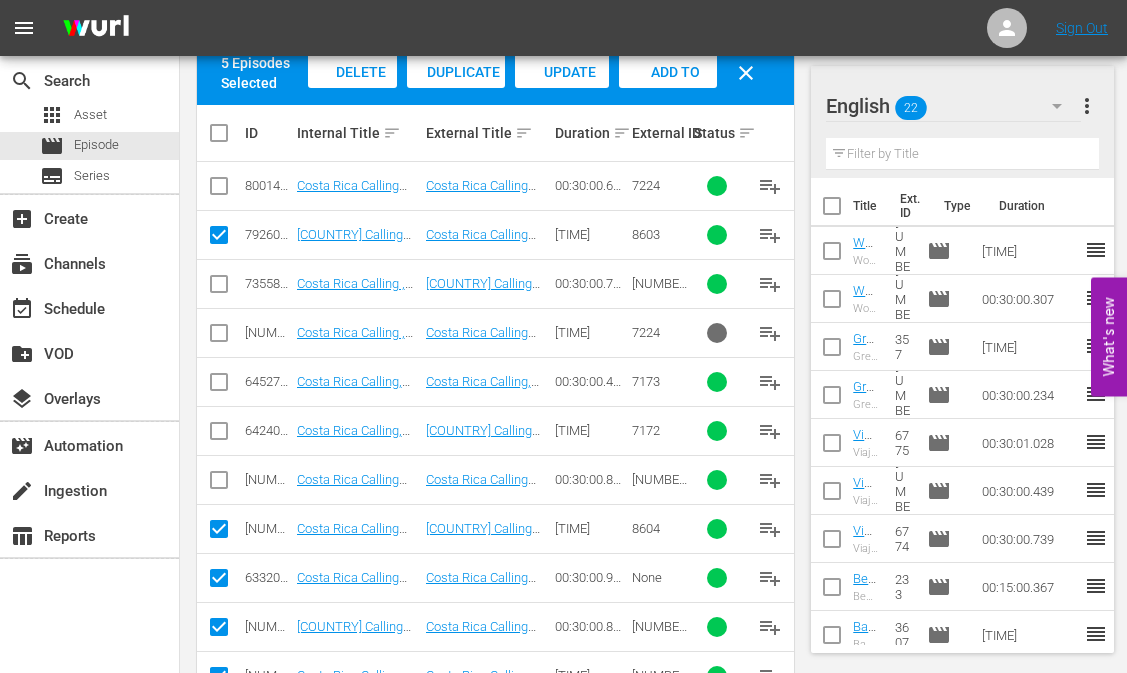 click at bounding box center (219, 484) 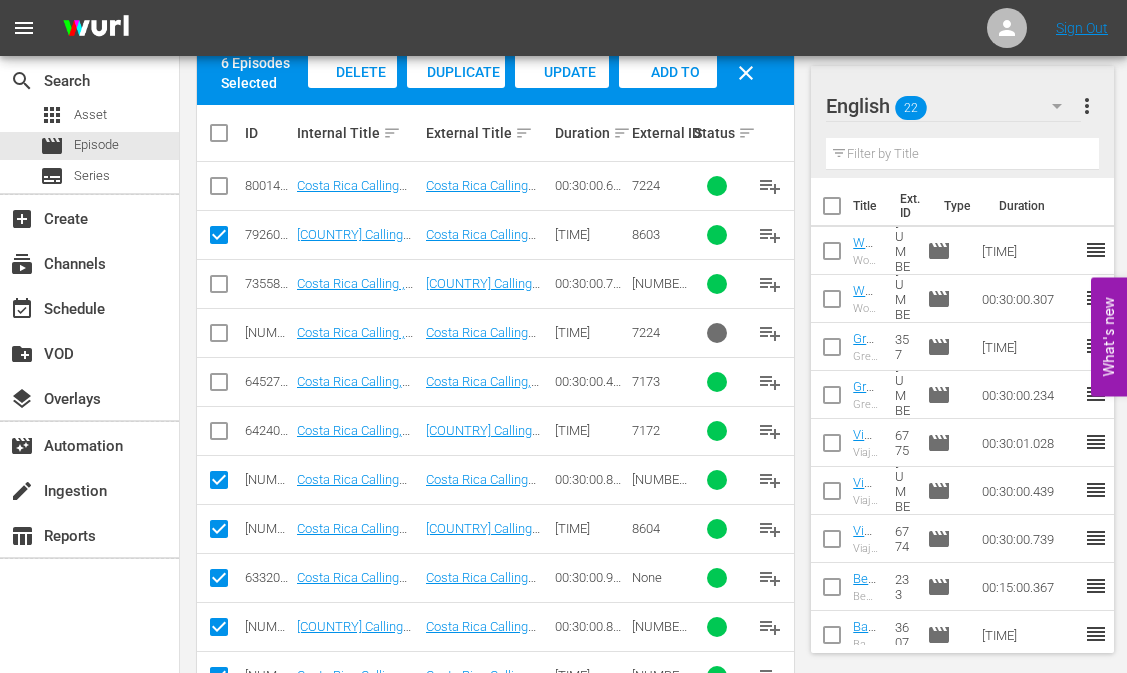 click at bounding box center (219, 435) 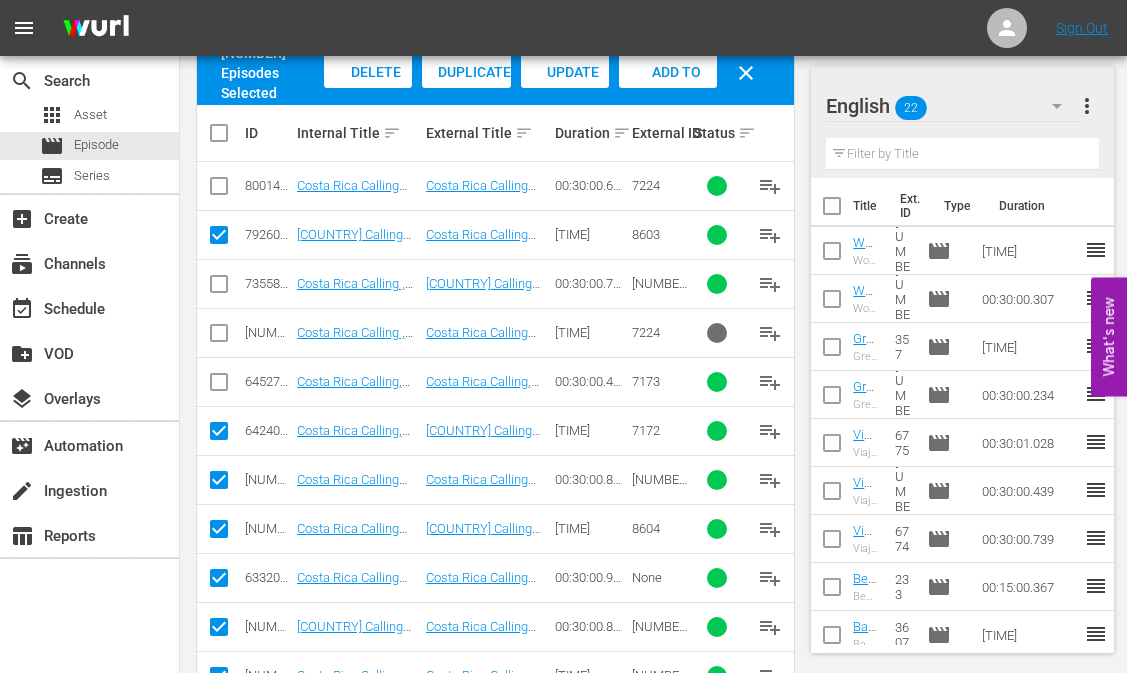 click on "Add to Workspace" at bounding box center [368, 91] 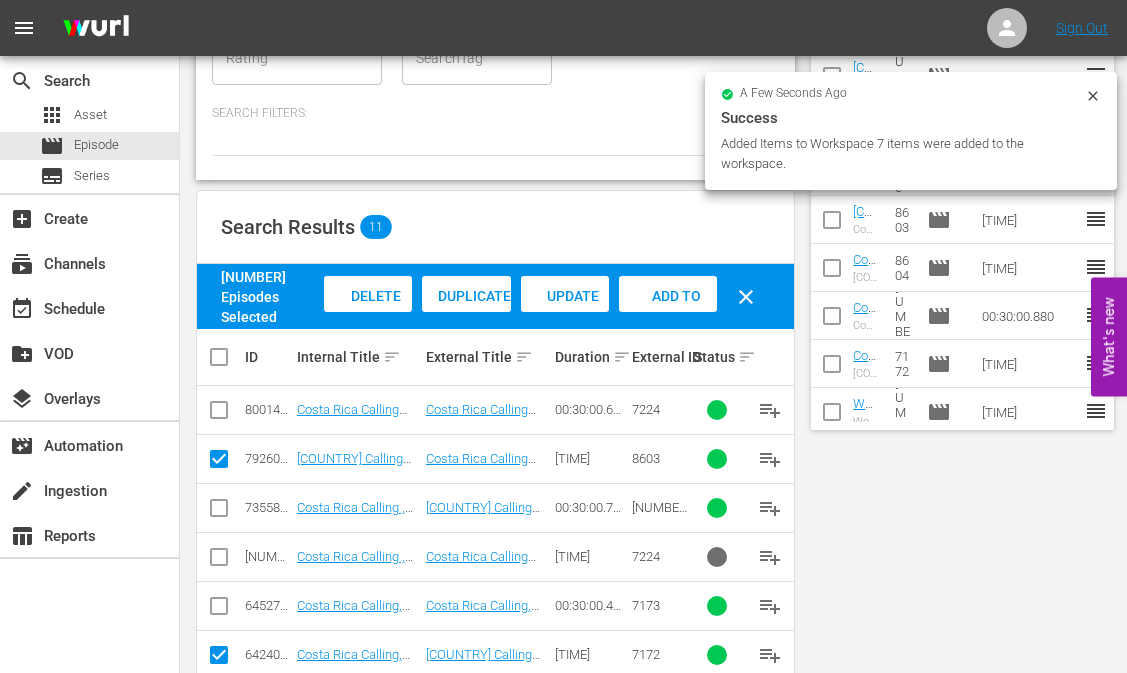 scroll, scrollTop: 0, scrollLeft: 0, axis: both 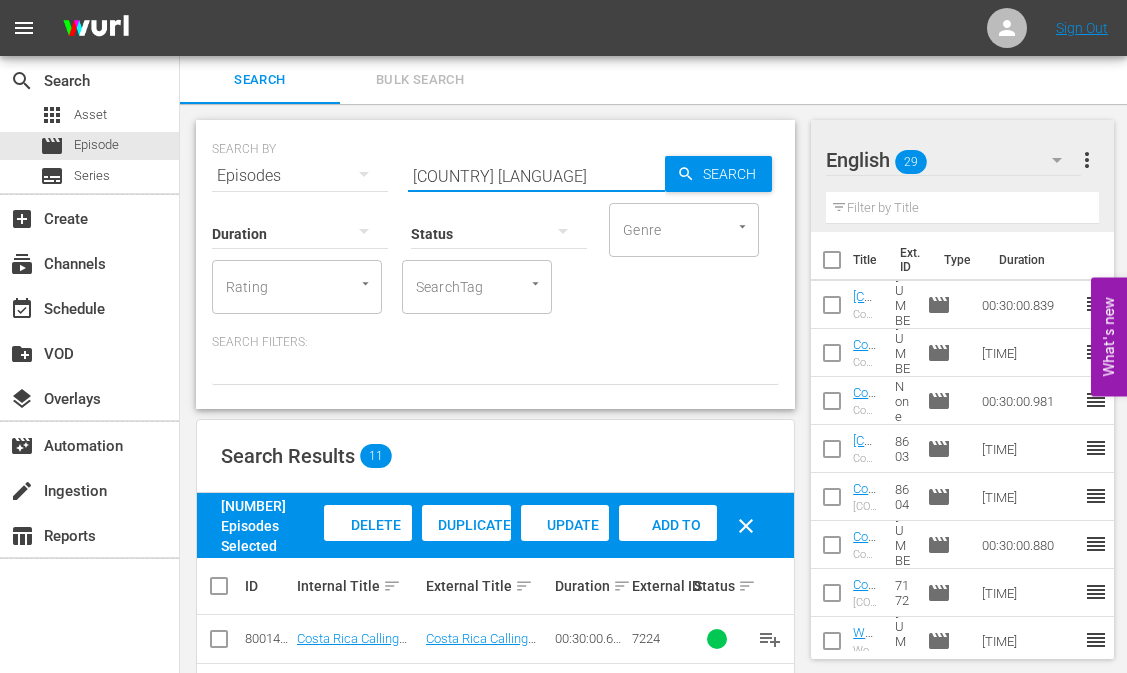 drag, startPoint x: 483, startPoint y: 175, endPoint x: 328, endPoint y: 167, distance: 155.20631 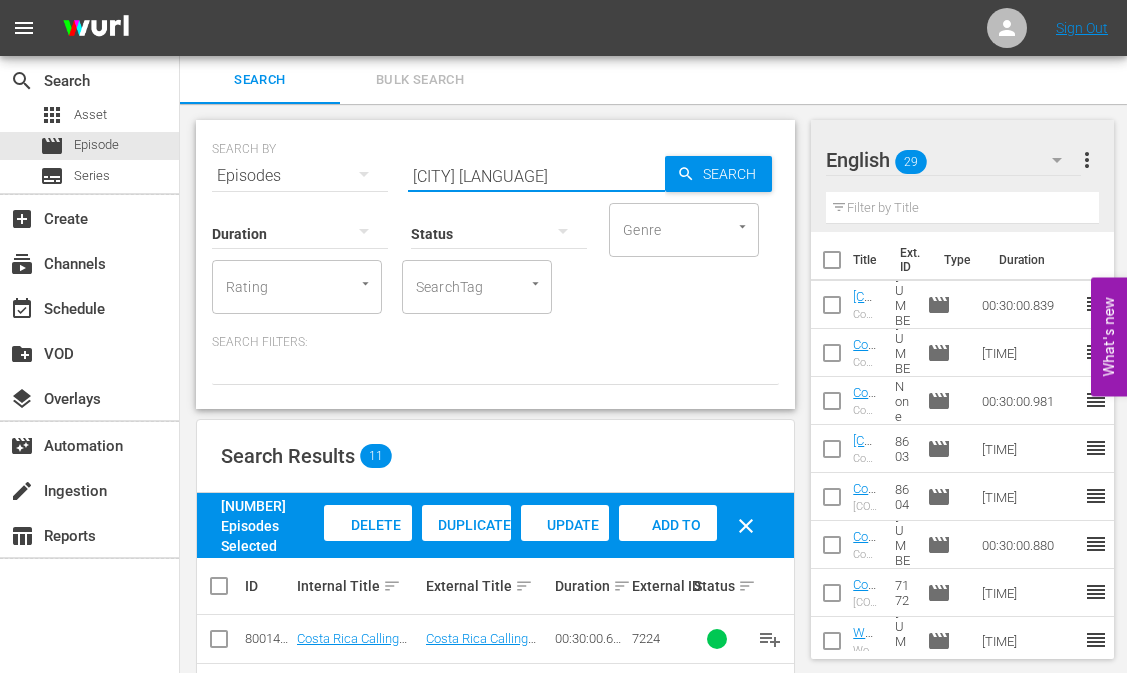 type on "[CITY] [LANGUAGE]" 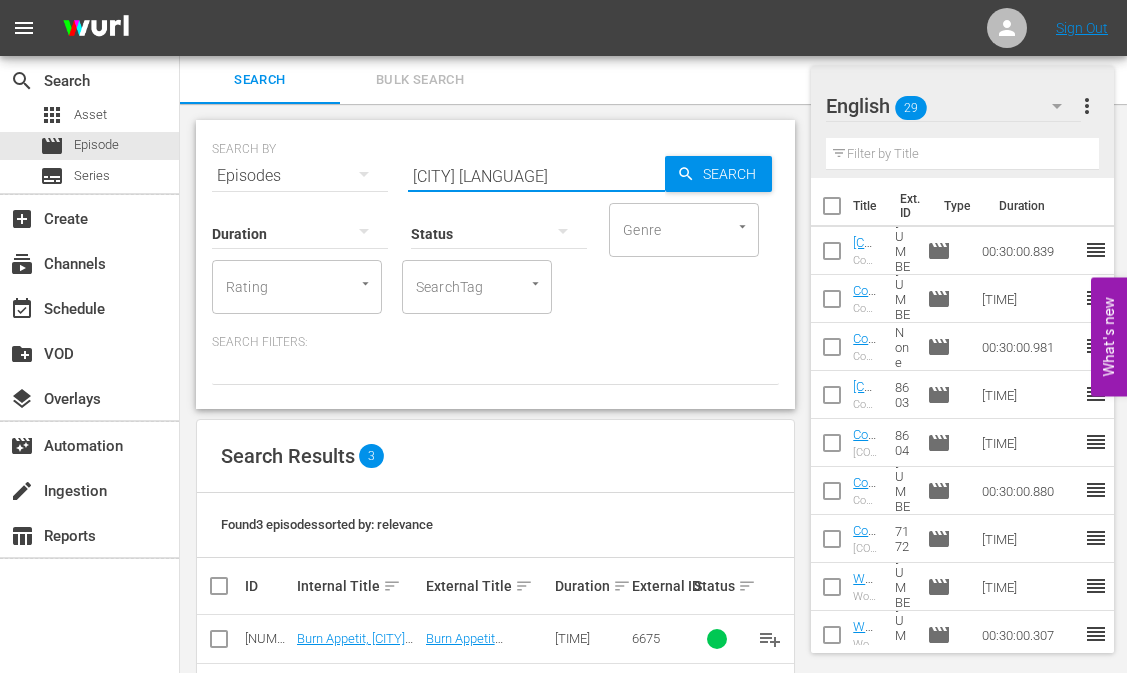 scroll, scrollTop: 126, scrollLeft: 0, axis: vertical 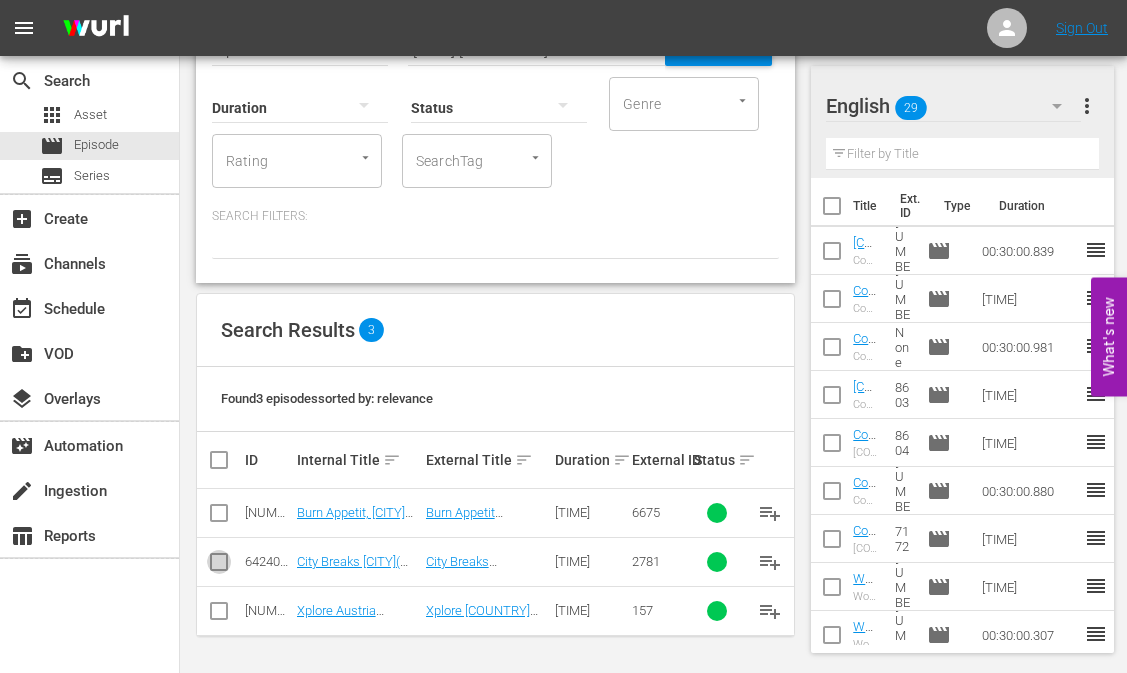 click at bounding box center (219, 566) 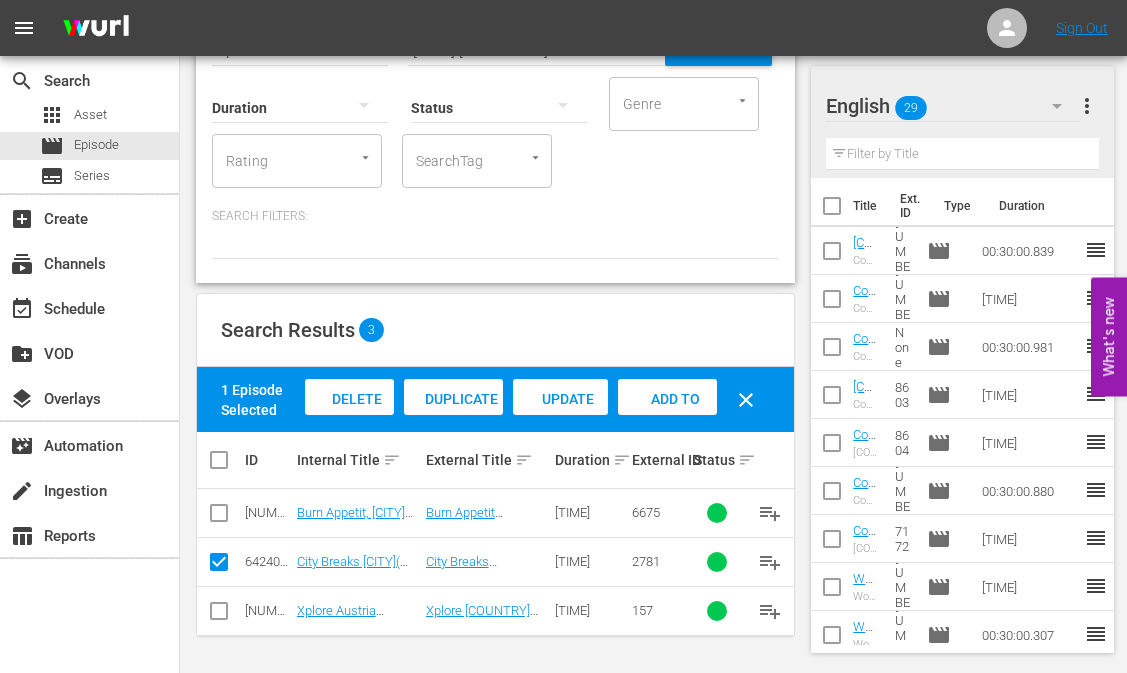 click on "Add to Workspace" at bounding box center [349, 418] 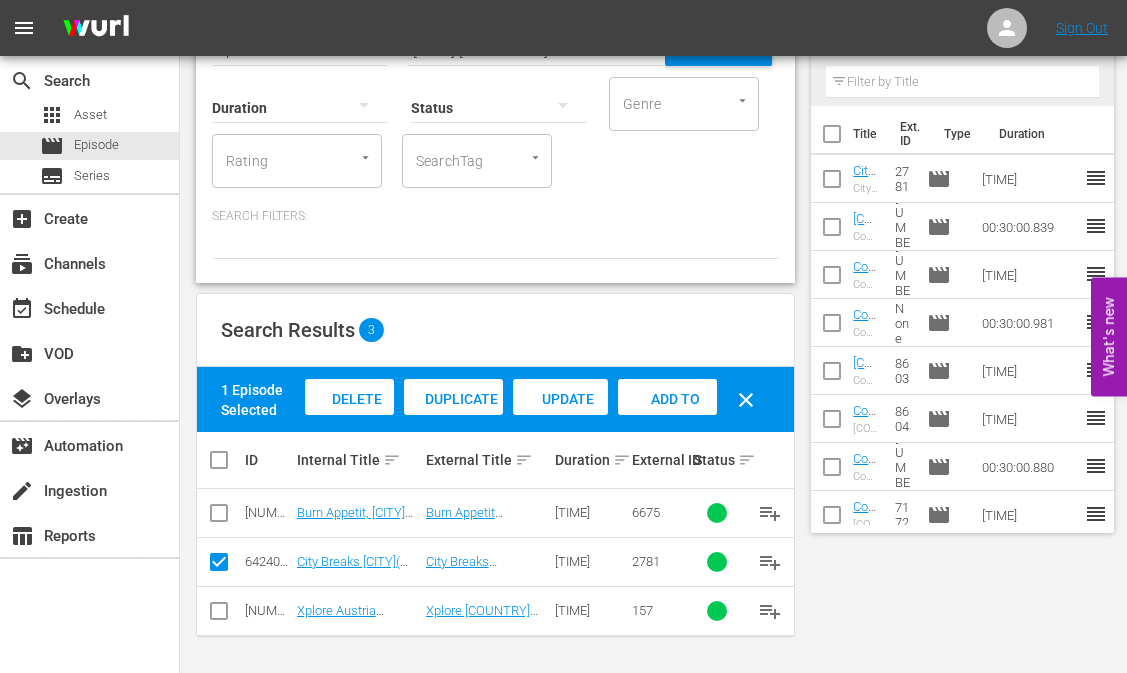 scroll, scrollTop: 0, scrollLeft: 0, axis: both 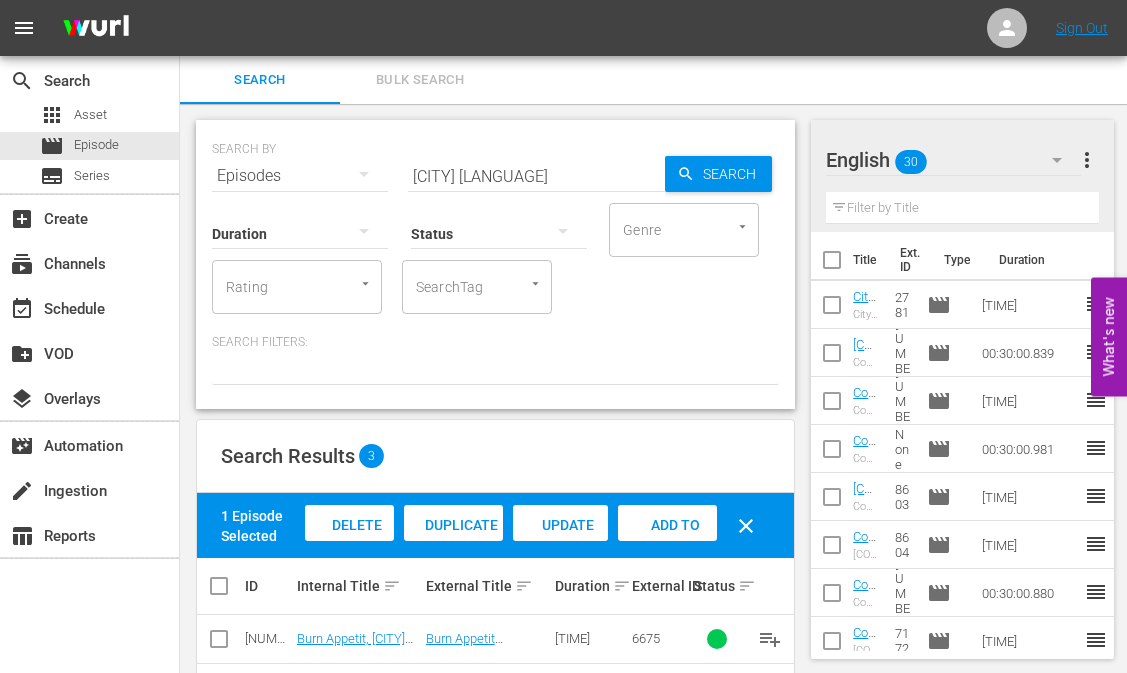 click on "[CITY] [LANGUAGE]" at bounding box center [536, 176] 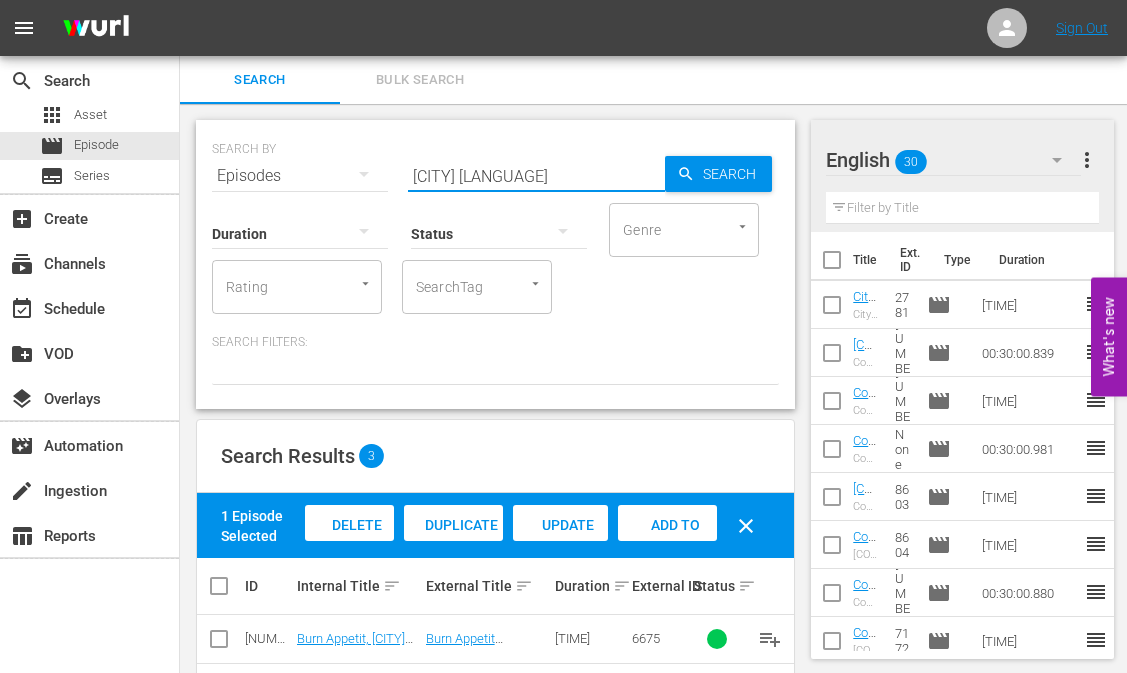 click on "[CITY] [LANGUAGE]" at bounding box center [536, 176] 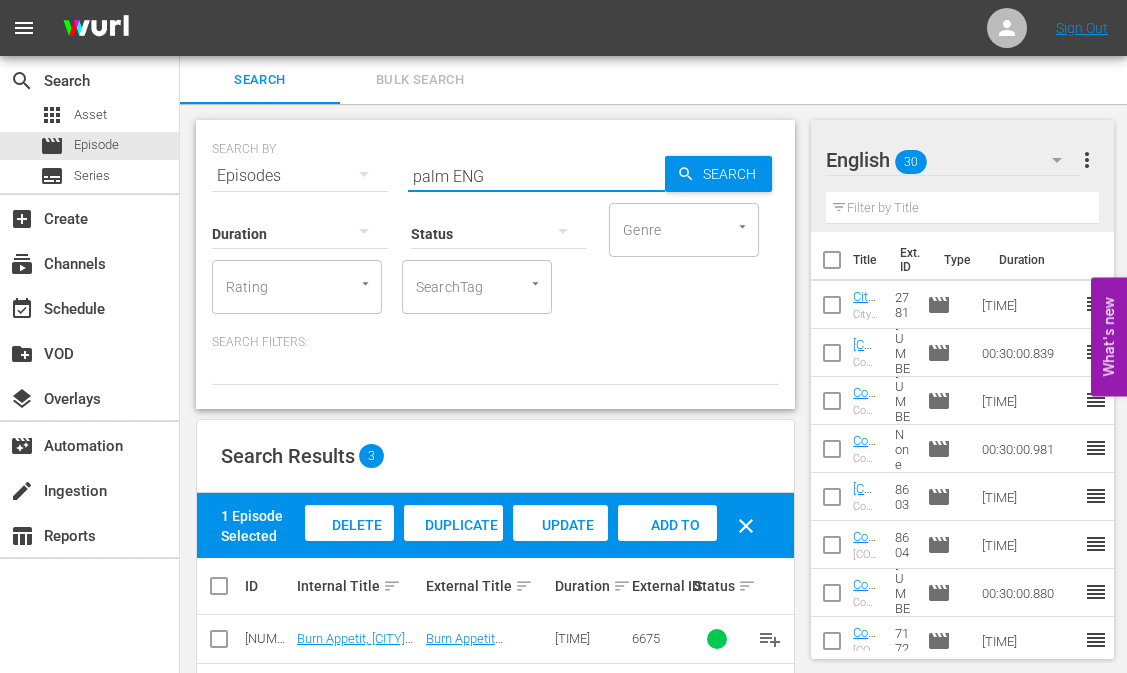 type on "palm ENG" 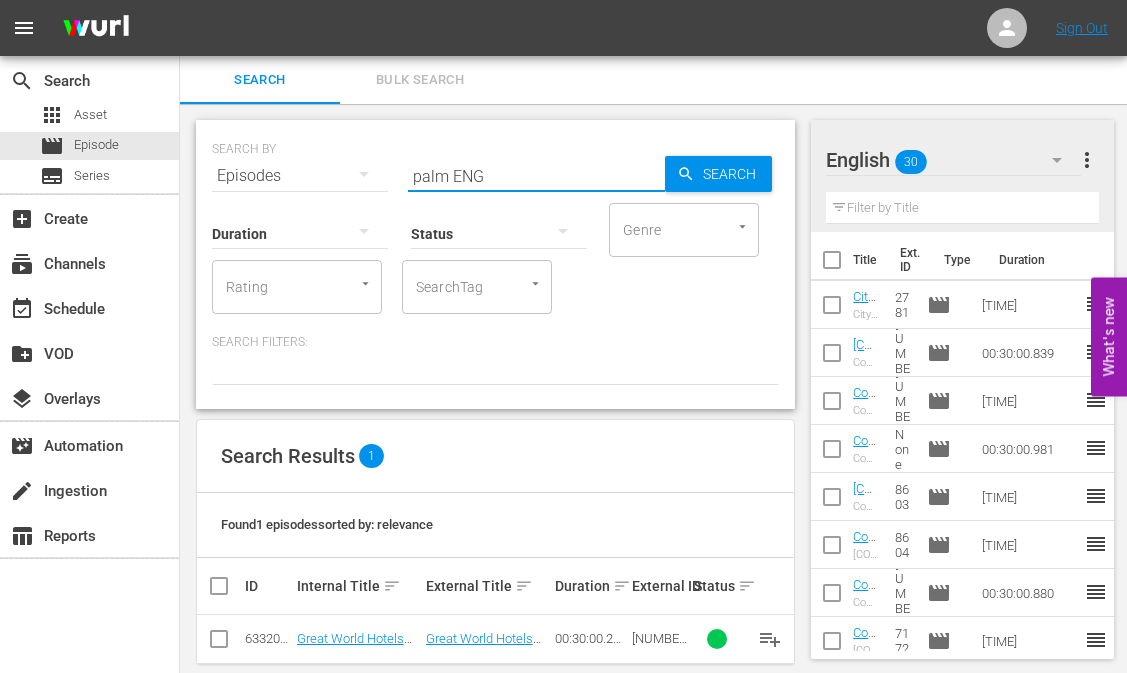 scroll, scrollTop: 28, scrollLeft: 0, axis: vertical 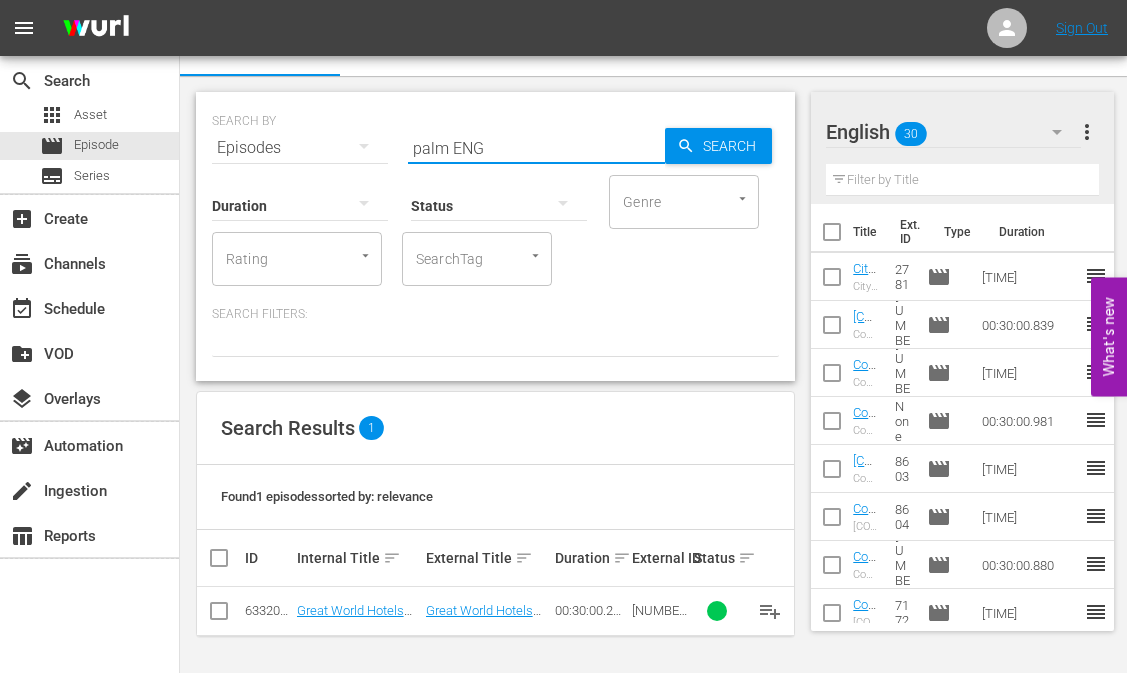 click at bounding box center [219, 615] 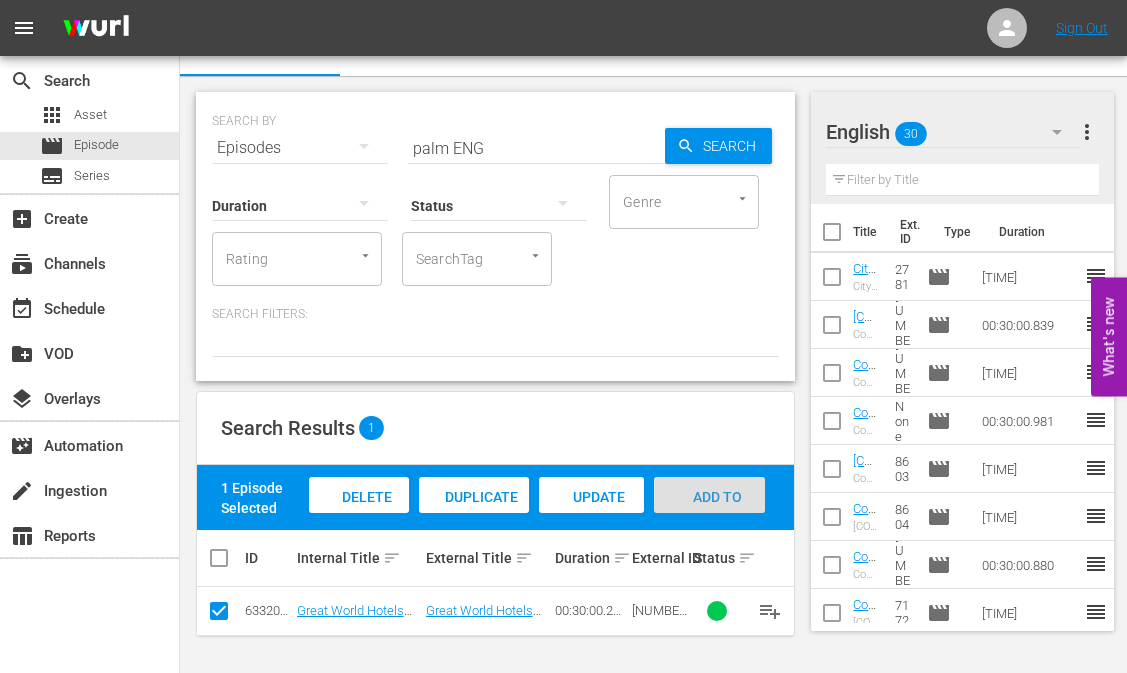 click on "Add to Workspace" at bounding box center (710, 516) 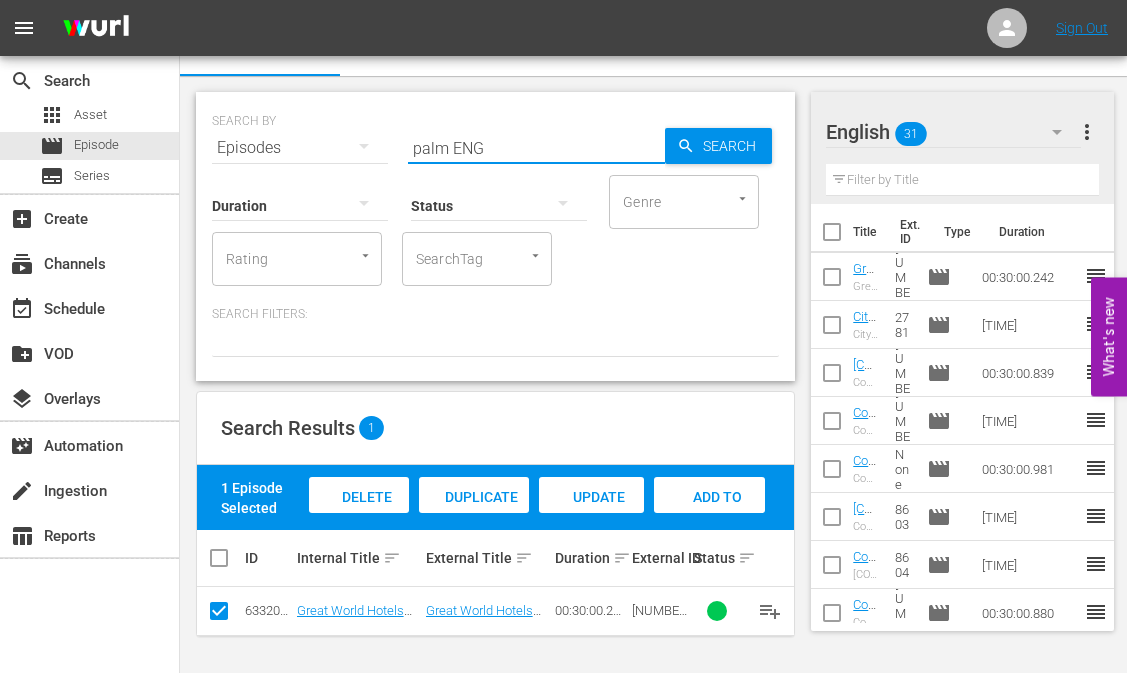 click on "palm ENG" at bounding box center (536, 148) 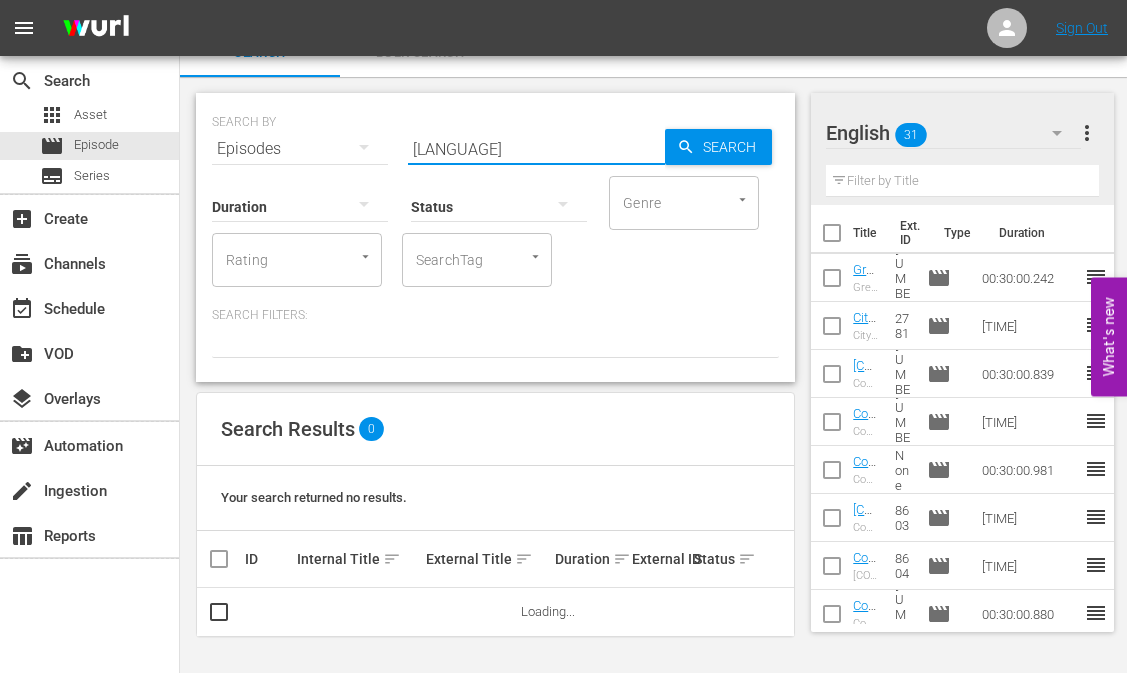 scroll, scrollTop: 28, scrollLeft: 0, axis: vertical 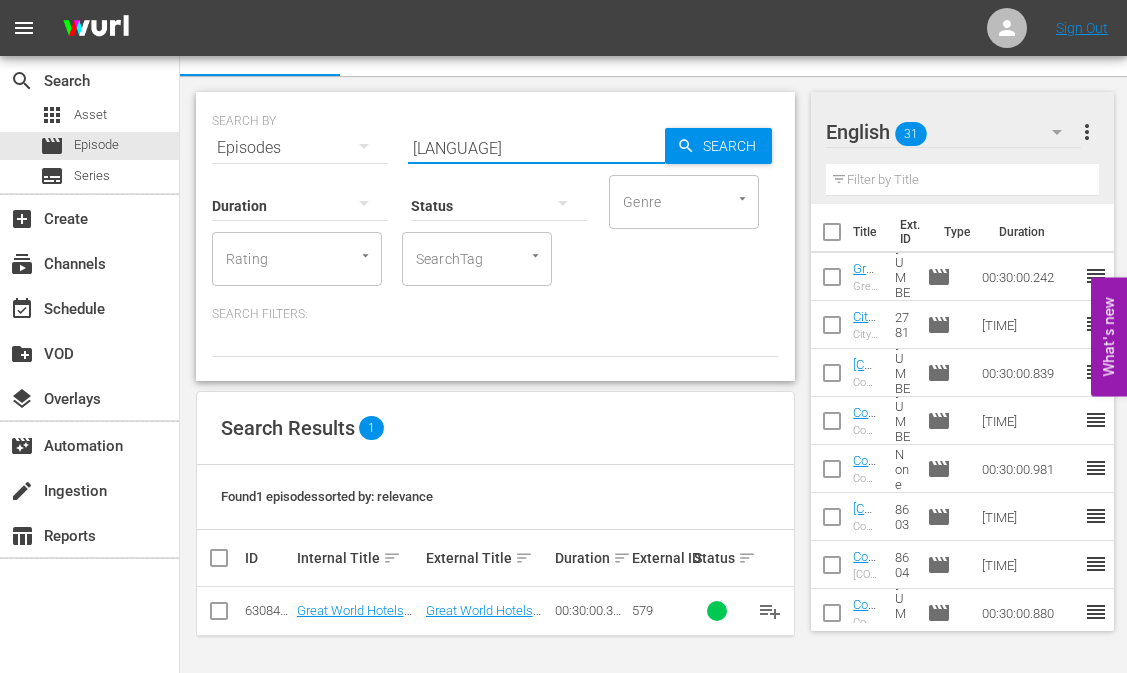 type on "[LANGUAGE]" 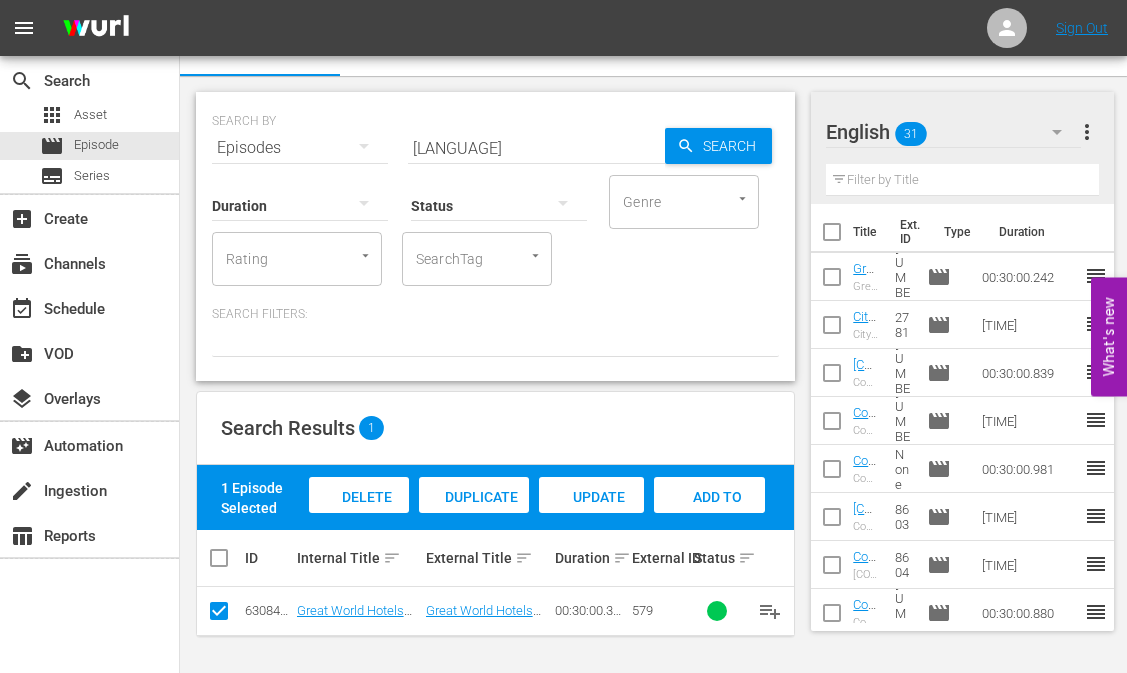 click on "Add to Workspace" at bounding box center (710, 516) 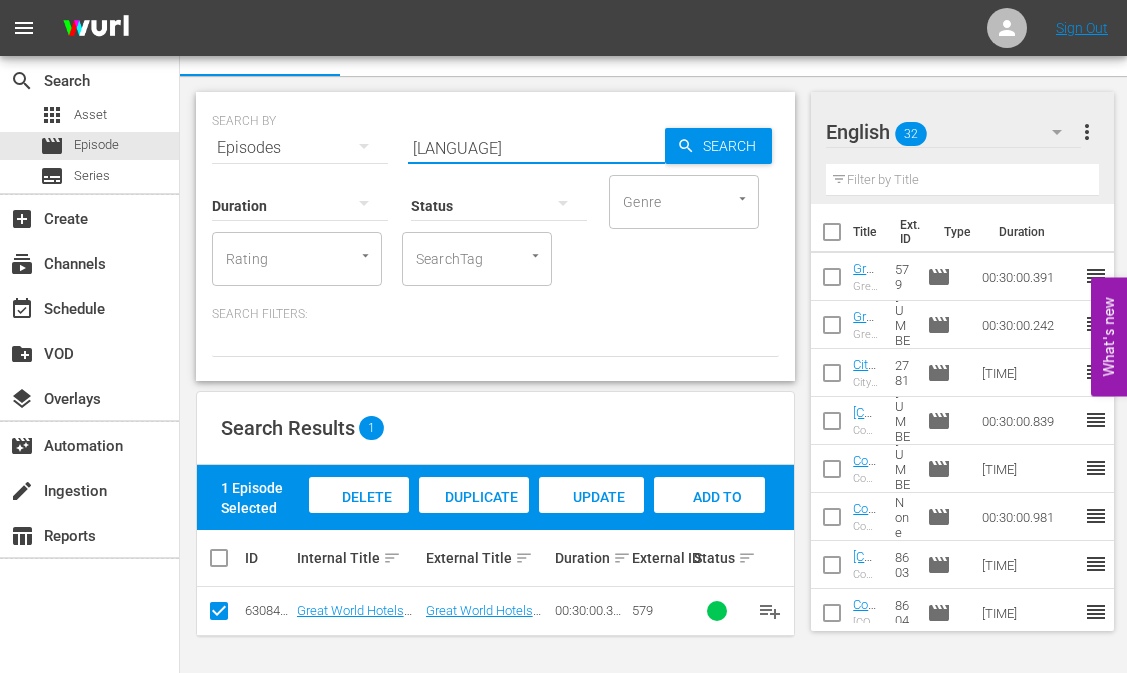 click on "[LANGUAGE]" at bounding box center [536, 148] 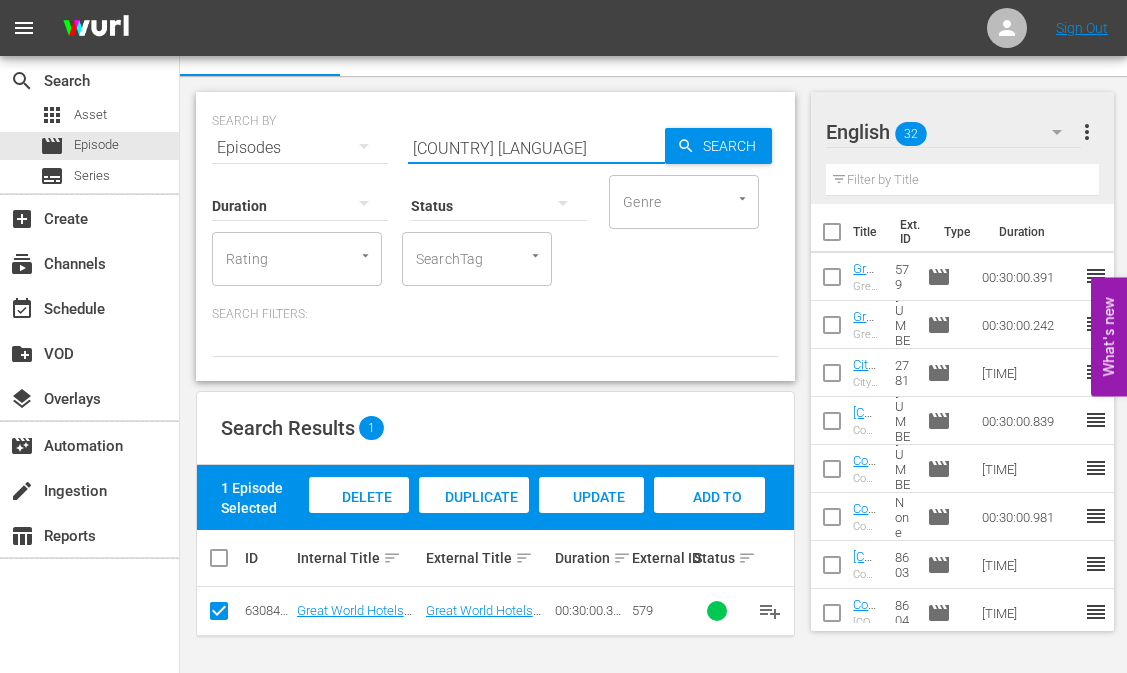type on "[COUNTRY] [LANGUAGE]" 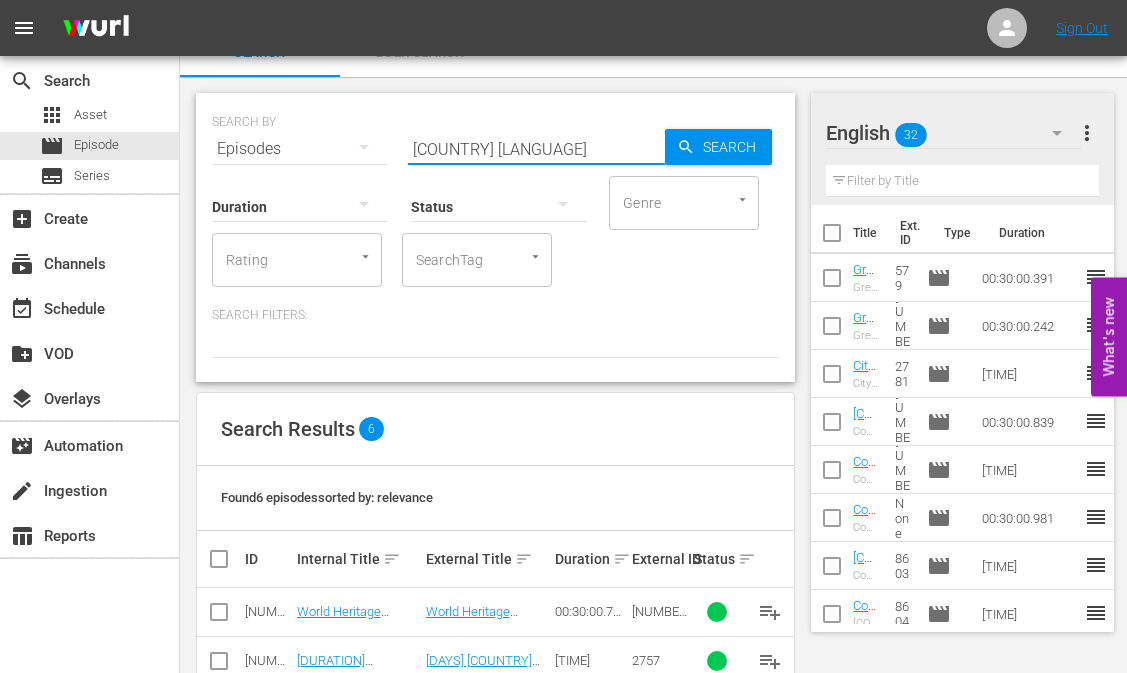 scroll, scrollTop: 28, scrollLeft: 0, axis: vertical 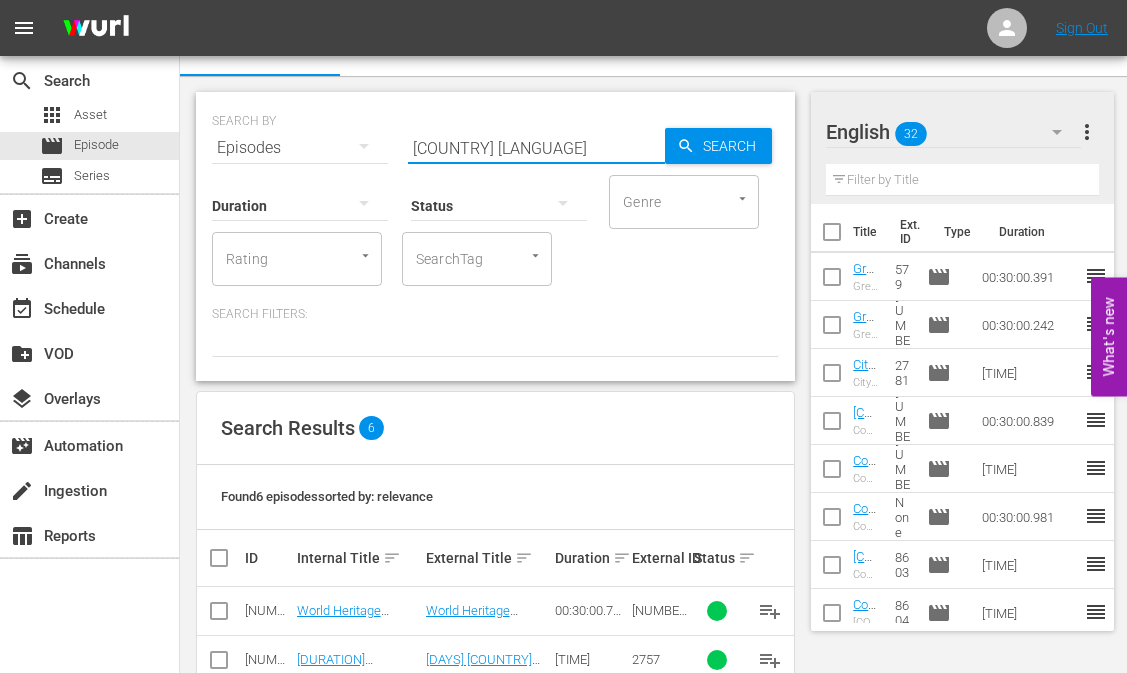 click at bounding box center [219, 615] 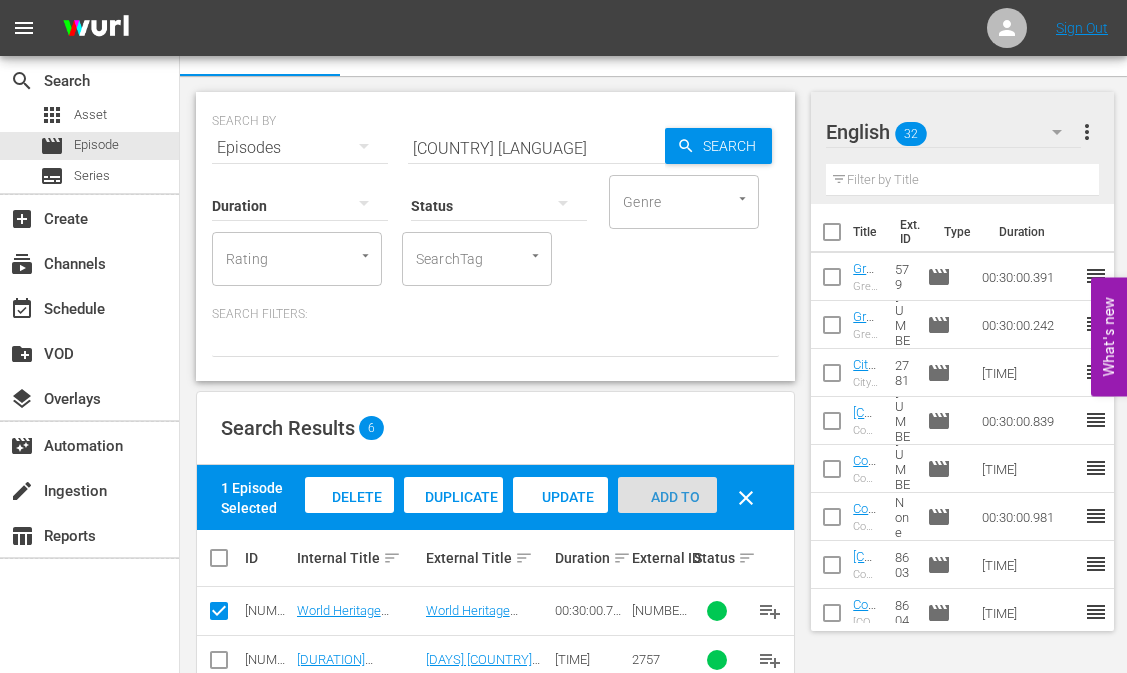 click on "Add to Workspace" at bounding box center [667, 516] 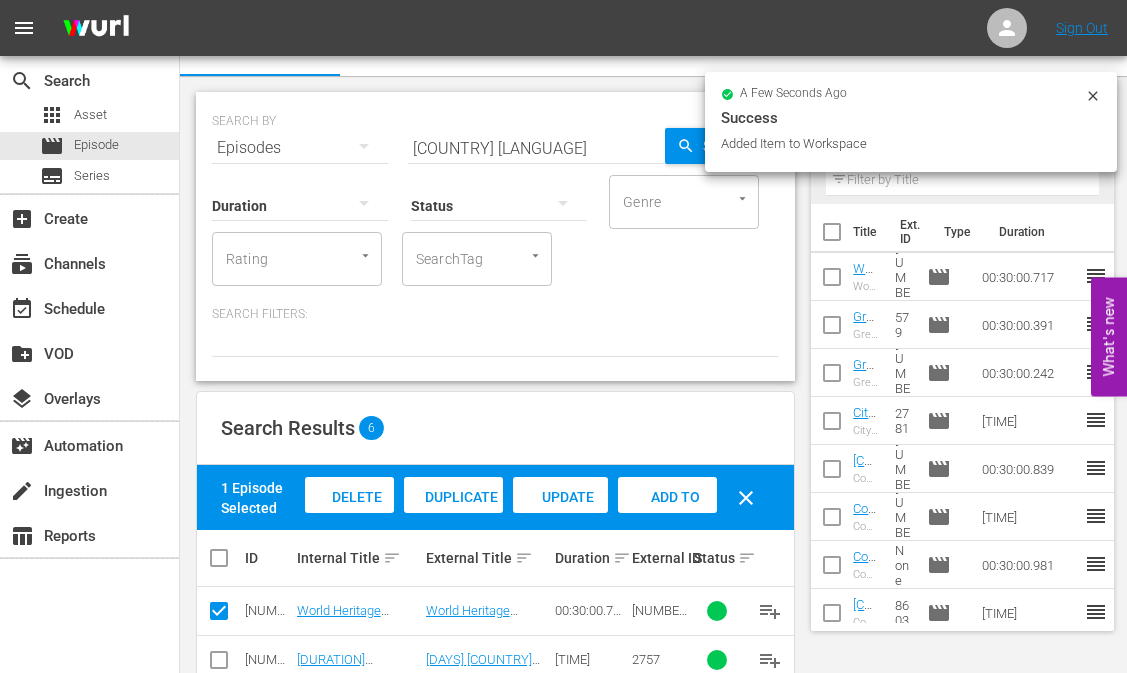 click on "[COUNTRY] [LANGUAGE]" at bounding box center [536, 148] 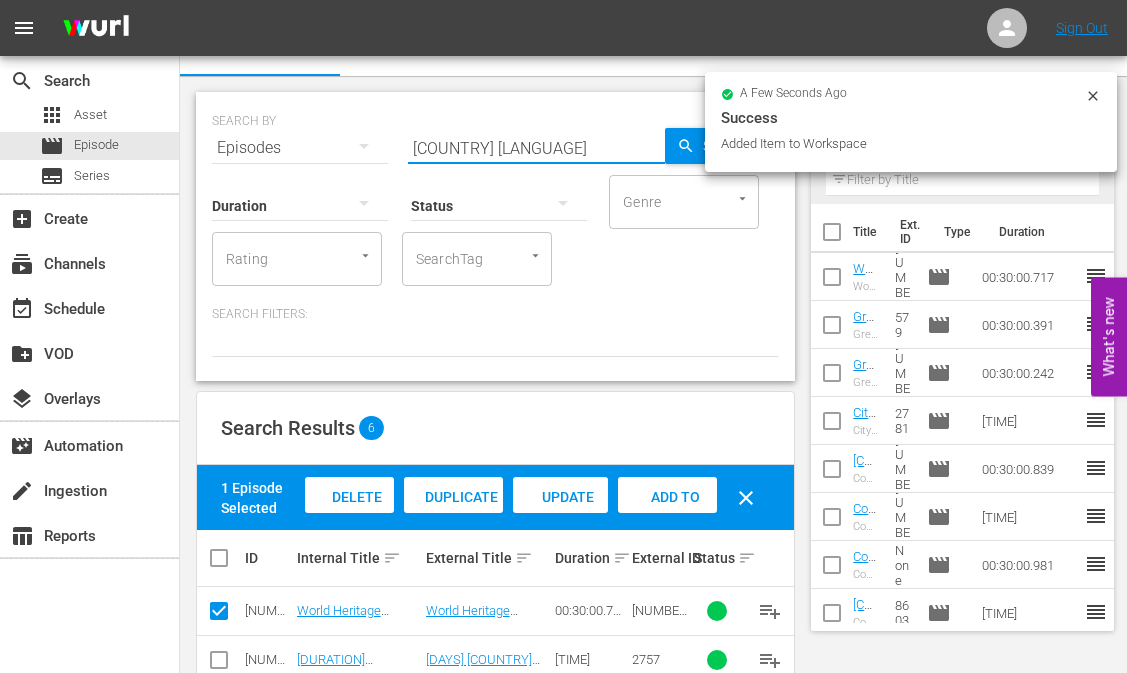 click on "[COUNTRY] [LANGUAGE]" at bounding box center (536, 148) 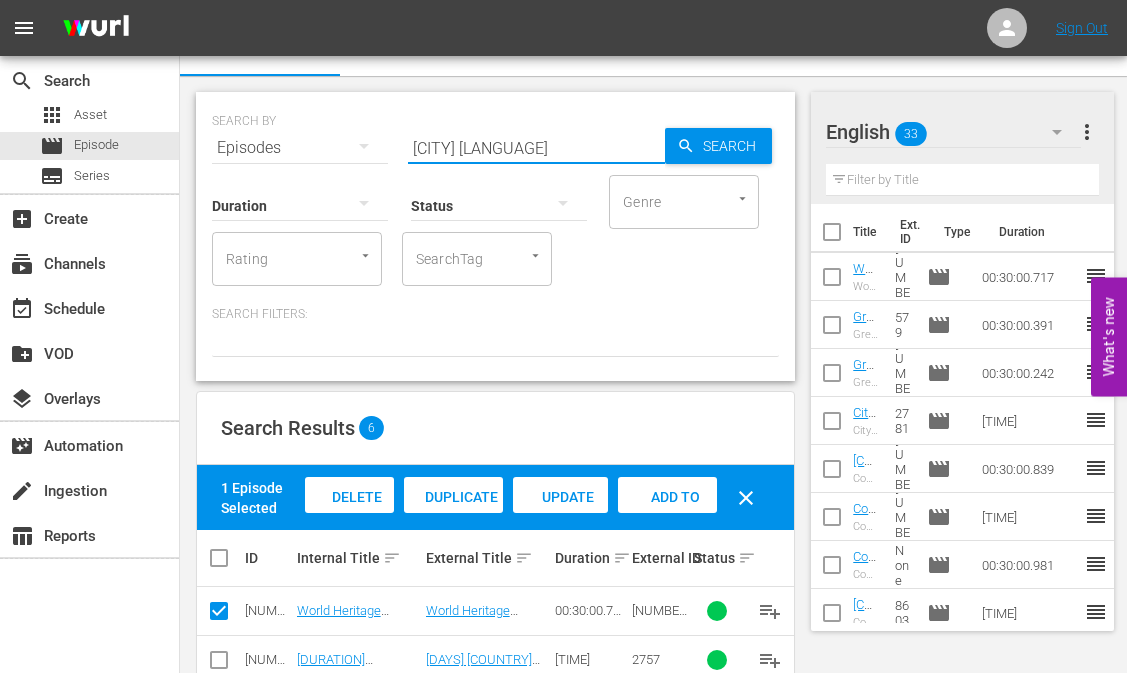 type on "[CITY] [LANGUAGE]" 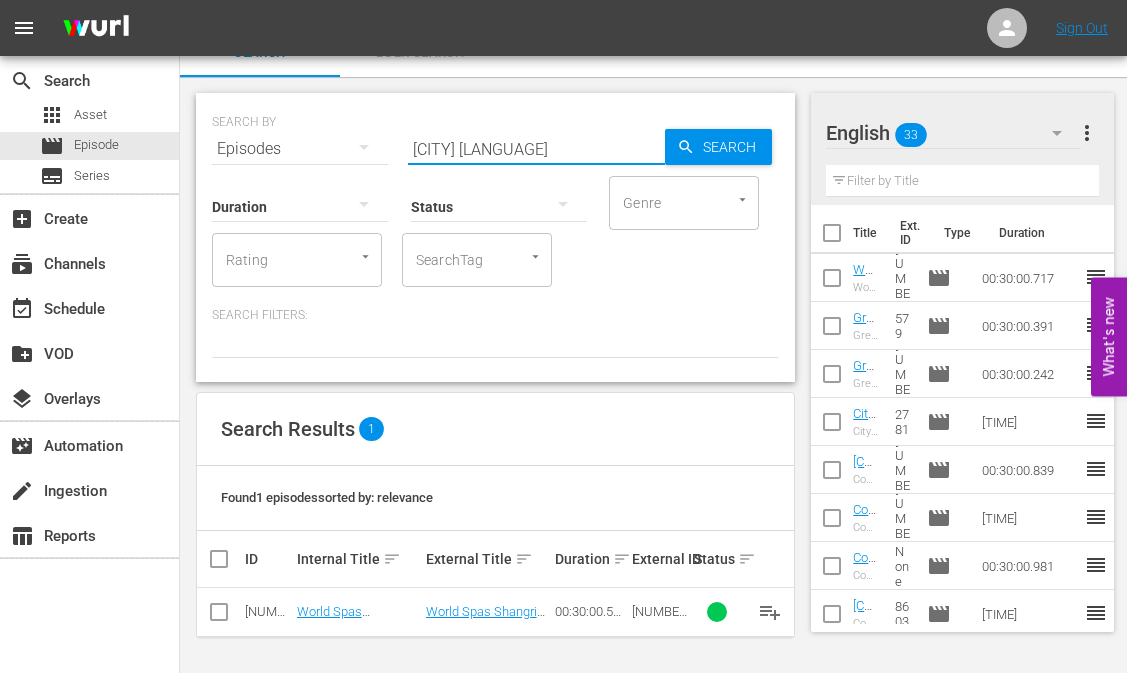 scroll, scrollTop: 28, scrollLeft: 0, axis: vertical 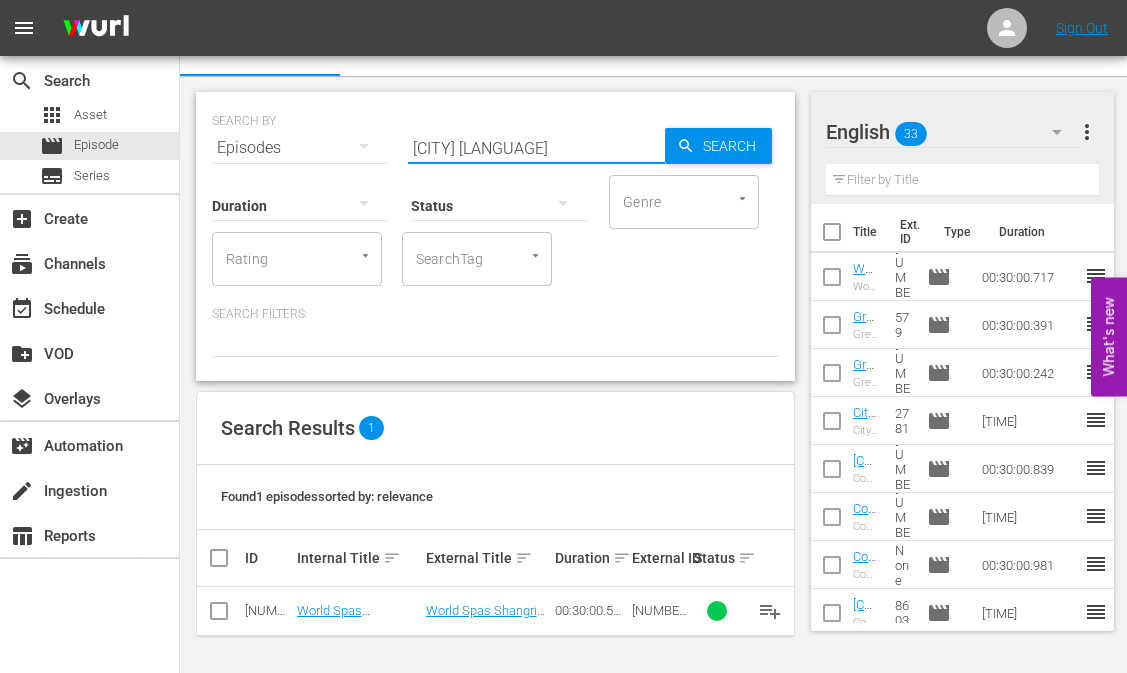 click at bounding box center [219, 615] 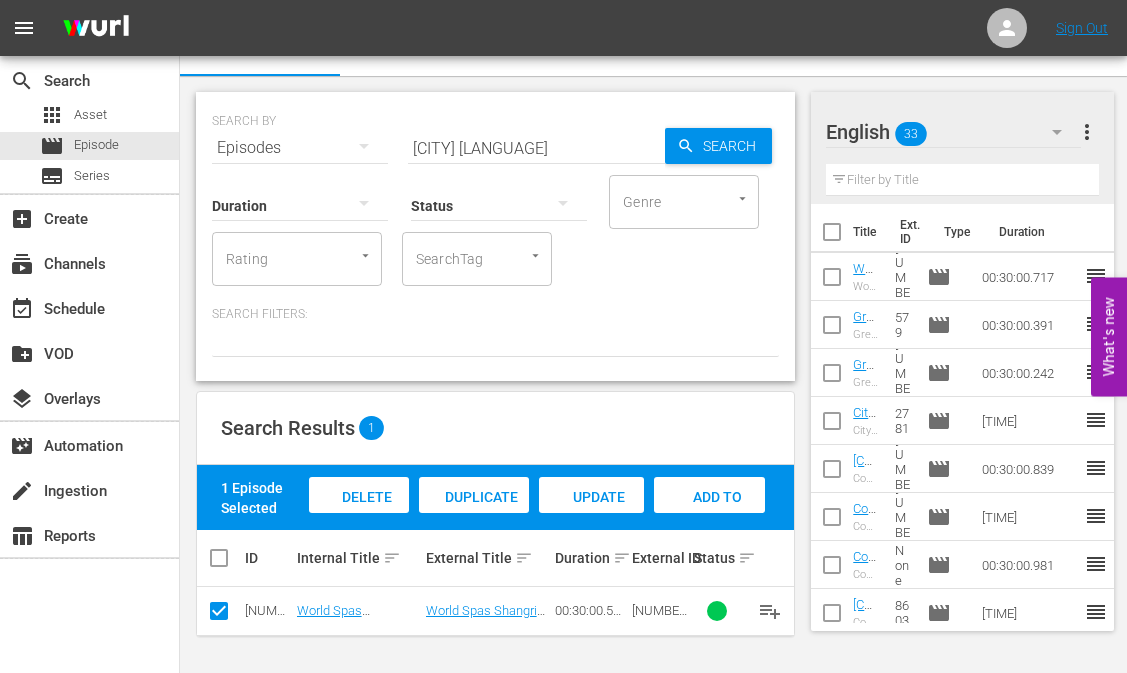 click on "Add to Workspace" at bounding box center [359, 516] 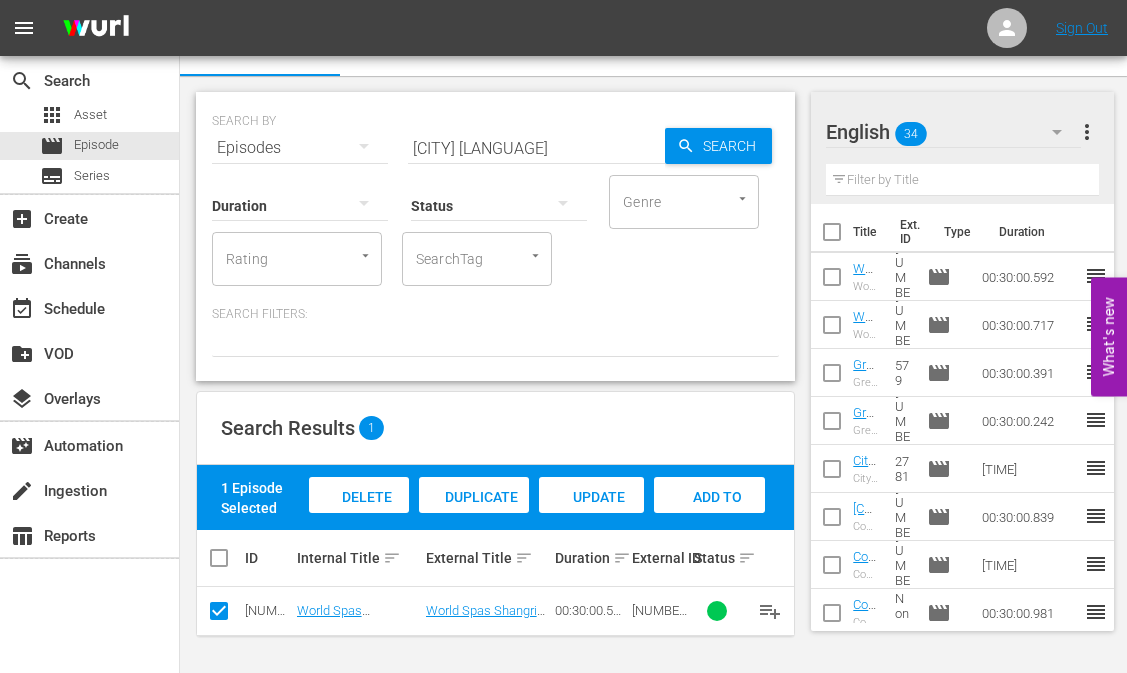 click on "[CITY] [LANGUAGE]" at bounding box center [536, 148] 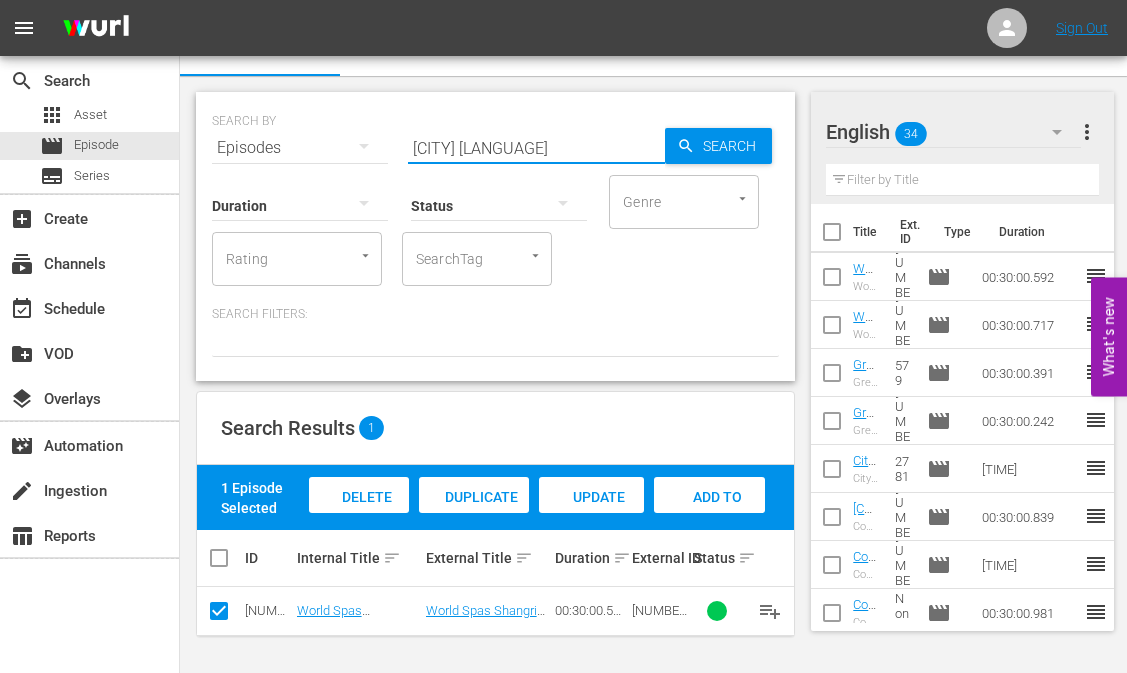 click on "[CITY] [LANGUAGE]" at bounding box center [536, 148] 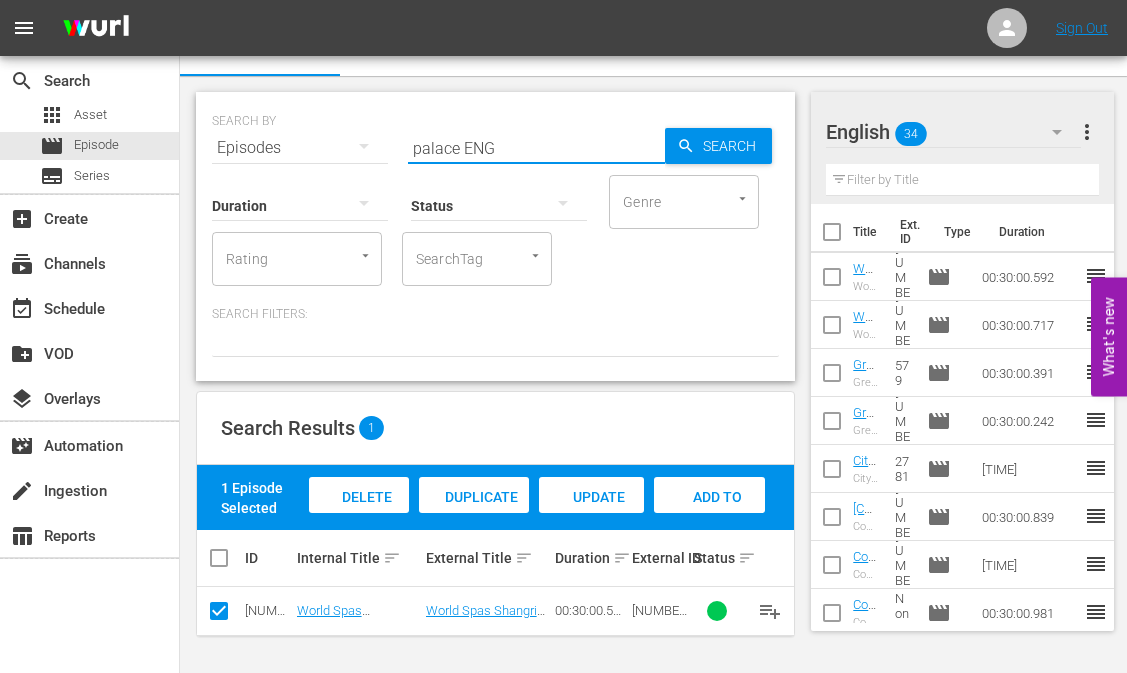 type on "palace ENG" 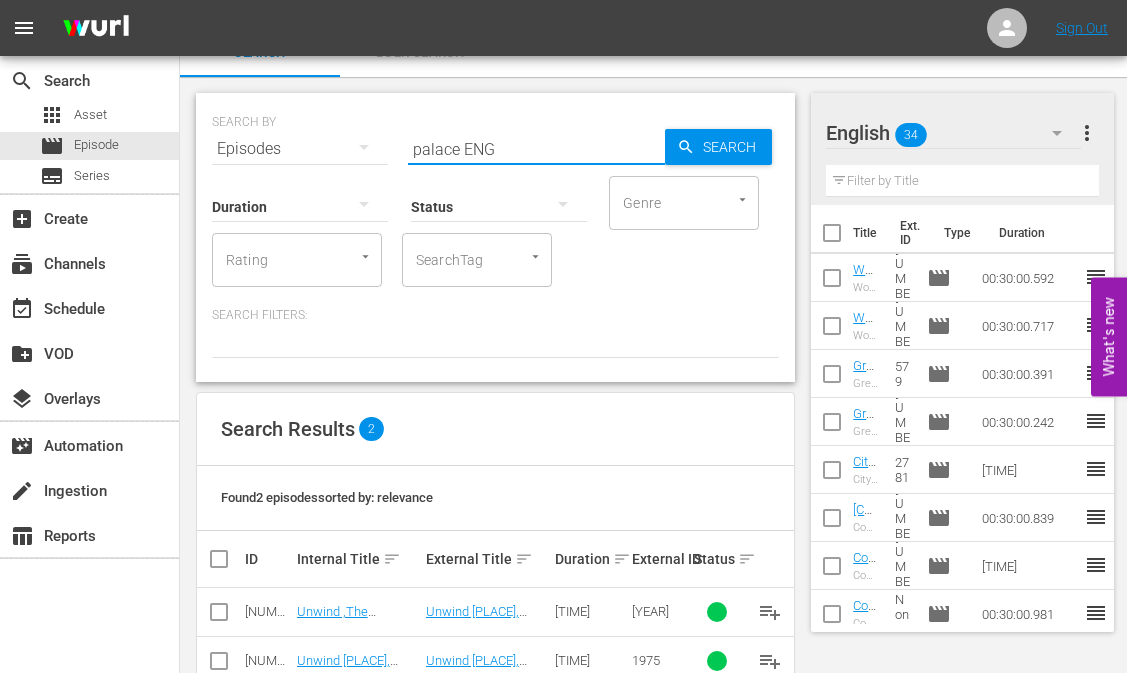 scroll, scrollTop: 28, scrollLeft: 0, axis: vertical 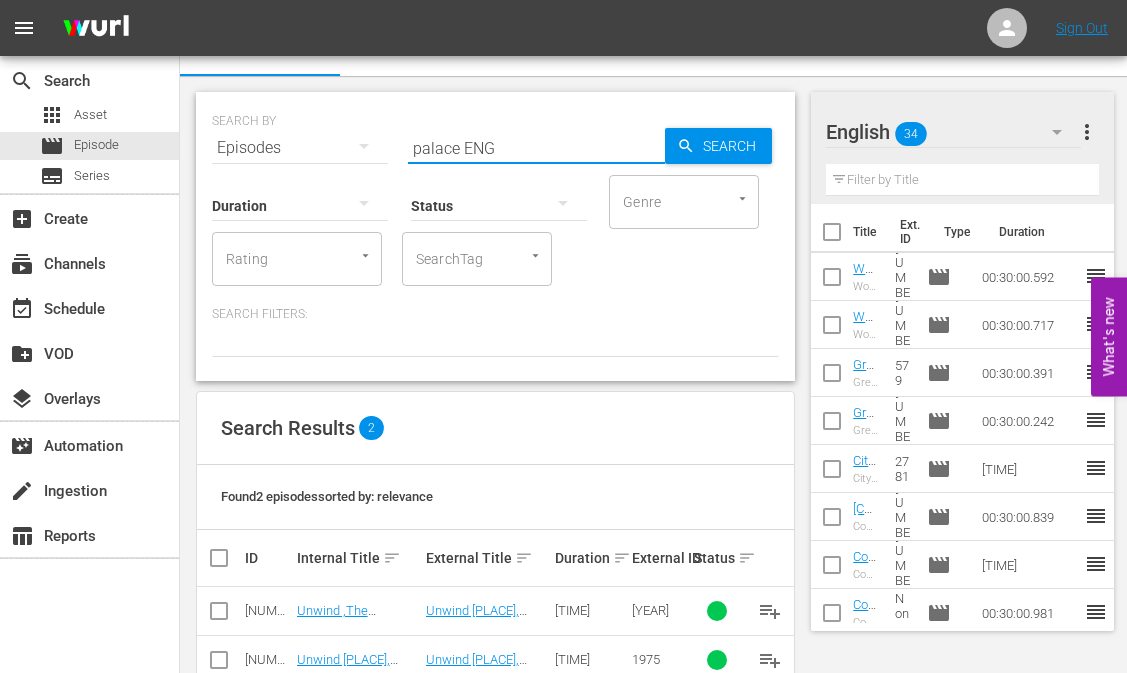 click at bounding box center (219, 615) 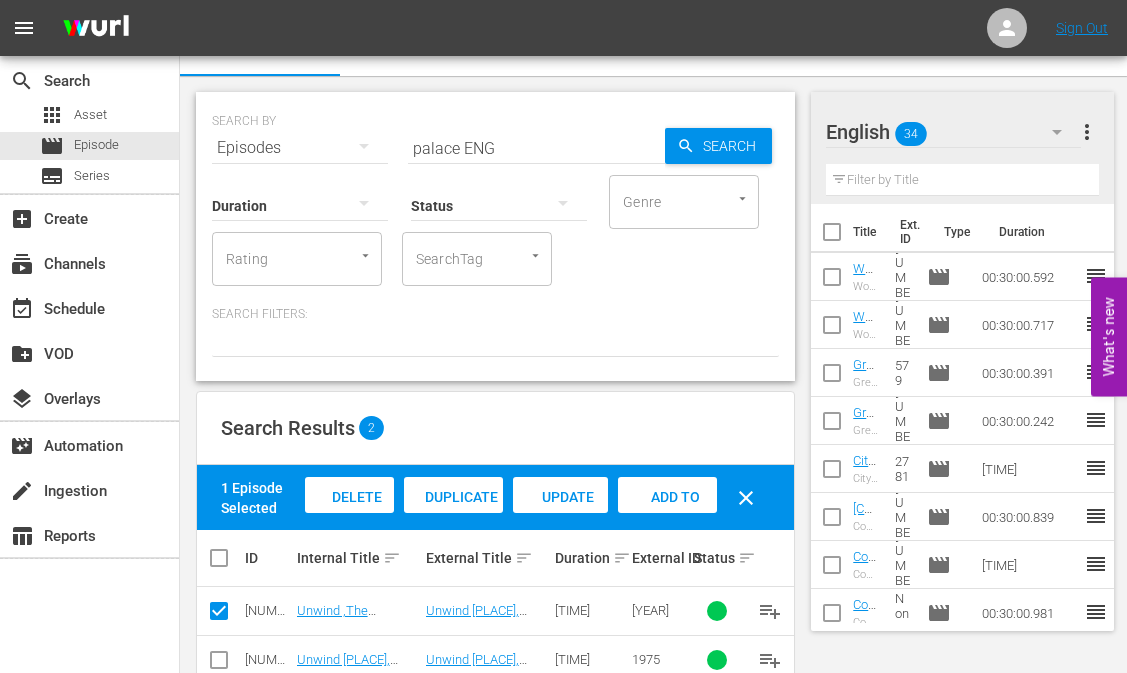 click on "Add to Workspace" at bounding box center (349, 516) 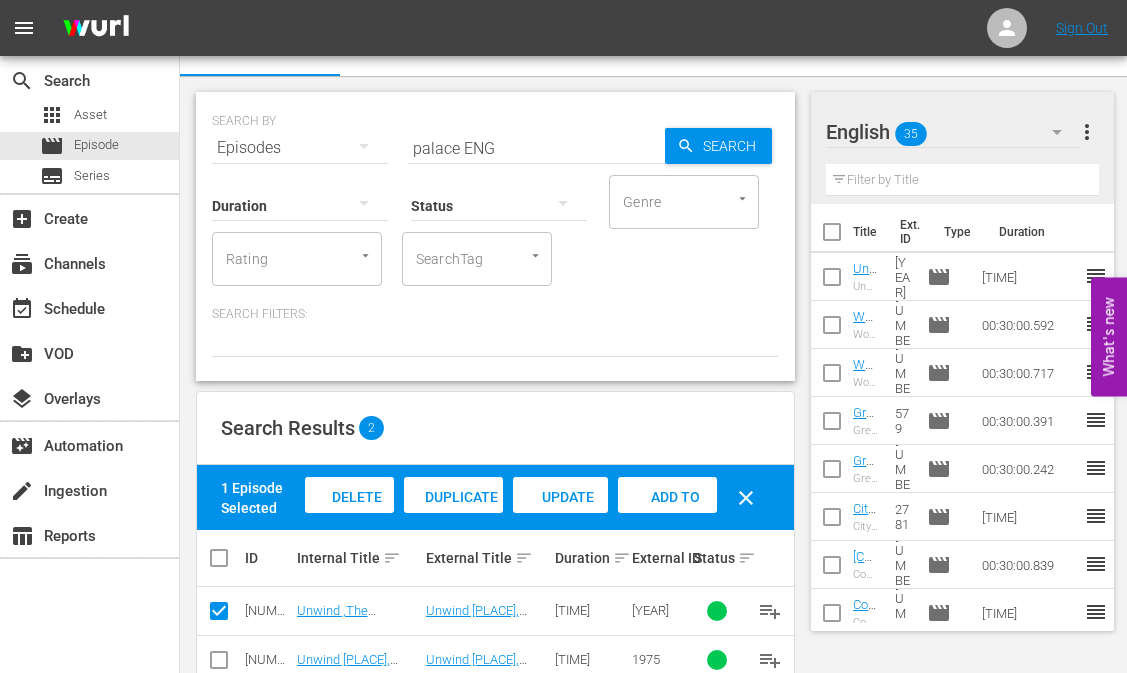 click on "SEARCH BY Search By Episodes Search ID, Title, Description, Keywords, or Category palace ENG Search" at bounding box center [495, 136] 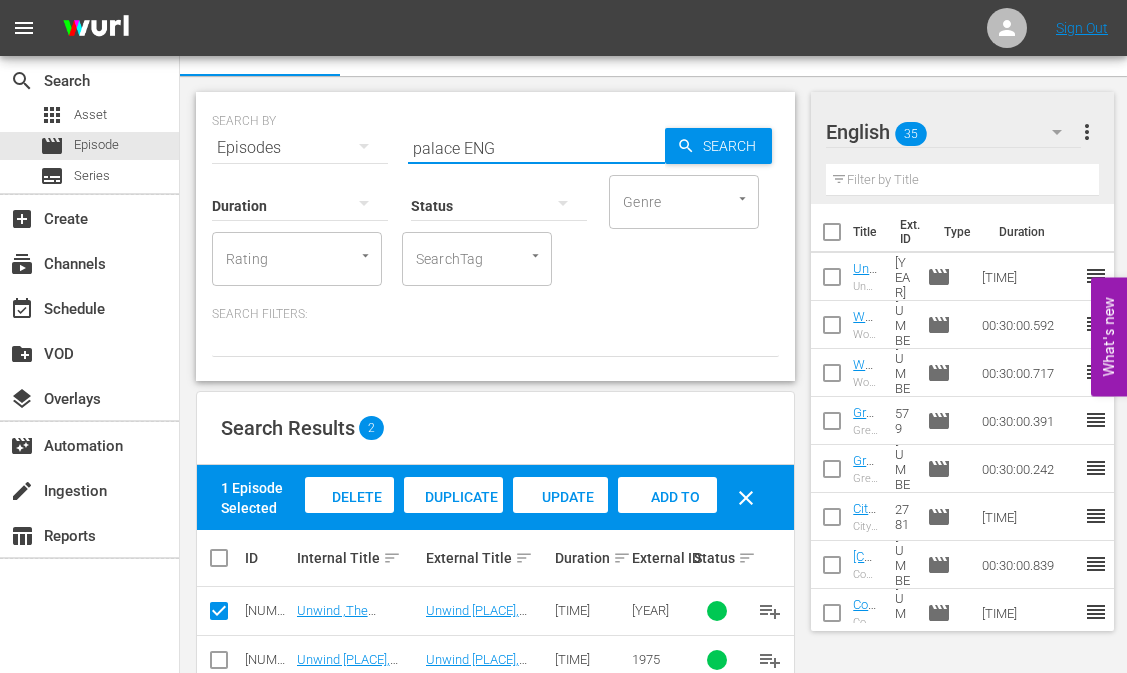 click on "palace ENG" at bounding box center [536, 148] 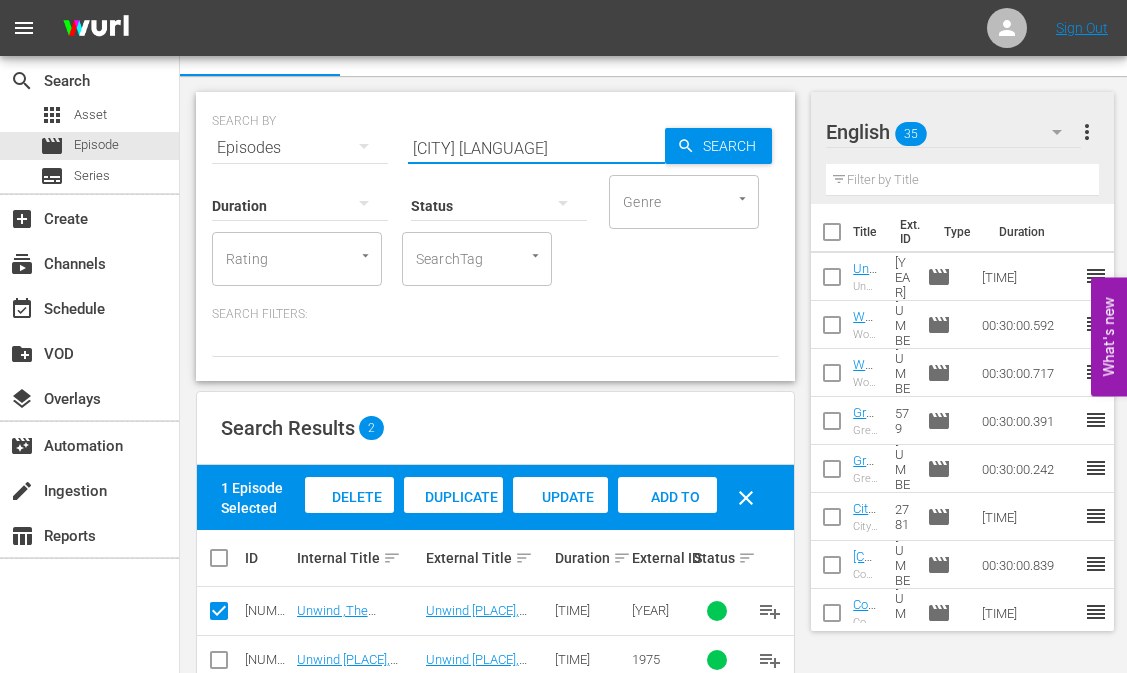 type on "[CITY] [LANGUAGE]" 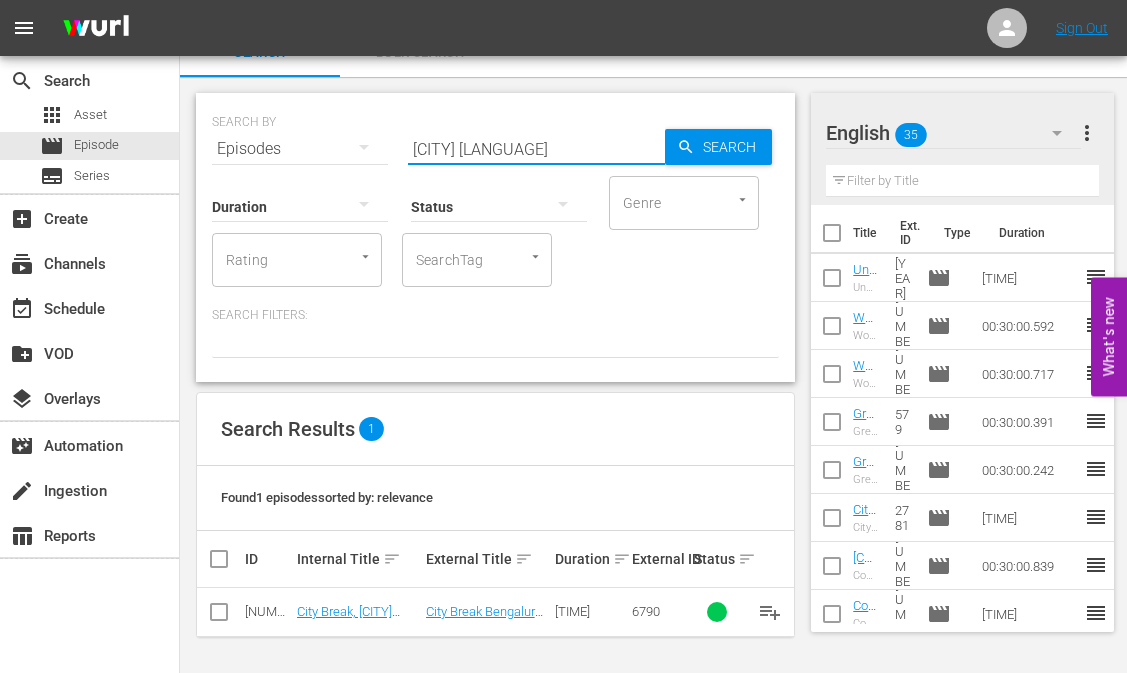 scroll, scrollTop: 28, scrollLeft: 0, axis: vertical 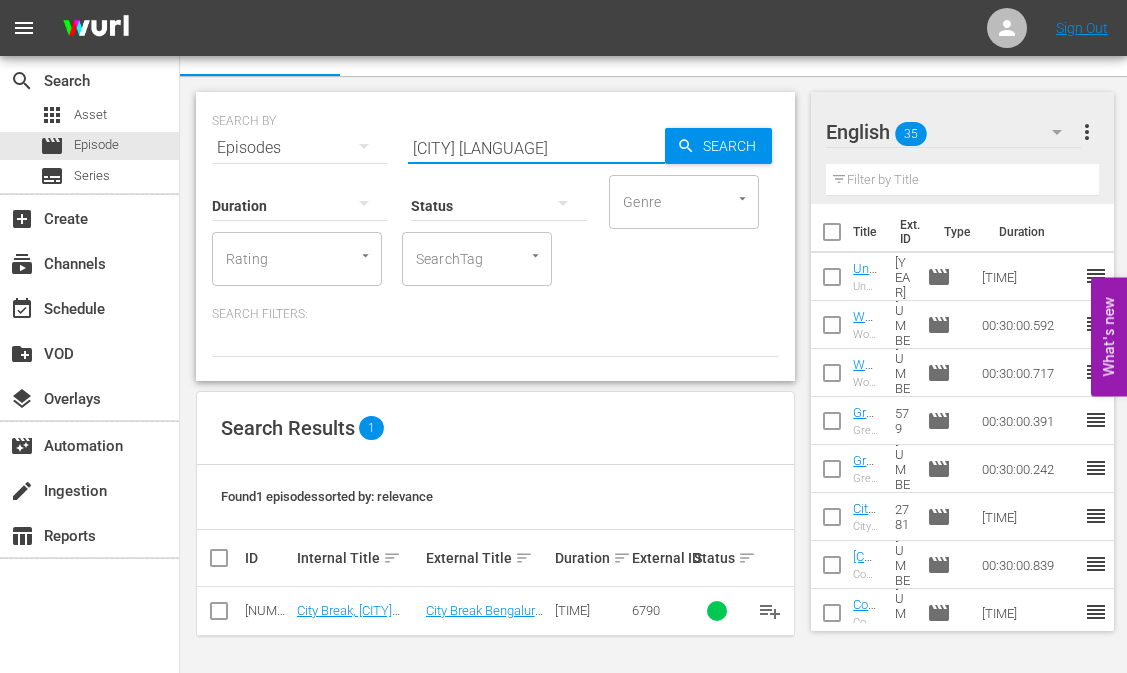 click at bounding box center (219, 615) 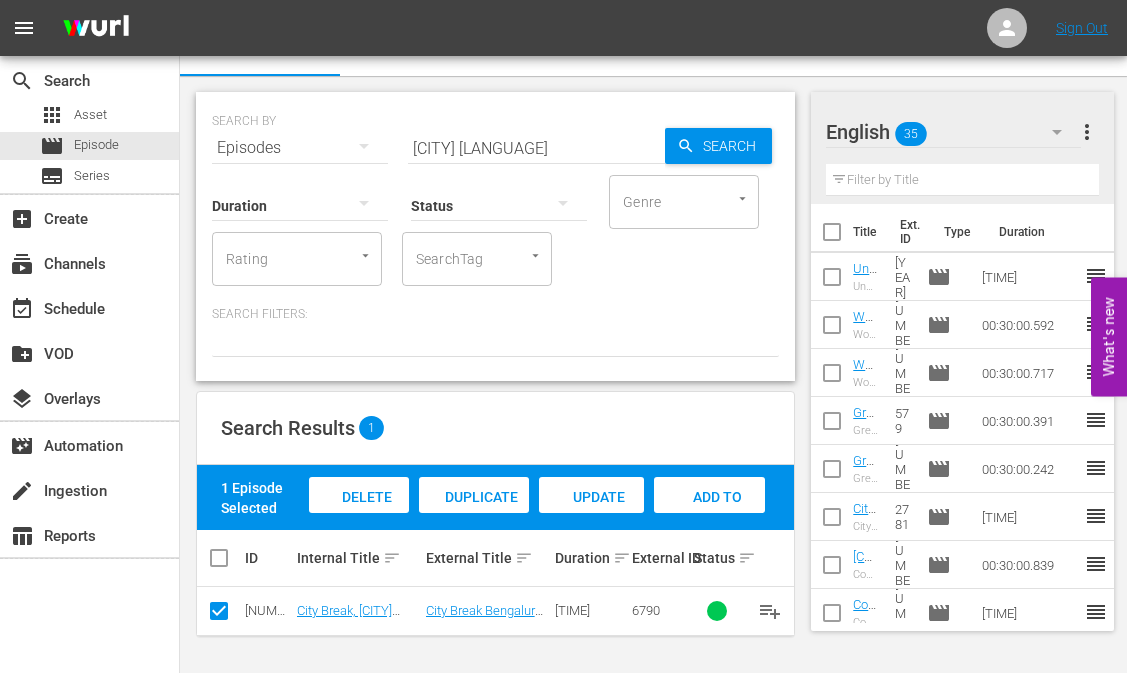 click on "Add to Workspace" at bounding box center [359, 516] 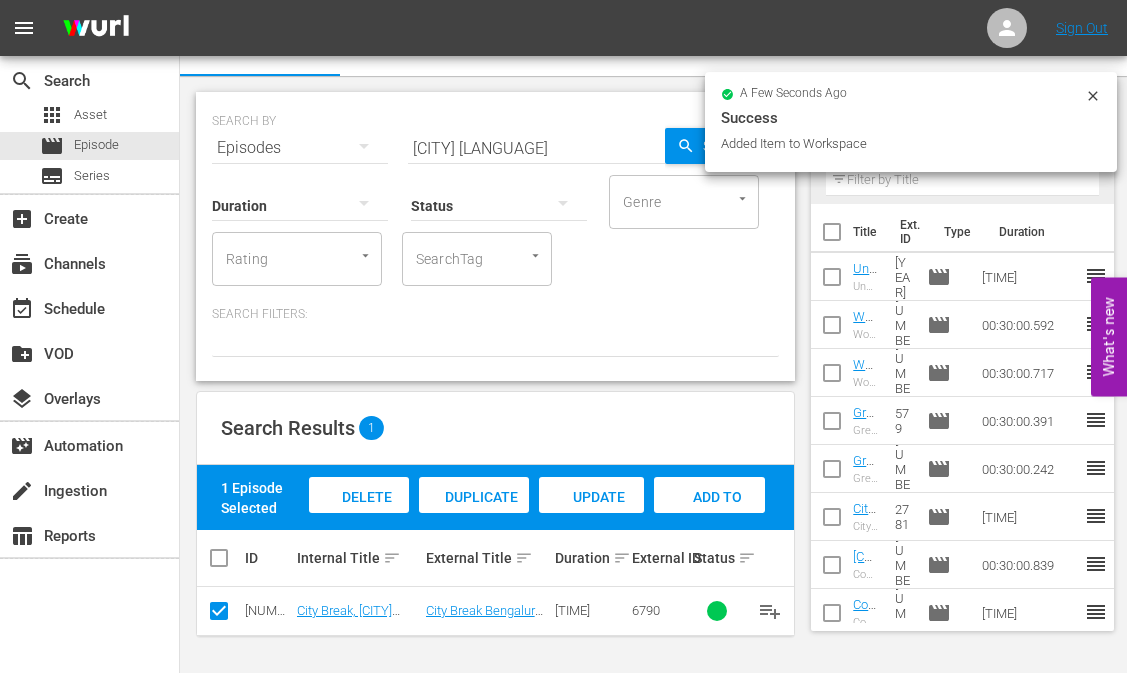 scroll, scrollTop: 0, scrollLeft: 0, axis: both 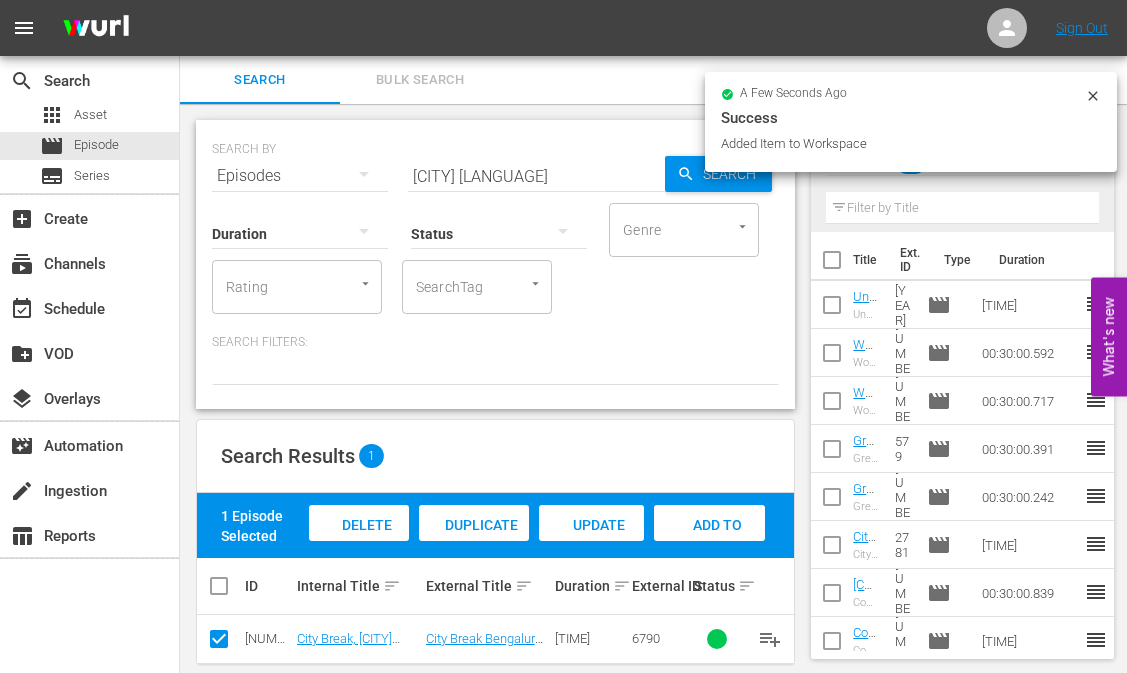 click on "[CITY] [LANGUAGE]" at bounding box center [536, 176] 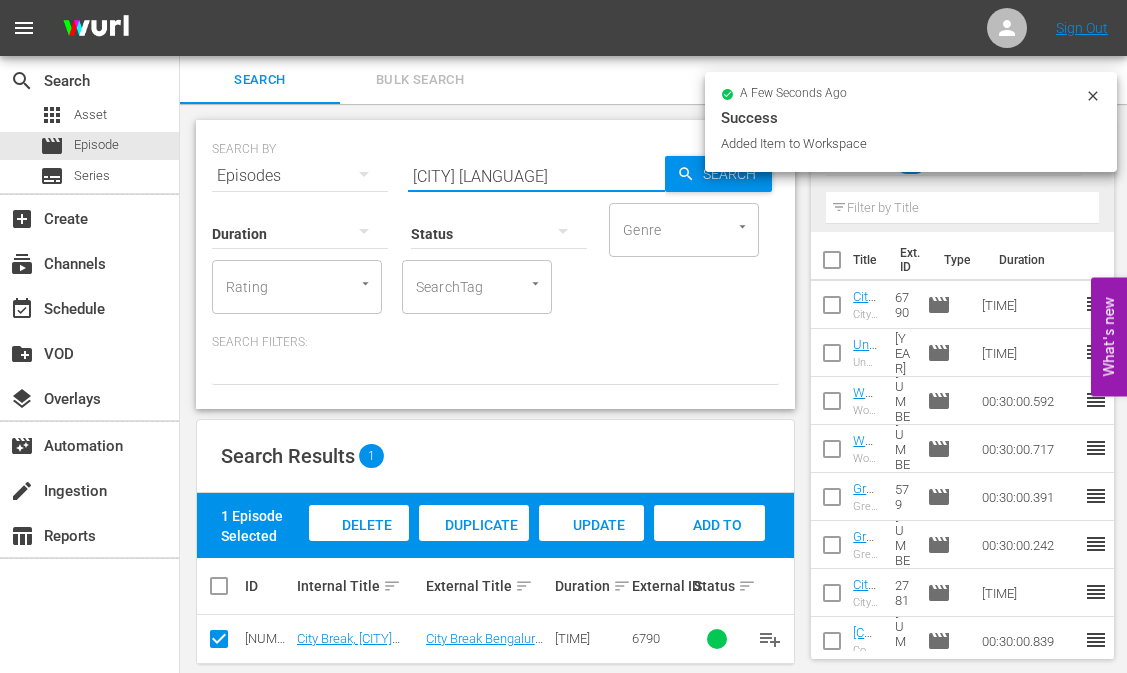 click on "[CITY] [LANGUAGE]" at bounding box center (536, 176) 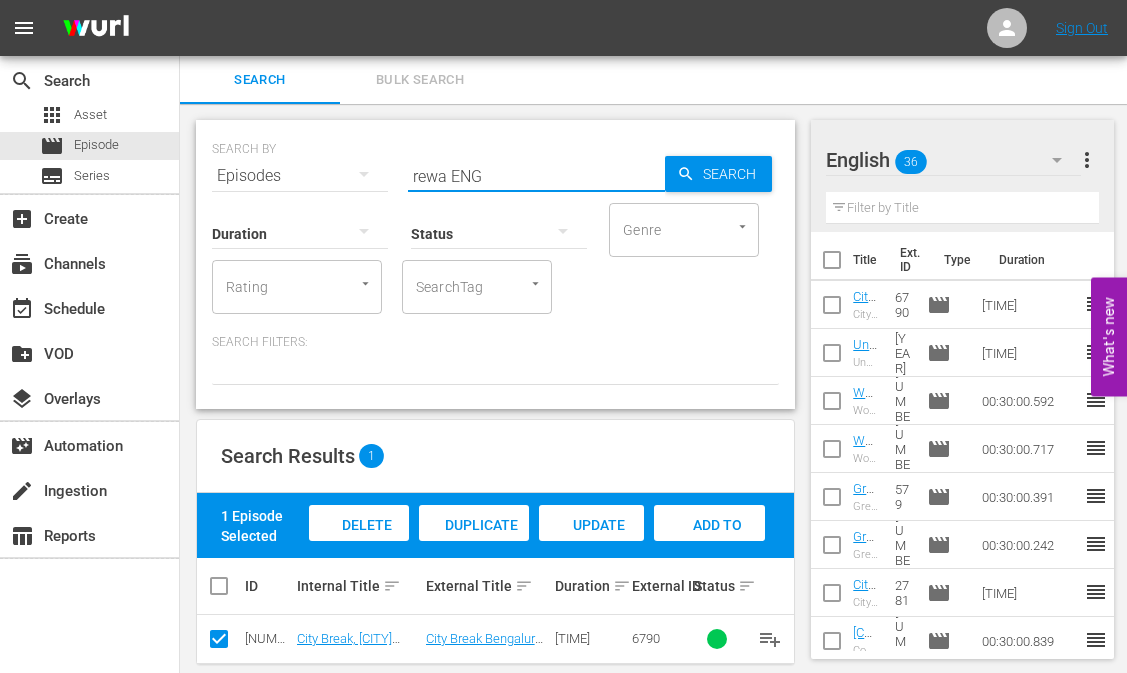 type on "rewa ENG" 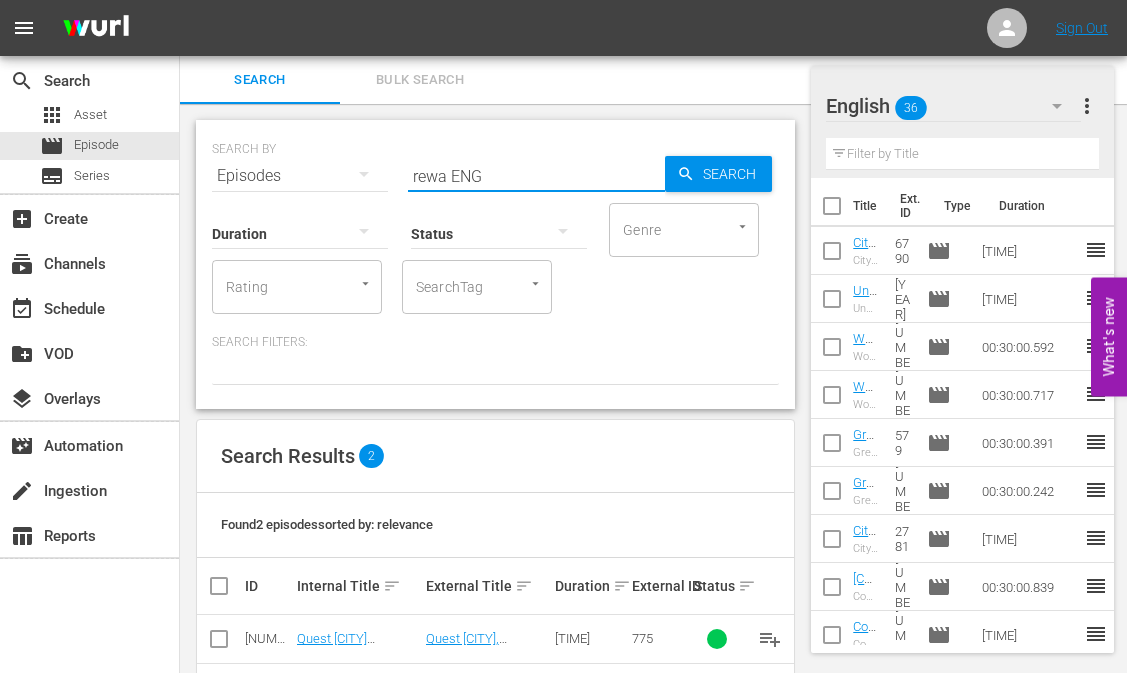 scroll, scrollTop: 77, scrollLeft: 0, axis: vertical 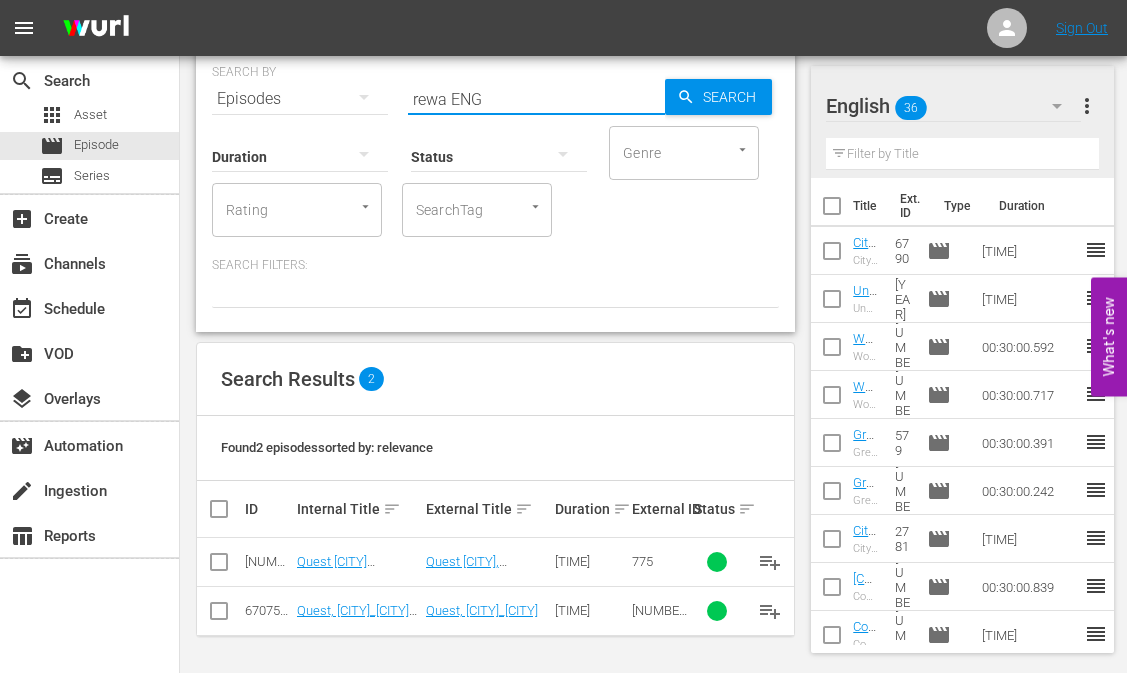 click at bounding box center [219, 566] 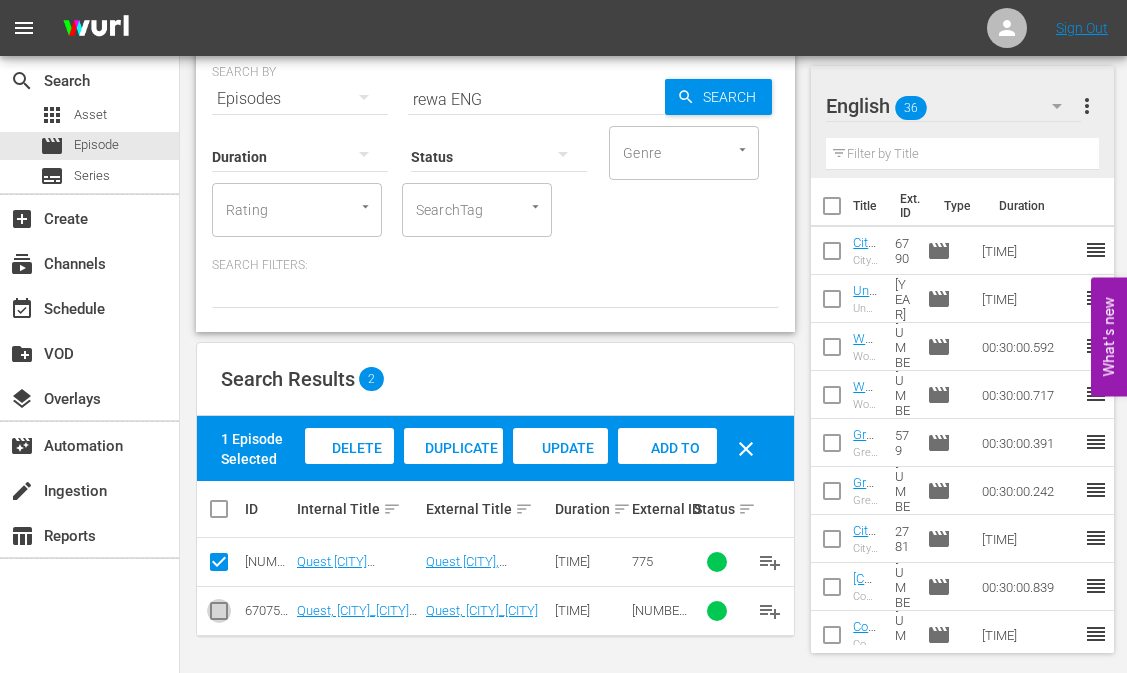 click at bounding box center (219, 615) 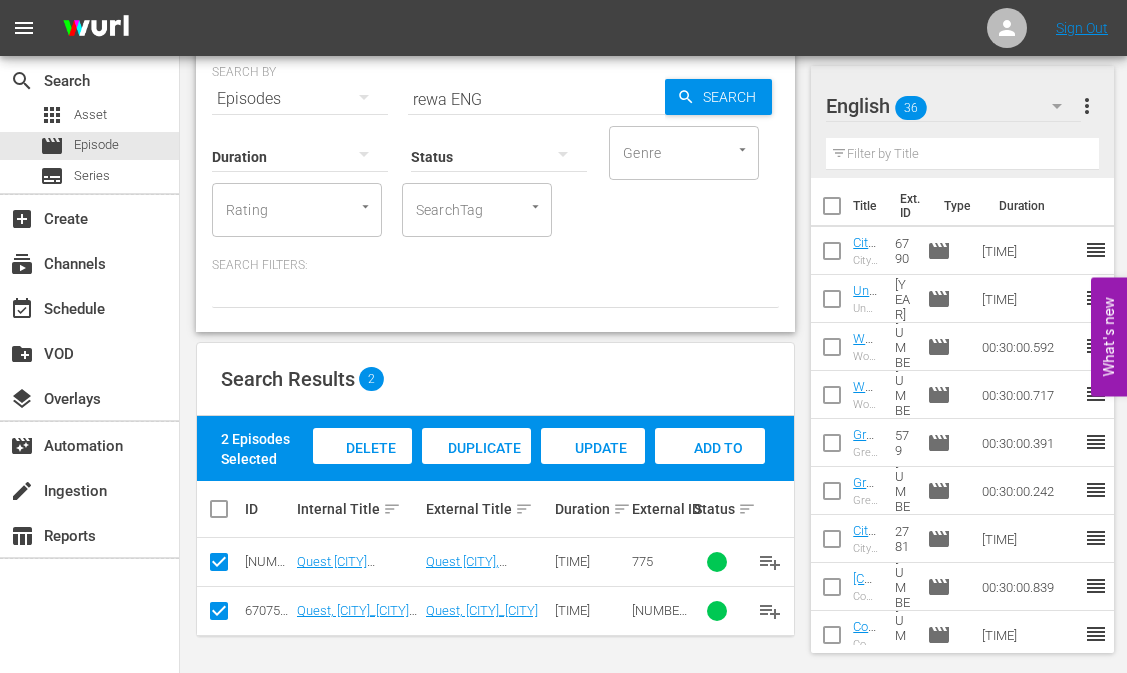 click on "Add to Workspace" at bounding box center [362, 465] 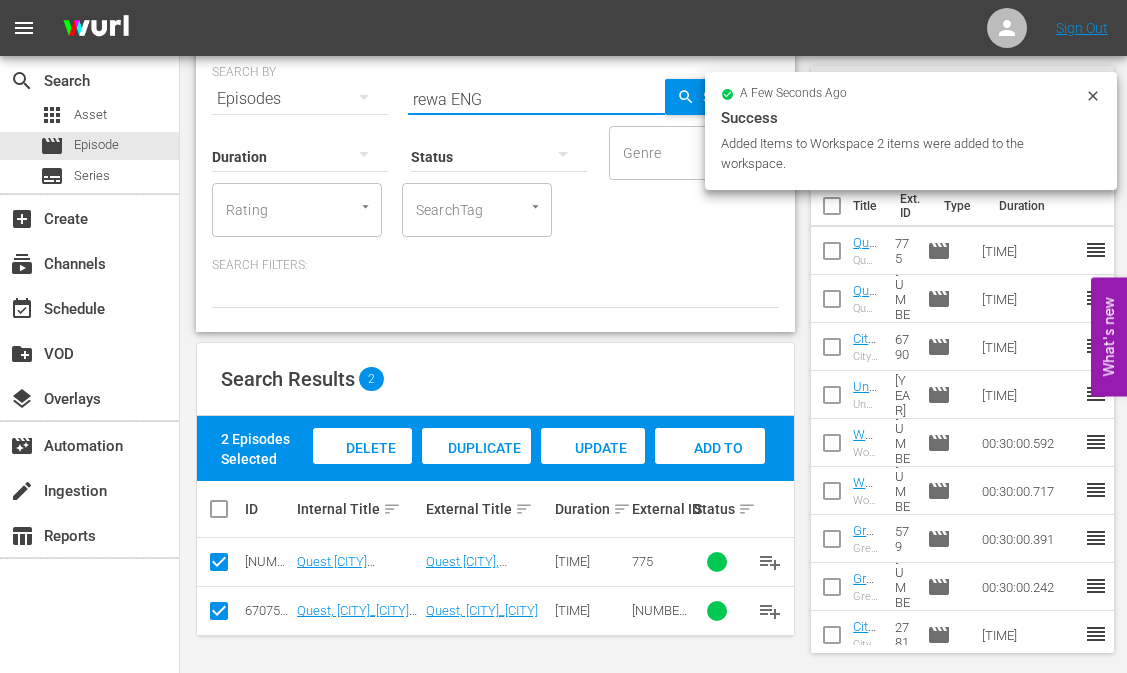 click on "rewa ENG" at bounding box center (536, 99) 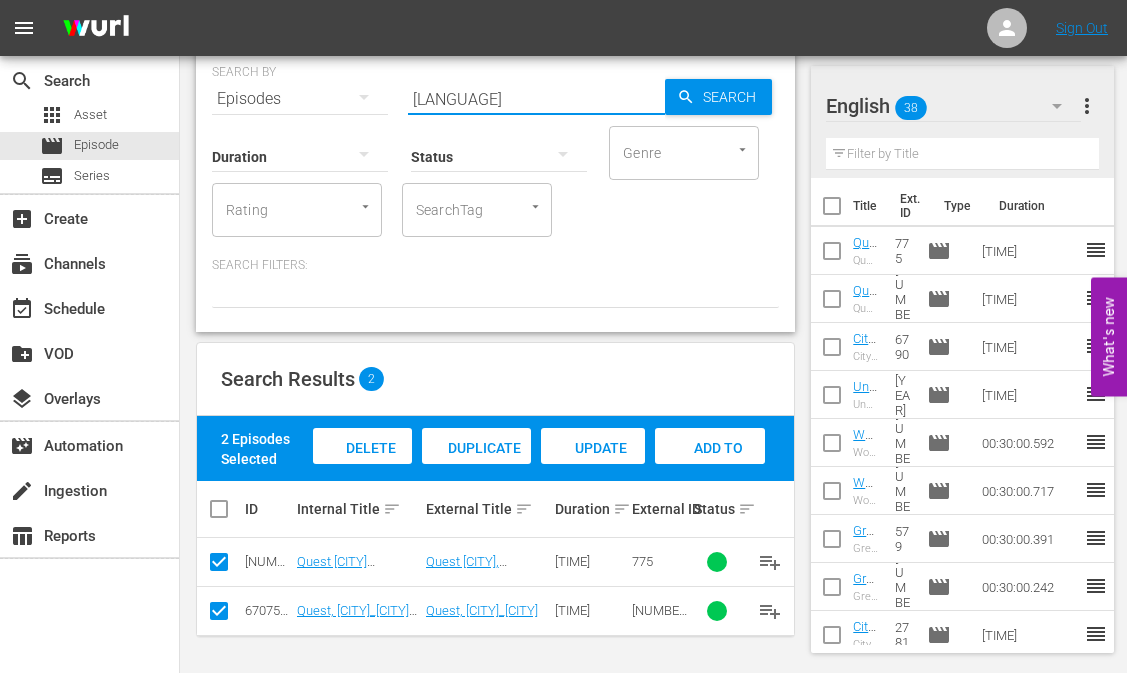 type on "[LANGUAGE]" 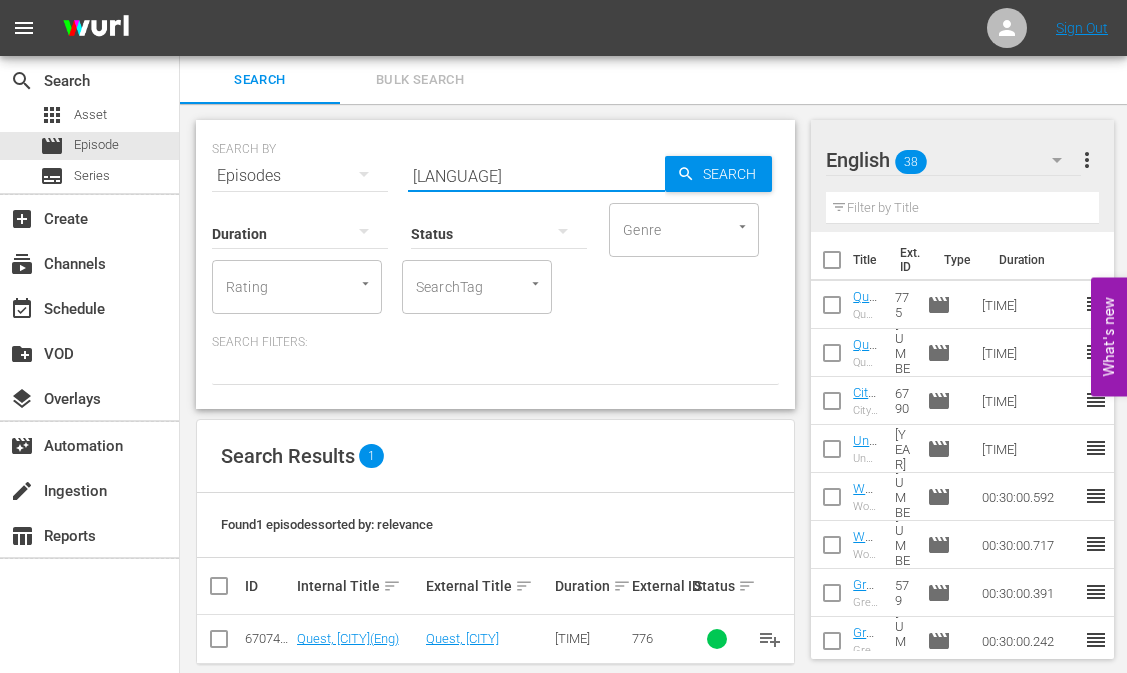 click at bounding box center [219, 643] 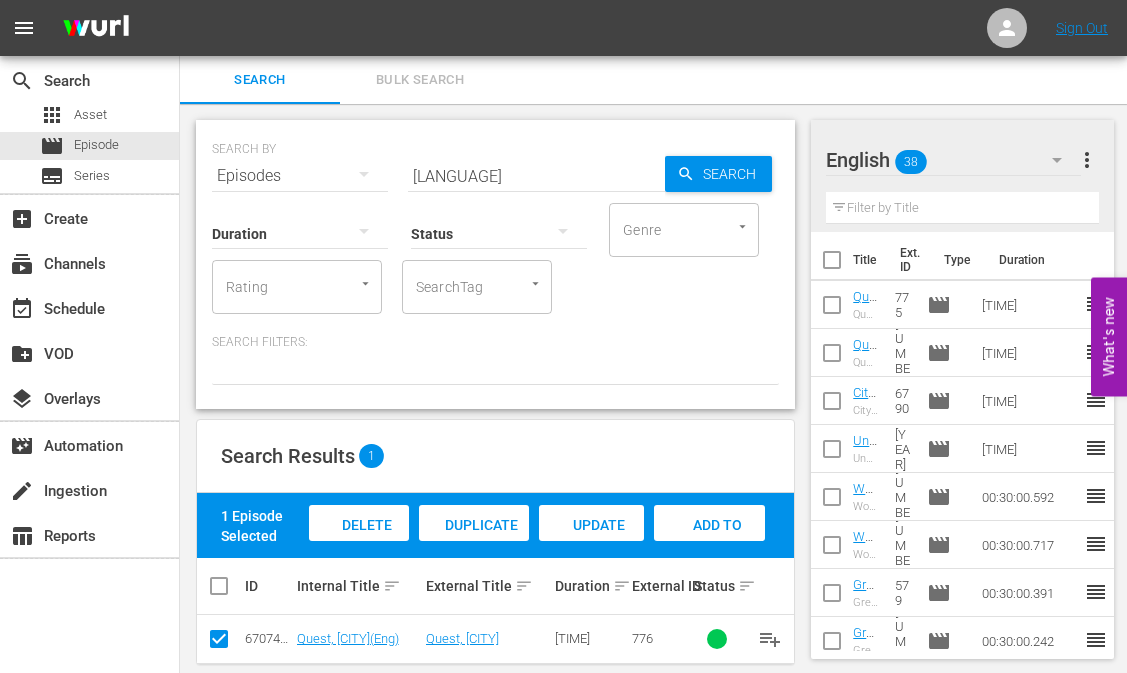 click on "Add to Workspace" at bounding box center (359, 544) 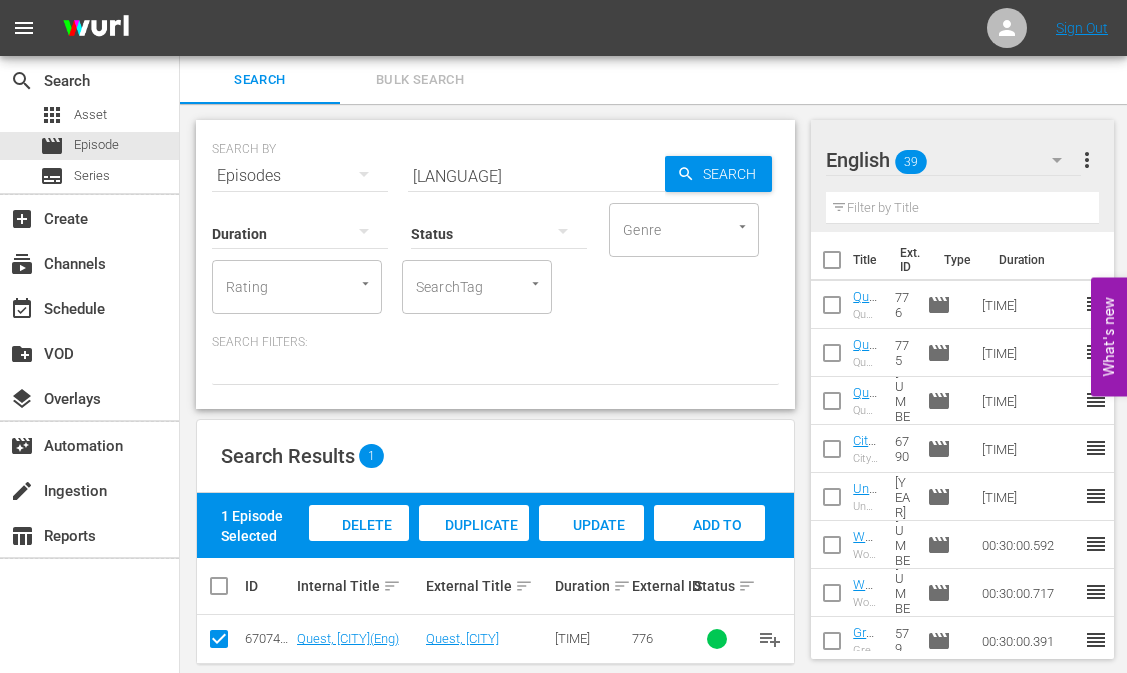 click on "[LANGUAGE]" at bounding box center [536, 176] 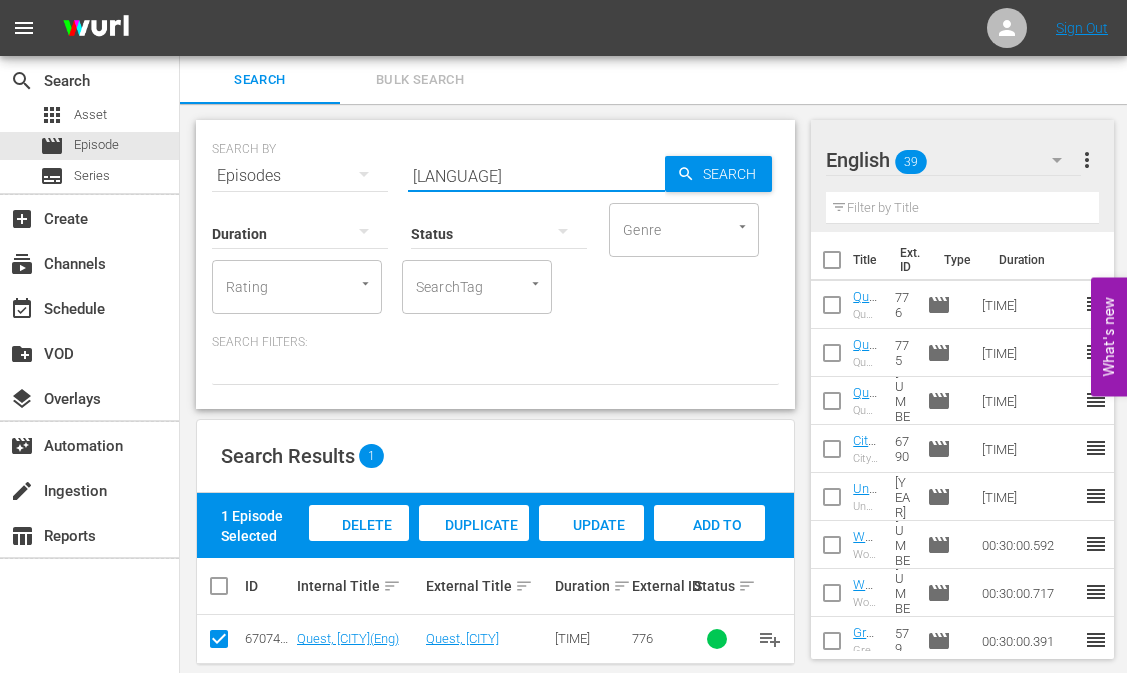 click on "[LANGUAGE]" at bounding box center [536, 176] 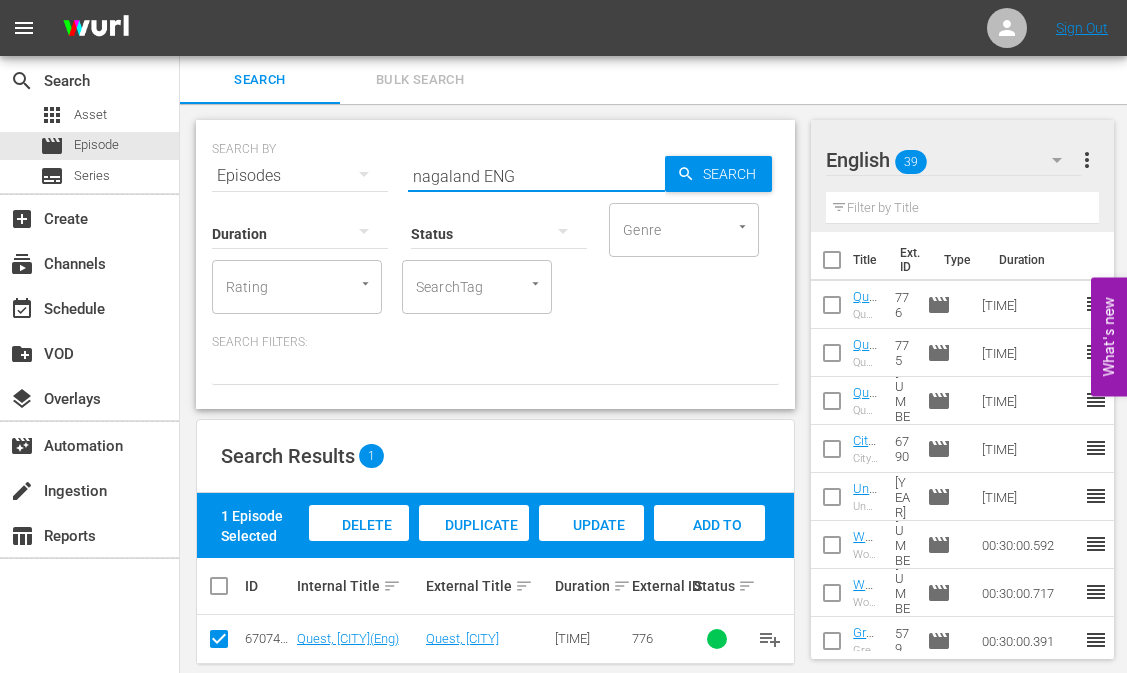 type on "nagaland ENG" 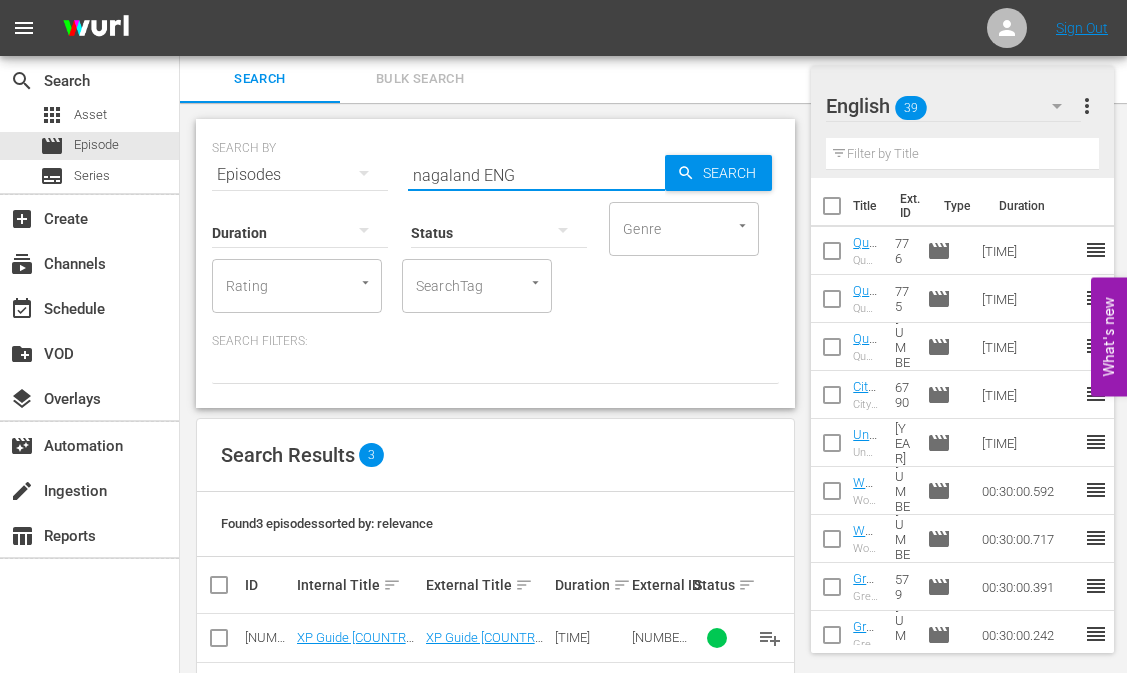 scroll, scrollTop: 126, scrollLeft: 0, axis: vertical 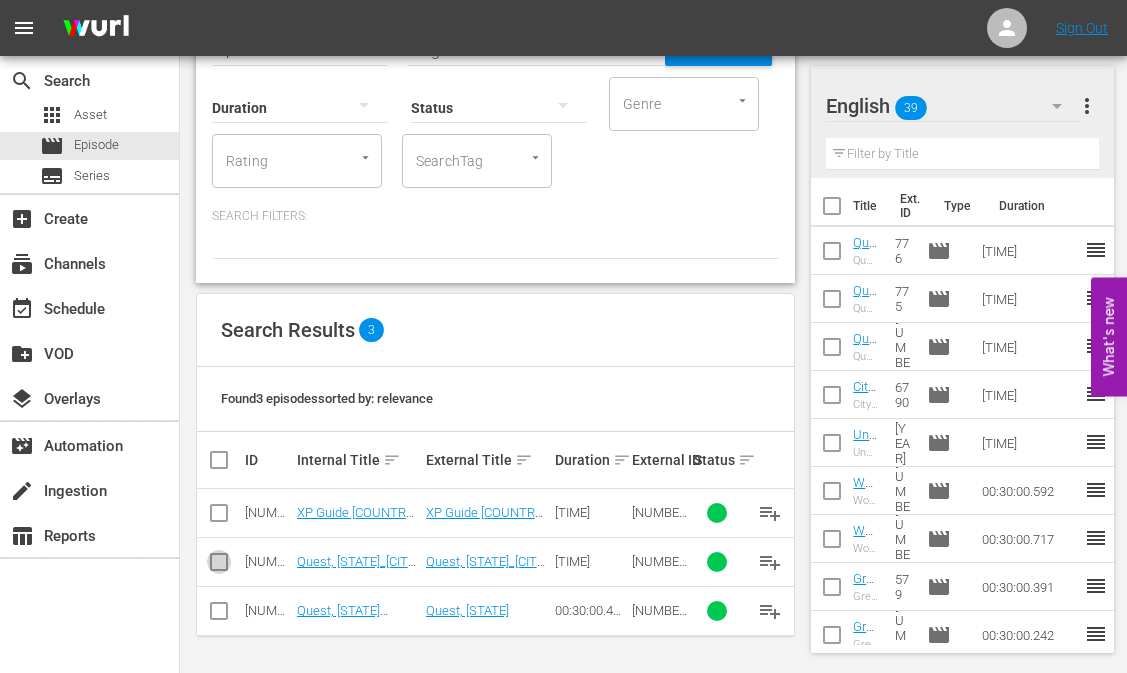click at bounding box center (219, 566) 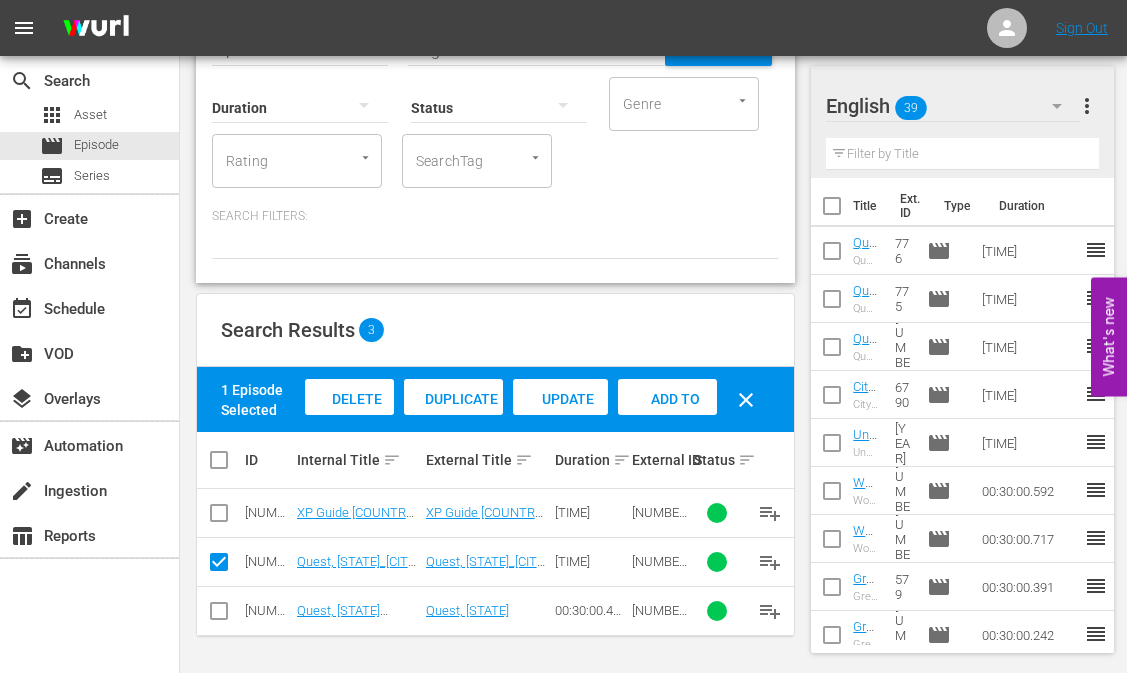 click at bounding box center (219, 615) 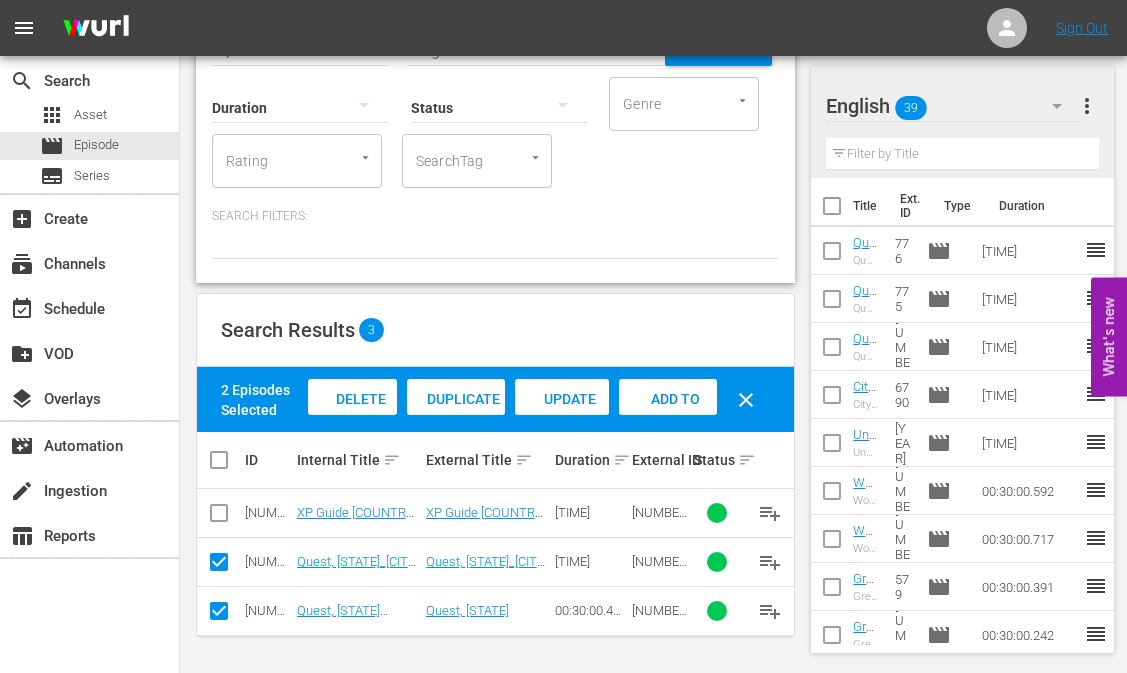 click on "Add to Workspace" at bounding box center (353, 418) 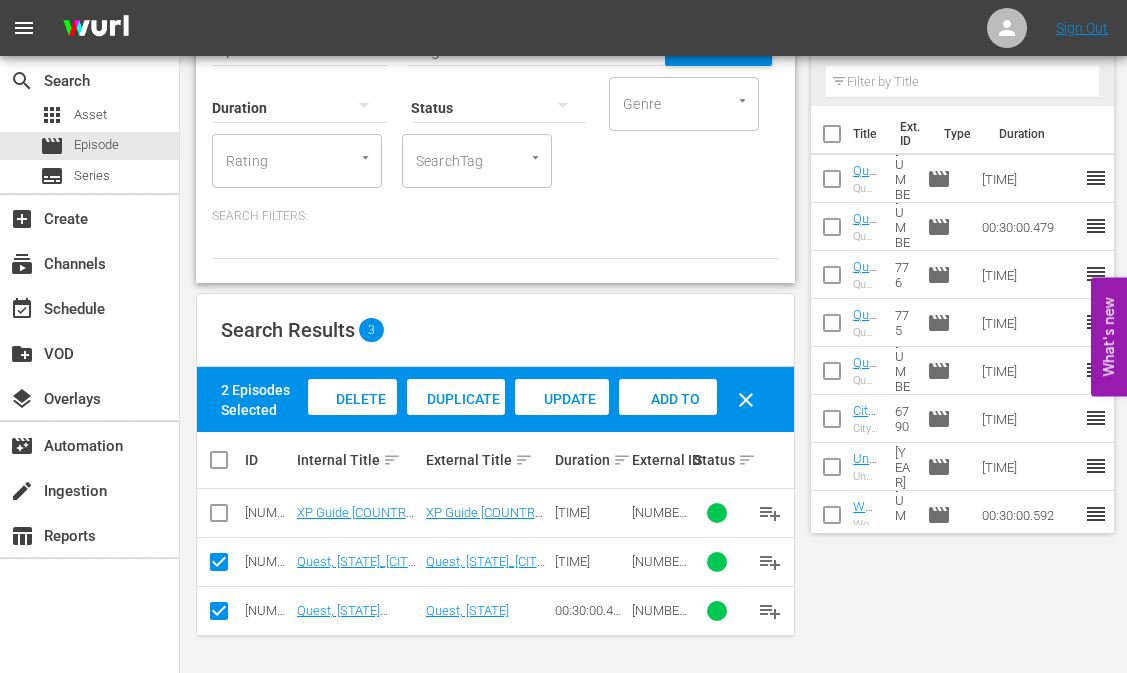 scroll, scrollTop: 26, scrollLeft: 0, axis: vertical 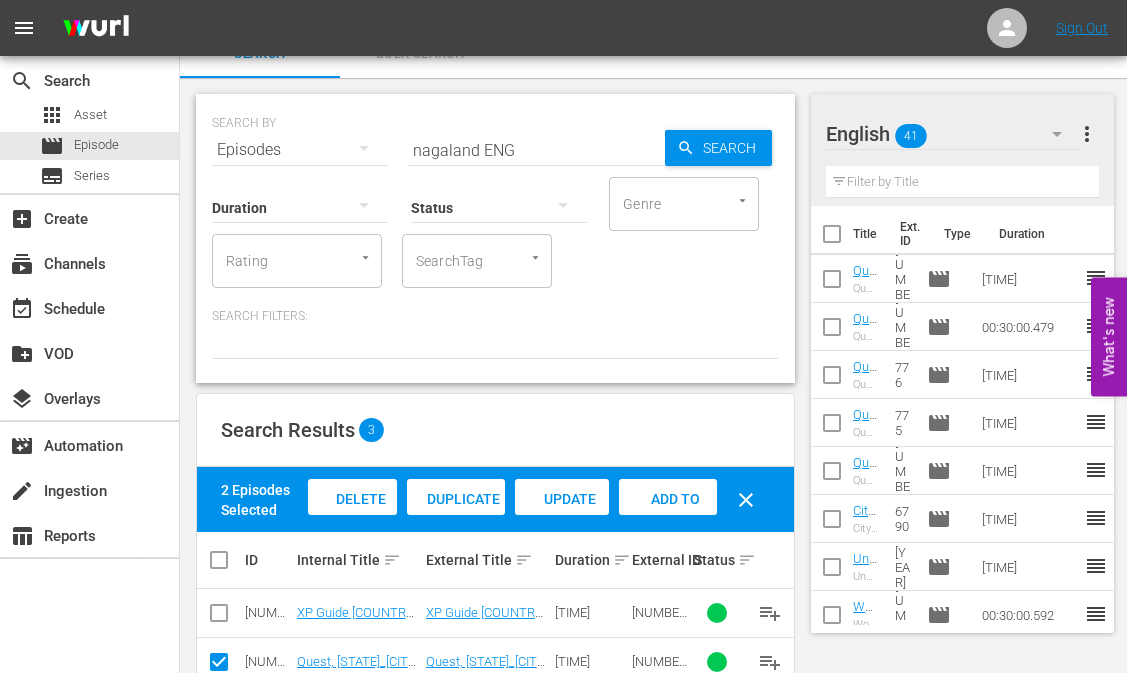 click on "nagaland ENG" at bounding box center [536, 150] 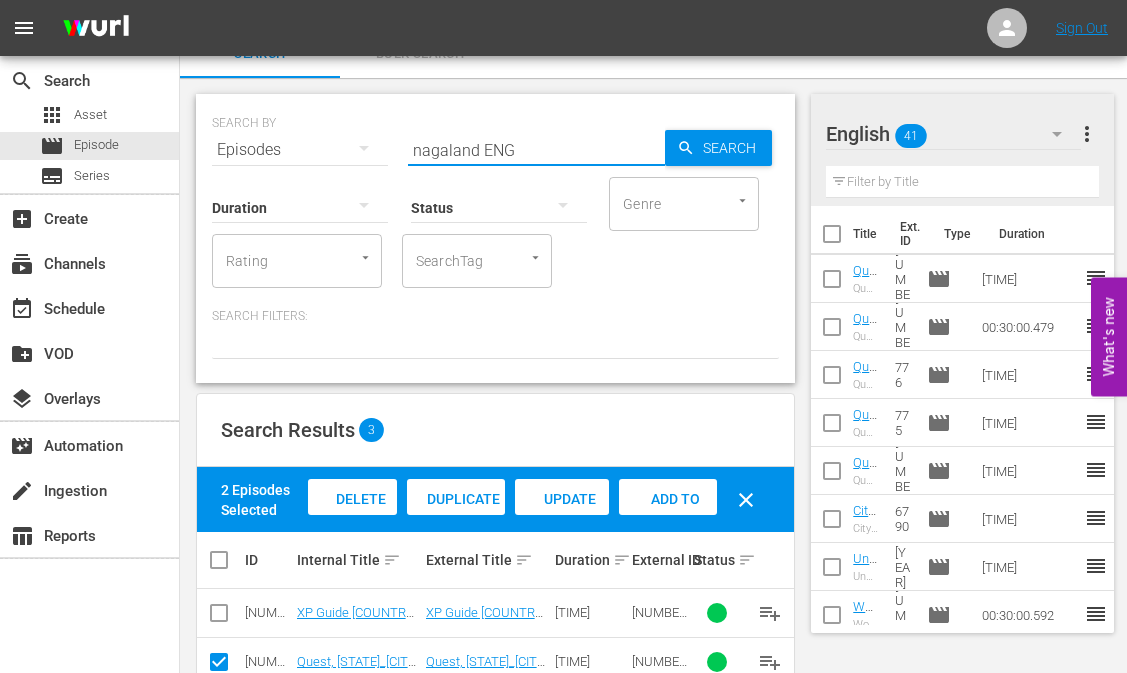 click on "nagaland ENG" at bounding box center (536, 150) 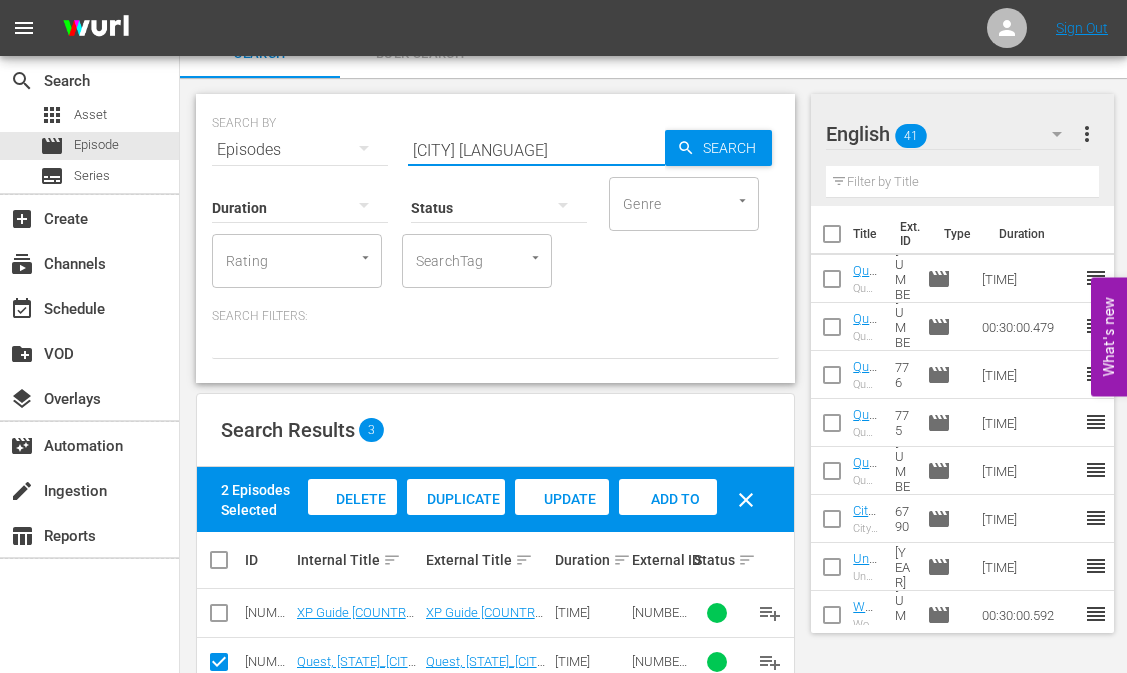 type on "[CITY] [LANGUAGE]" 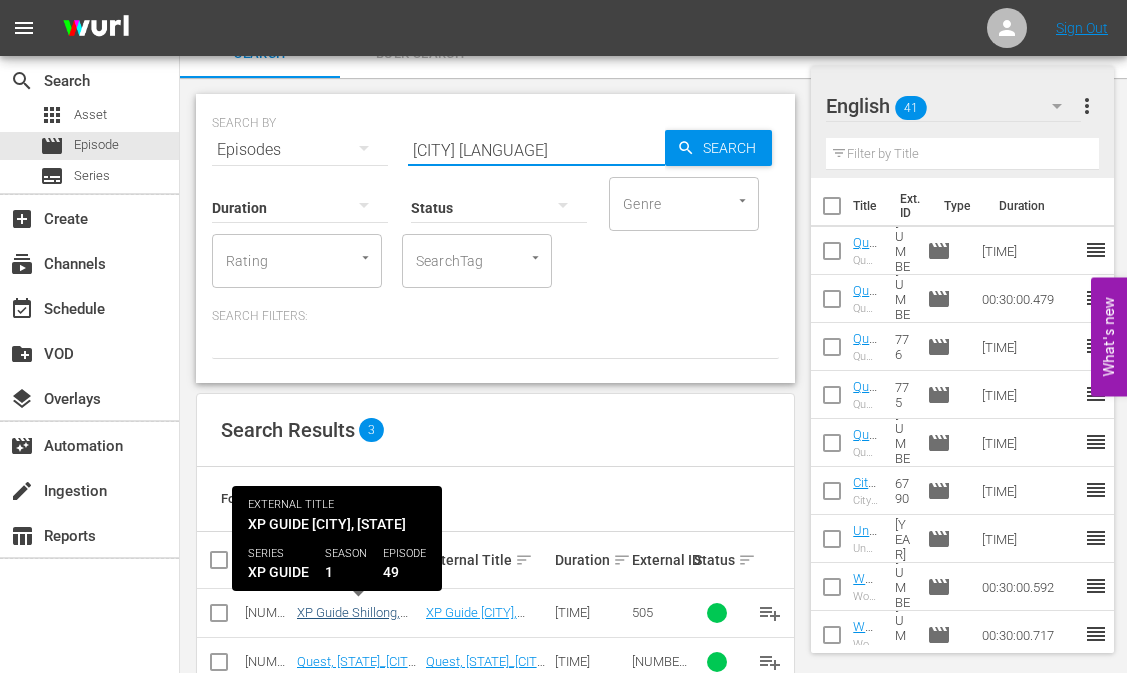 scroll, scrollTop: 126, scrollLeft: 0, axis: vertical 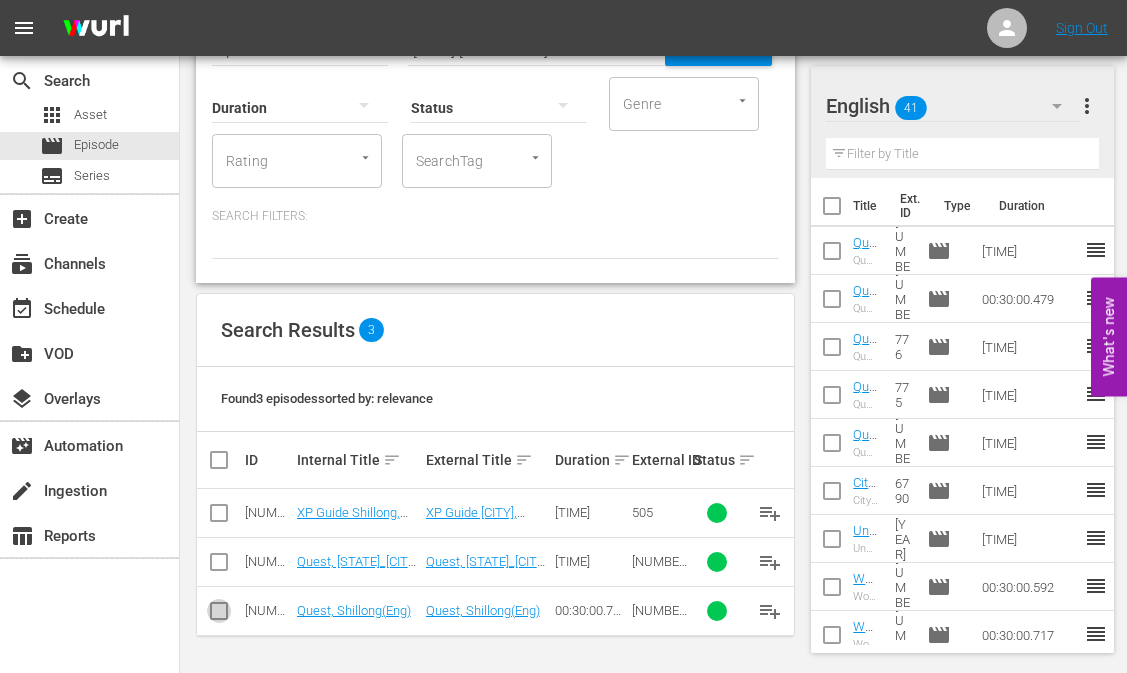 click at bounding box center (219, 615) 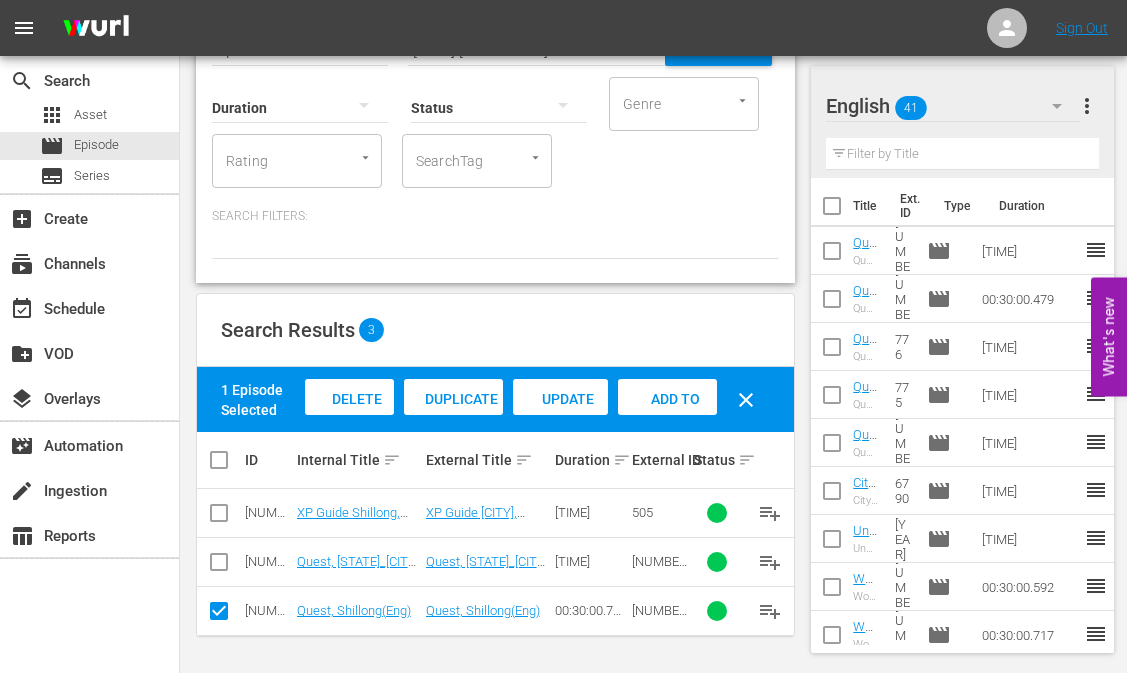click on "Add to Workspace" at bounding box center (349, 418) 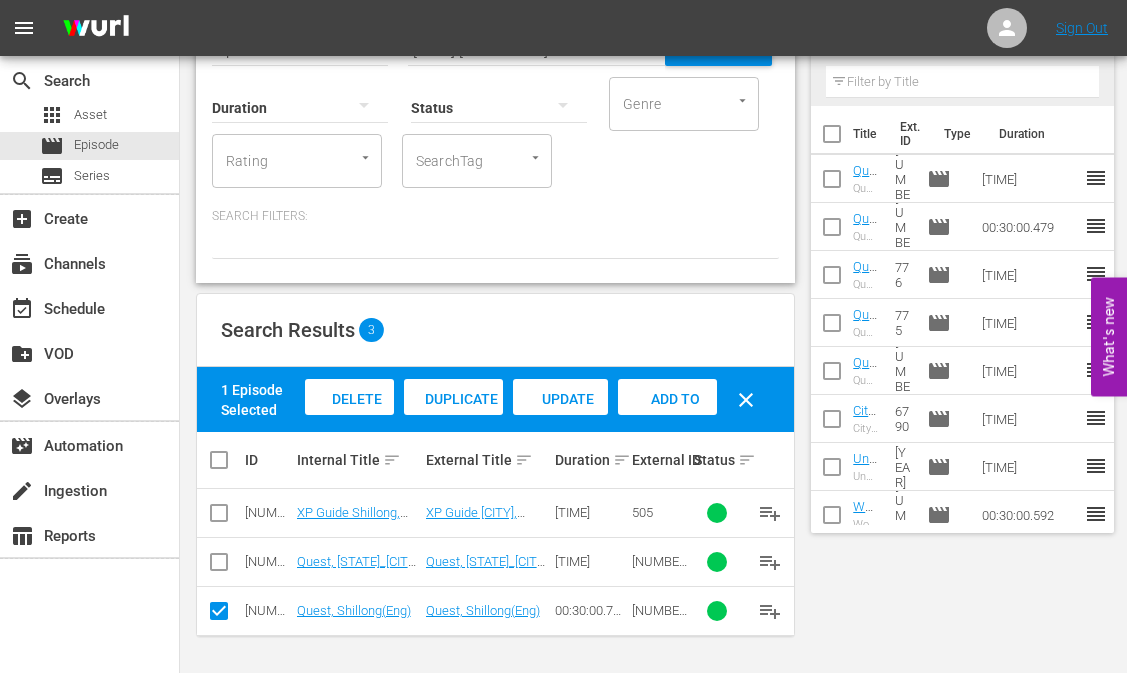scroll, scrollTop: 0, scrollLeft: 0, axis: both 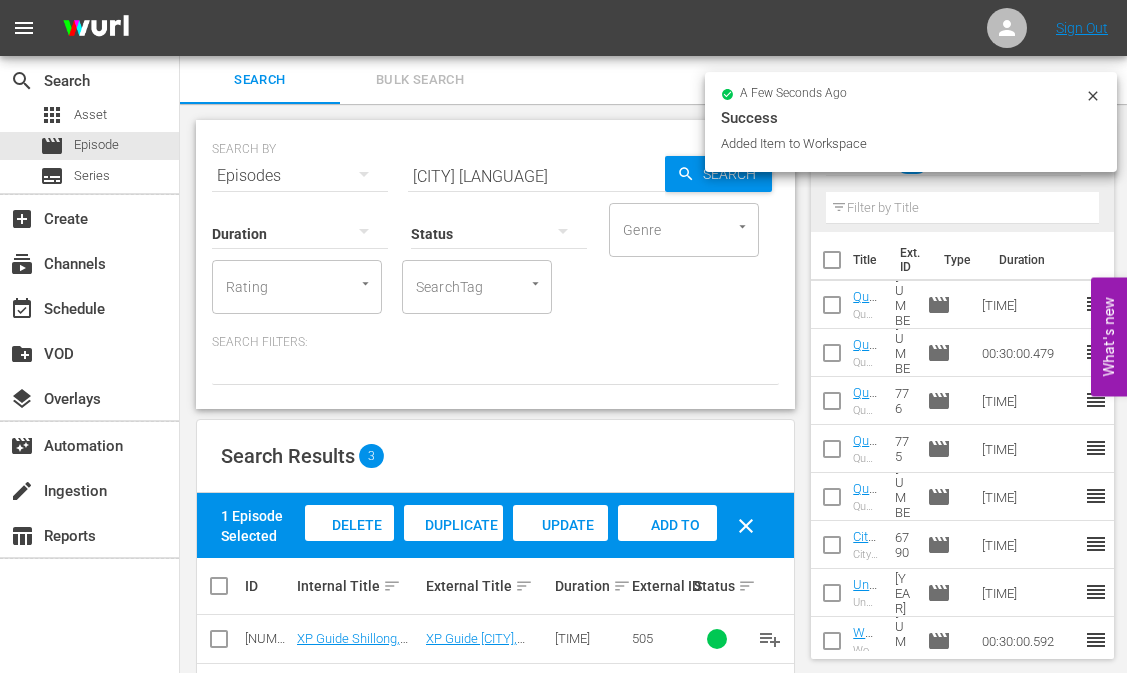 click on "[CITY] [LANGUAGE]" at bounding box center (536, 176) 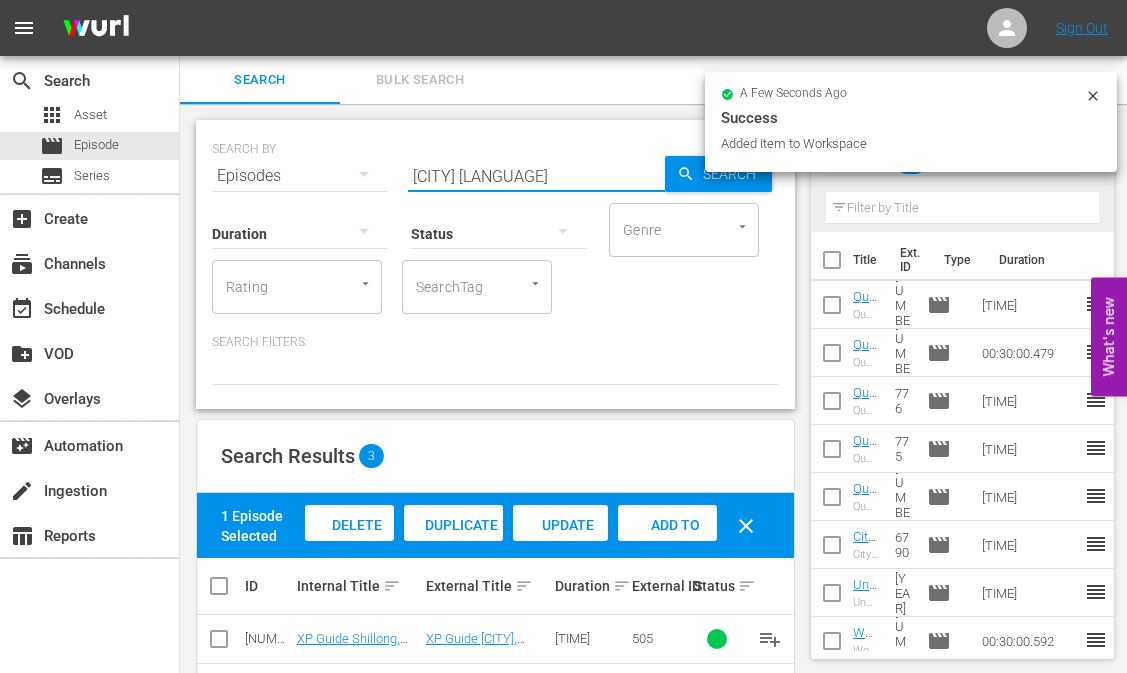 click on "[CITY] [LANGUAGE]" at bounding box center (536, 176) 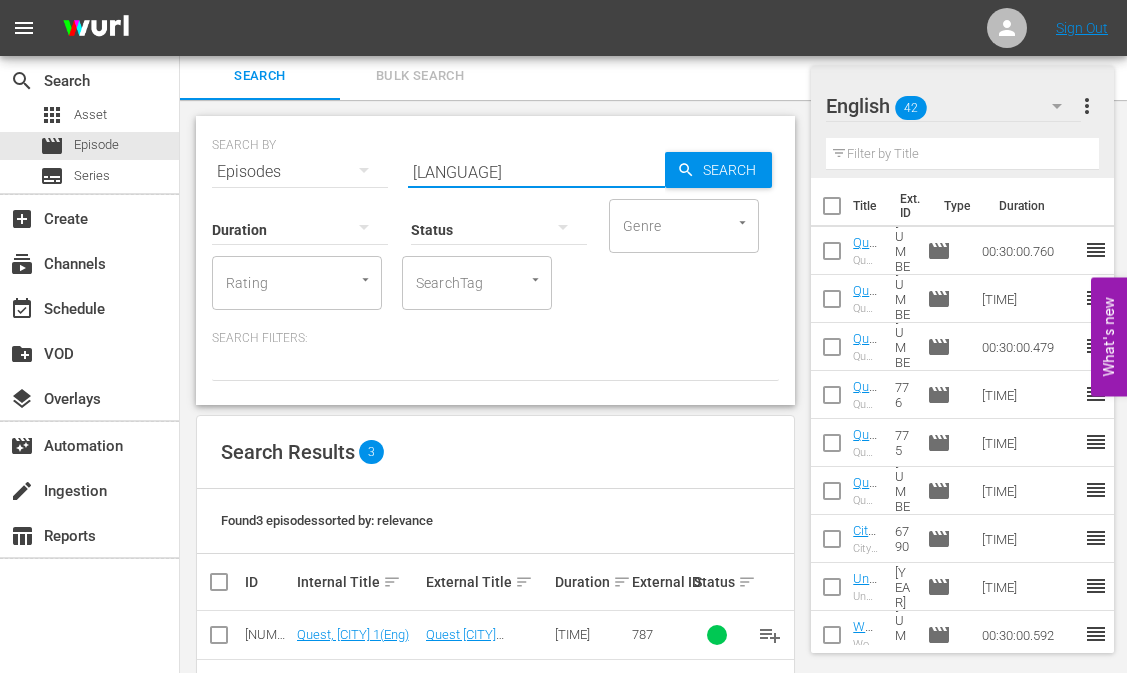 scroll, scrollTop: 126, scrollLeft: 0, axis: vertical 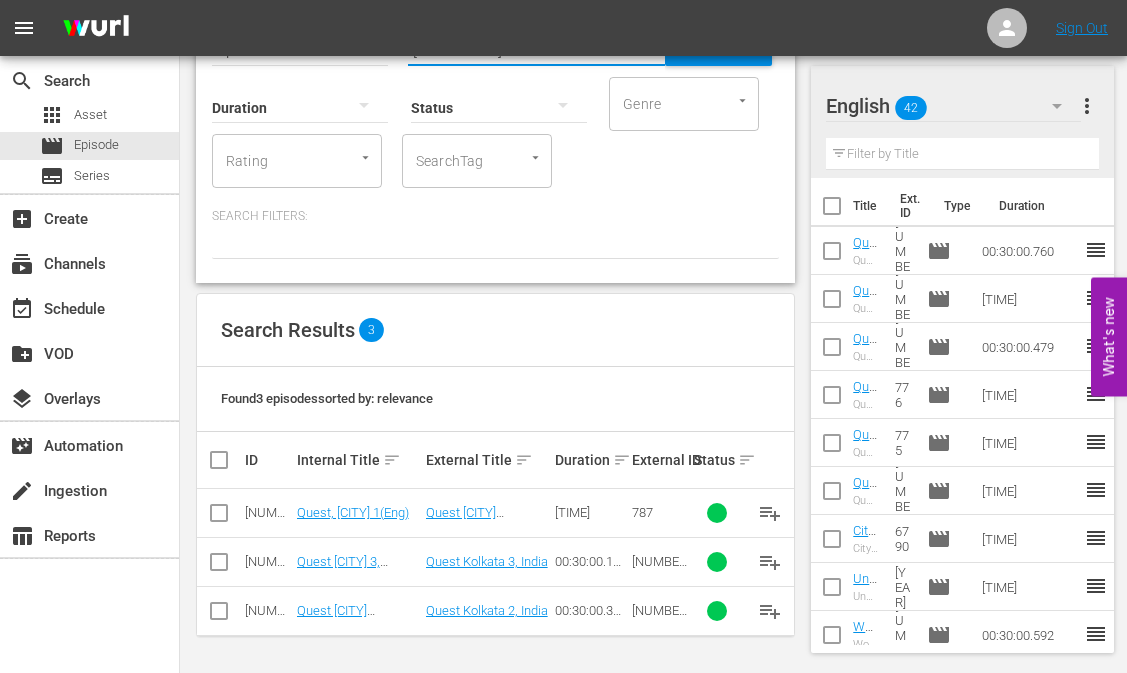 type on "[LANGUAGE]" 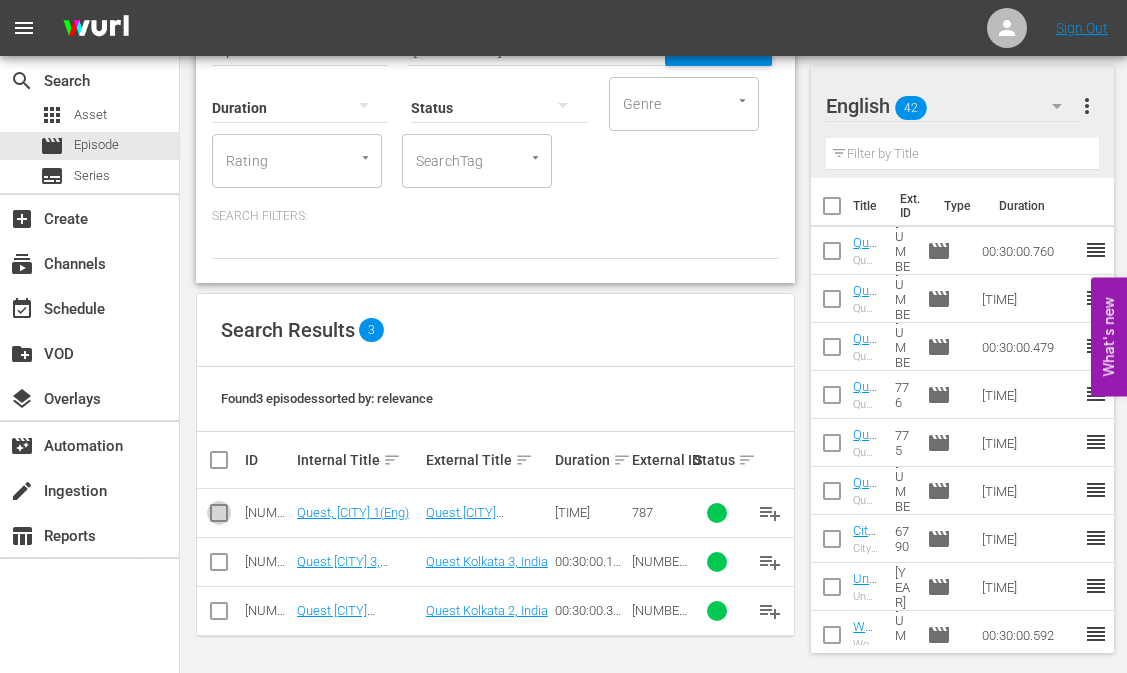 click at bounding box center [219, 517] 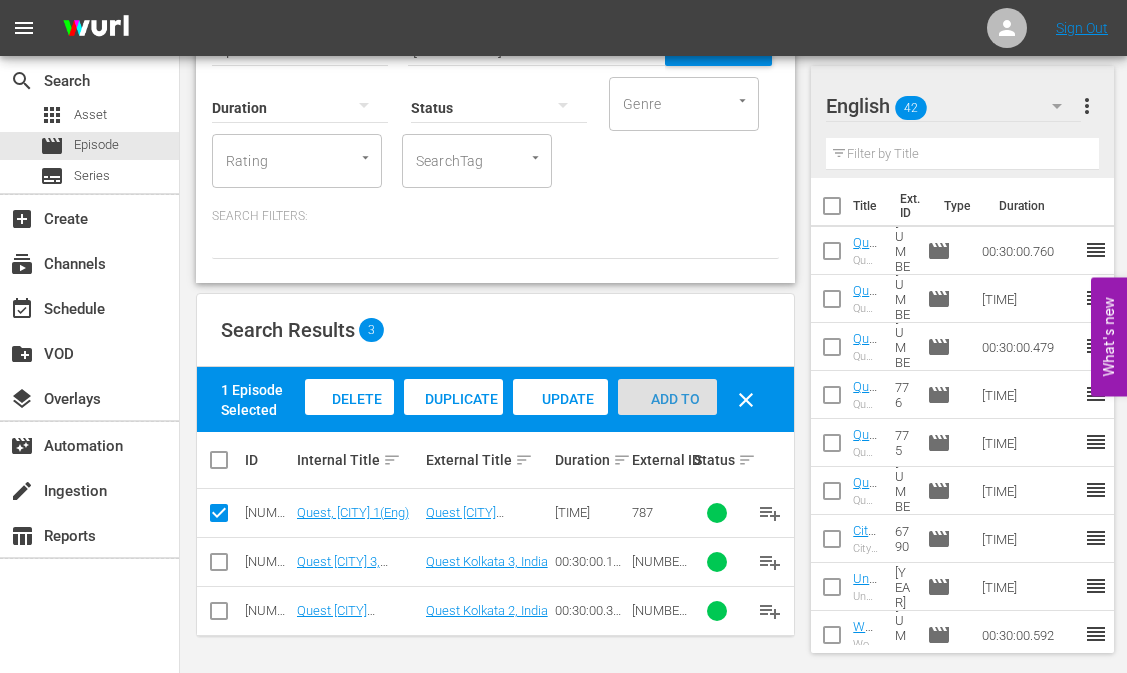 click on "Add to Workspace" at bounding box center (667, 418) 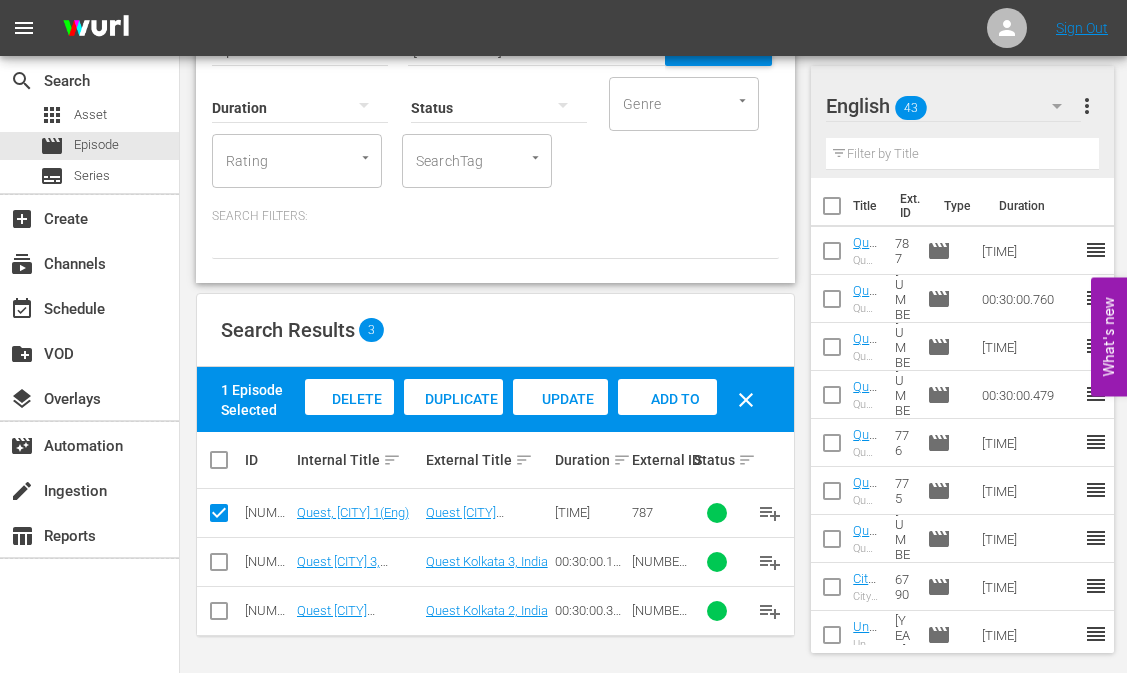 click at bounding box center [1057, 106] 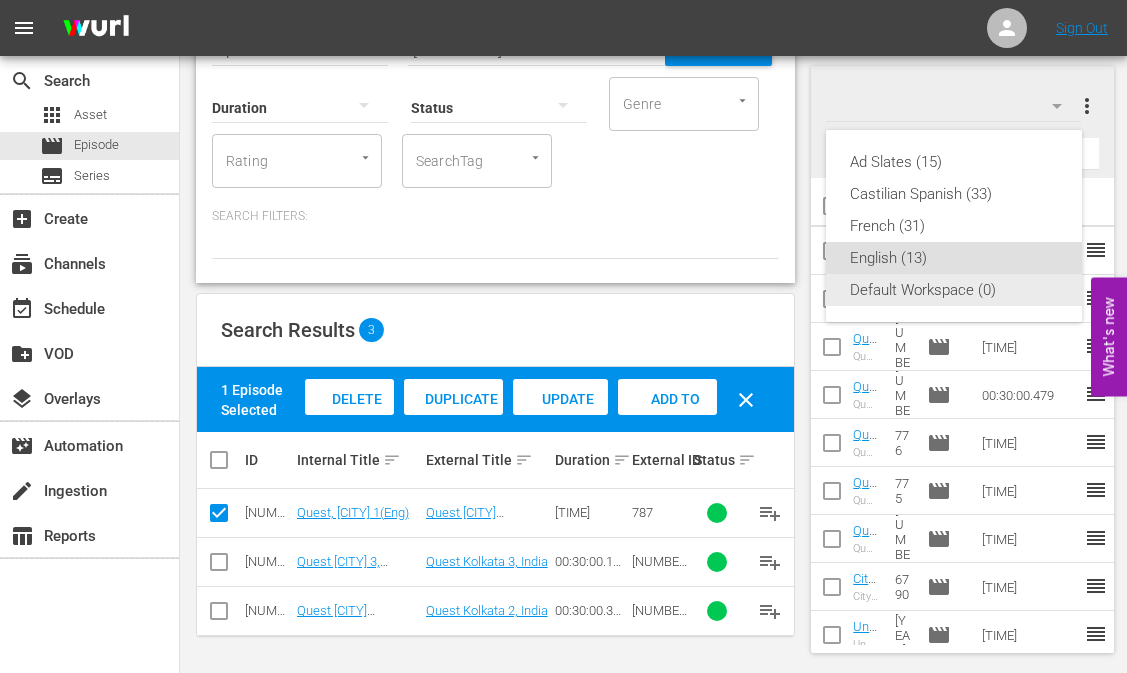 click on "Default Workspace (0)" at bounding box center [954, 162] 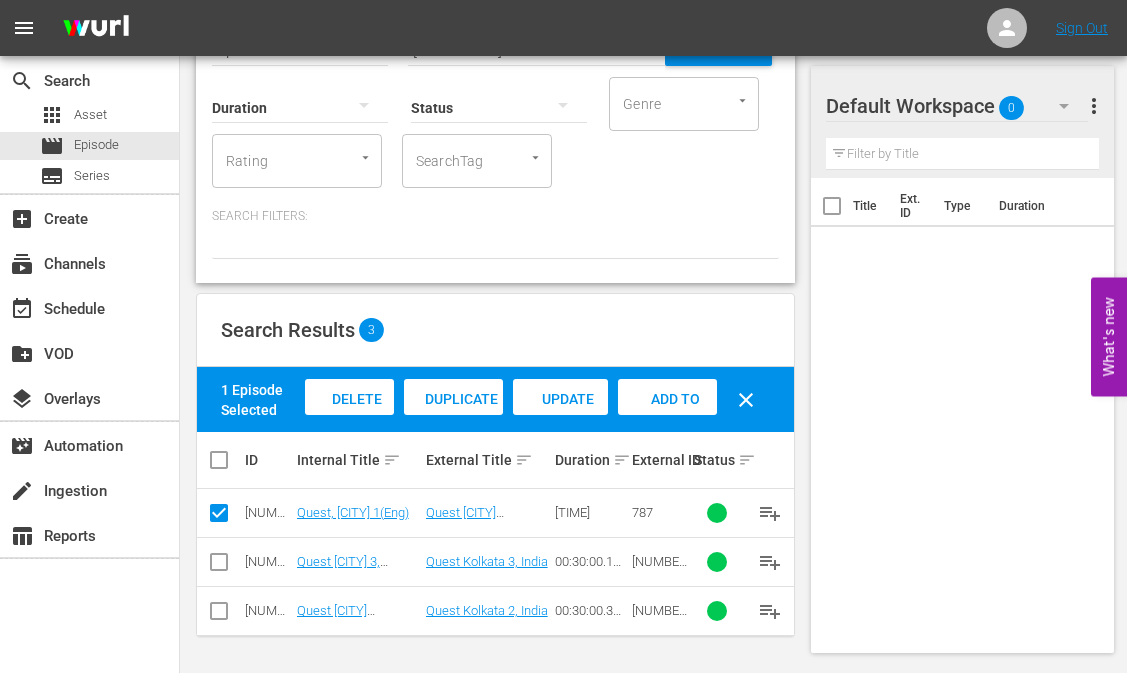 scroll, scrollTop: 0, scrollLeft: 0, axis: both 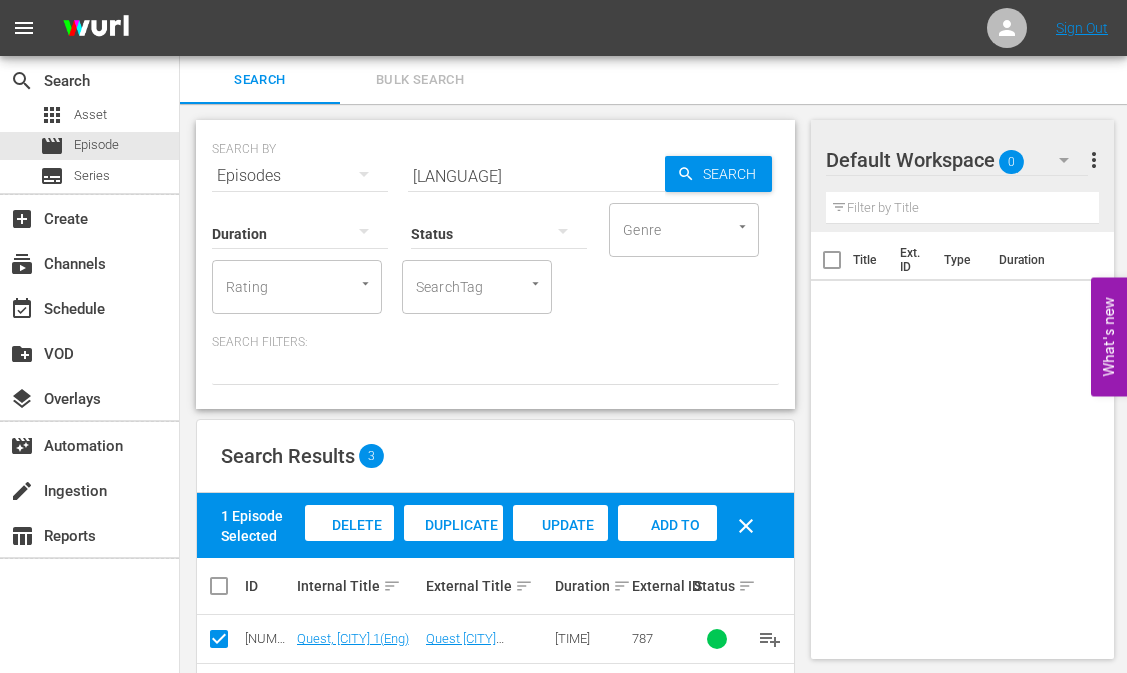 click on "[LANGUAGE]" at bounding box center [536, 176] 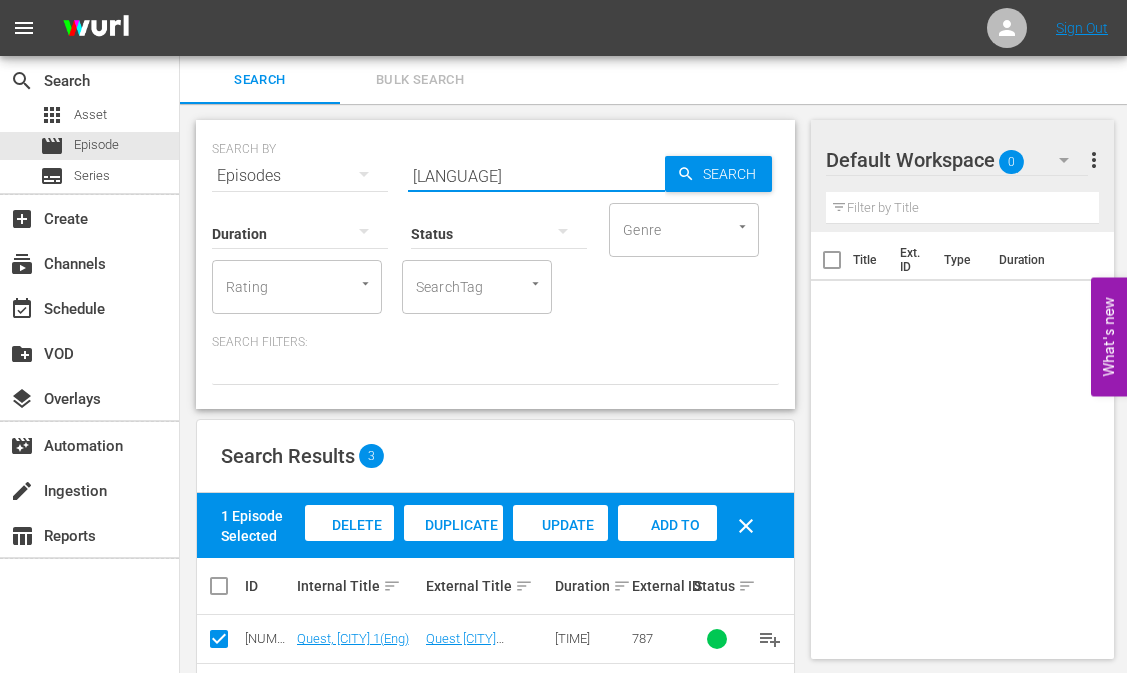 click on "[LANGUAGE]" at bounding box center (536, 176) 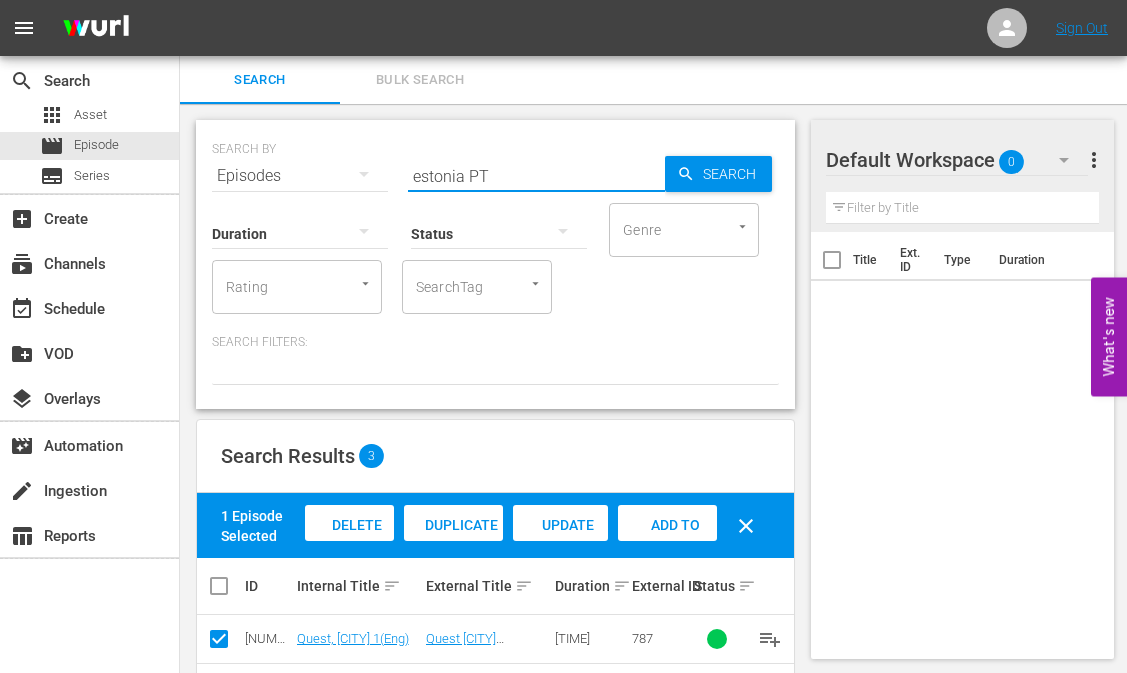 type on "estonia PT" 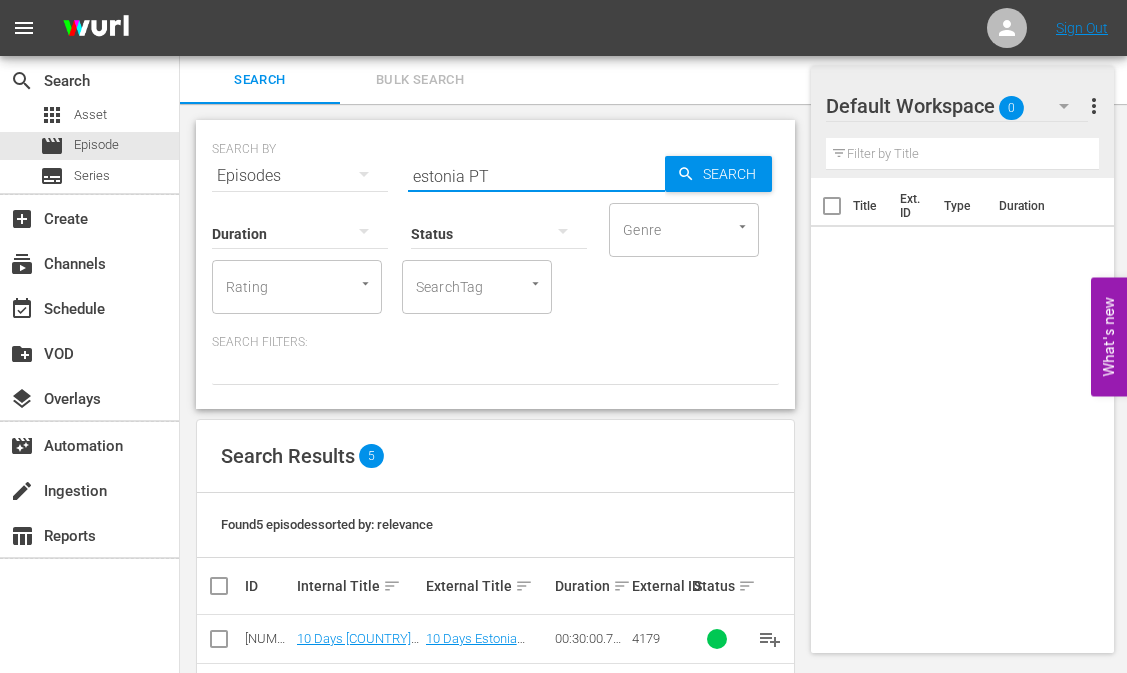 scroll, scrollTop: 224, scrollLeft: 0, axis: vertical 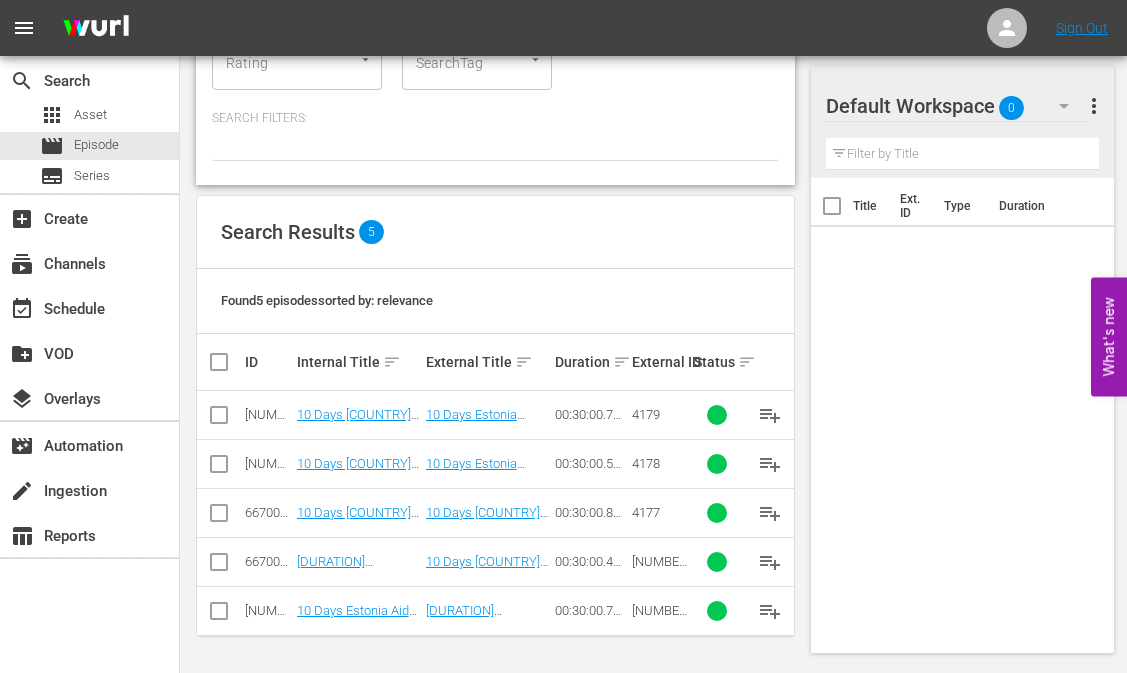 click at bounding box center [219, 419] 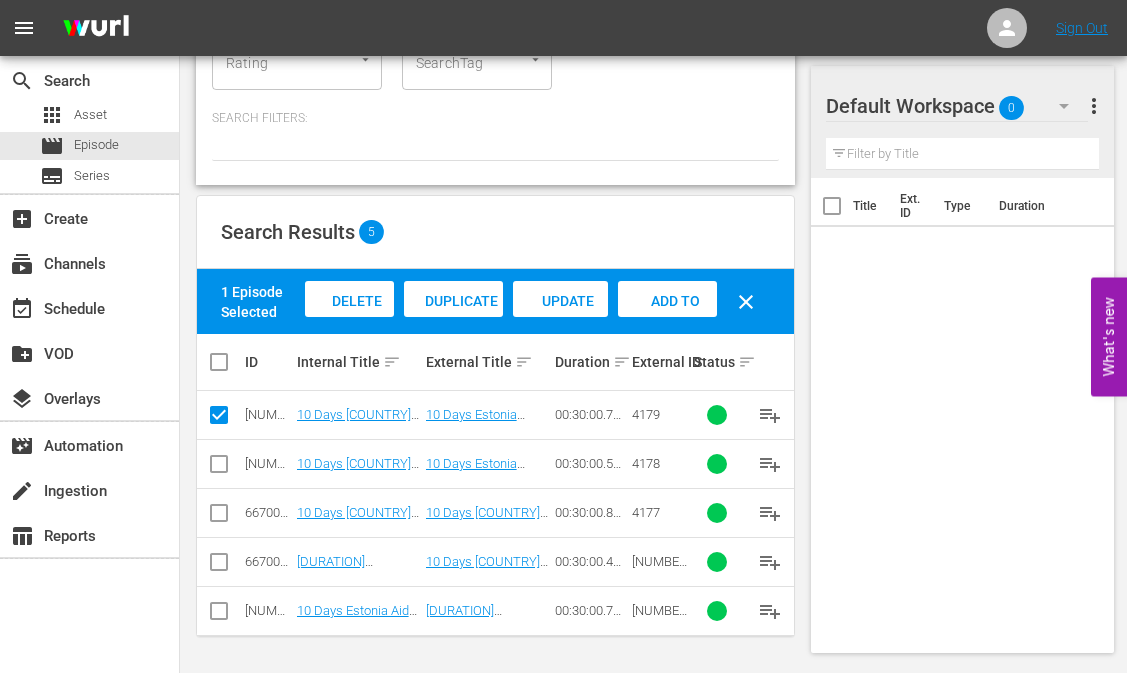 click at bounding box center [219, 468] 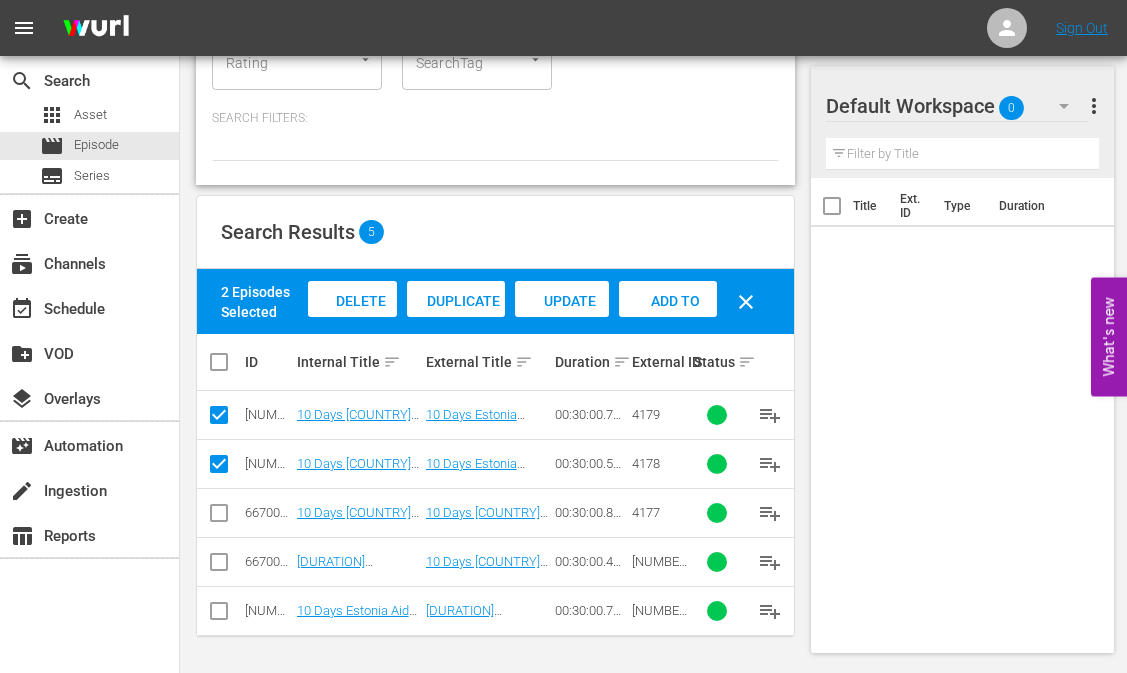 click at bounding box center (219, 517) 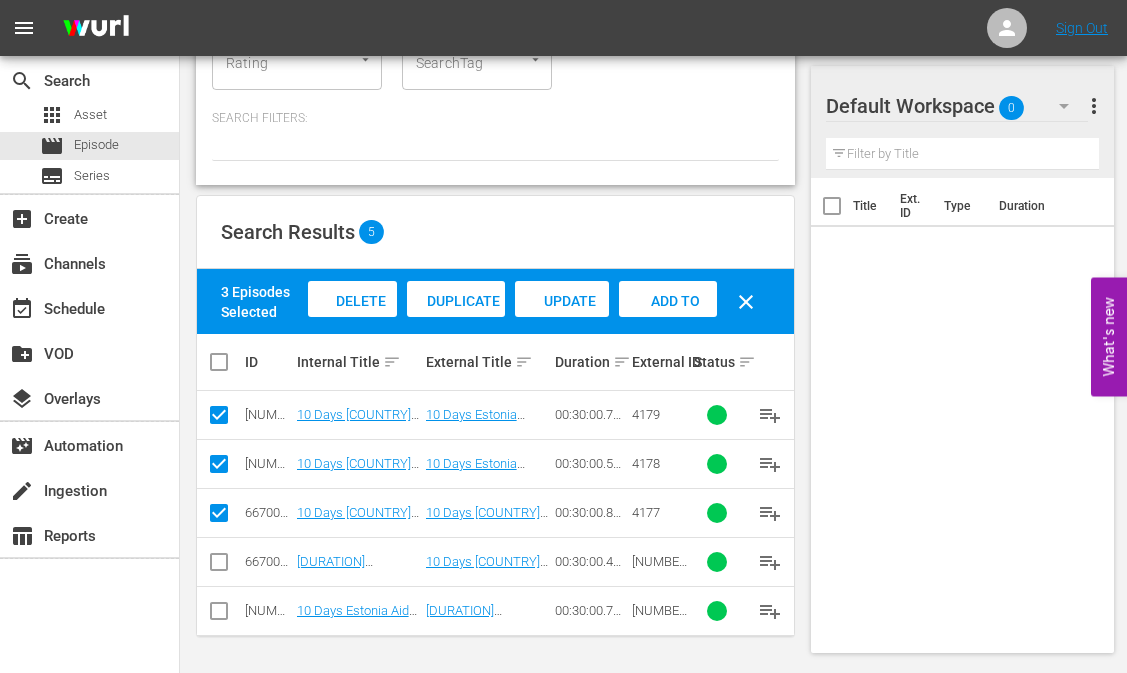 click at bounding box center (219, 566) 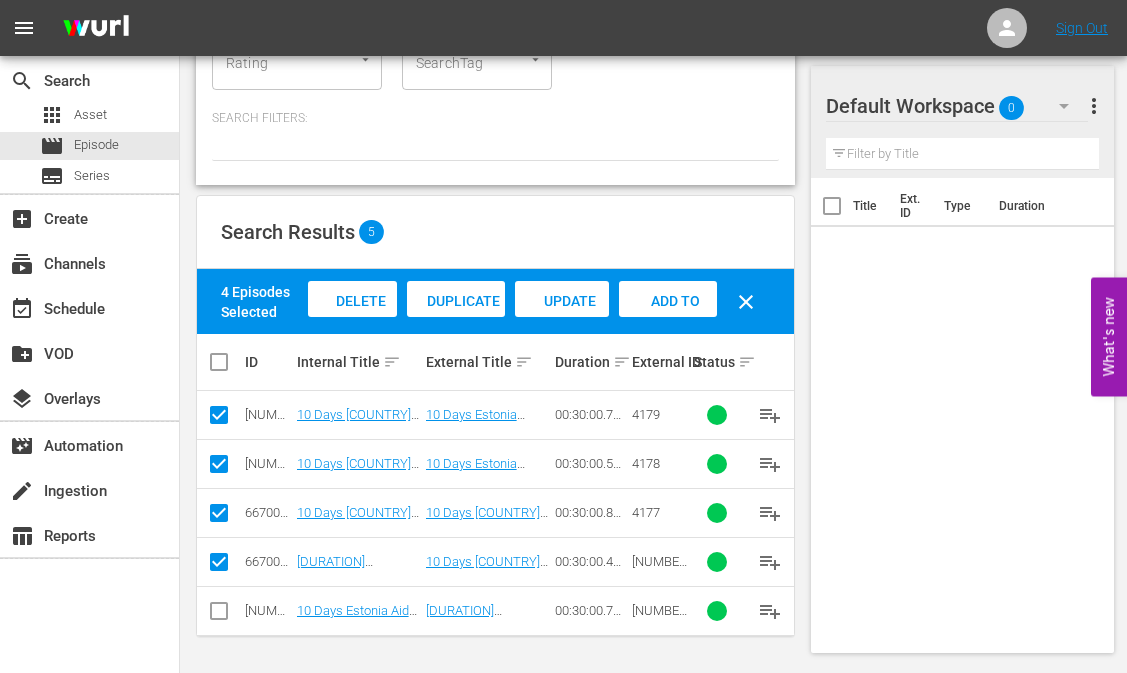 click at bounding box center (219, 615) 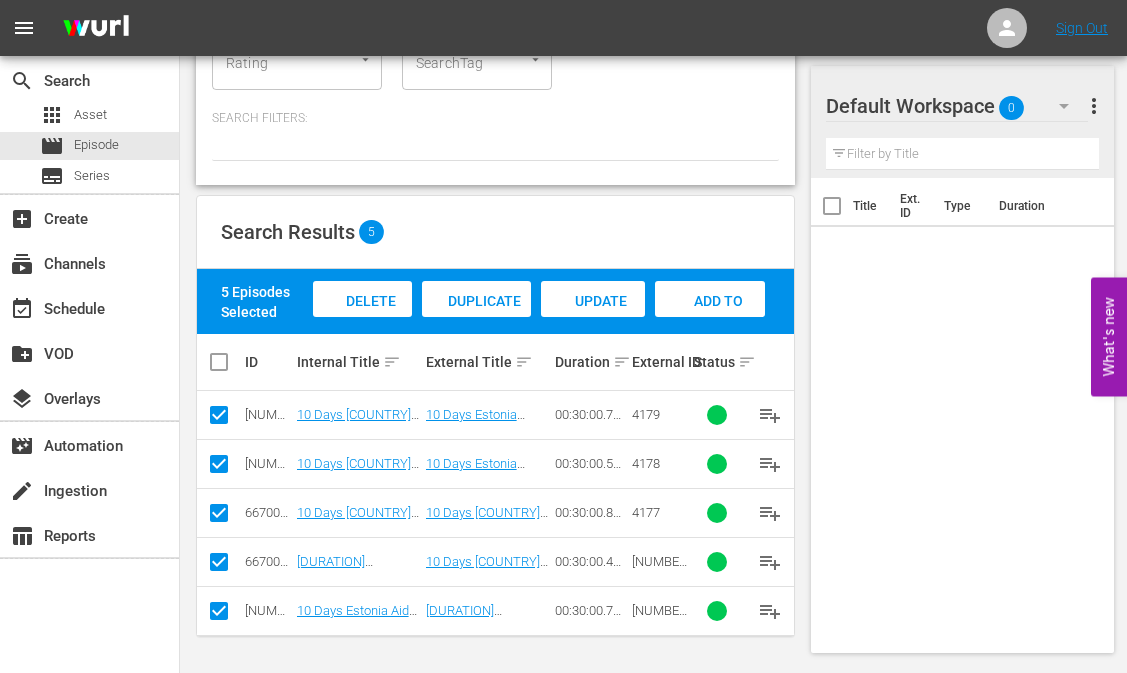 click on "Add to Workspace" at bounding box center [363, 320] 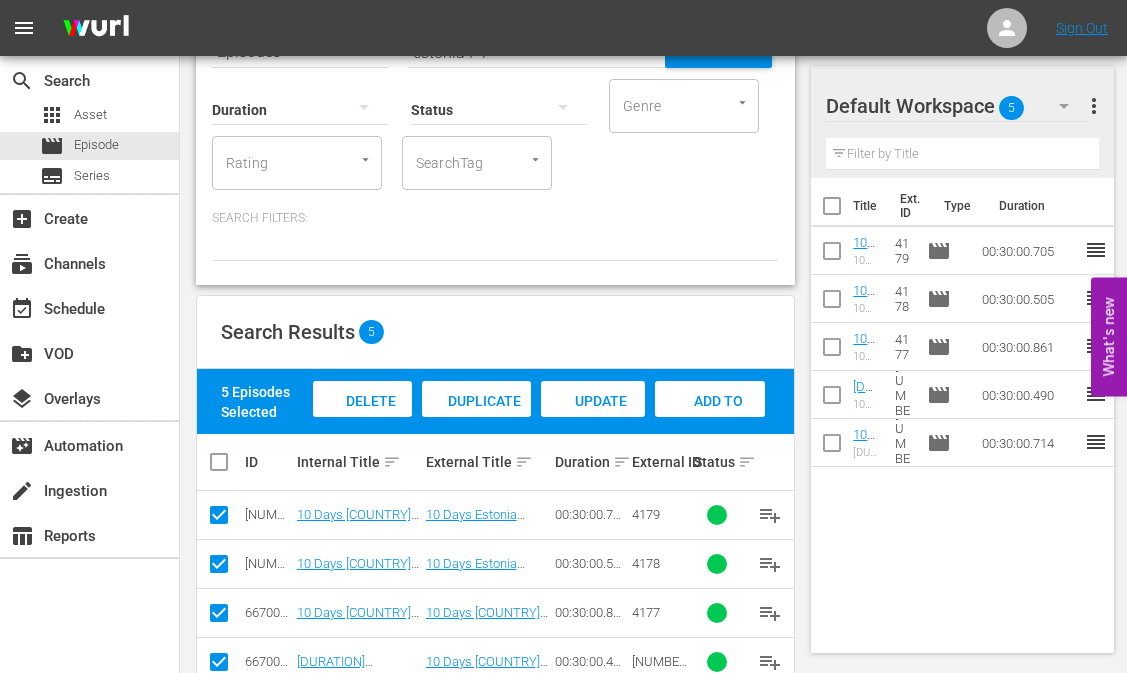 scroll, scrollTop: 24, scrollLeft: 0, axis: vertical 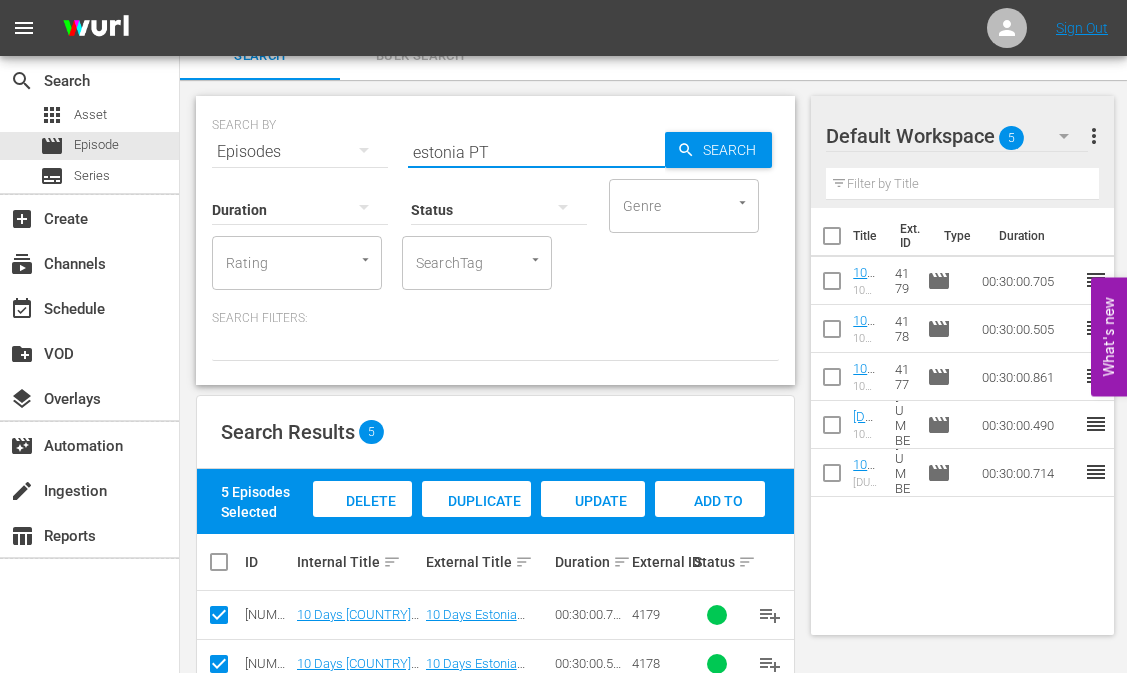 click on "estonia PT" at bounding box center (536, 152) 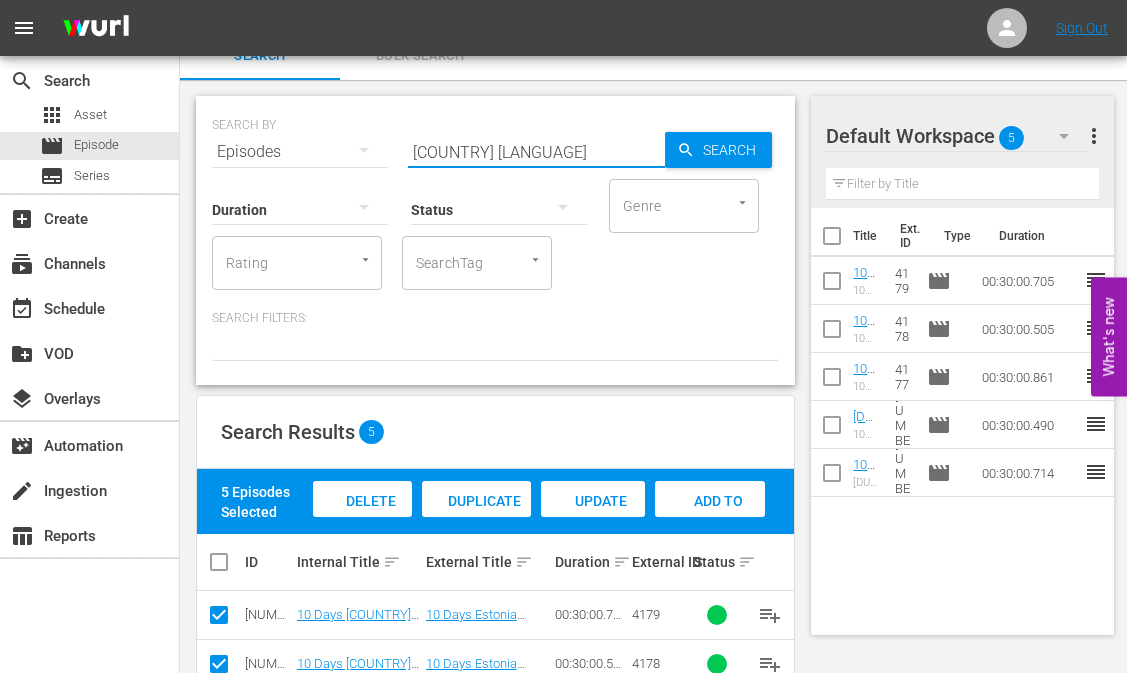 type on "[COUNTRY] [LANGUAGE]" 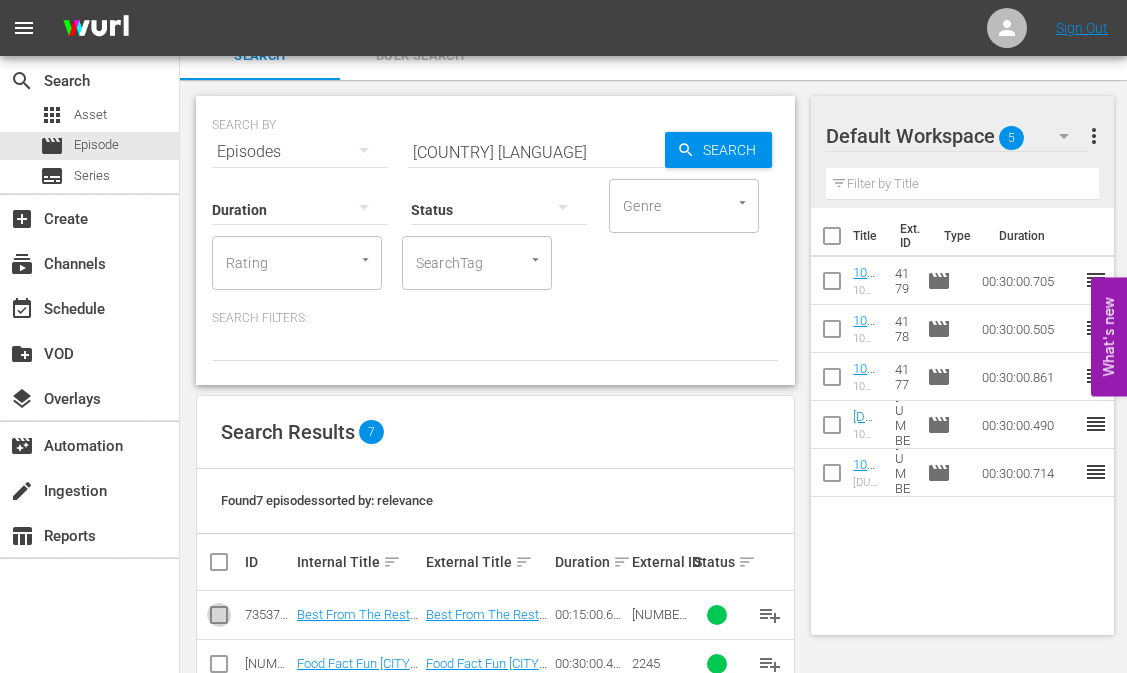click at bounding box center [219, 619] 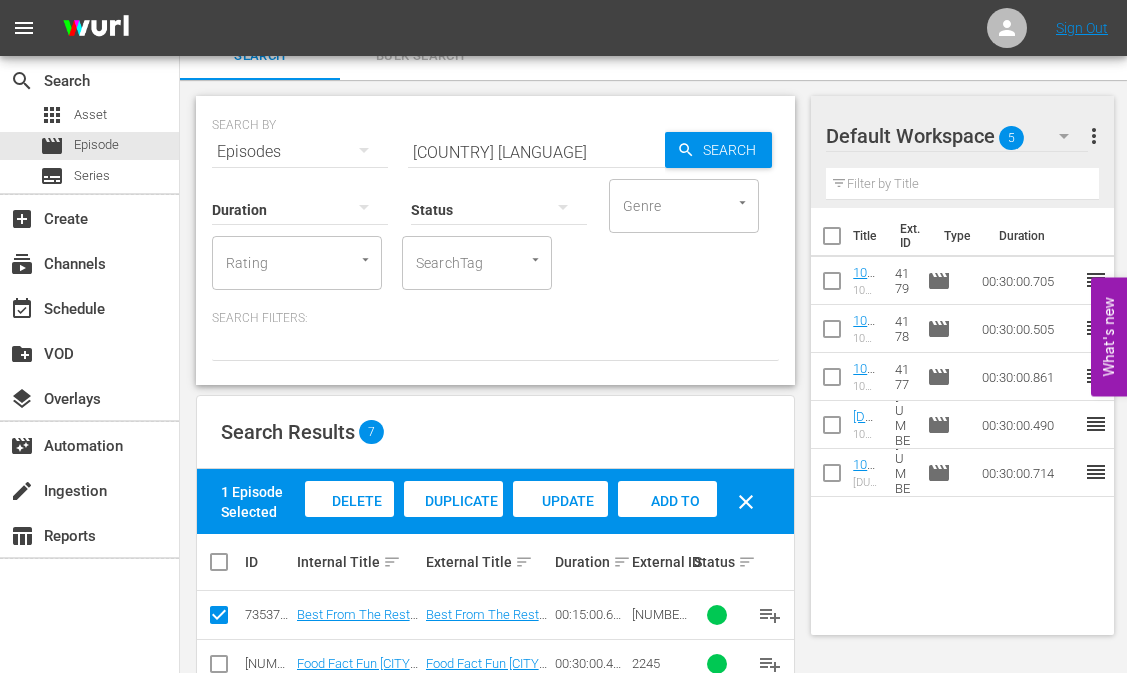 click on "Add to Workspace" at bounding box center (349, 520) 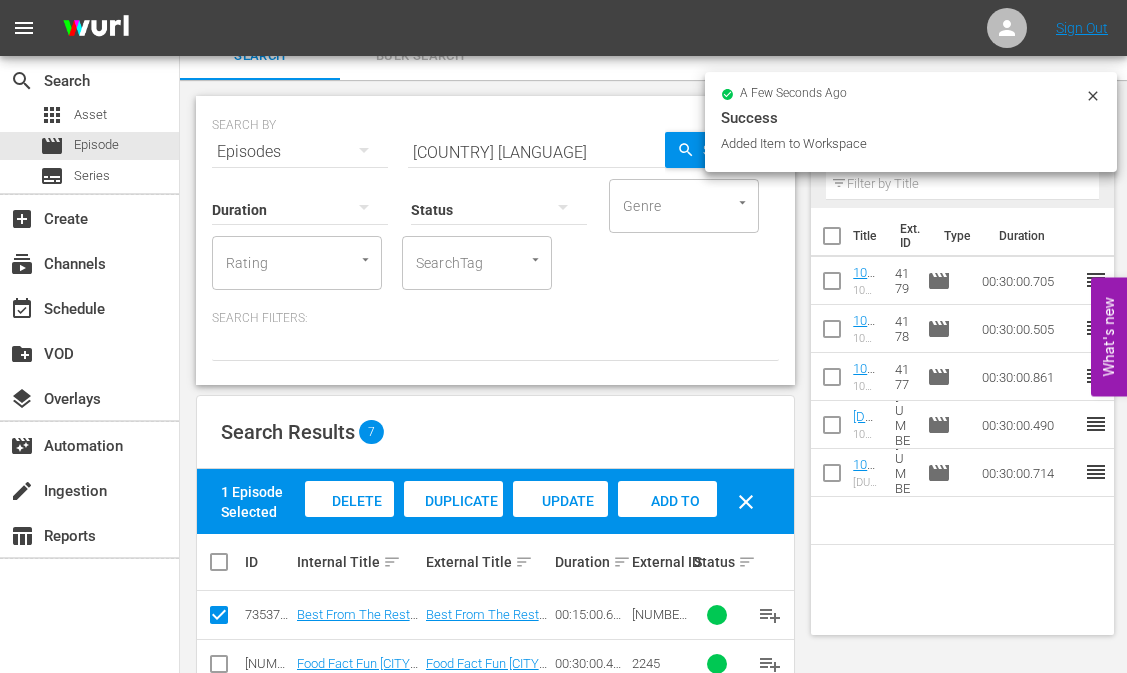 click on "[COUNTRY] [LANGUAGE]" at bounding box center [536, 152] 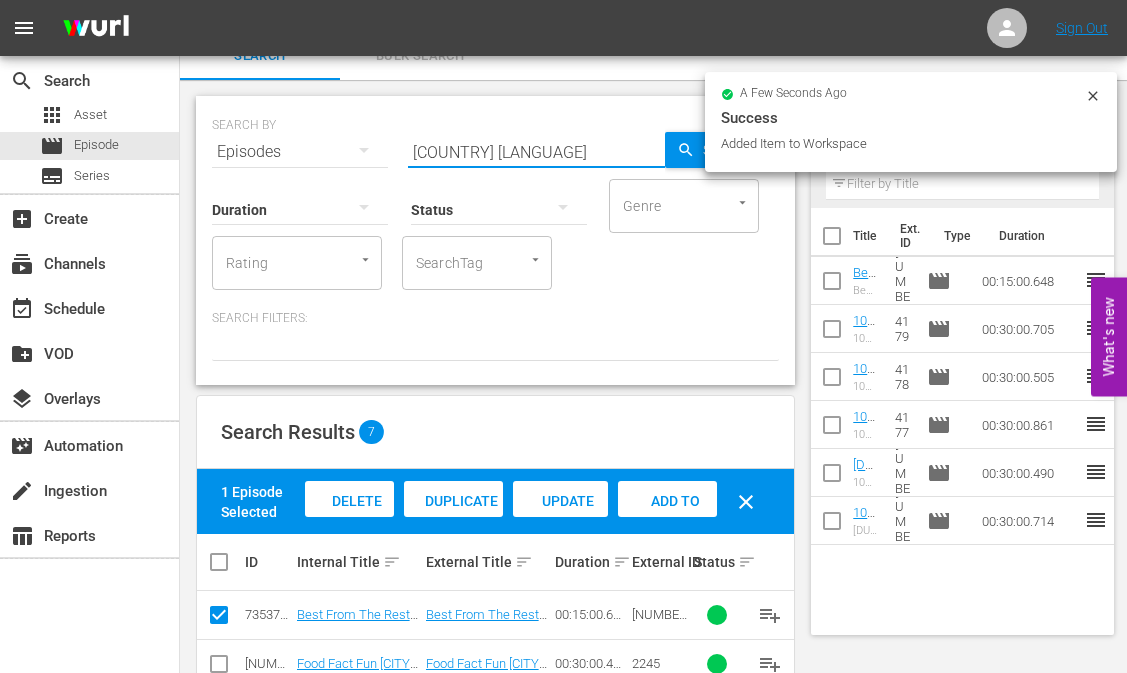 click on "[COUNTRY] [LANGUAGE]" at bounding box center (536, 152) 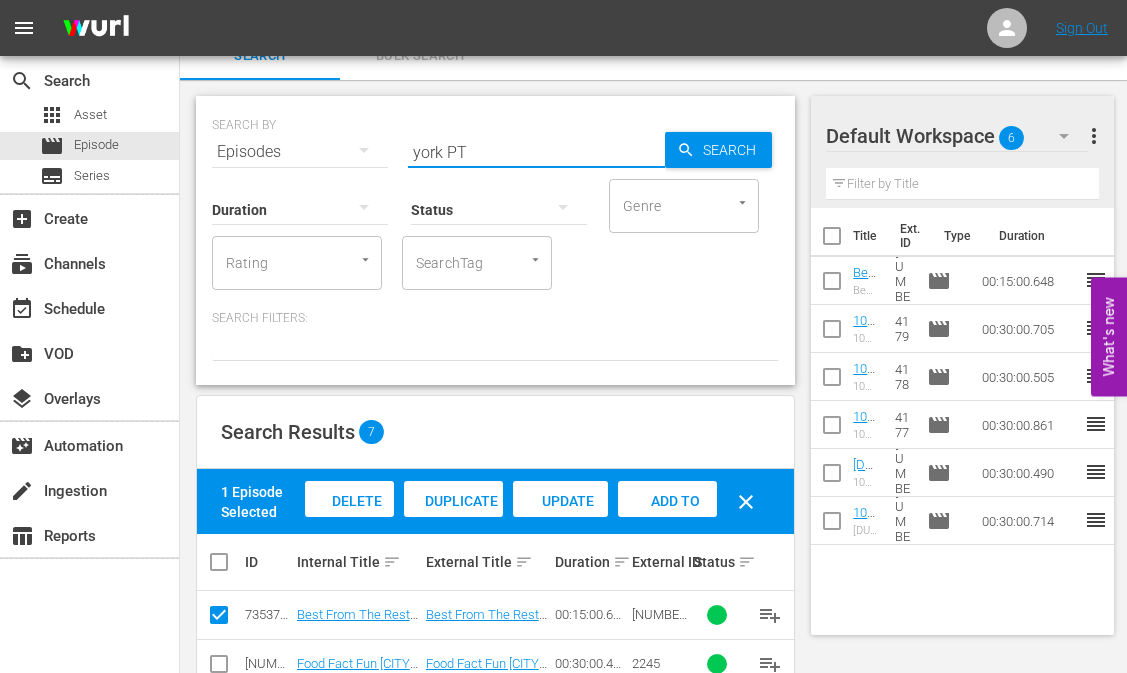type on "york PT" 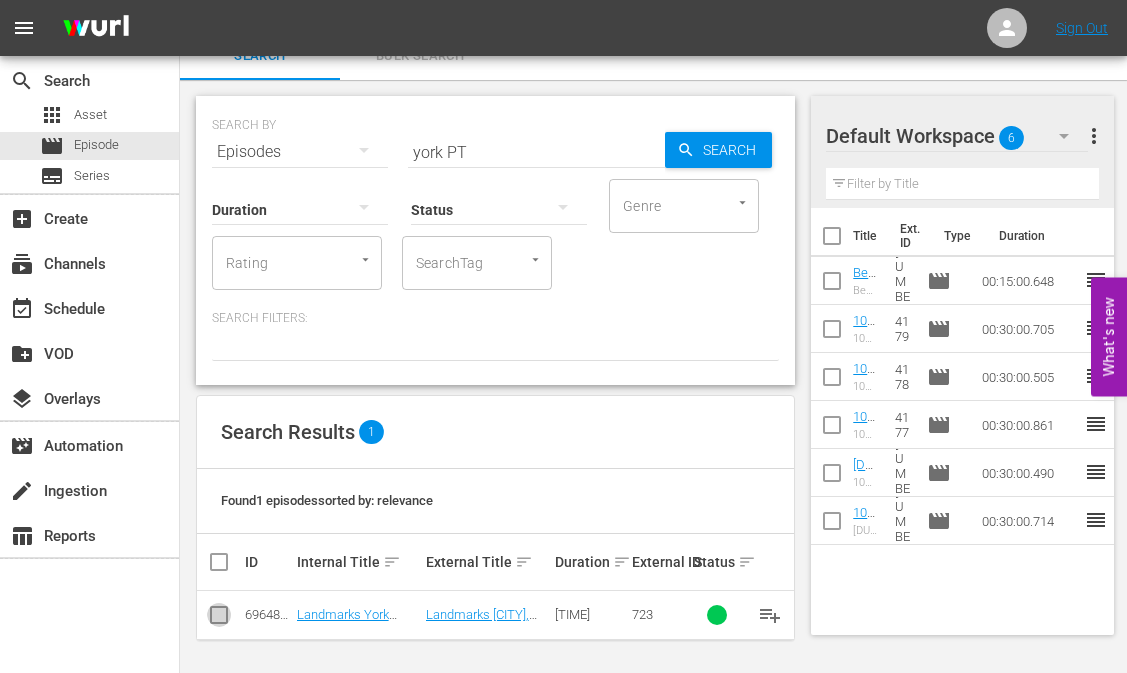 click at bounding box center [219, 619] 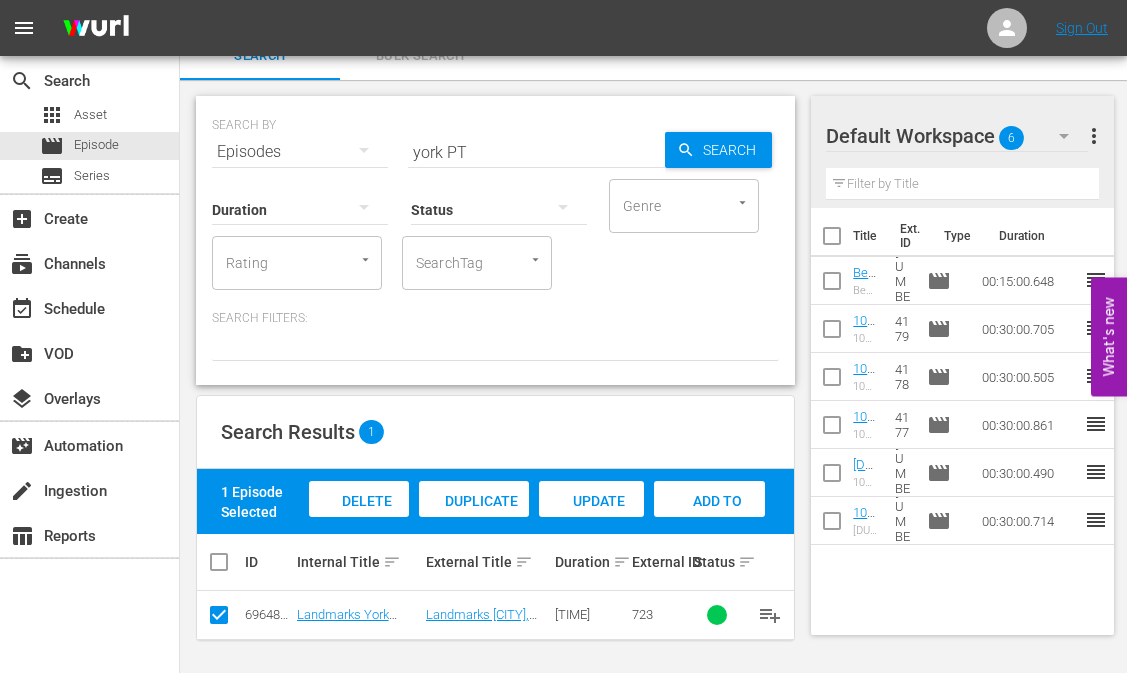 click on "Add to Workspace" at bounding box center [359, 518] 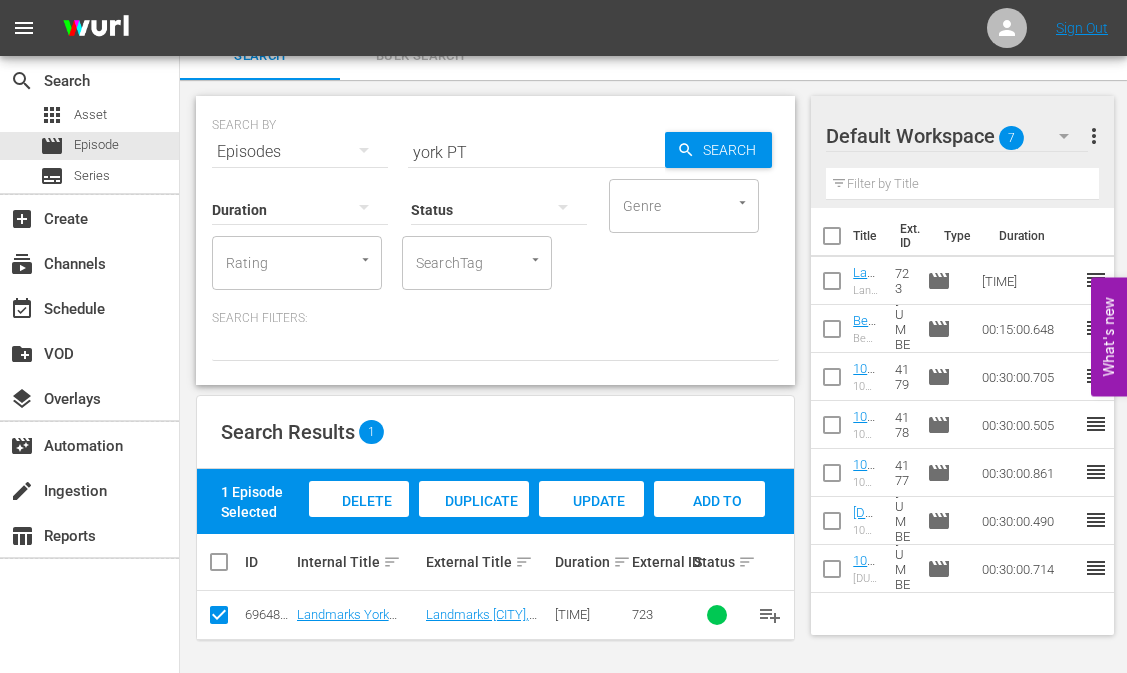 click on "york PT" at bounding box center [536, 152] 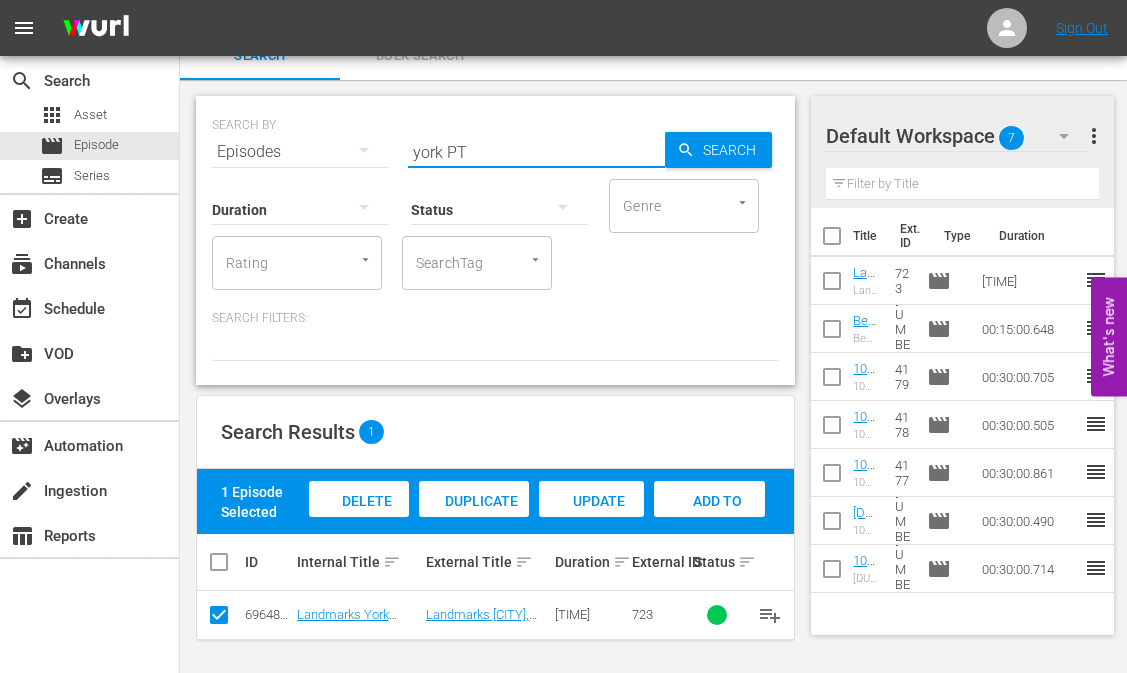 click on "york PT" at bounding box center [536, 152] 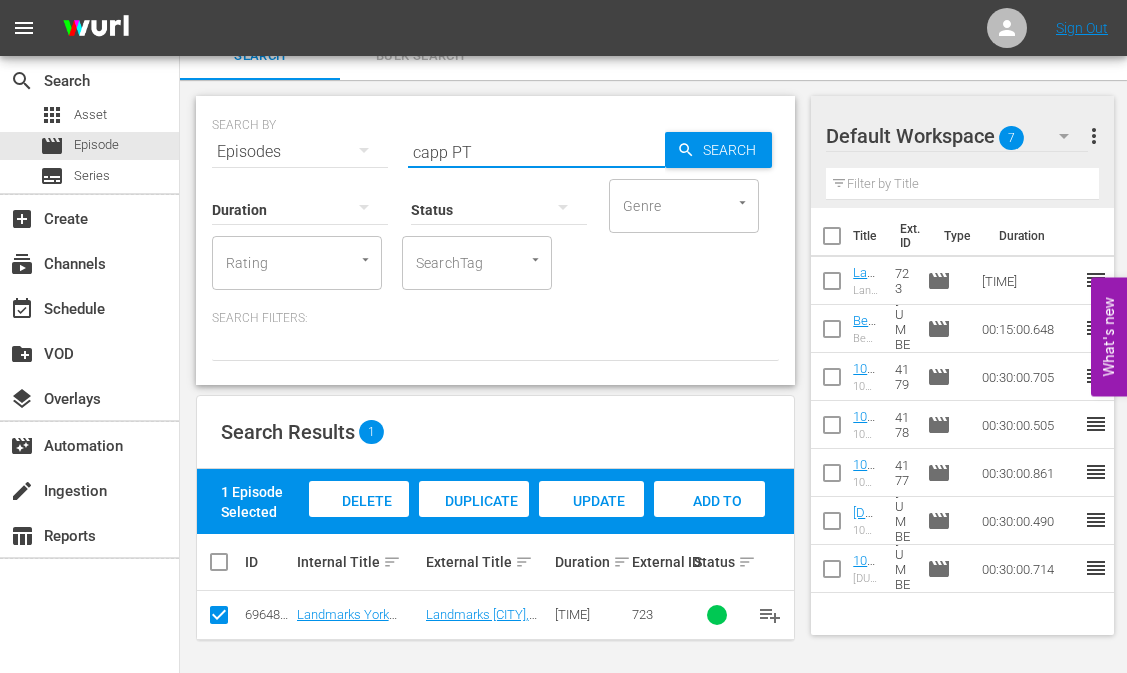 type on "capp PT" 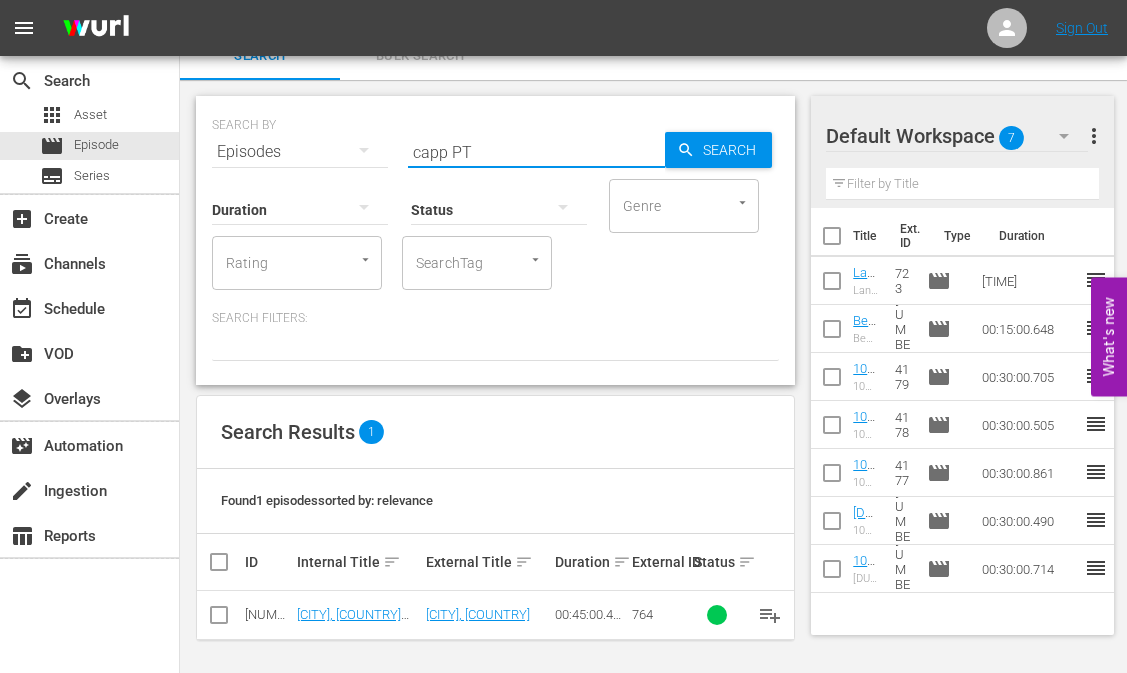 click at bounding box center (219, 619) 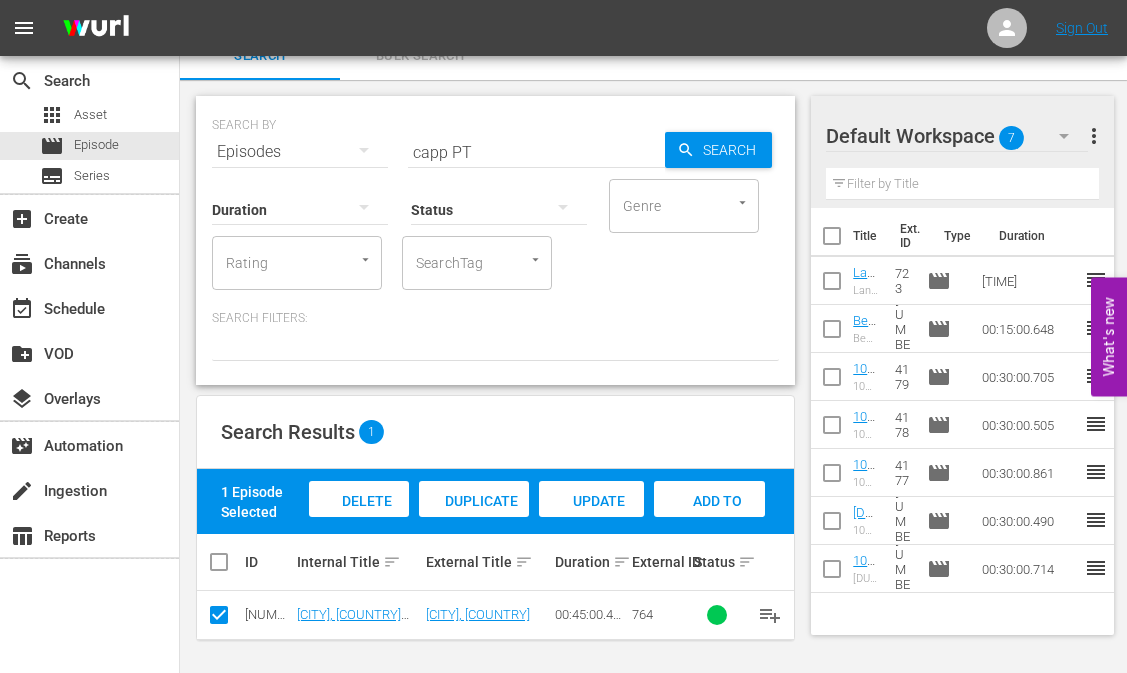 click on "Add to Workspace" at bounding box center [359, 520] 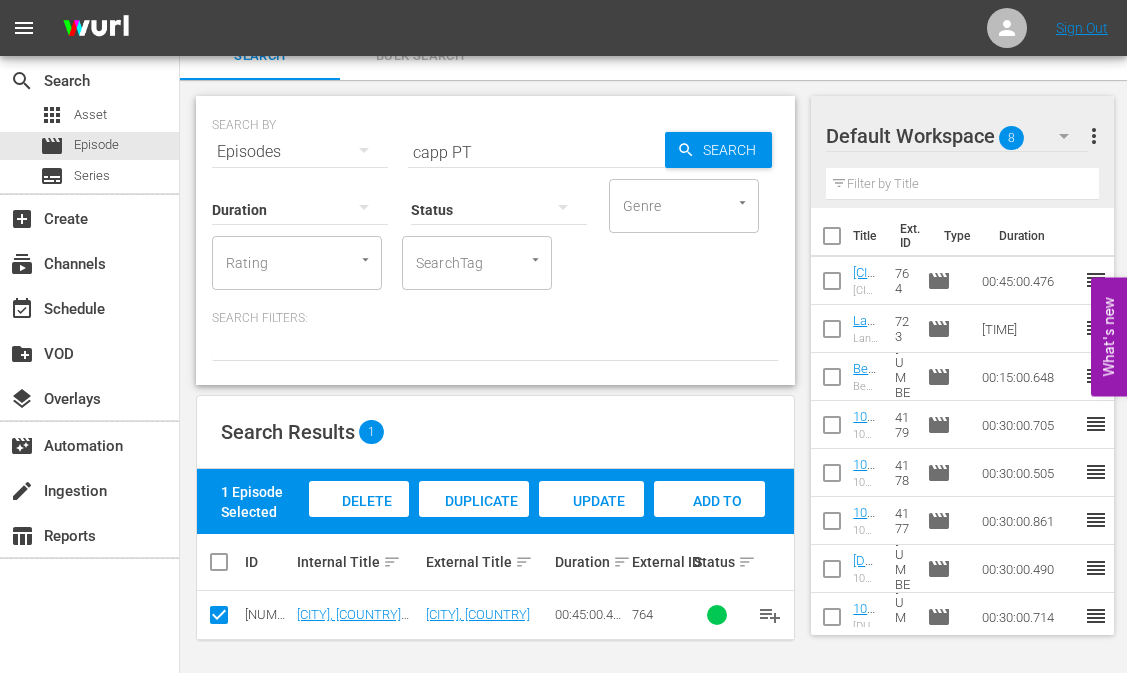 click on "capp PT" at bounding box center (536, 152) 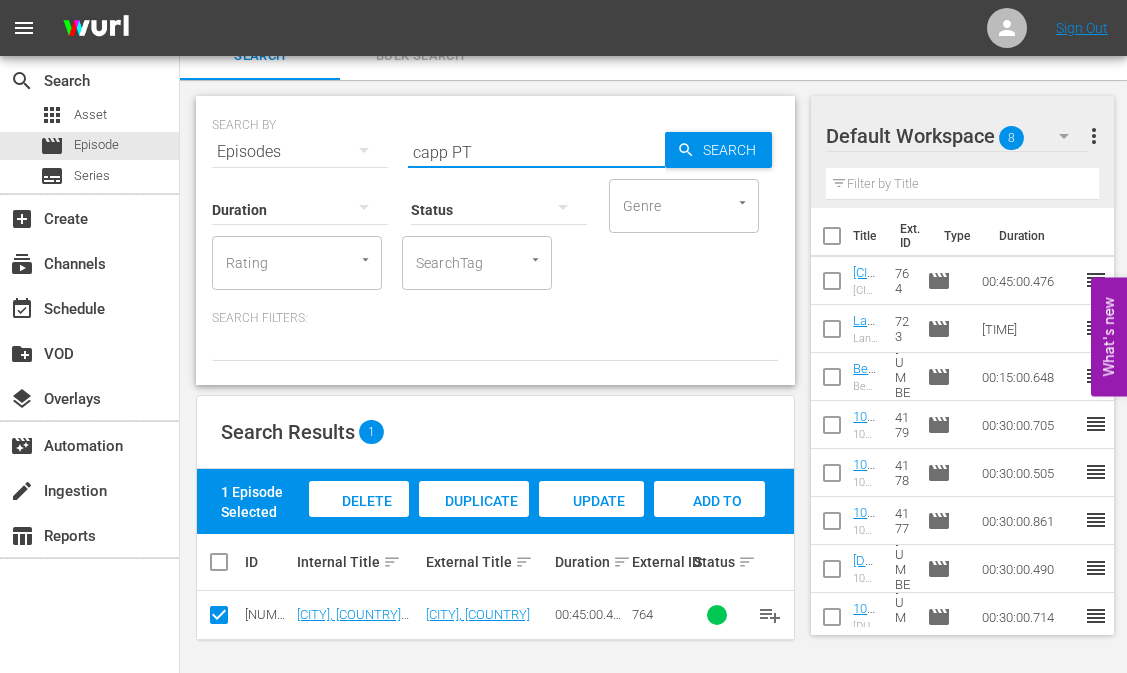 click on "capp PT" at bounding box center [536, 152] 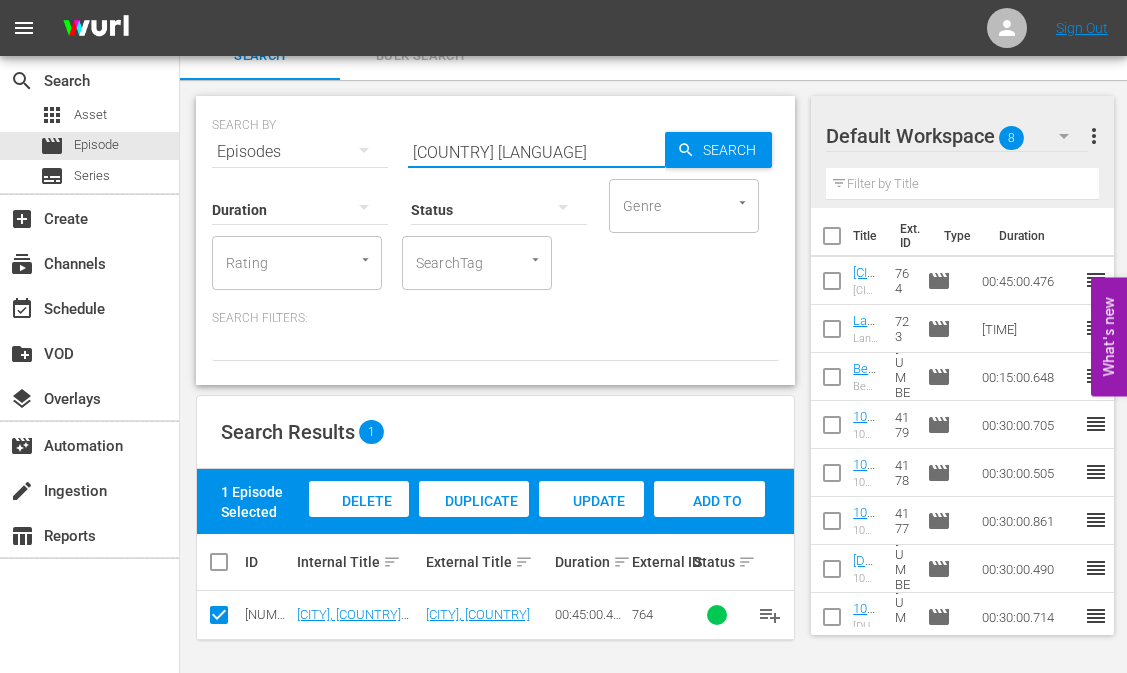 type on "[COUNTRY] [LANGUAGE]" 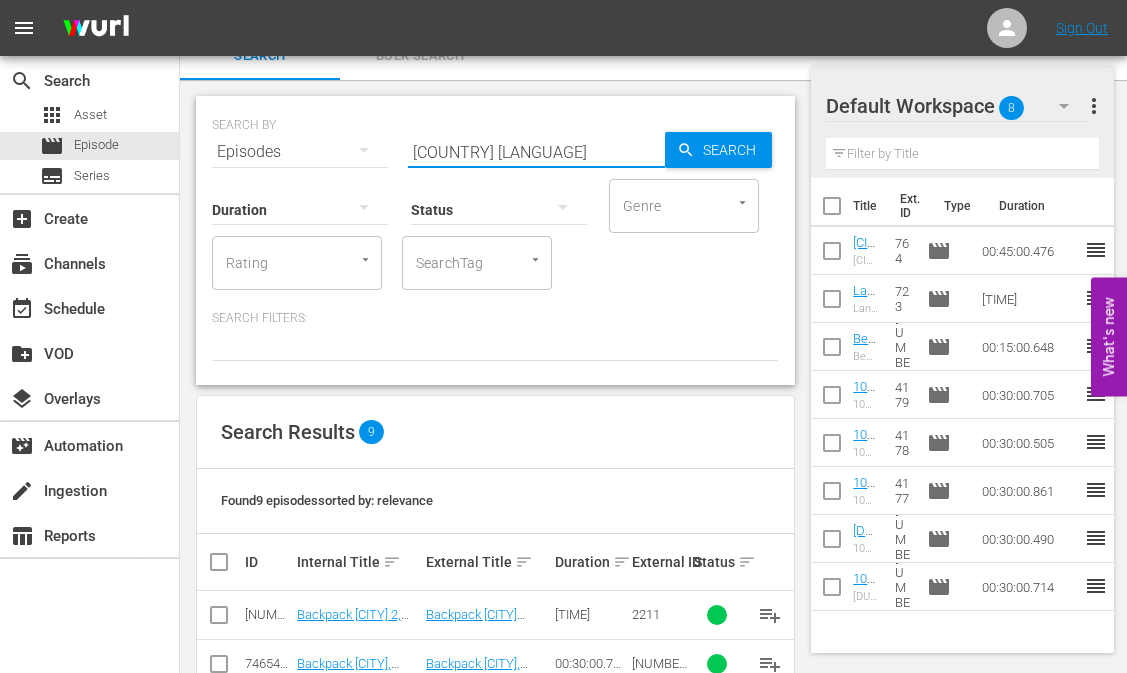 scroll, scrollTop: 324, scrollLeft: 0, axis: vertical 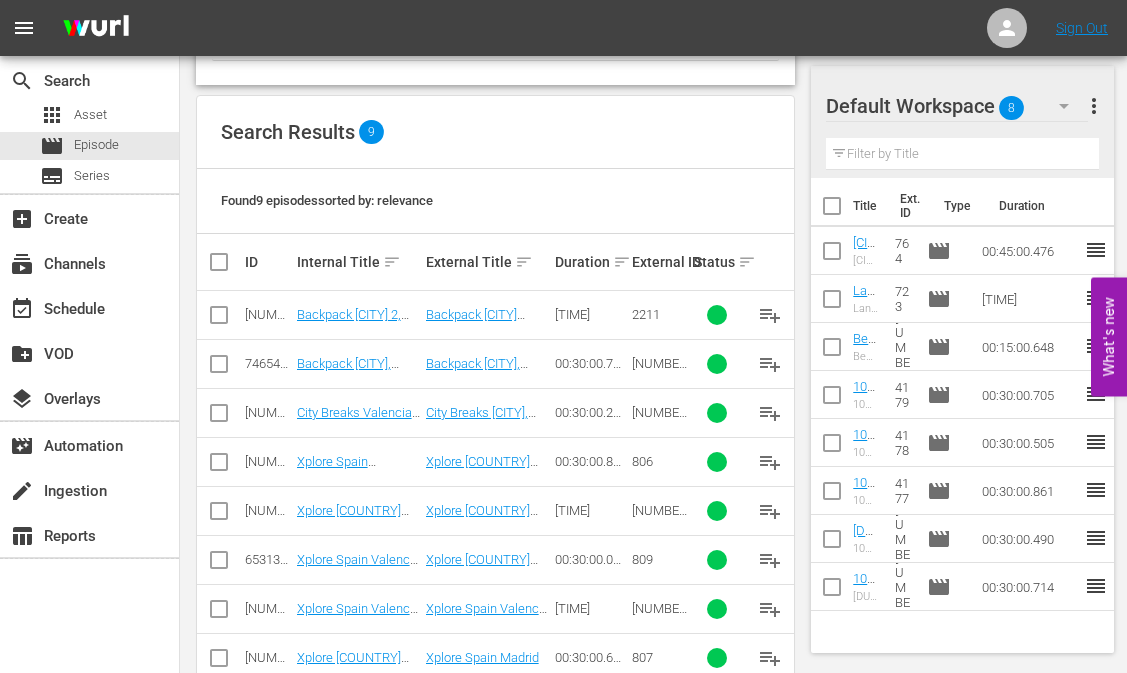 click at bounding box center [219, 319] 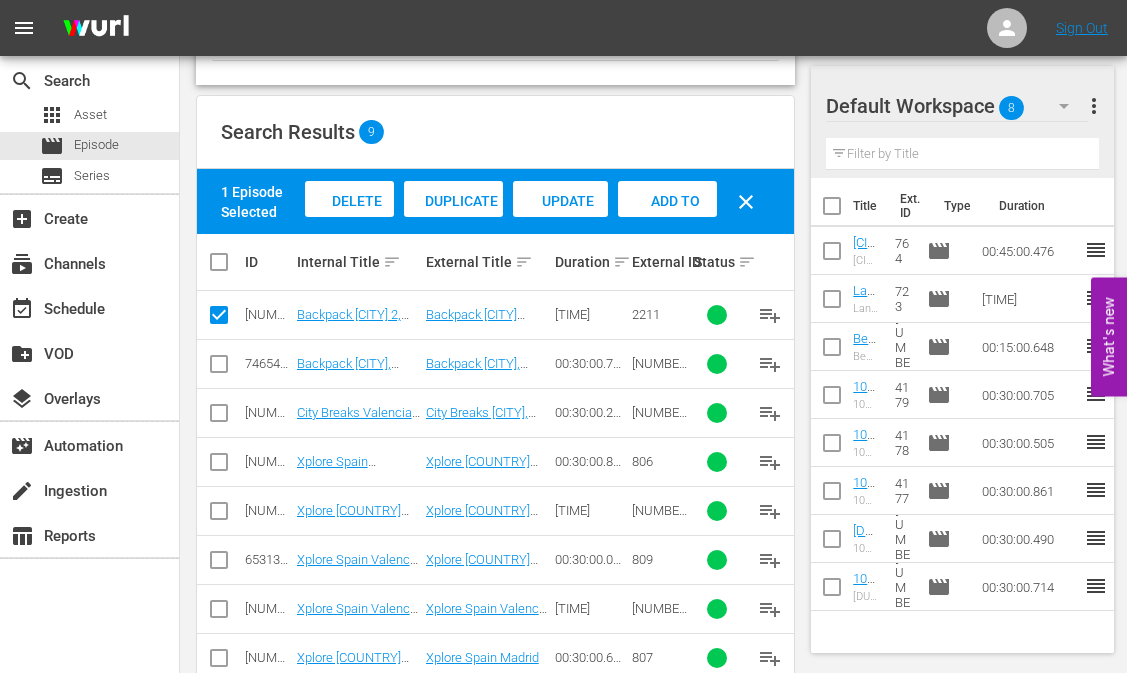 click at bounding box center [219, 368] 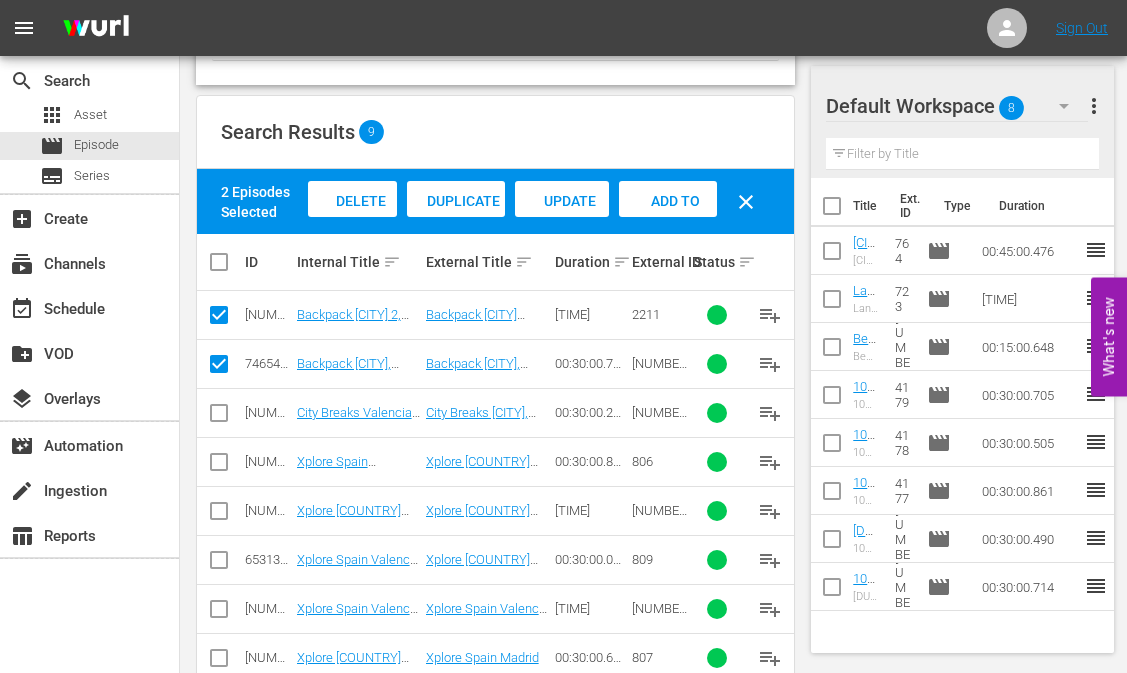 scroll, scrollTop: 420, scrollLeft: 0, axis: vertical 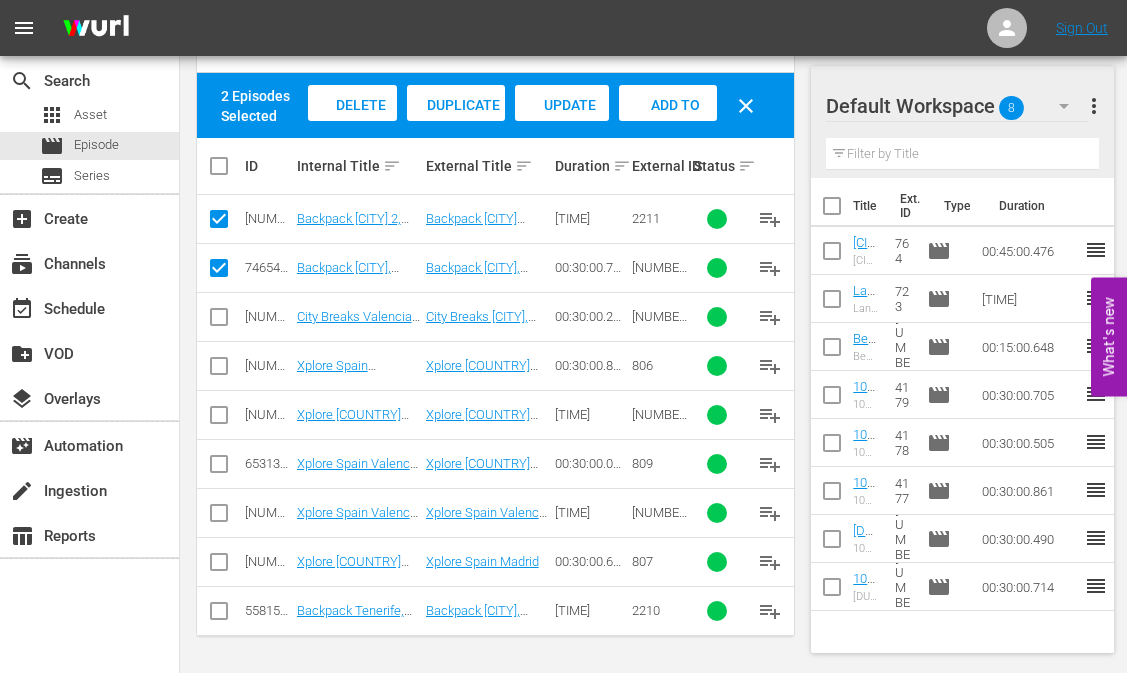 click at bounding box center (219, 615) 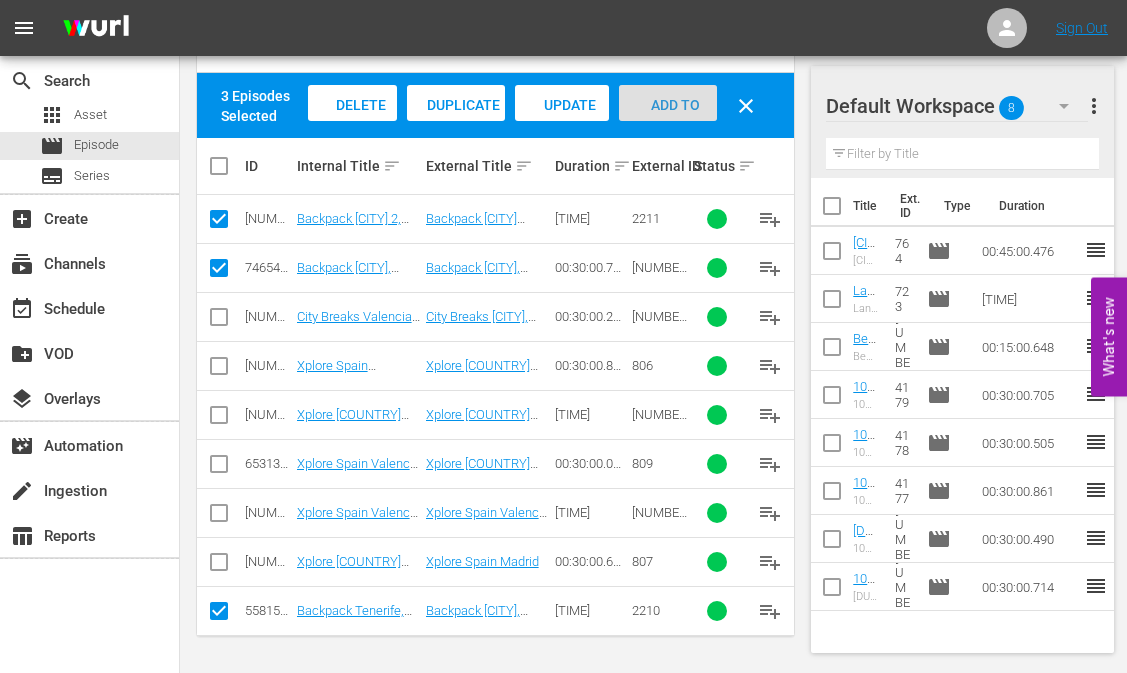 click on "Add to Workspace" at bounding box center (668, 124) 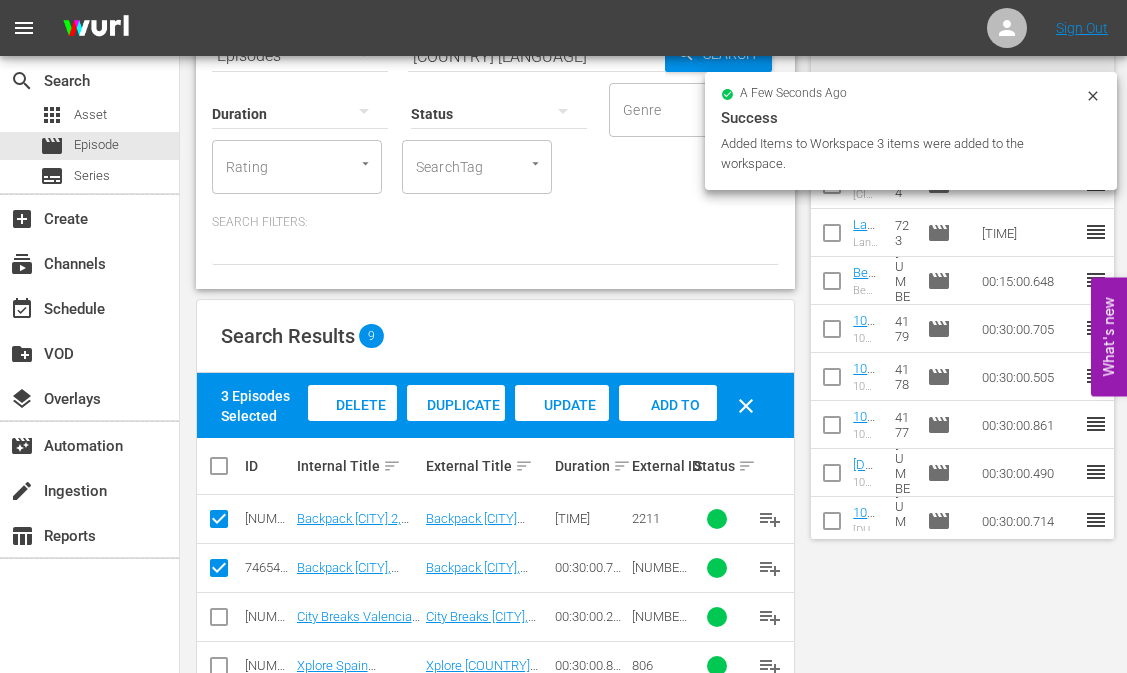 scroll, scrollTop: 0, scrollLeft: 0, axis: both 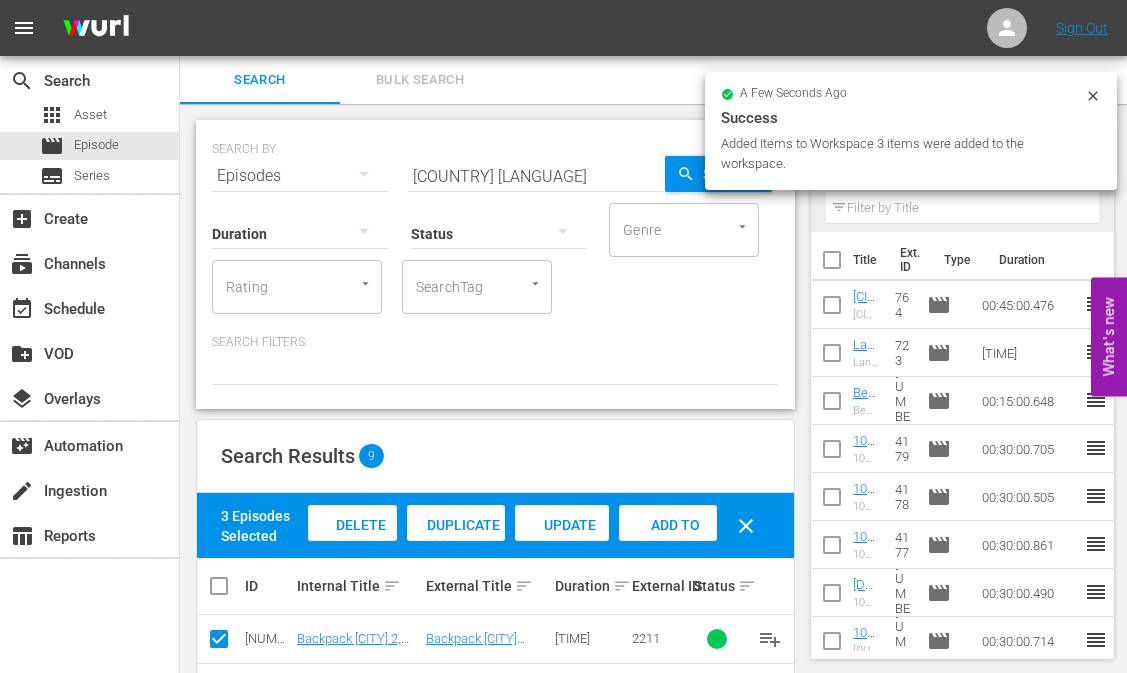 click on "[COUNTRY] [LANGUAGE]" at bounding box center (536, 176) 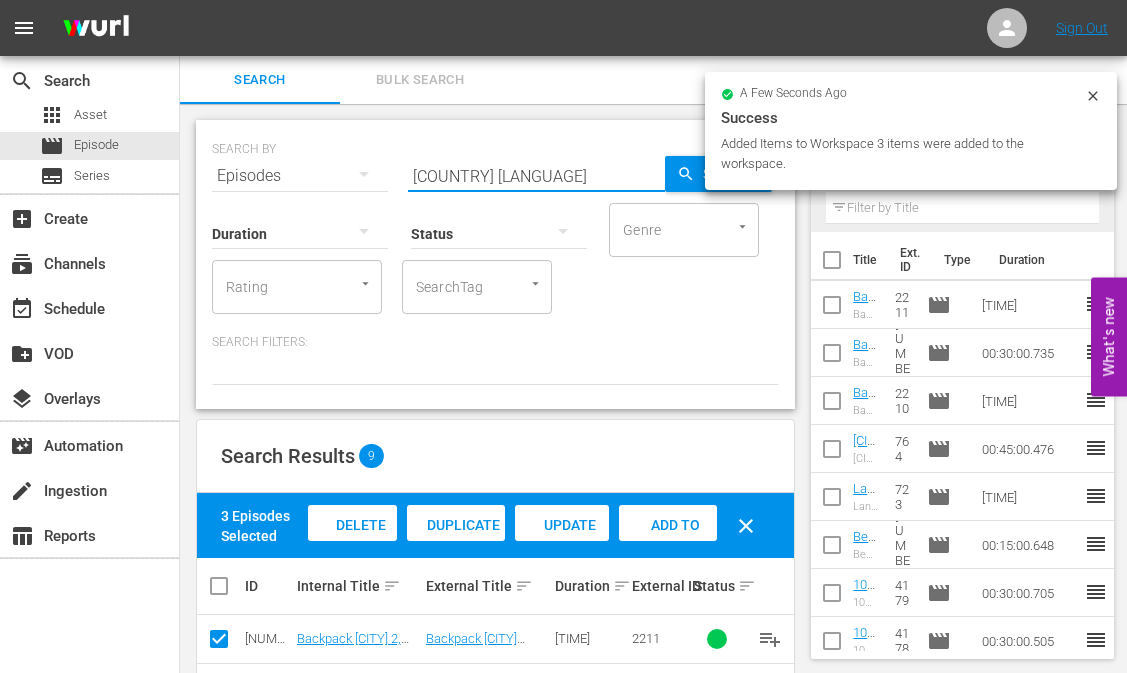 click on "[COUNTRY] [LANGUAGE]" at bounding box center [536, 176] 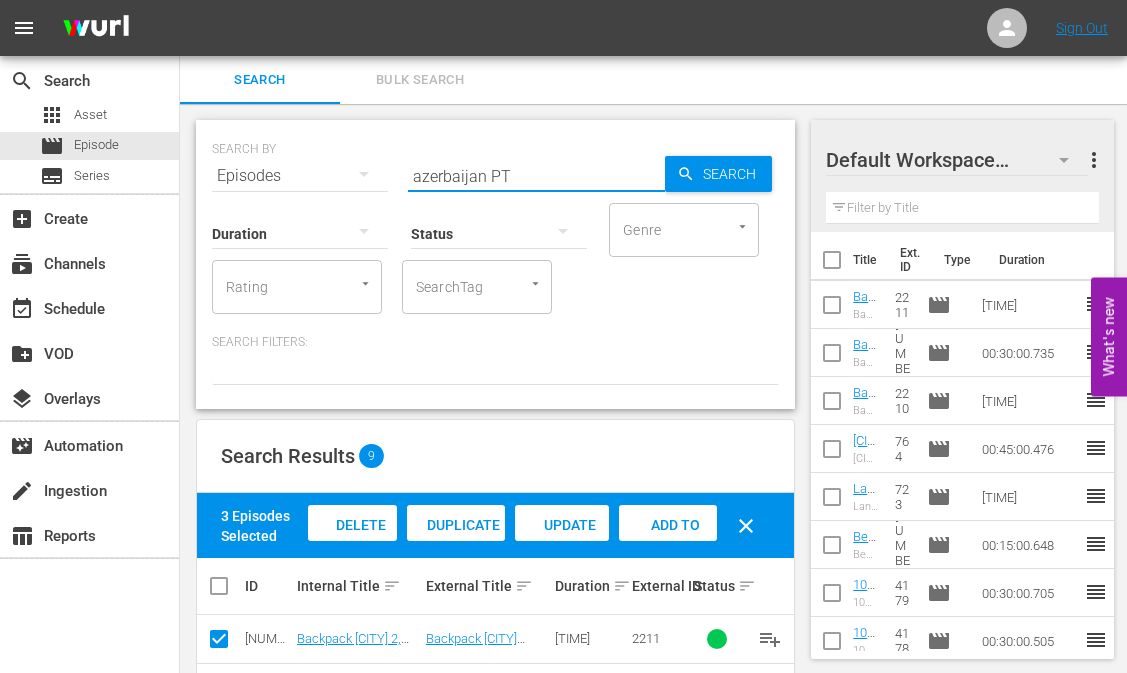 type on "azerbaijan PT" 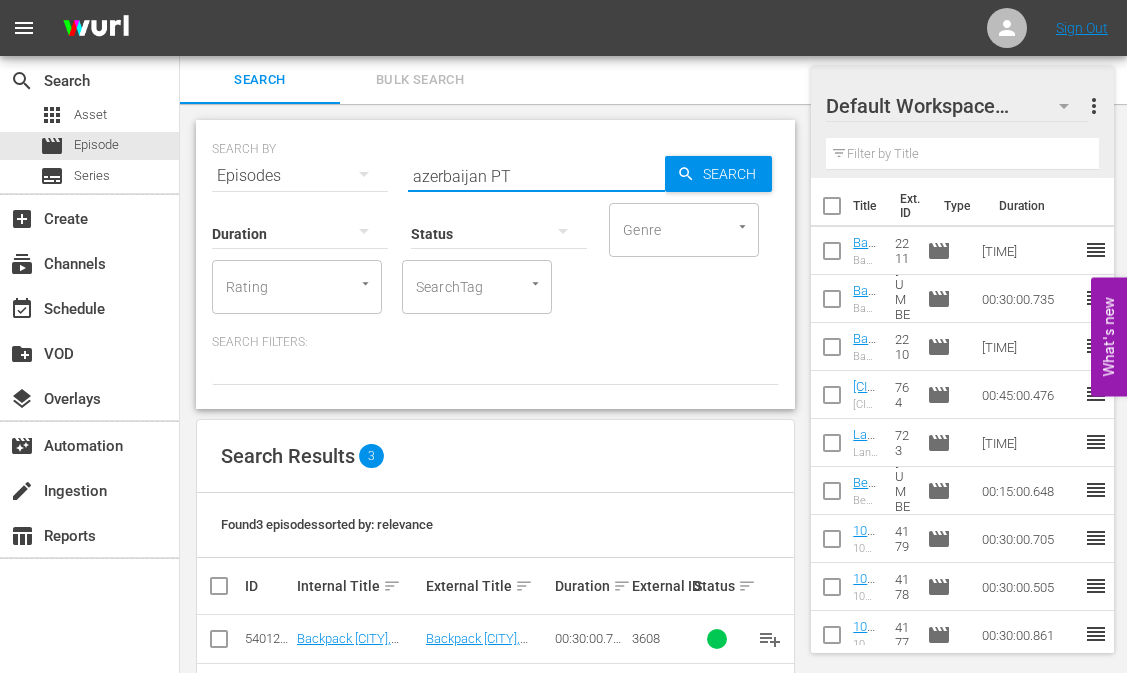 scroll, scrollTop: 126, scrollLeft: 0, axis: vertical 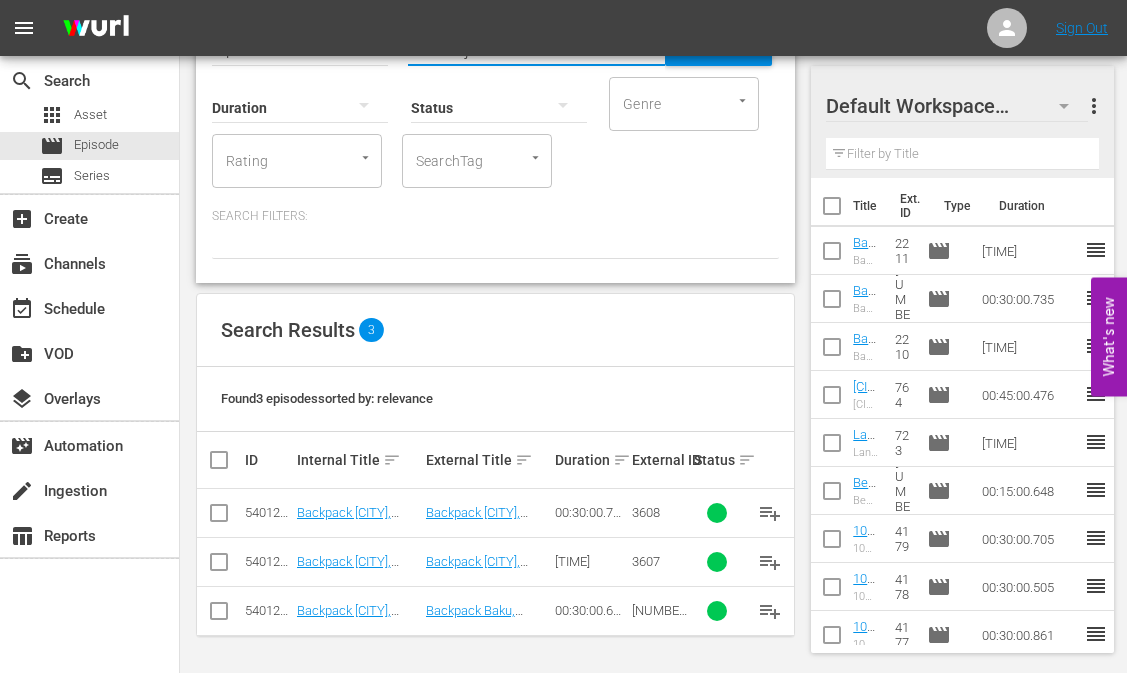click at bounding box center (219, 517) 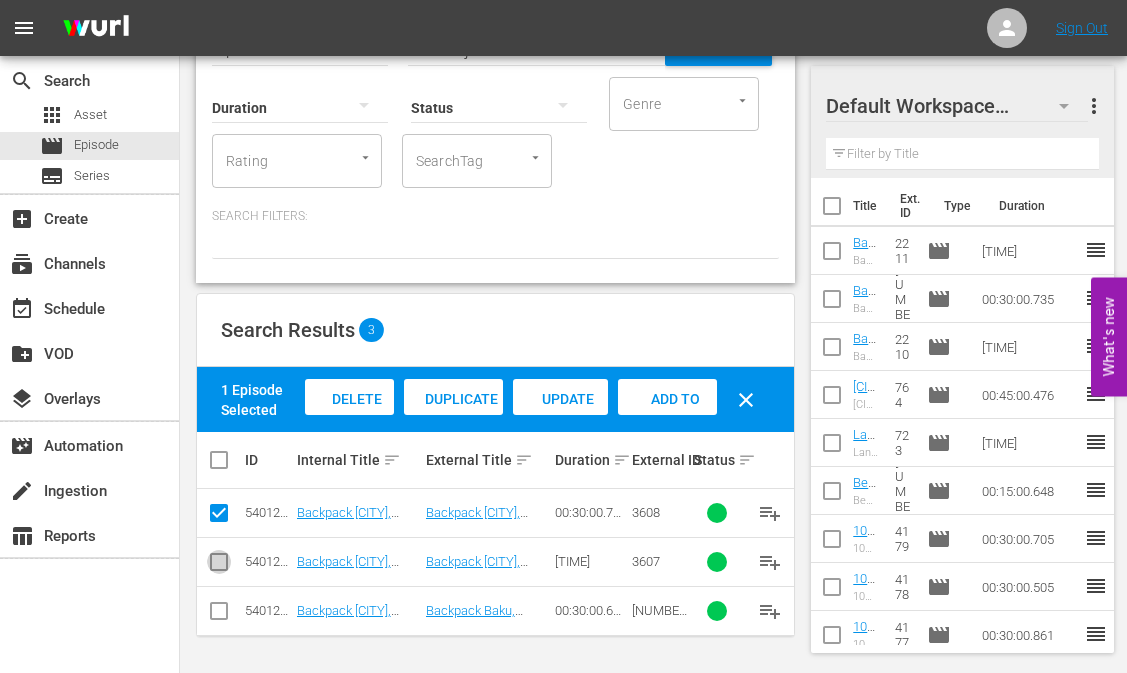 click at bounding box center (219, 566) 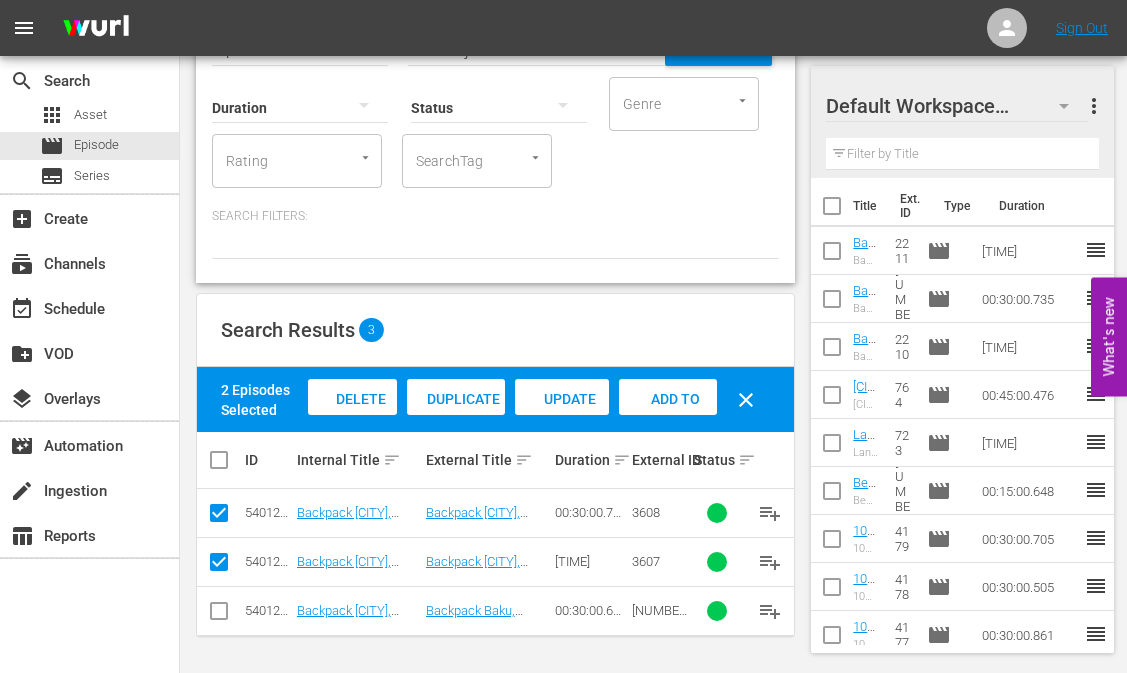 click at bounding box center [219, 615] 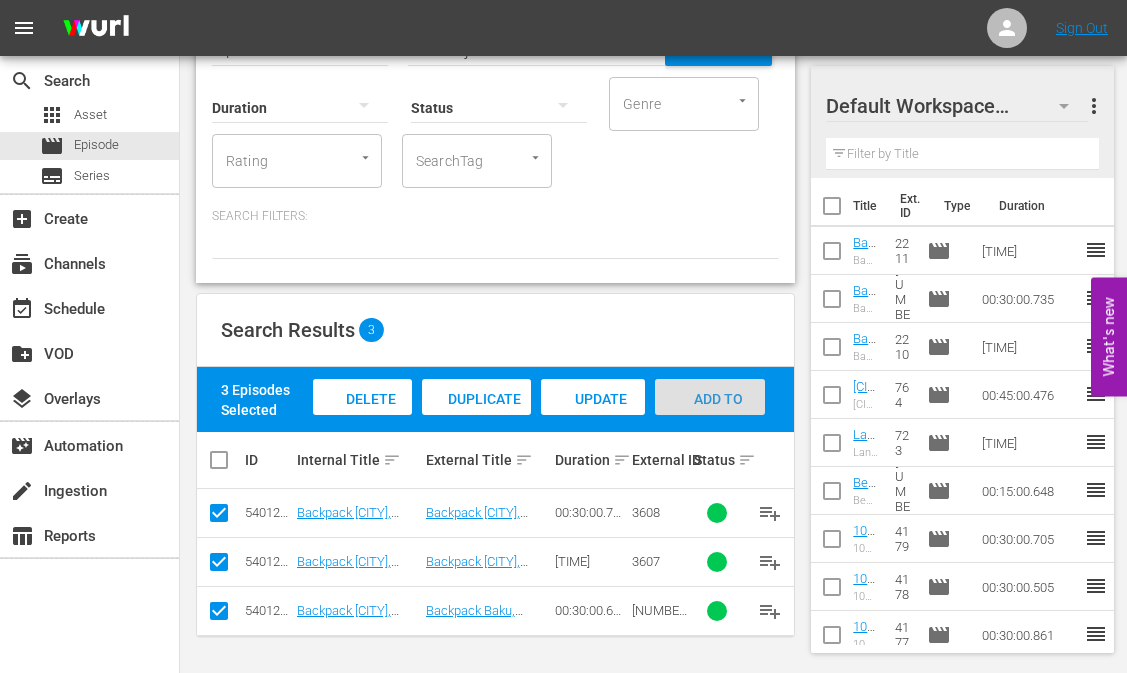click on "Add to Workspace" at bounding box center (362, 416) 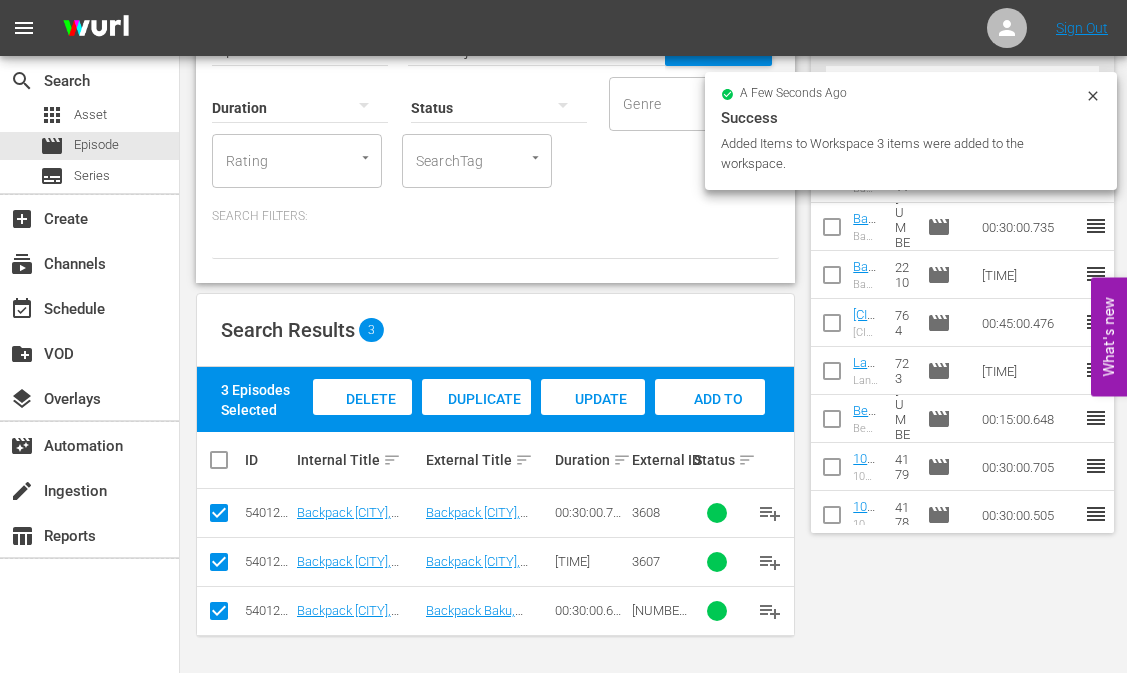 scroll, scrollTop: 0, scrollLeft: 0, axis: both 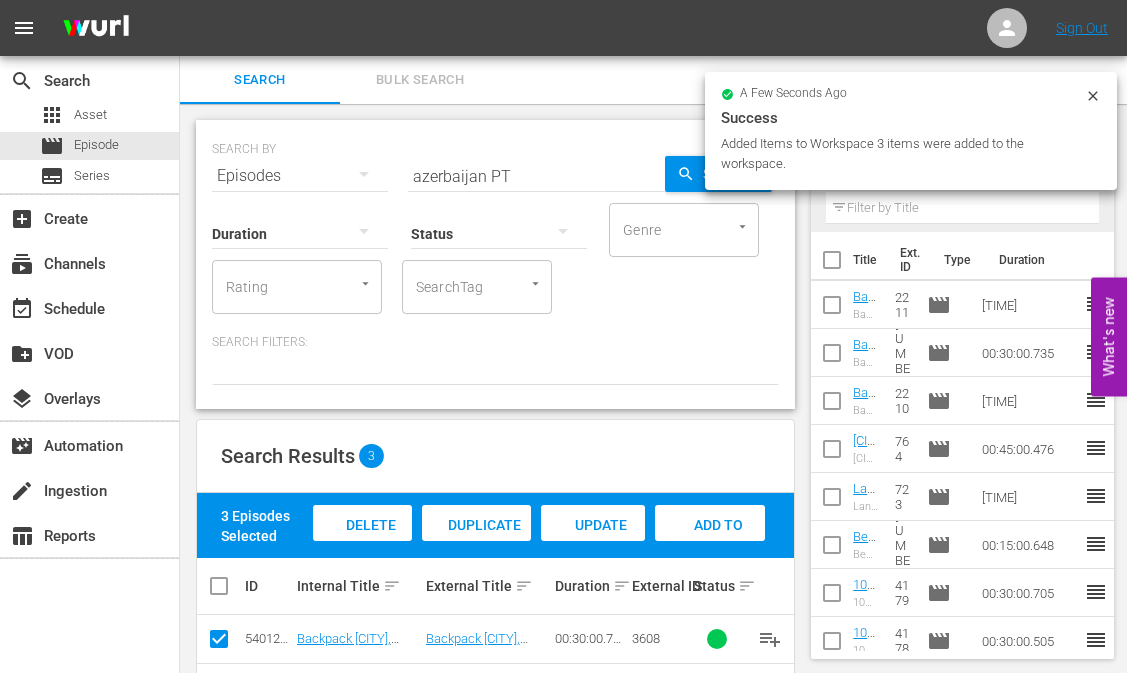 click on "azerbaijan PT" at bounding box center (536, 176) 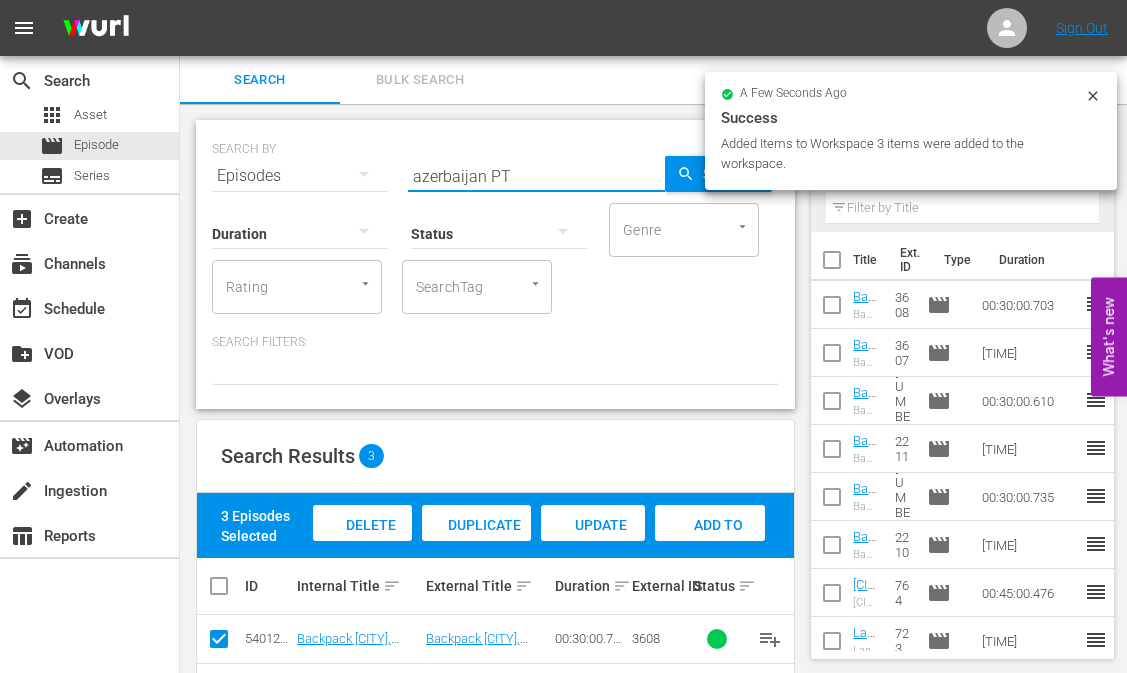click on "azerbaijan PT" at bounding box center [536, 176] 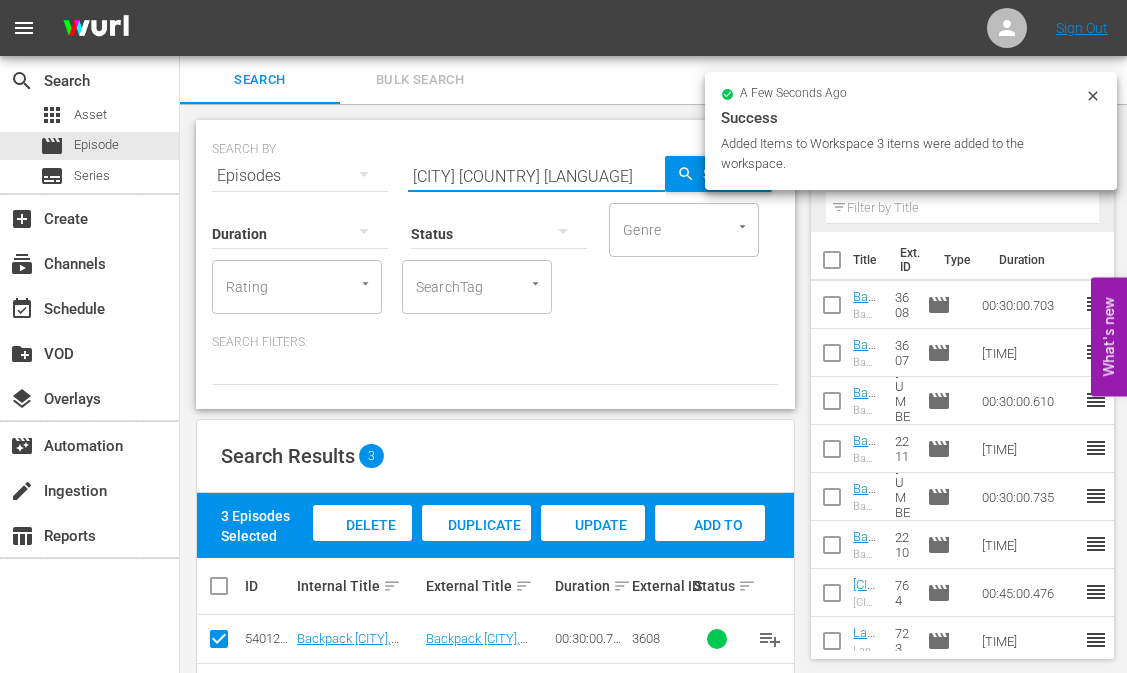 type on "[CITY] [COUNTRY] [LANGUAGE]" 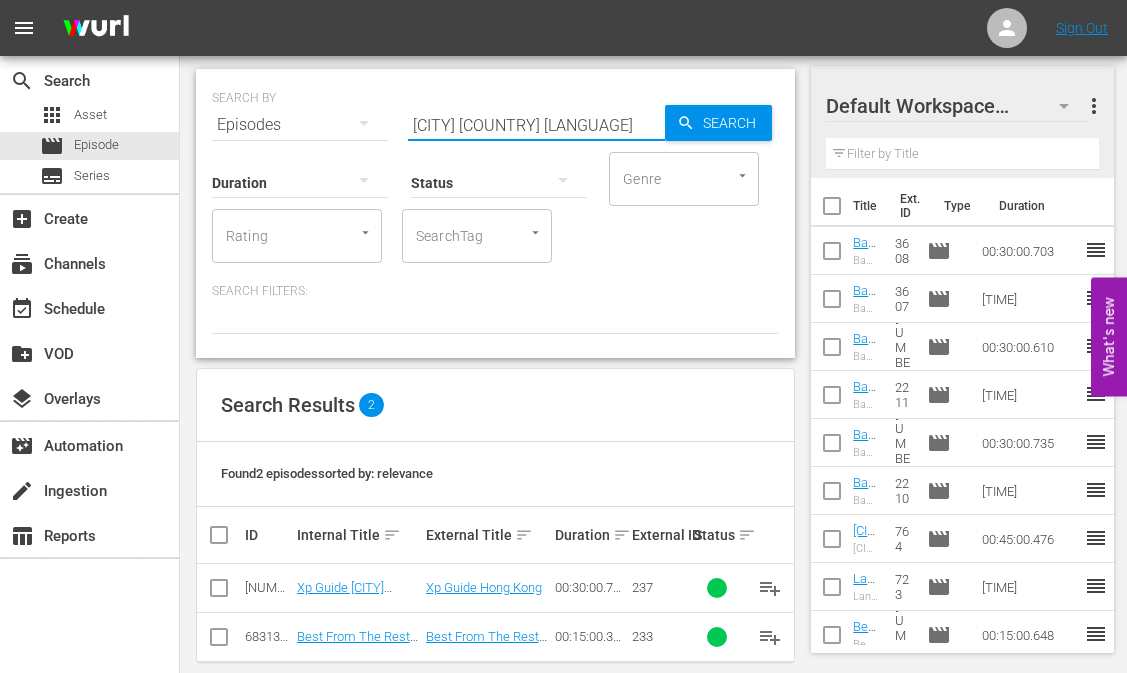 scroll, scrollTop: 77, scrollLeft: 0, axis: vertical 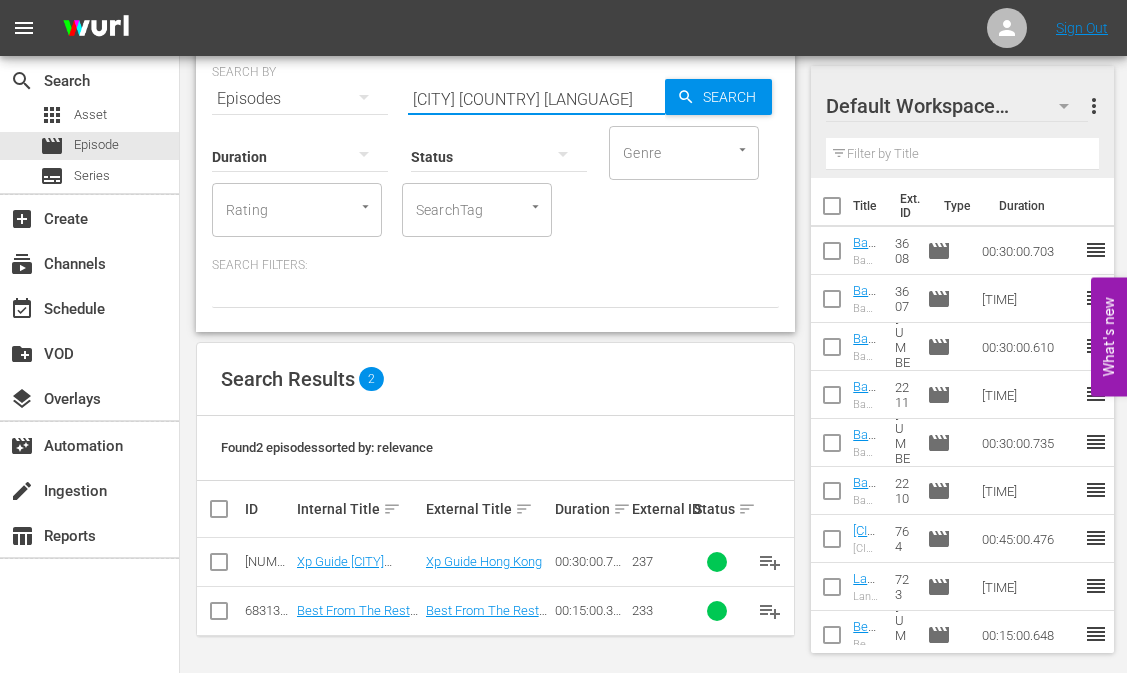 click at bounding box center [219, 615] 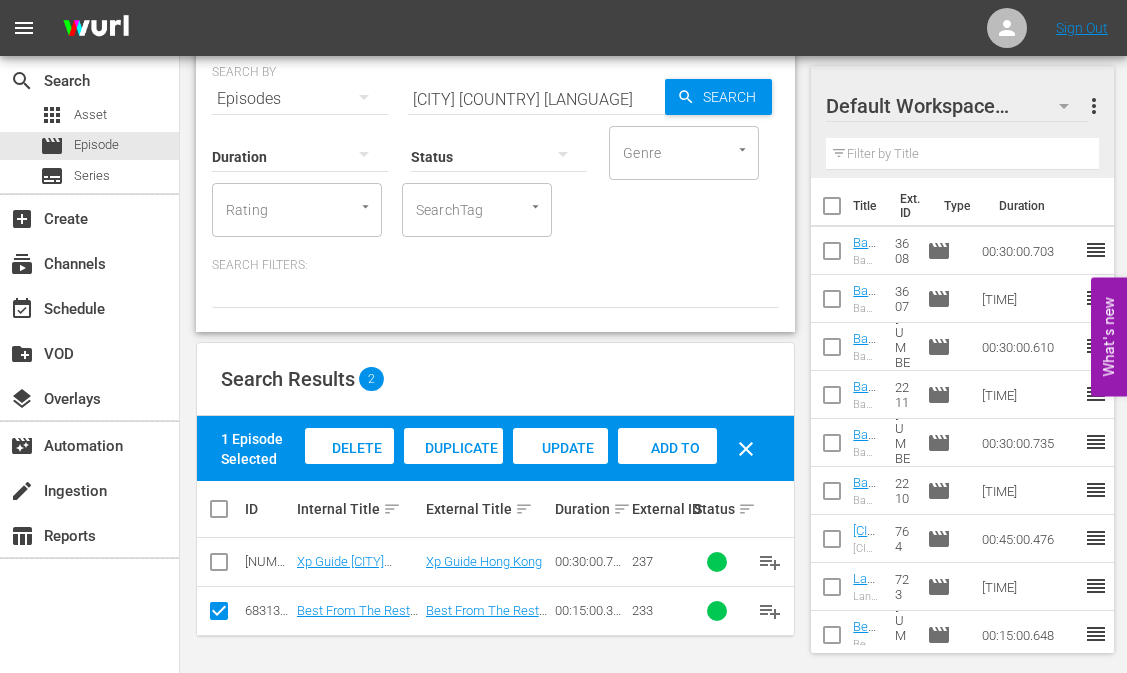 click on "Add to Workspace" at bounding box center (349, 467) 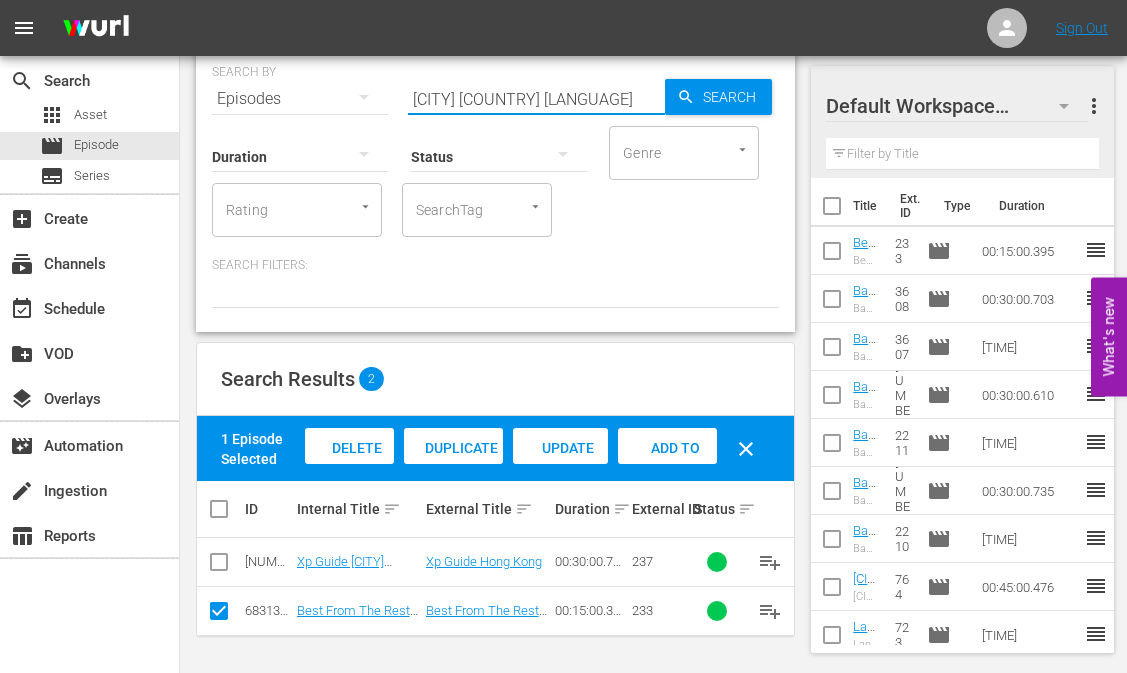 drag, startPoint x: 484, startPoint y: 99, endPoint x: 388, endPoint y: 91, distance: 96.332756 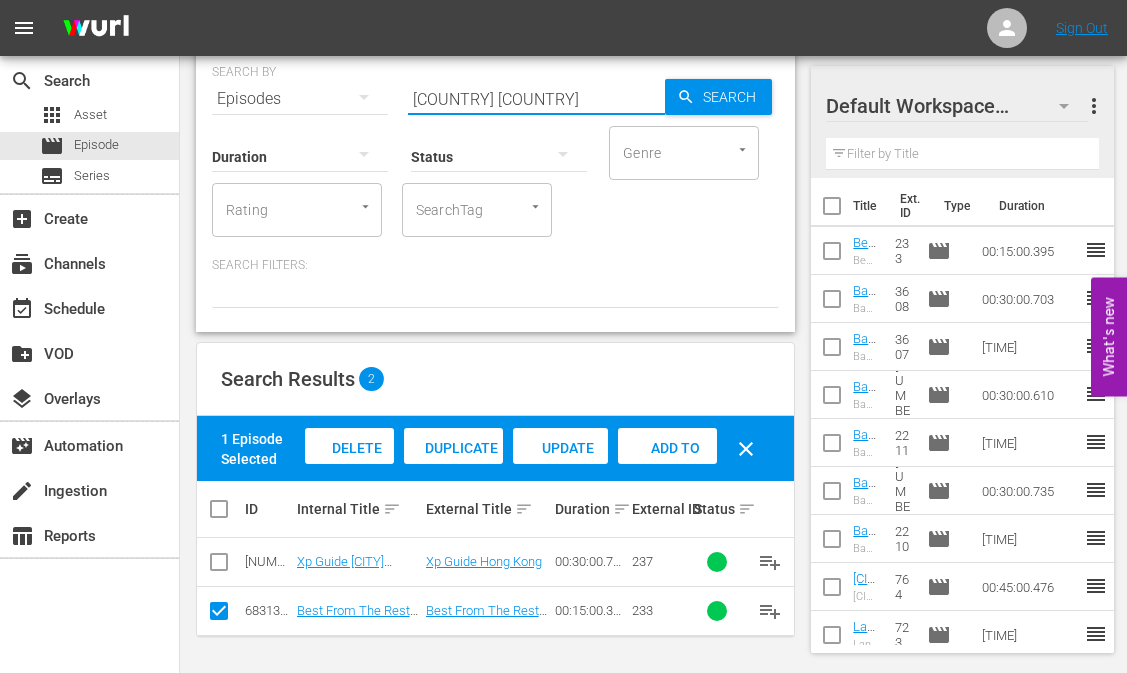 type on "[COUNTRY] [COUNTRY]" 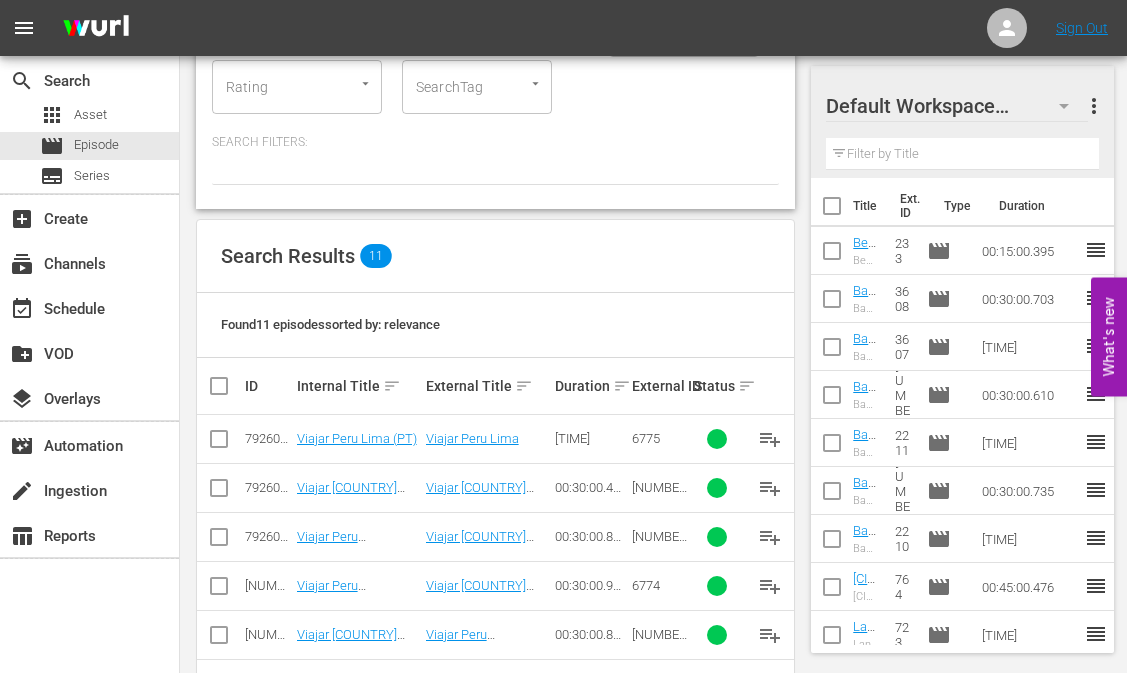 scroll, scrollTop: 400, scrollLeft: 0, axis: vertical 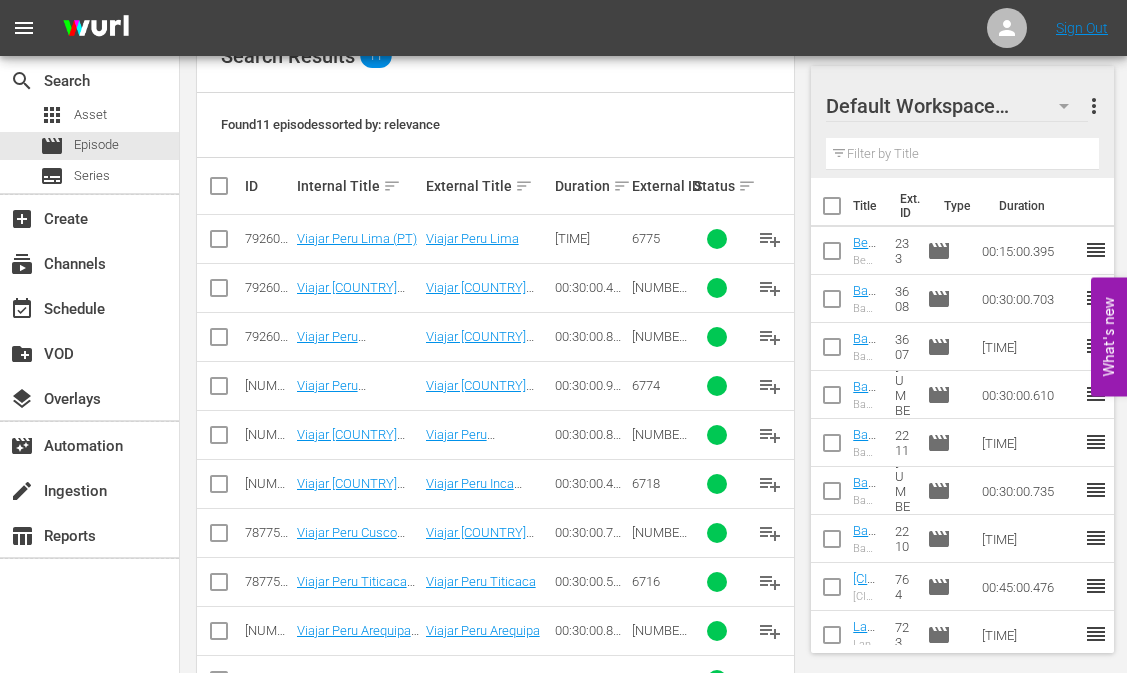 click at bounding box center (219, 243) 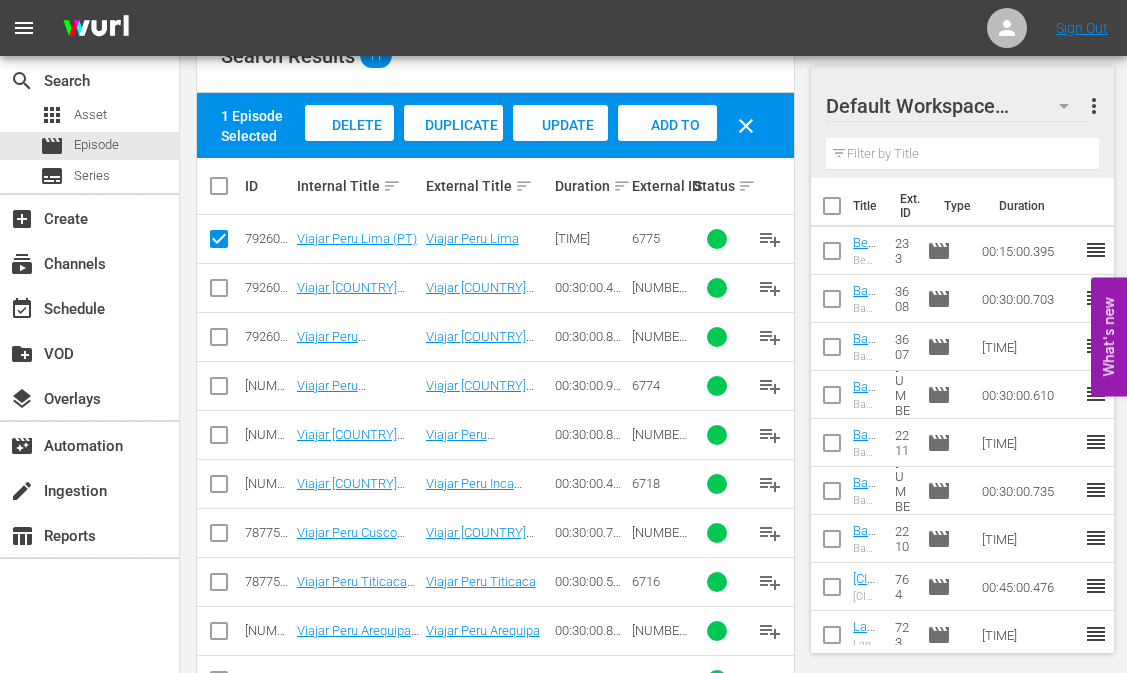 click at bounding box center [219, 292] 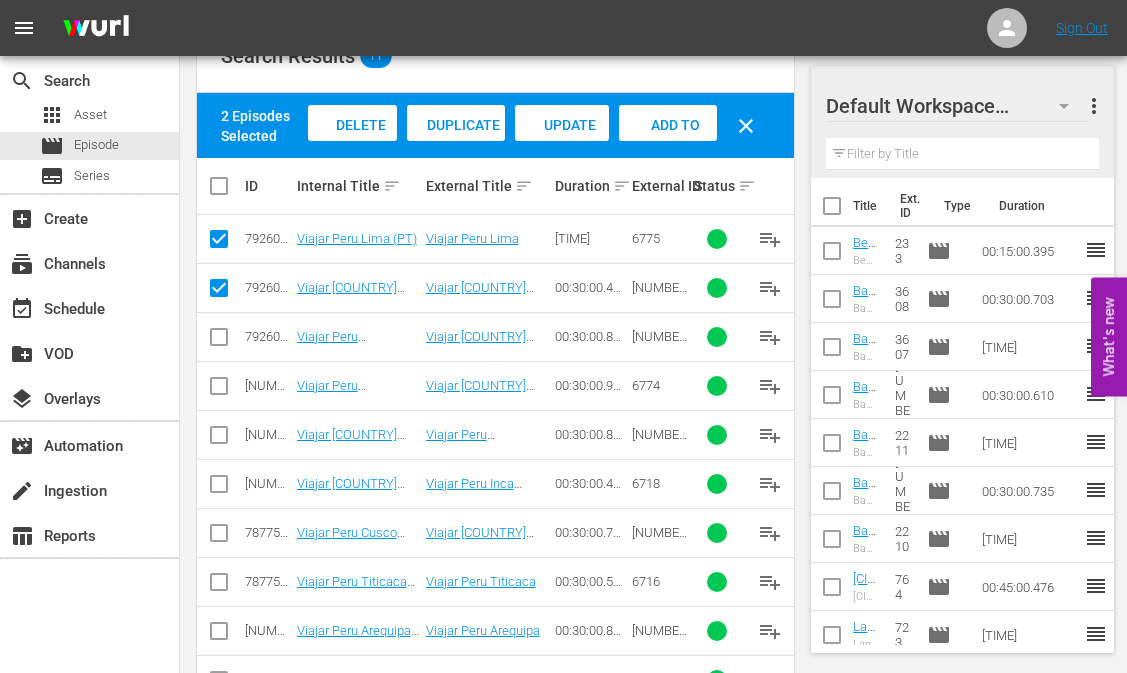 click at bounding box center [219, 390] 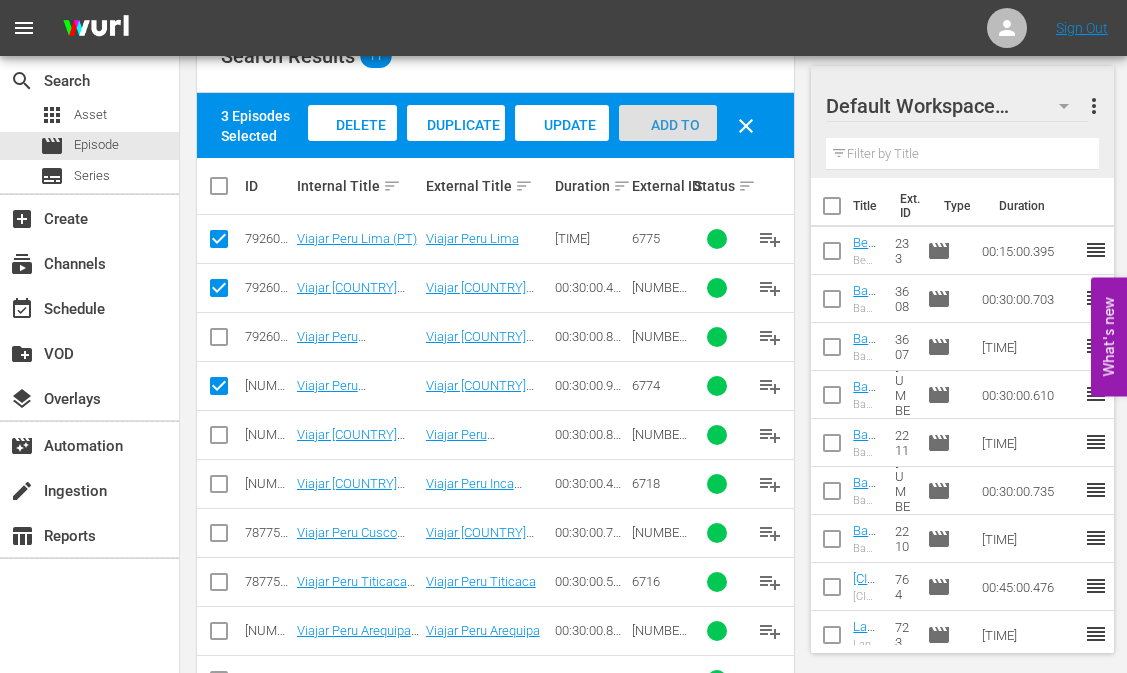 click on "Add to Workspace" at bounding box center (668, 144) 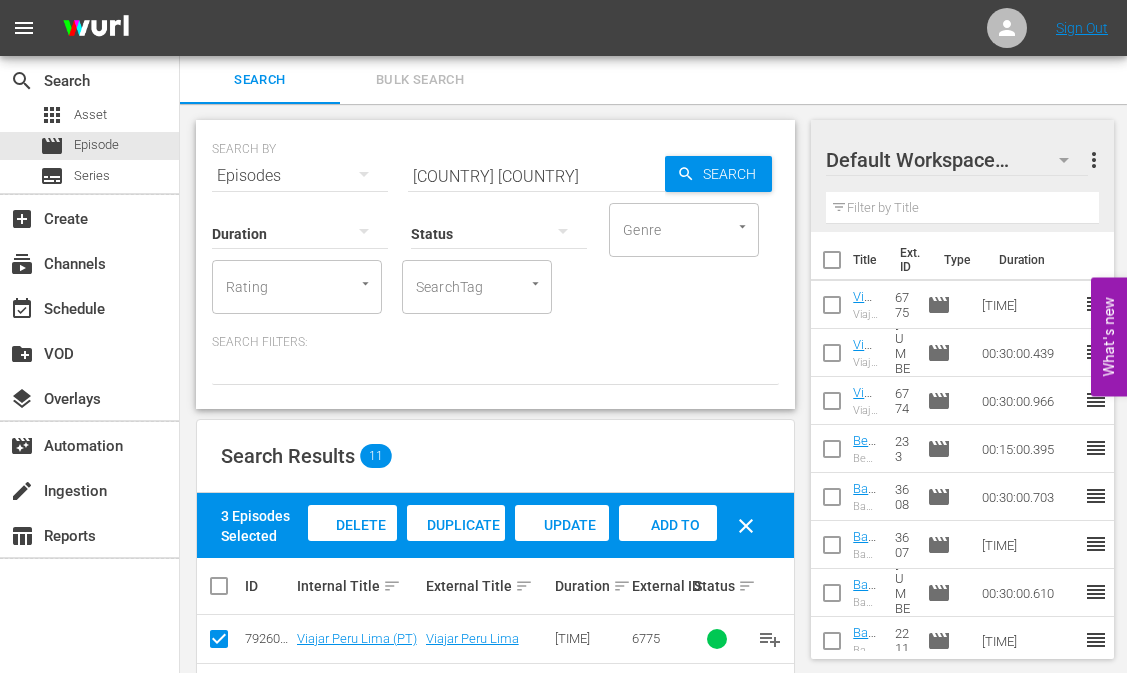 scroll, scrollTop: 100, scrollLeft: 0, axis: vertical 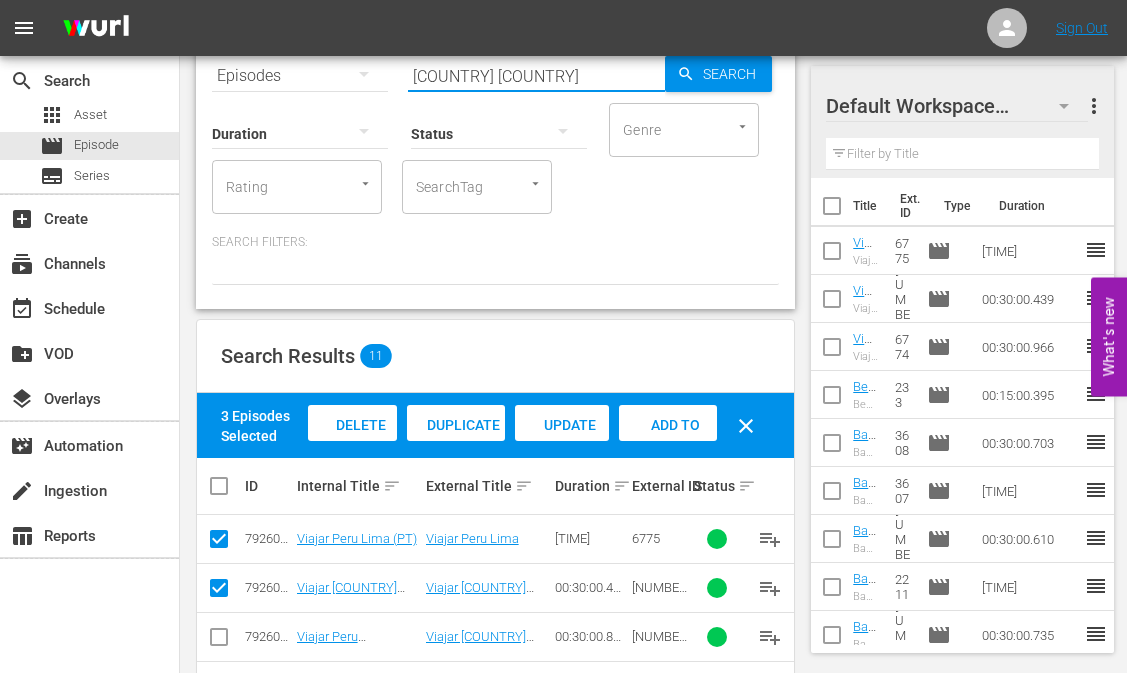 click on "[COUNTRY] [COUNTRY]" at bounding box center [536, 76] 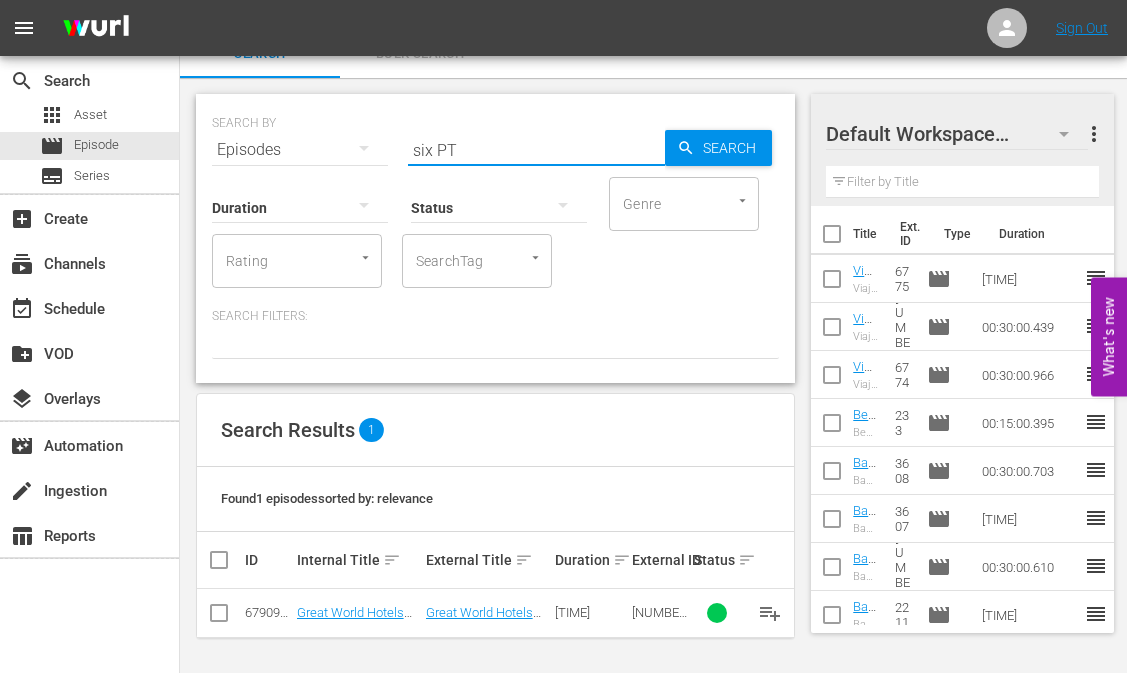 scroll, scrollTop: 28, scrollLeft: 0, axis: vertical 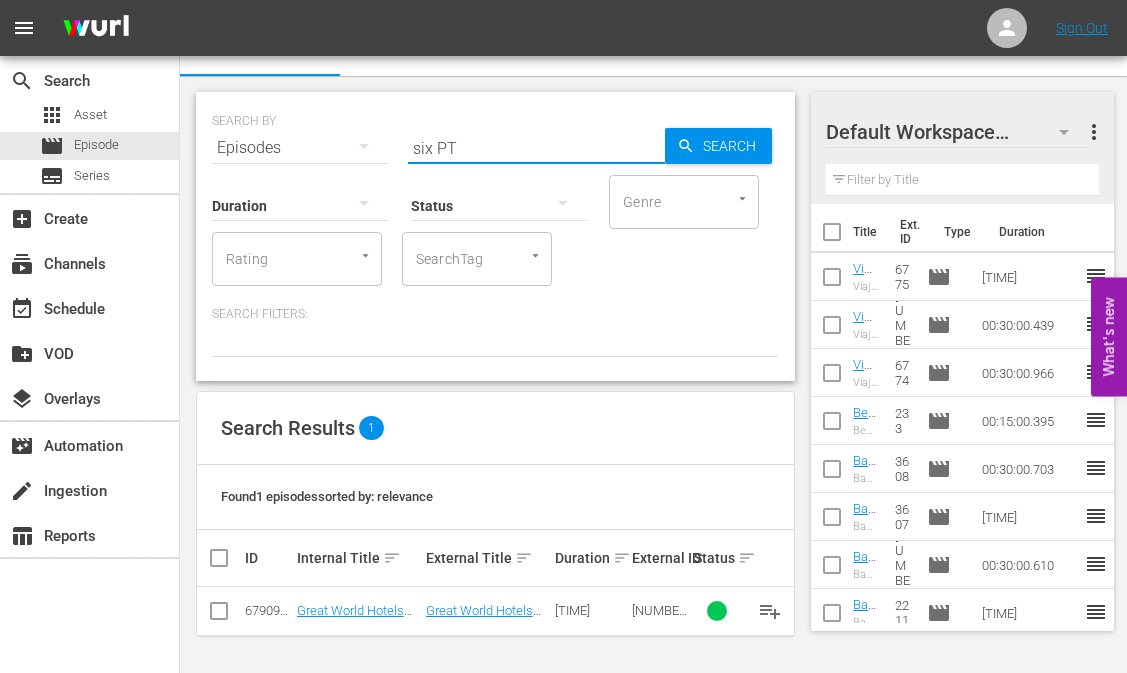 type on "six PT" 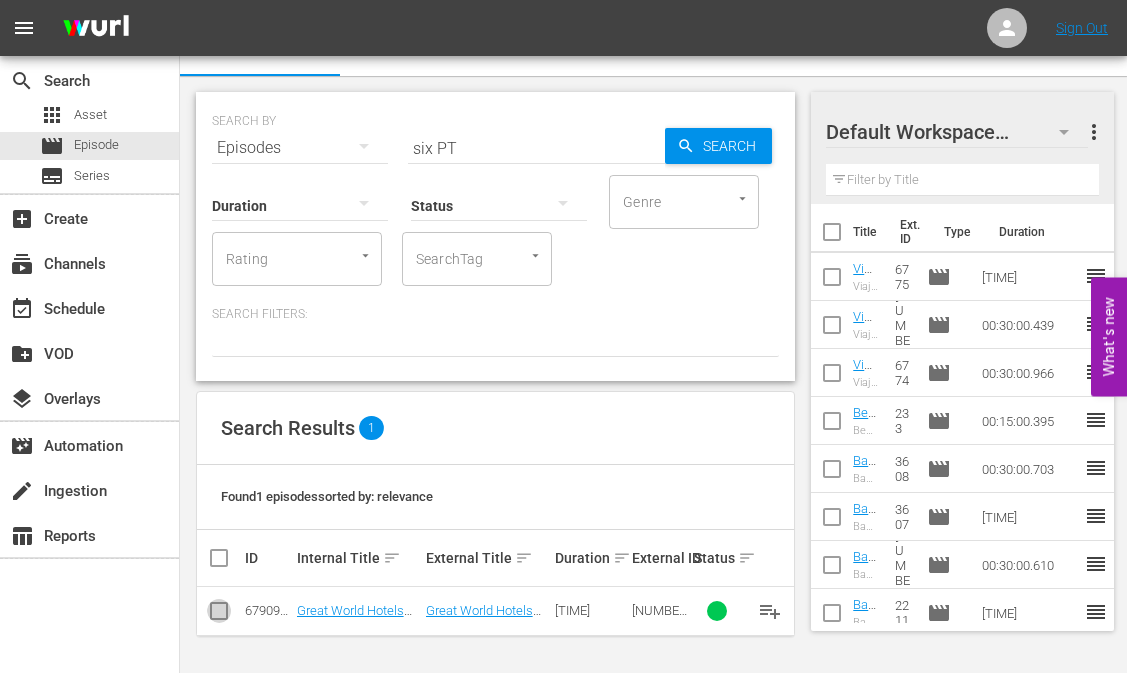 click at bounding box center [219, 615] 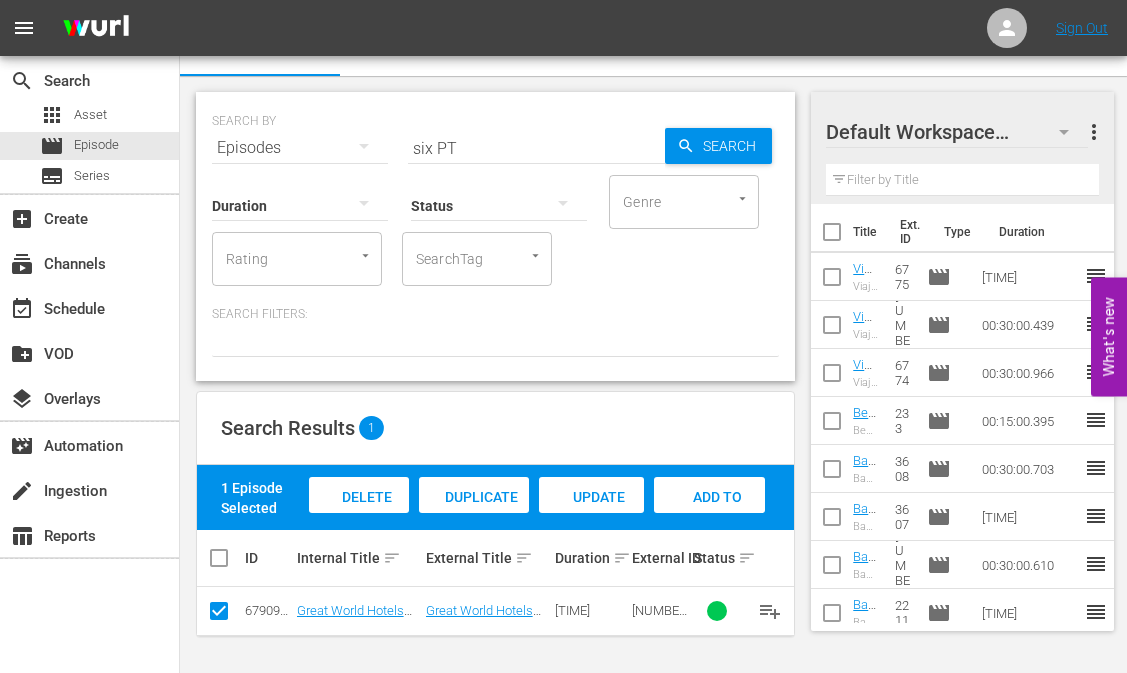 click on "Add to Workspace" at bounding box center [359, 516] 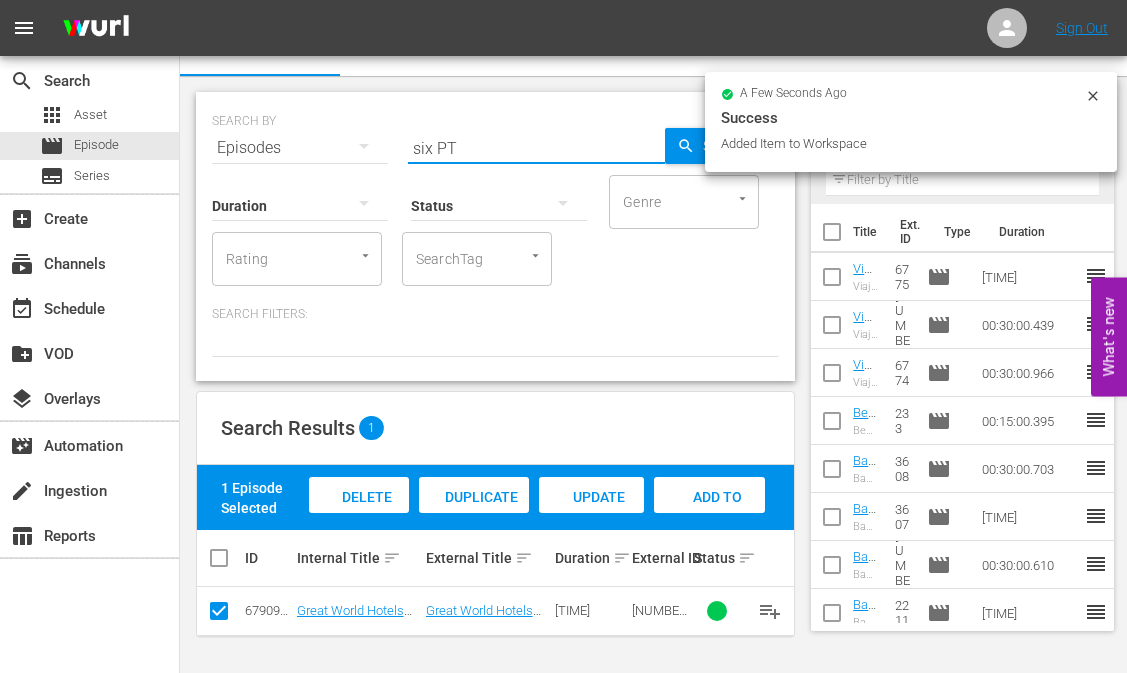 click on "six PT" at bounding box center [536, 148] 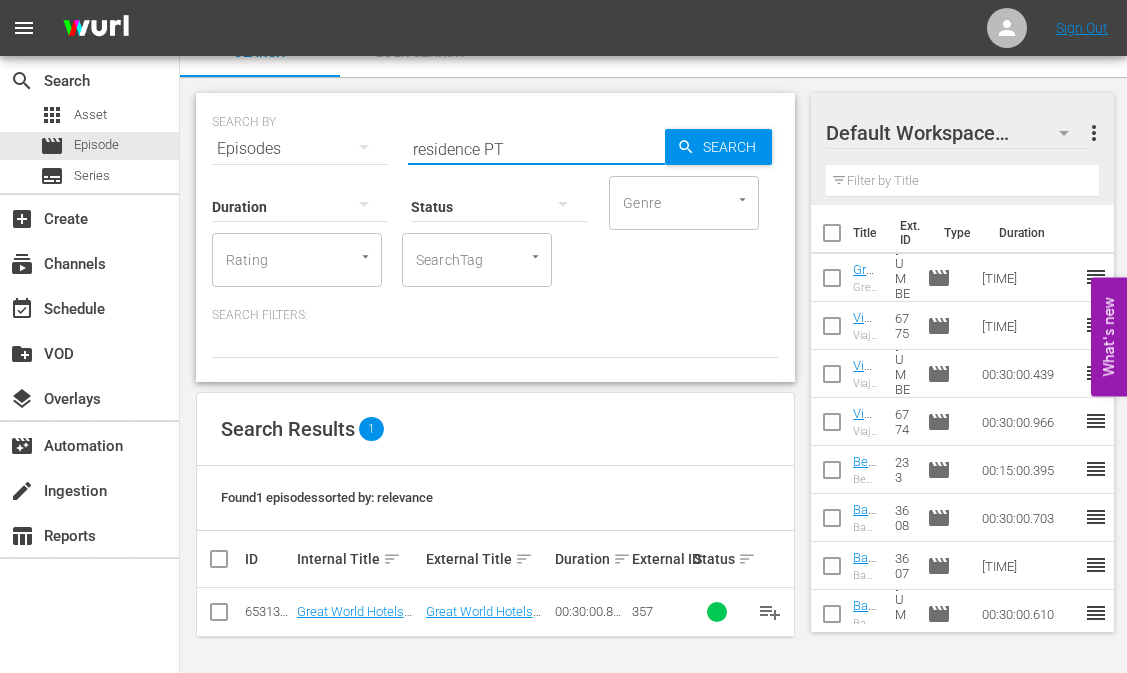 scroll, scrollTop: 28, scrollLeft: 0, axis: vertical 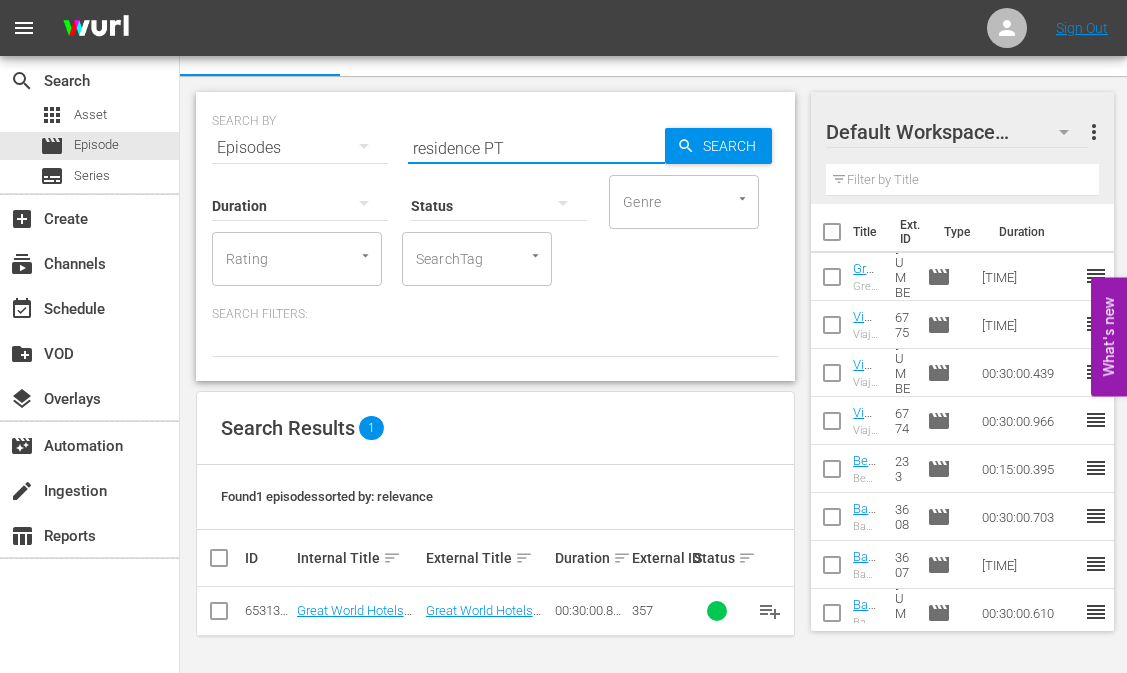 type on "residence PT" 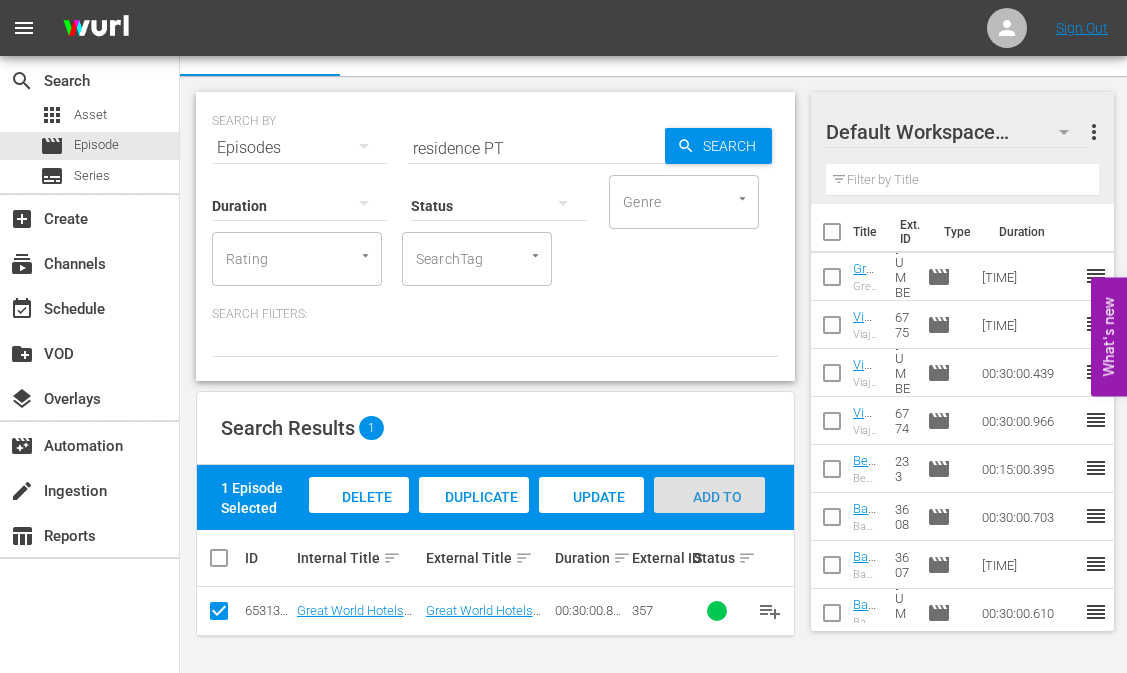 click on "Add to Workspace" at bounding box center [710, 516] 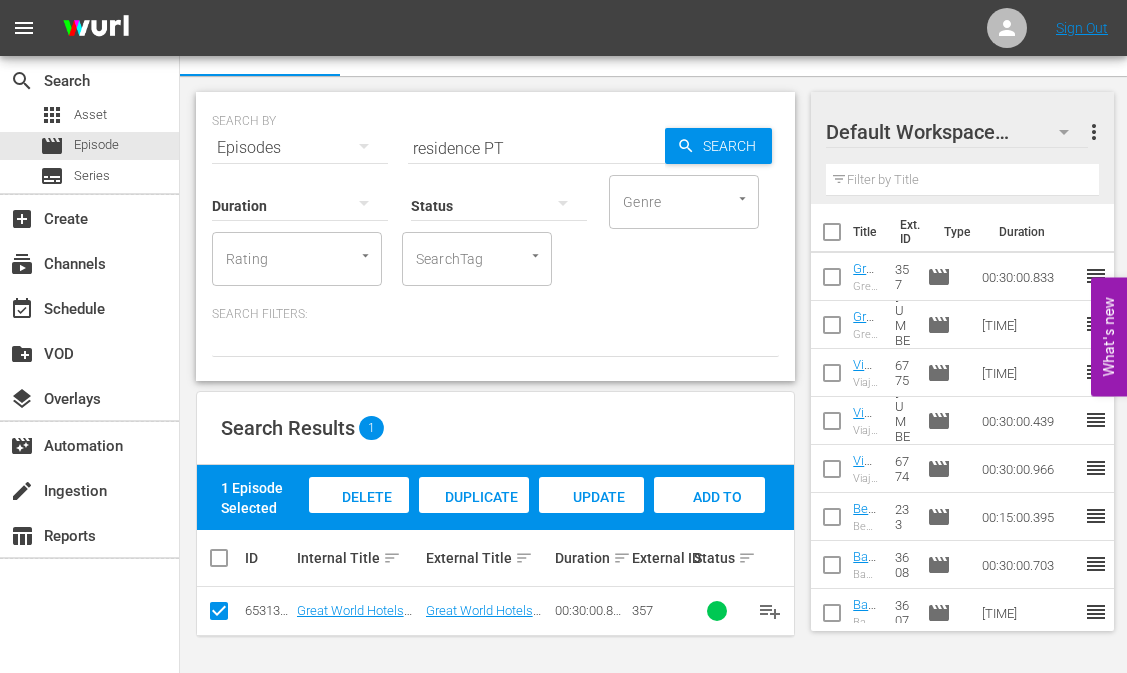 click on "residence PT" at bounding box center (536, 148) 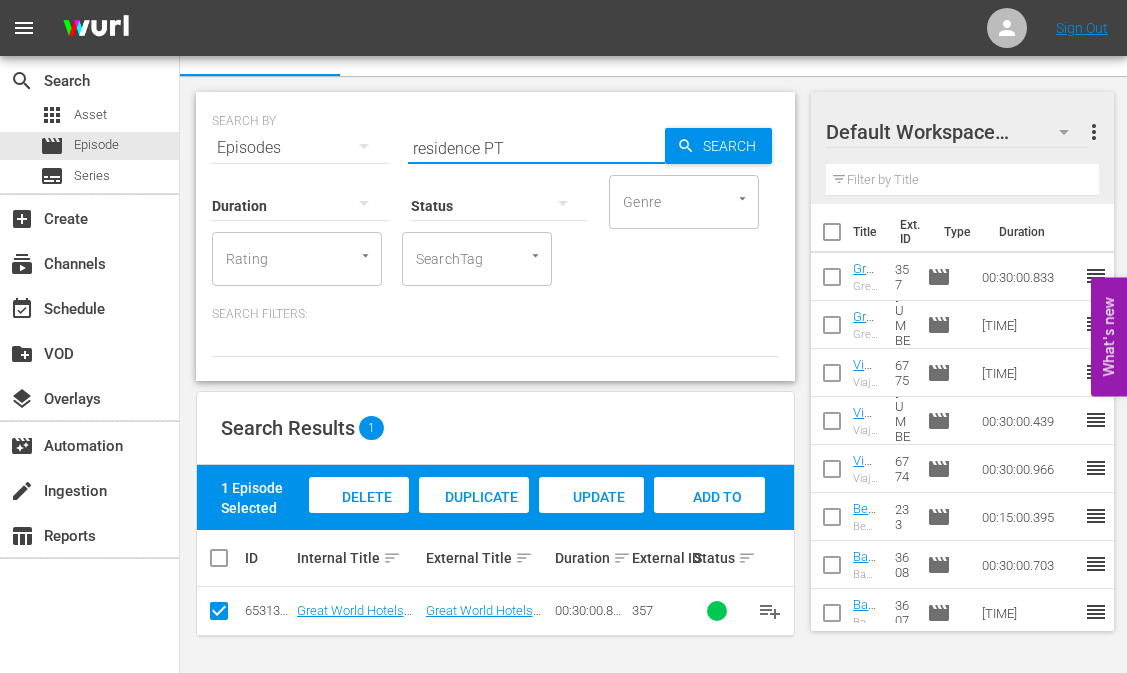 click on "residence PT" at bounding box center (536, 148) 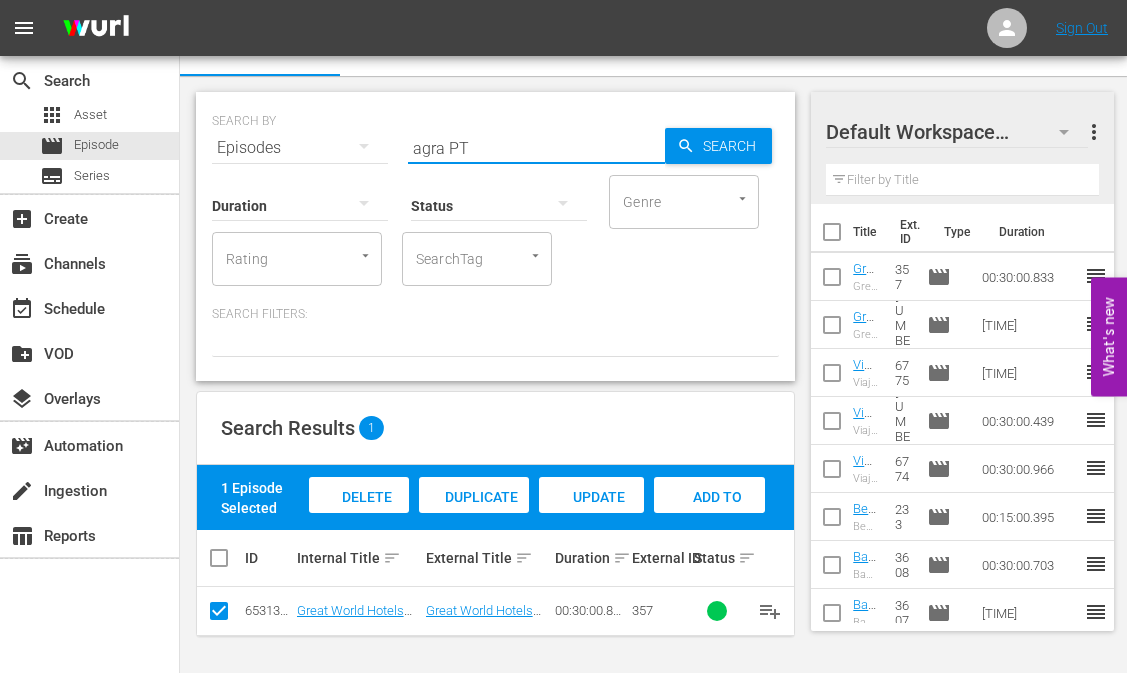 type on "agra PT" 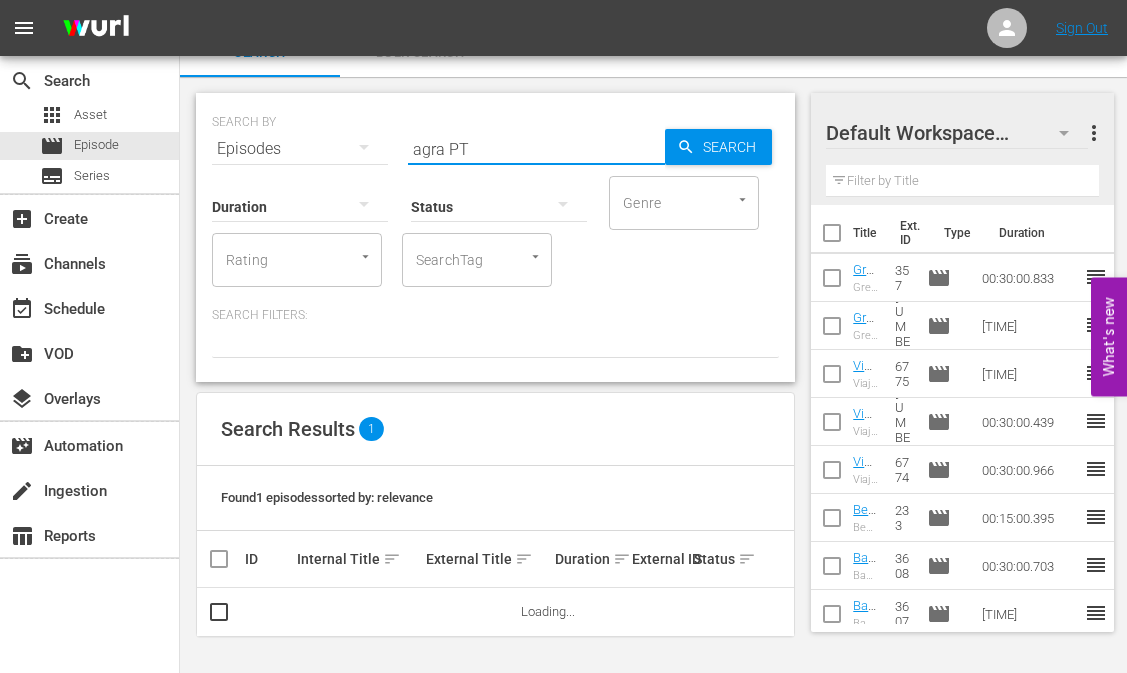 scroll, scrollTop: 28, scrollLeft: 0, axis: vertical 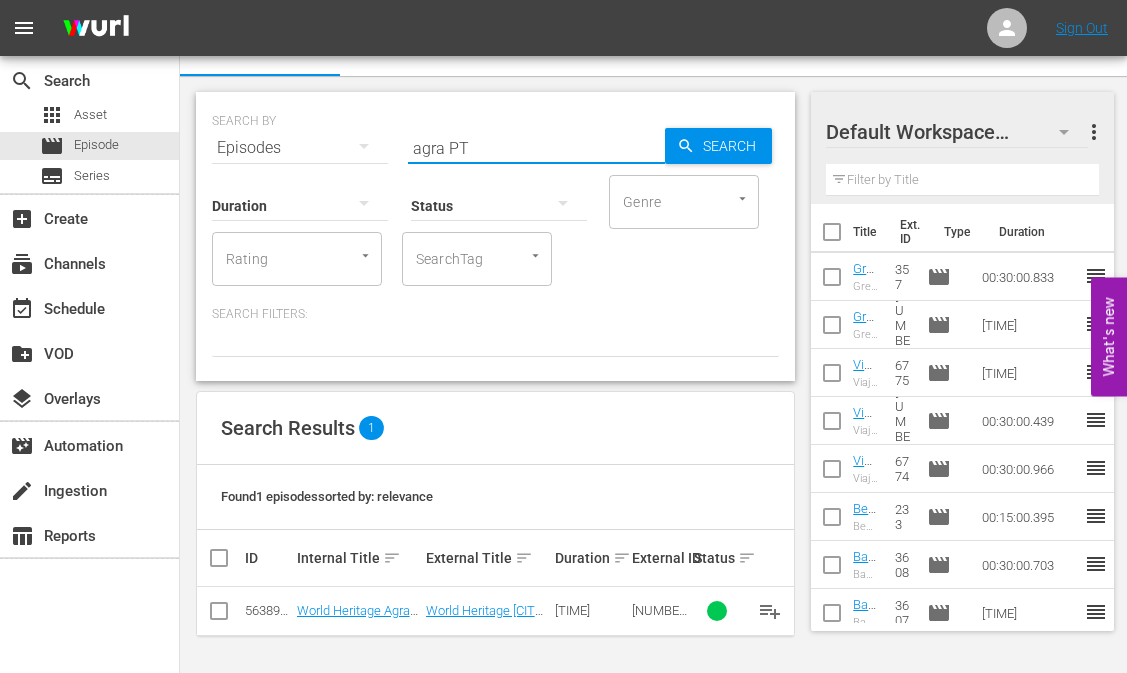 click at bounding box center [219, 615] 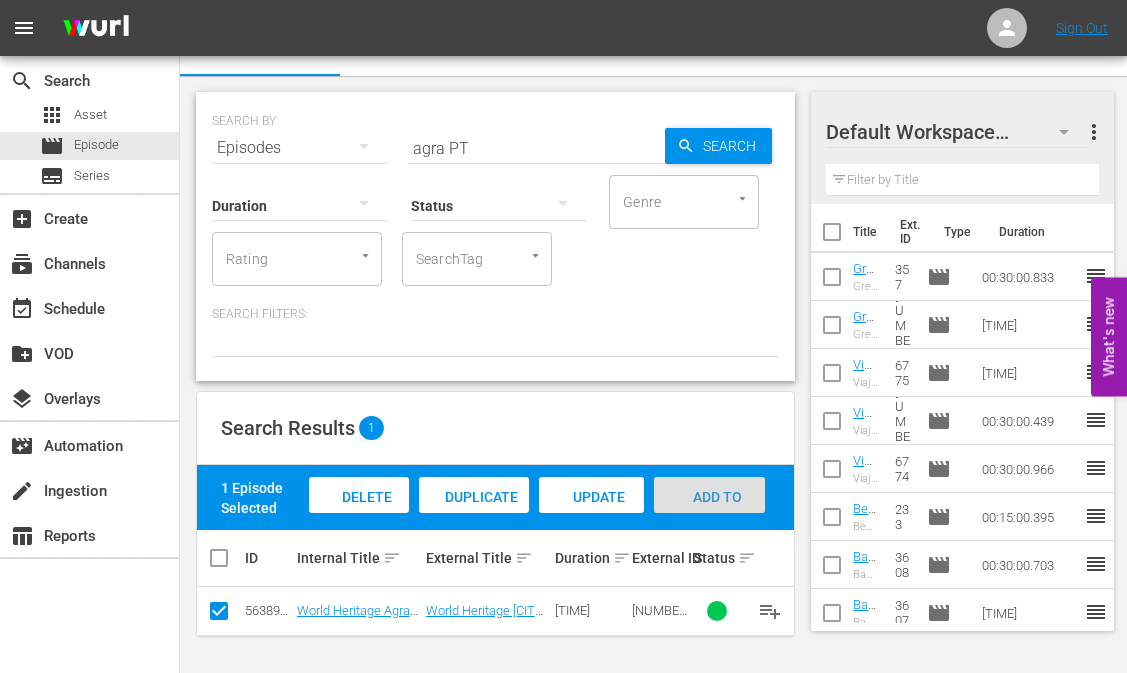 click on "Add to Workspace" at bounding box center (710, 516) 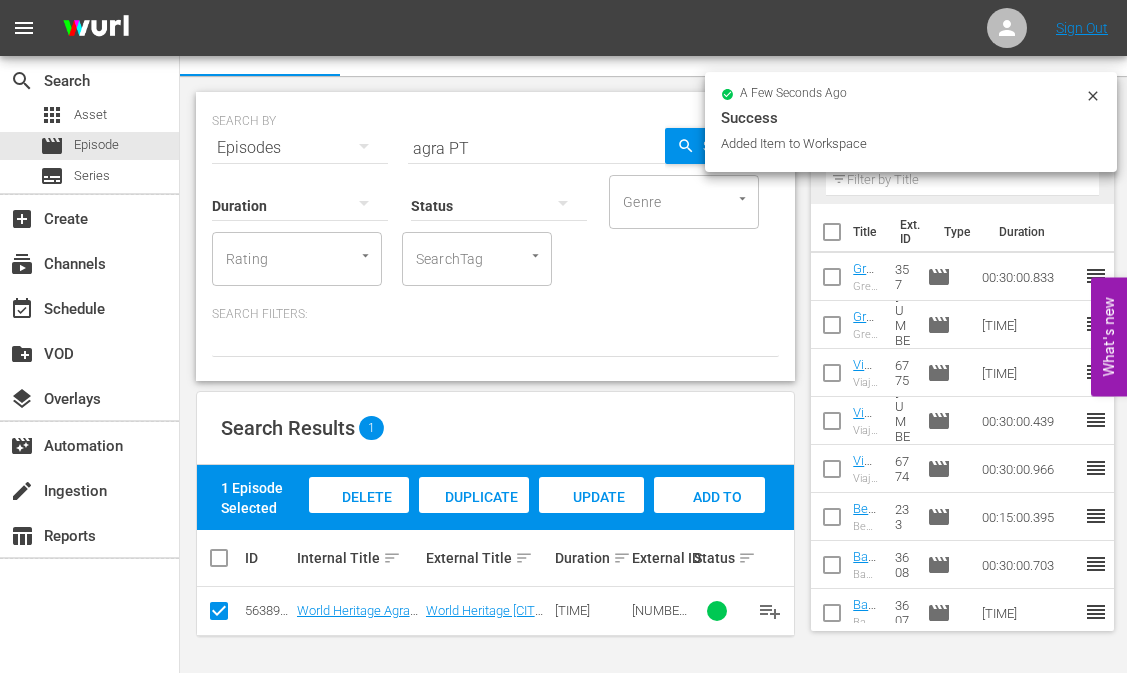 click on "Status" at bounding box center (499, 193) 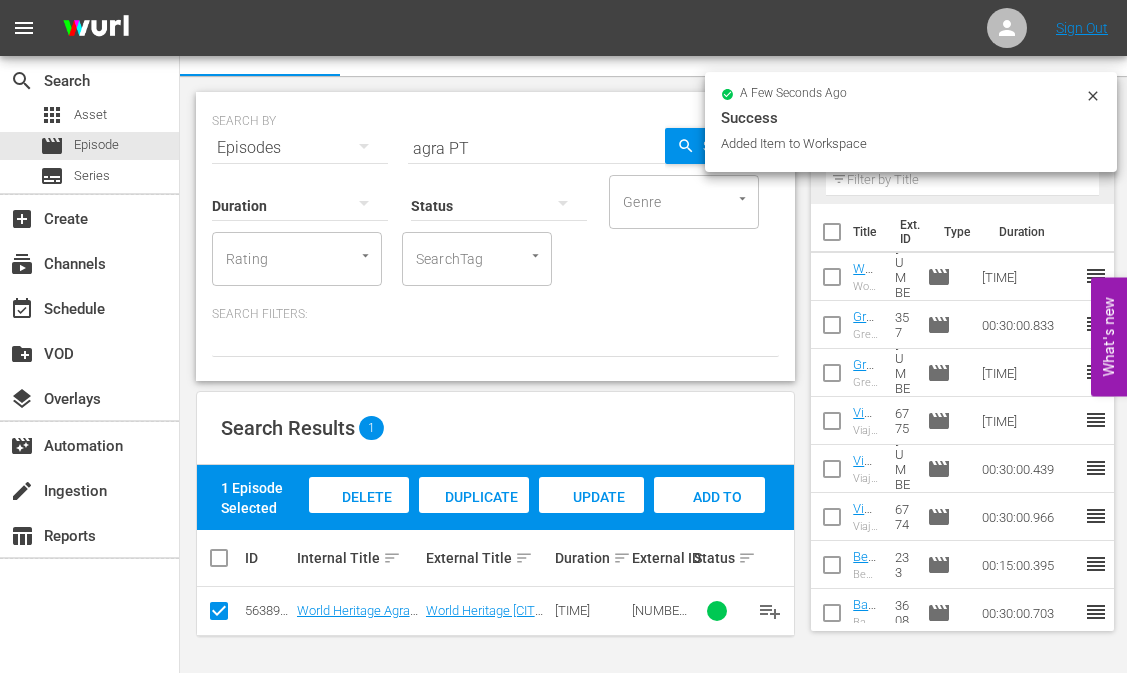 click on "agra PT" at bounding box center [536, 148] 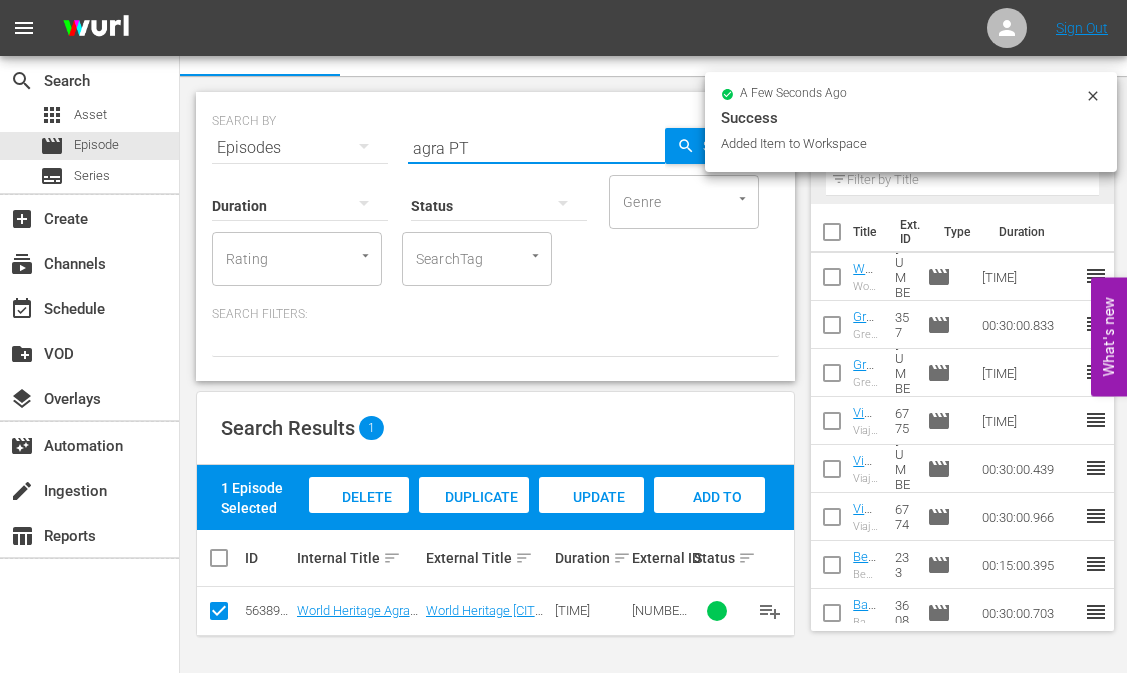 click on "agra PT" at bounding box center (536, 148) 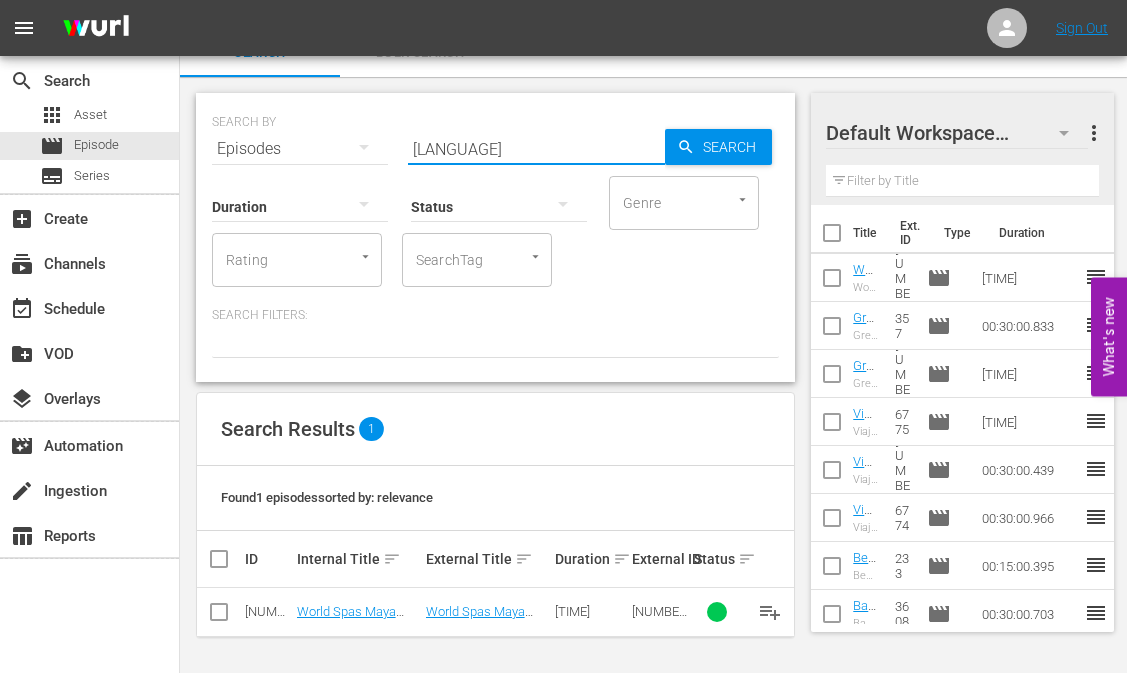 scroll, scrollTop: 28, scrollLeft: 0, axis: vertical 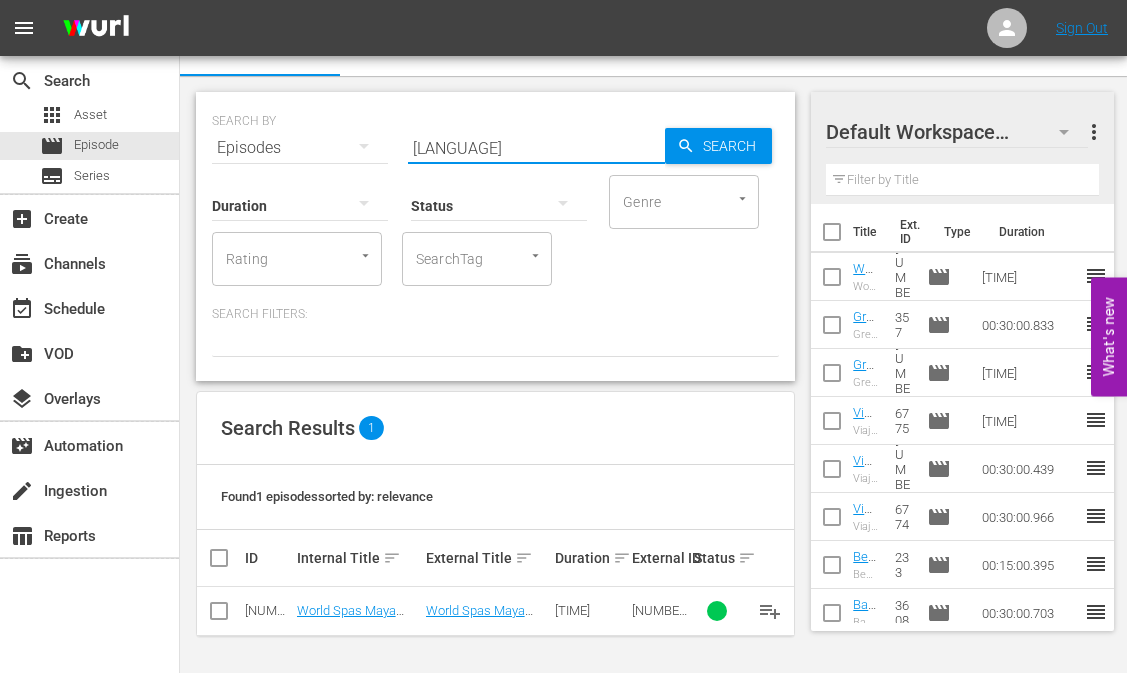 type on "[LANGUAGE]" 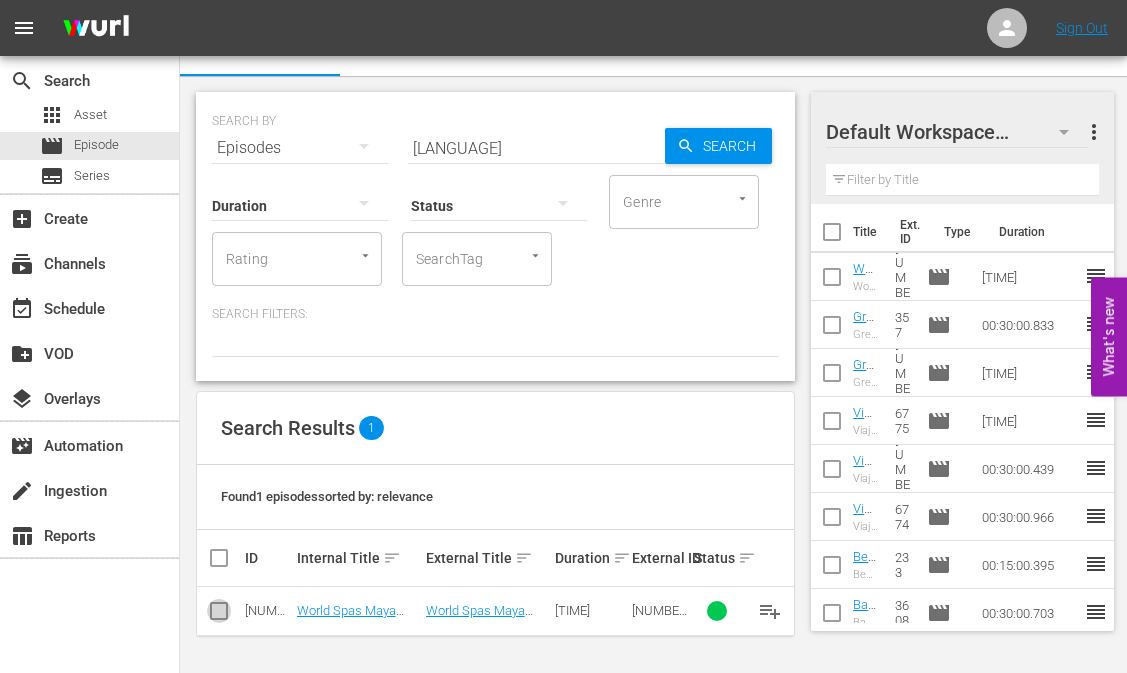 click at bounding box center (219, 615) 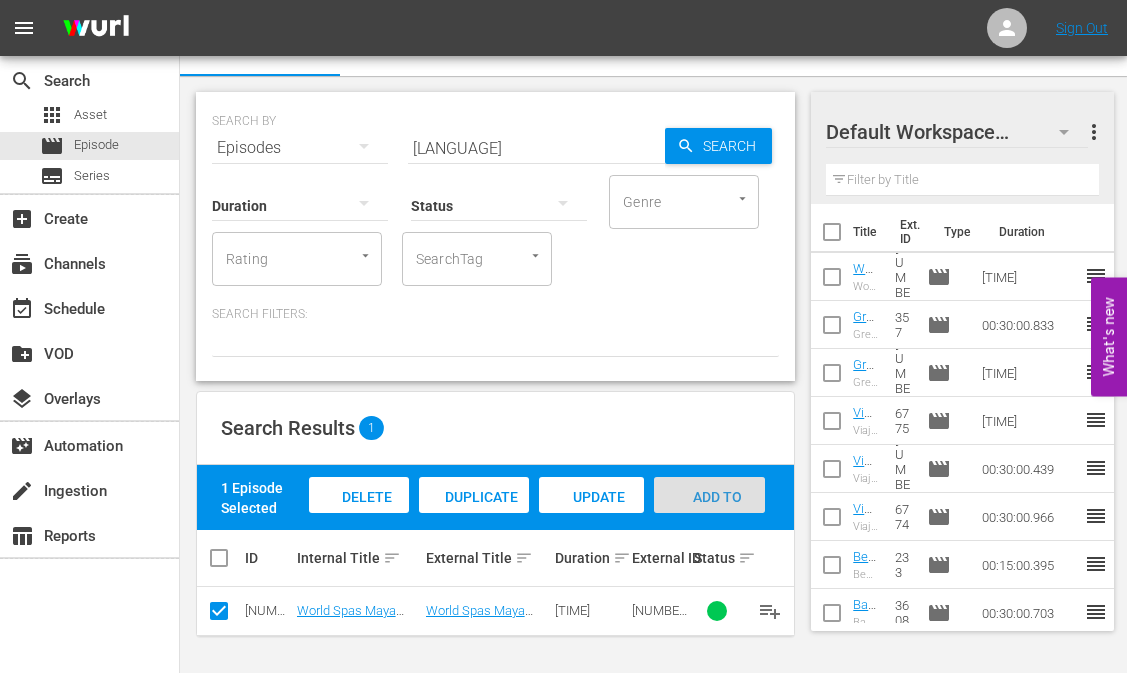 click on "Add to Workspace" at bounding box center [710, 516] 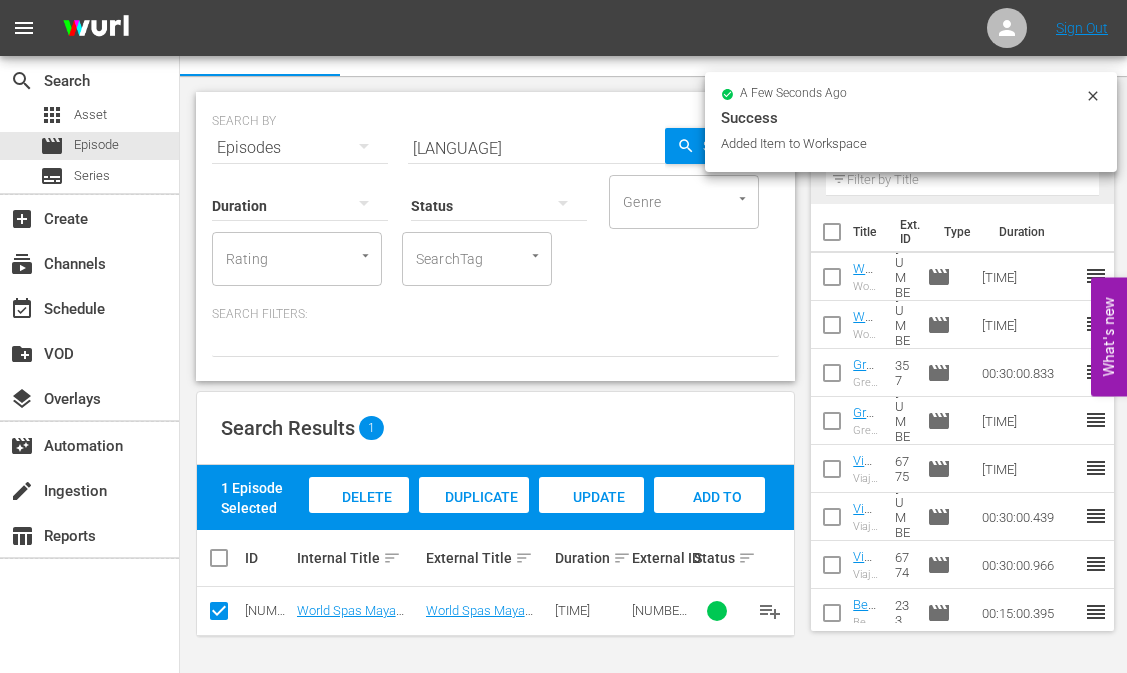 click on "[LANGUAGE]" at bounding box center (536, 148) 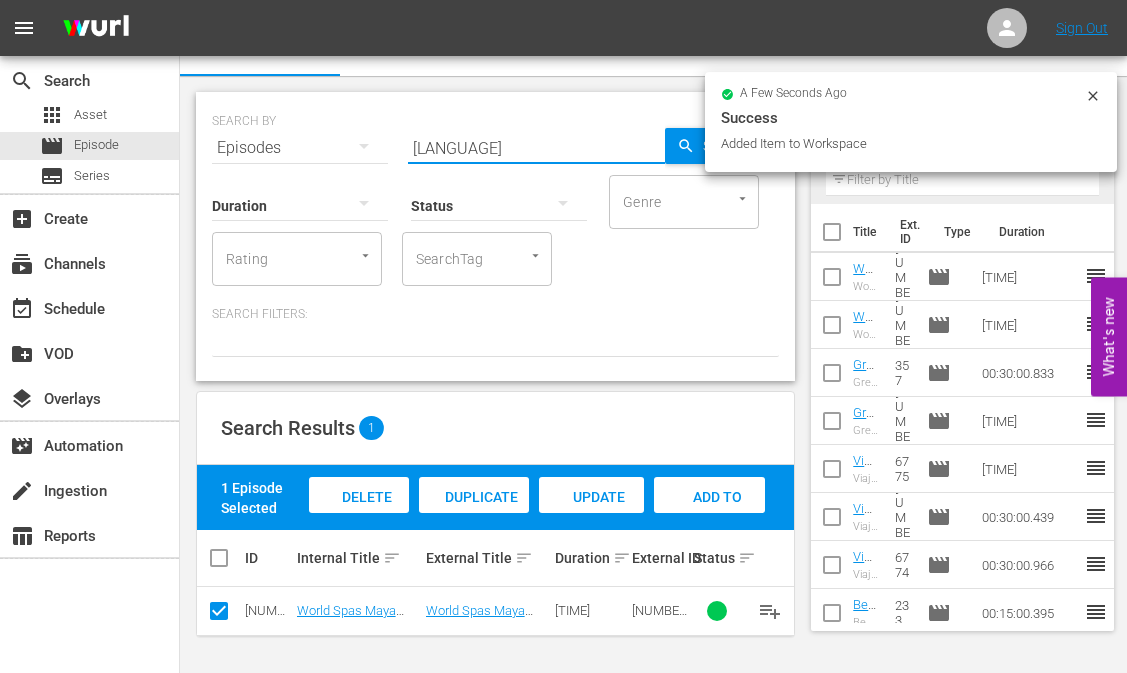 click on "[LANGUAGE]" at bounding box center [536, 148] 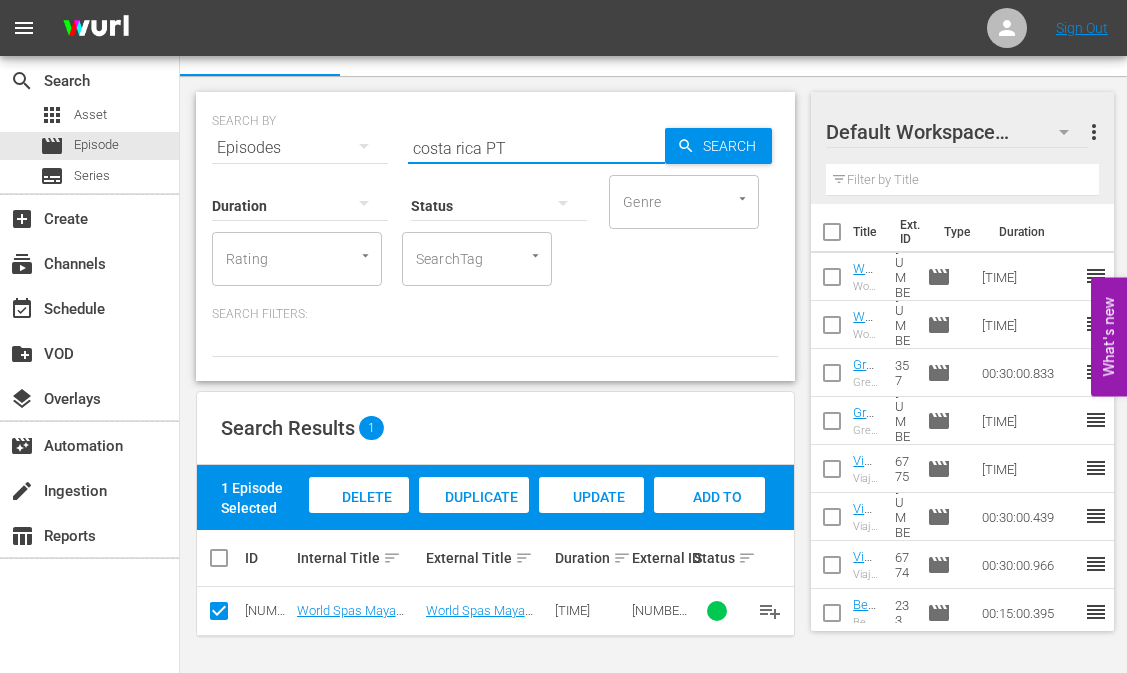 type on "costa rica PT" 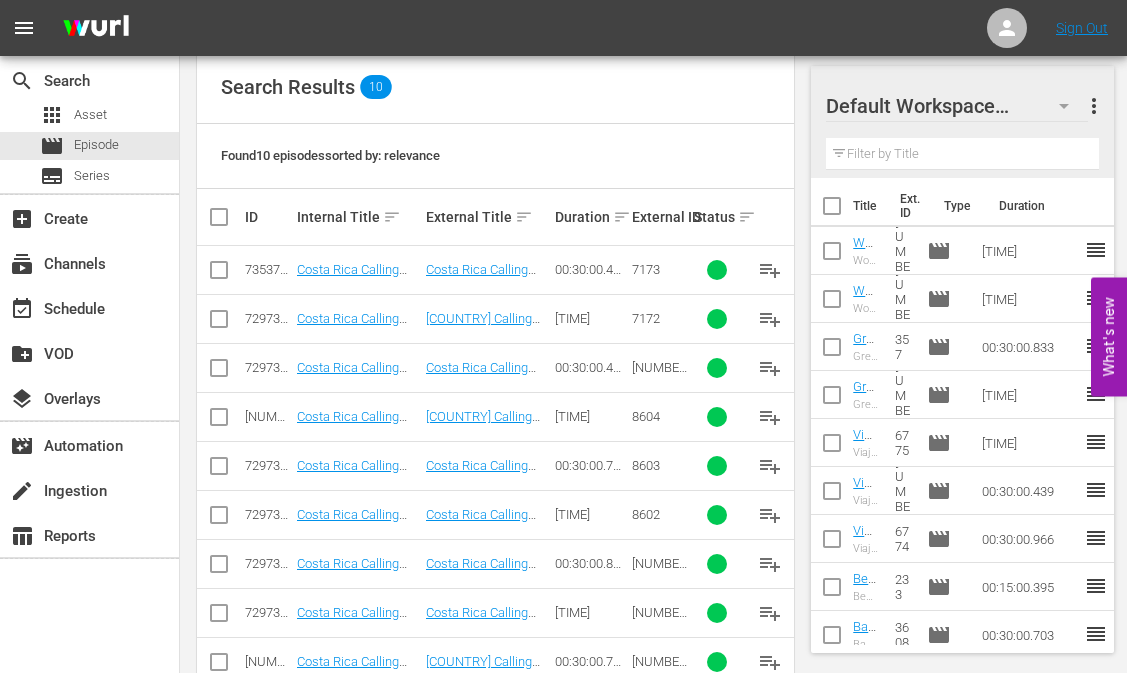 scroll, scrollTop: 469, scrollLeft: 0, axis: vertical 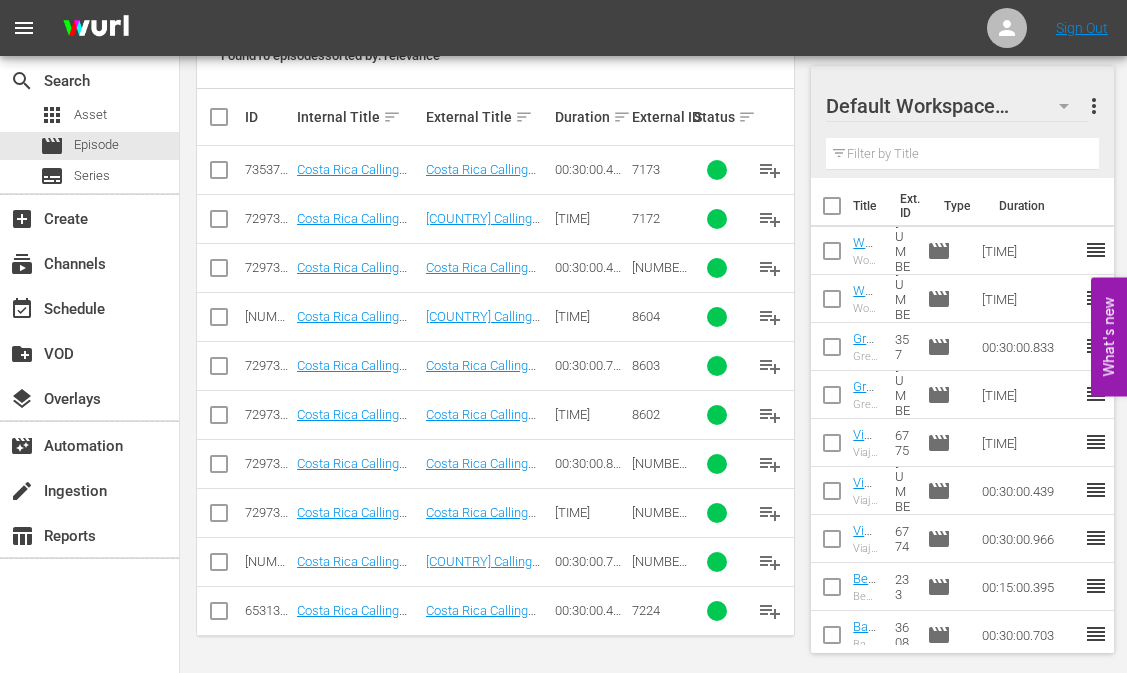 click at bounding box center [219, 223] 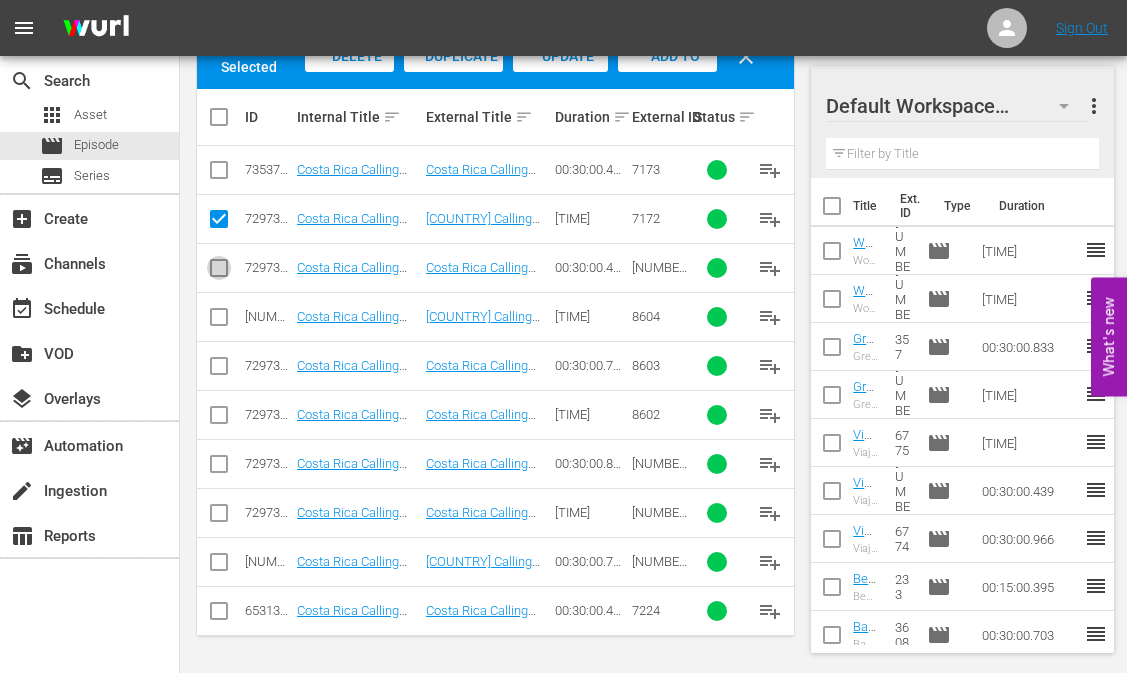 click at bounding box center [219, 272] 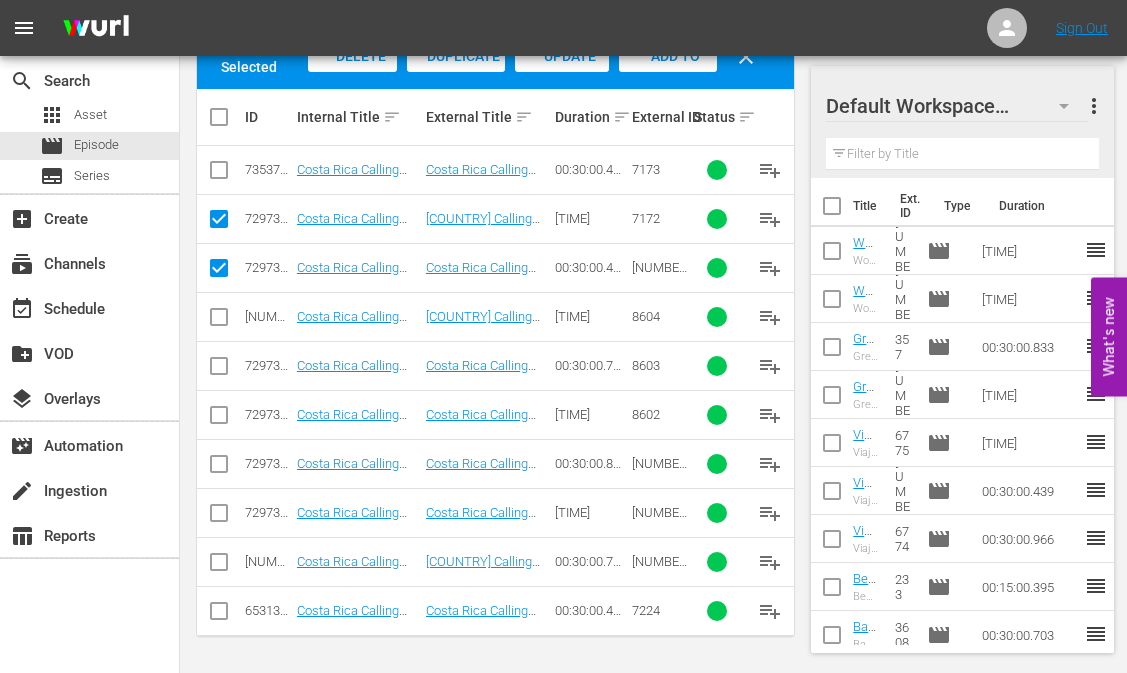 click at bounding box center (219, 321) 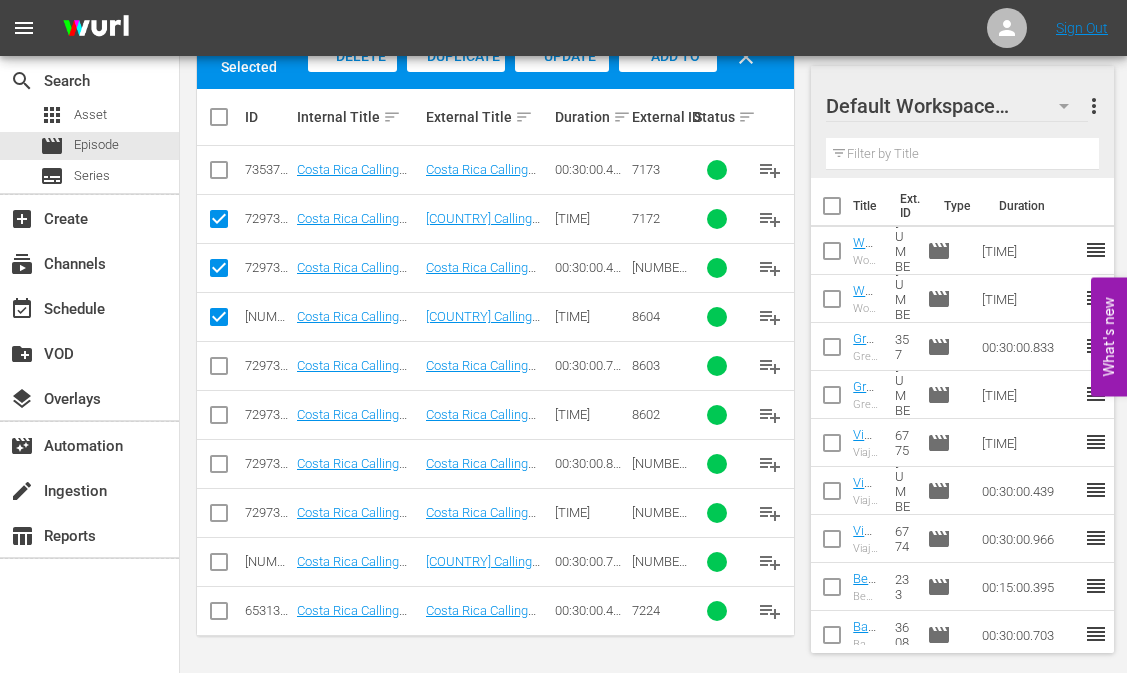 click at bounding box center [219, 370] 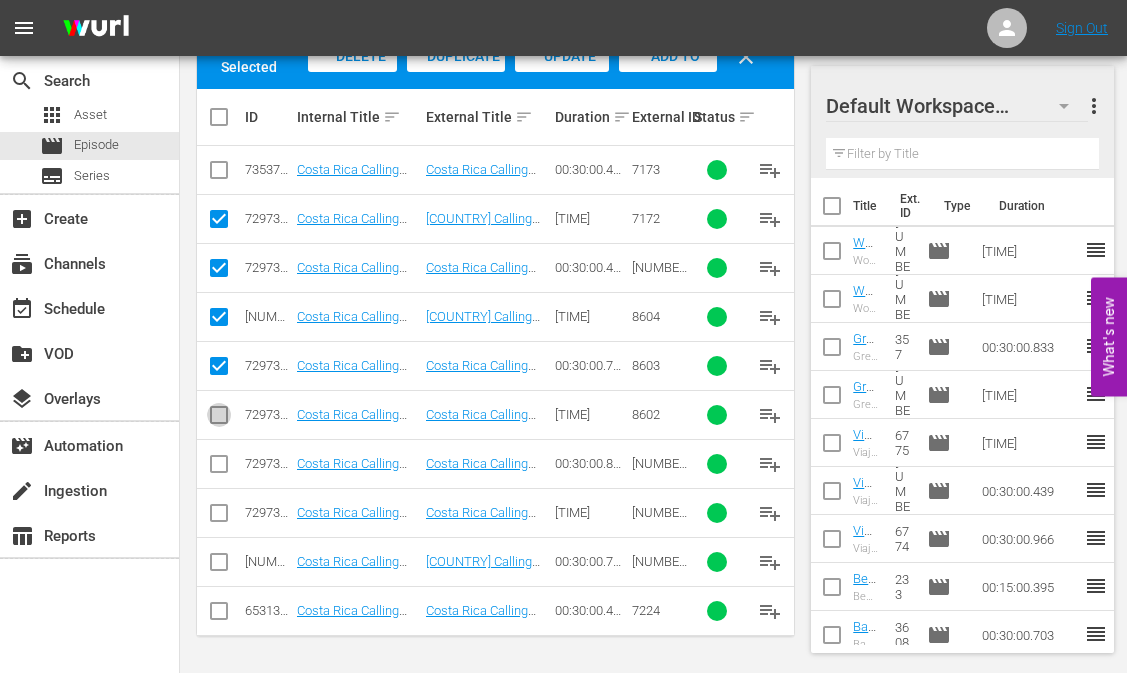 click at bounding box center (219, 419) 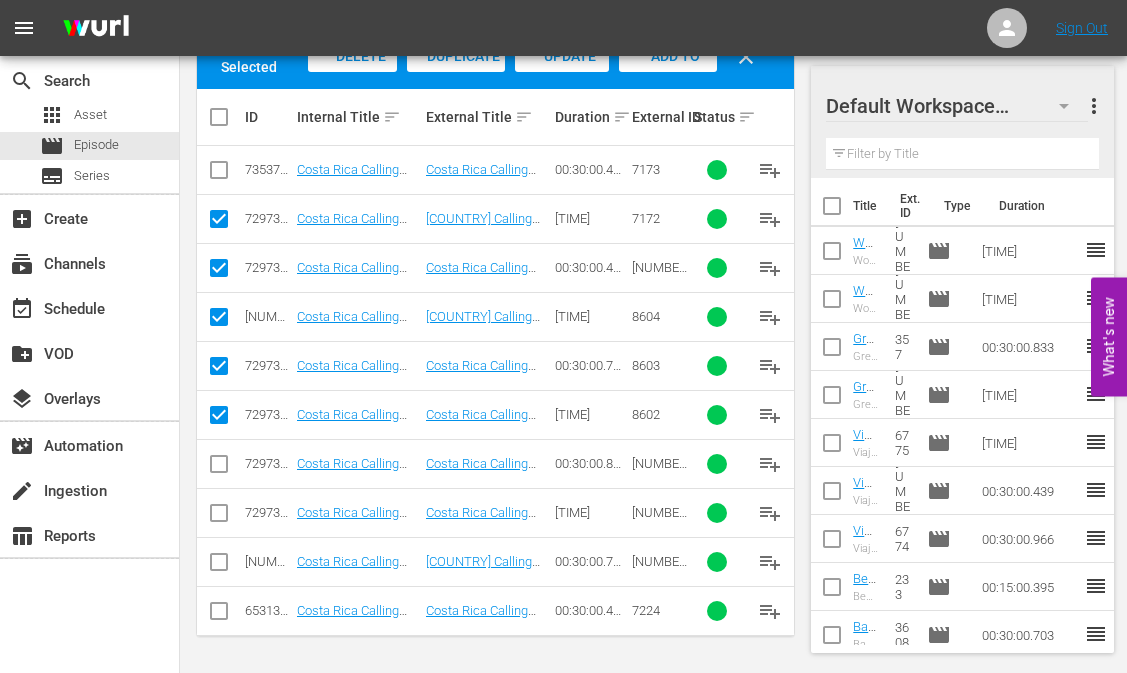 click at bounding box center [219, 468] 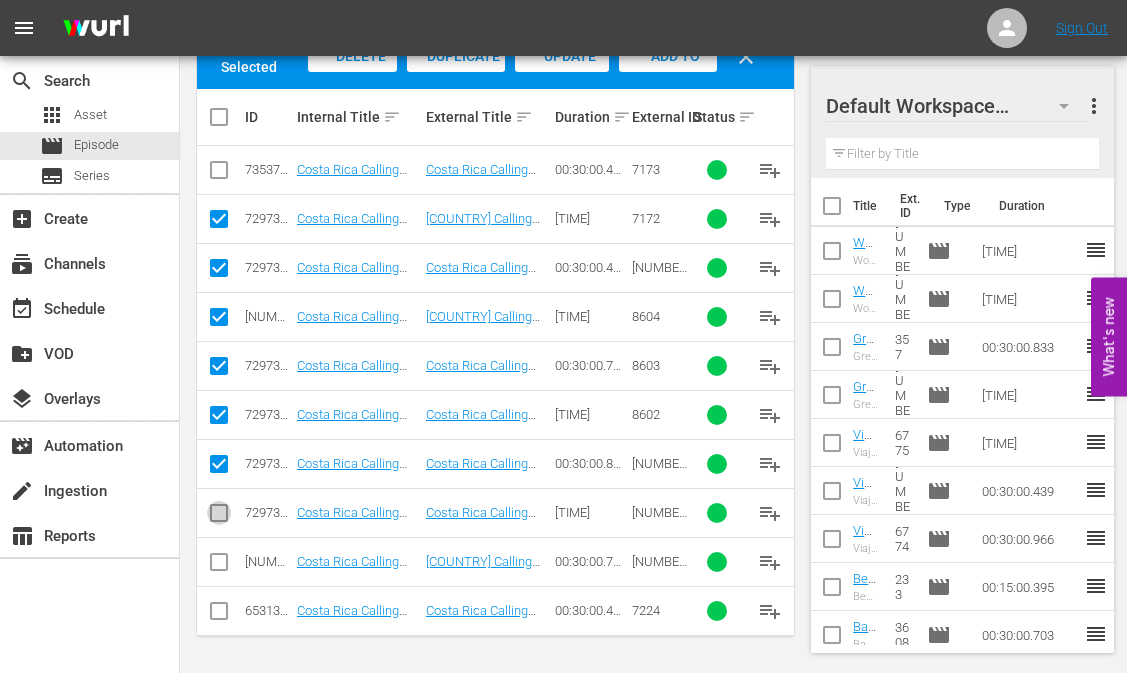 click at bounding box center (219, 517) 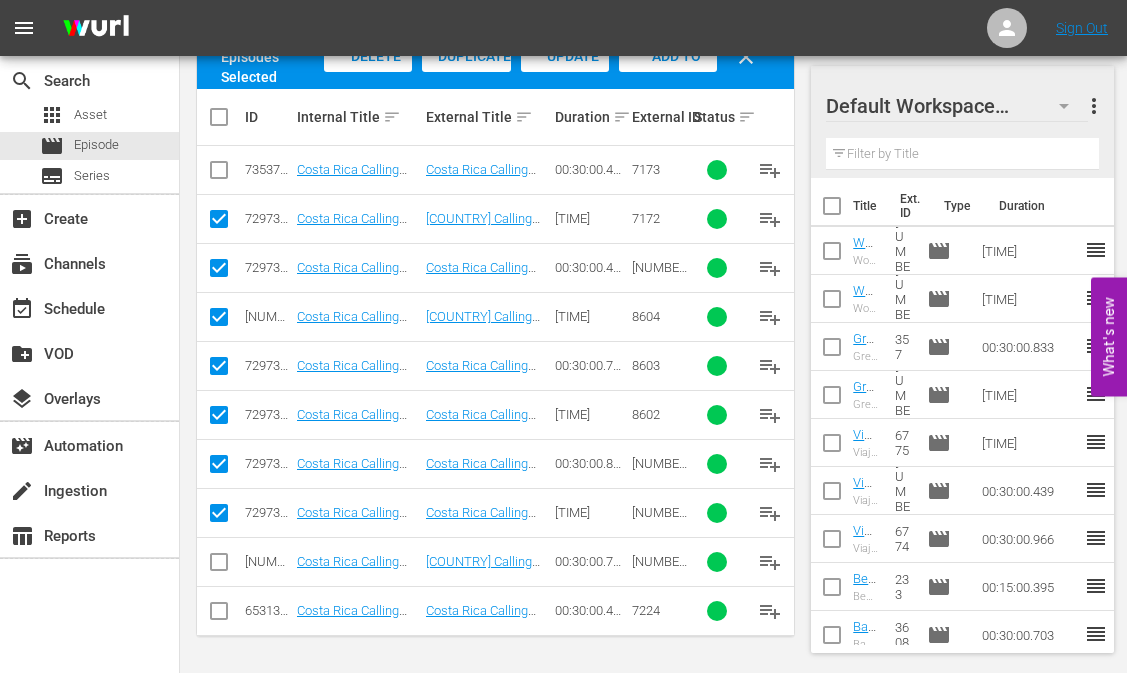 scroll, scrollTop: 269, scrollLeft: 0, axis: vertical 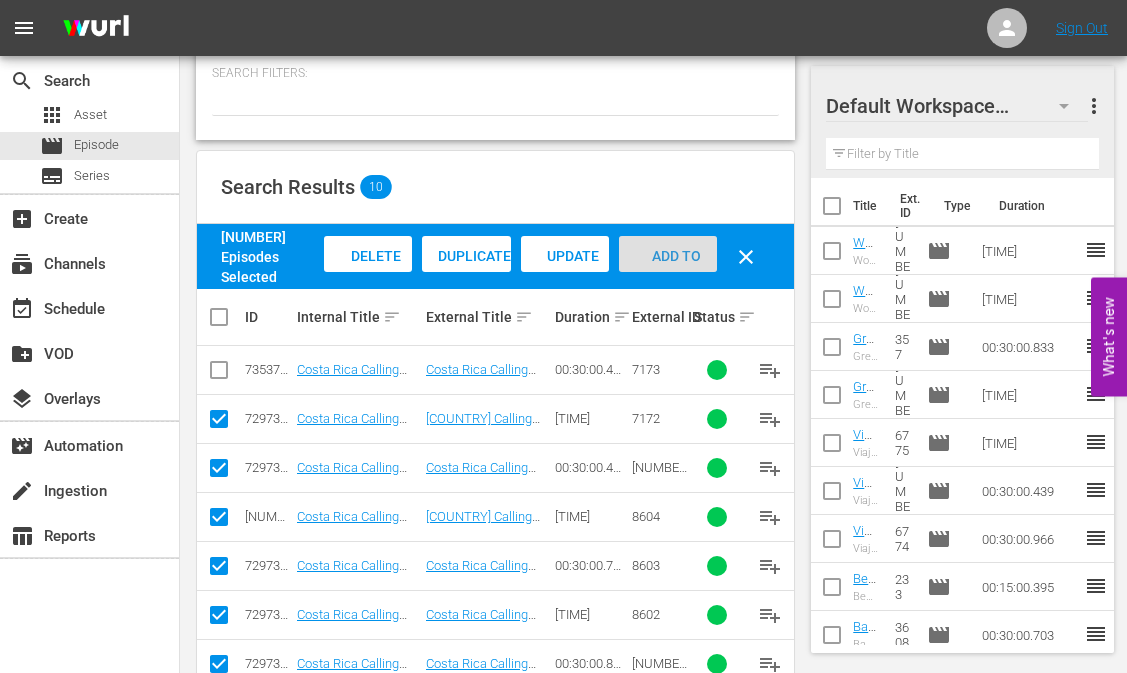 click on "Add to Workspace" at bounding box center [668, 275] 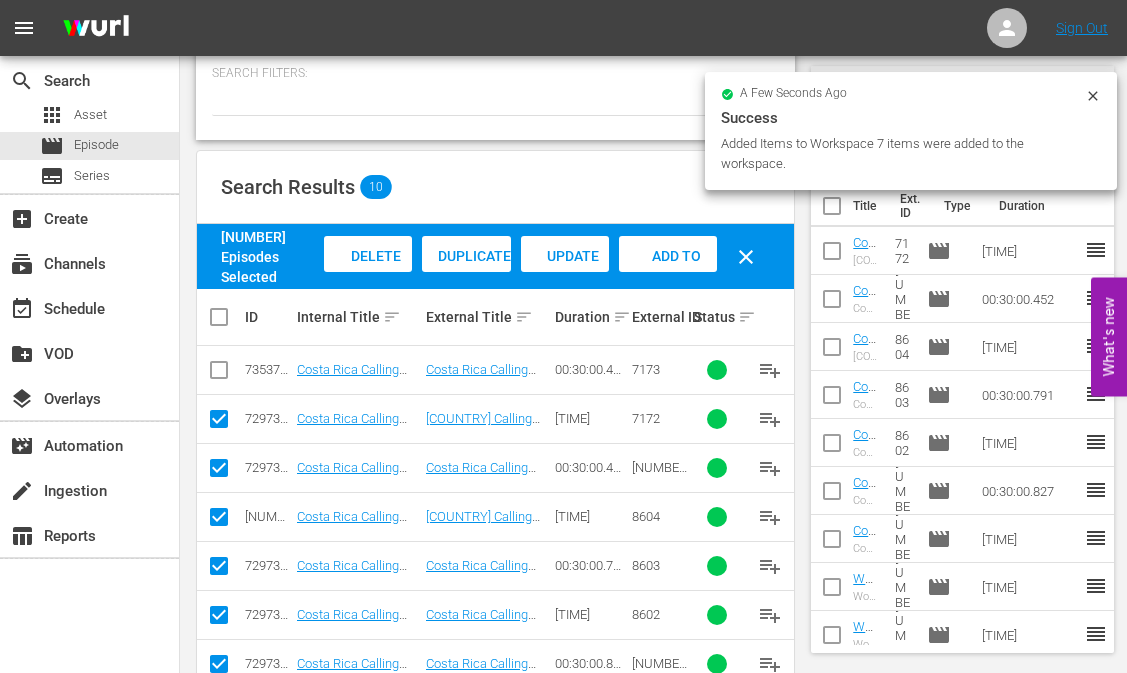 scroll, scrollTop: 0, scrollLeft: 0, axis: both 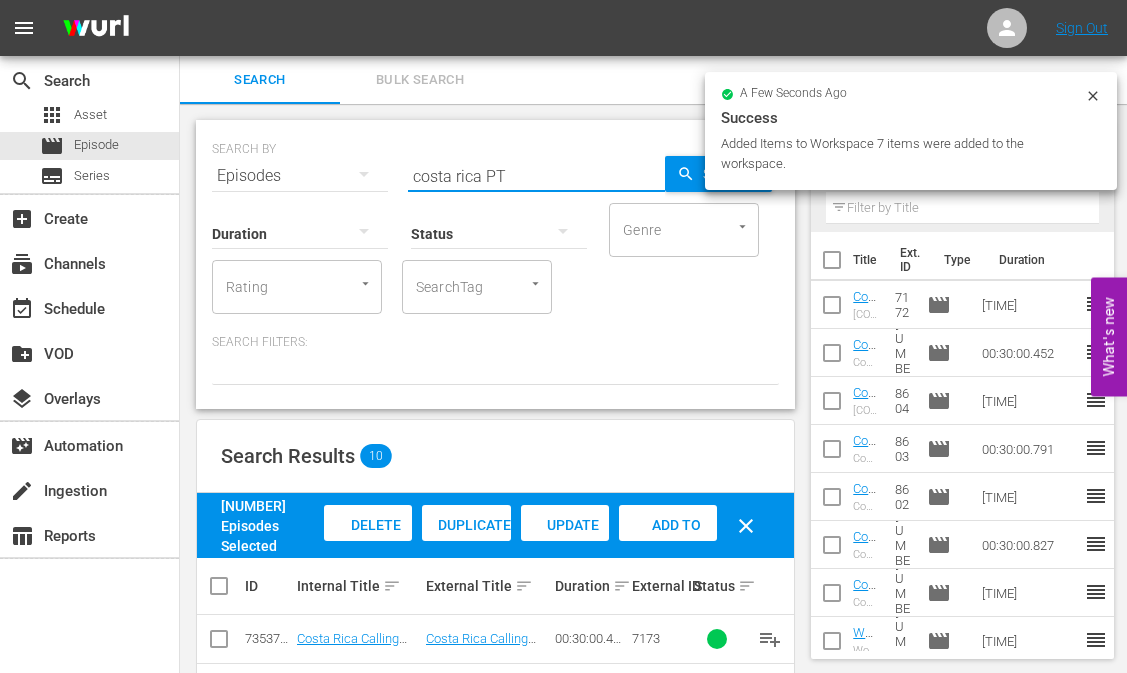 click on "costa rica PT" at bounding box center (536, 176) 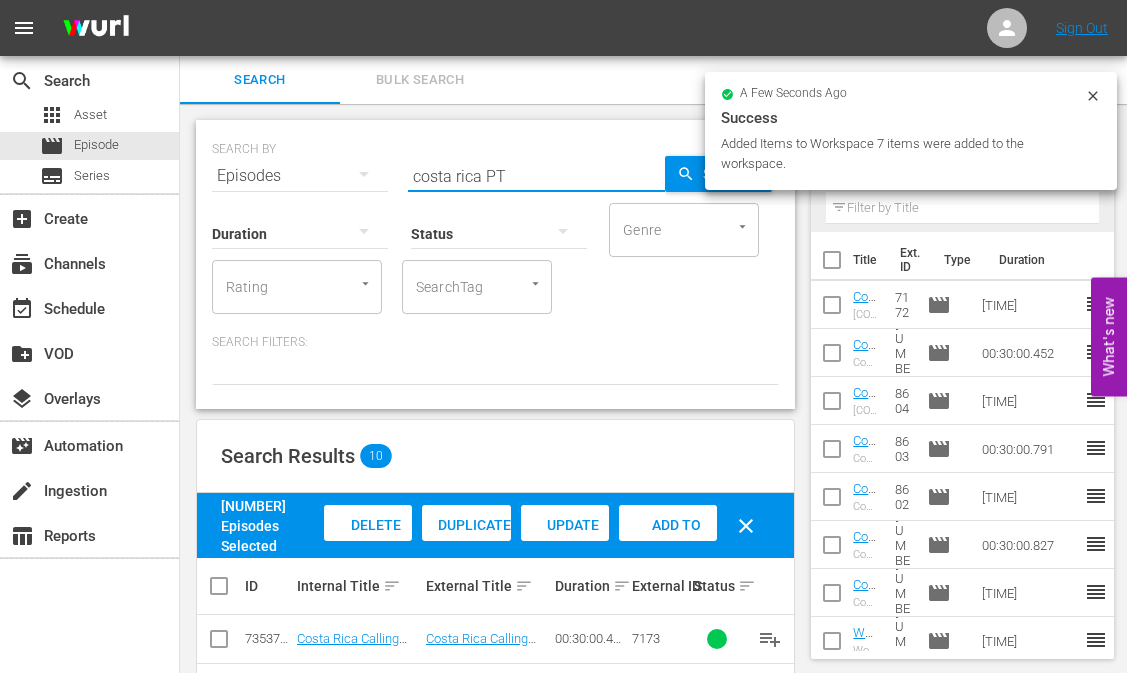 drag, startPoint x: 481, startPoint y: 176, endPoint x: 298, endPoint y: 176, distance: 183 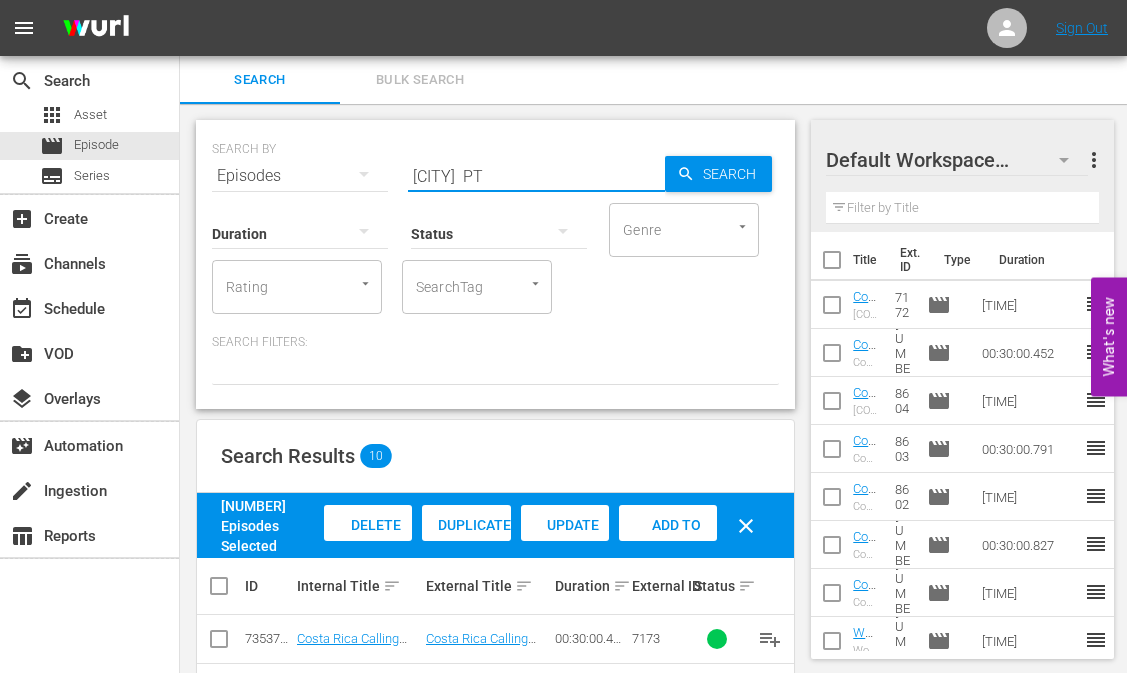 type on "[CITY]  PT" 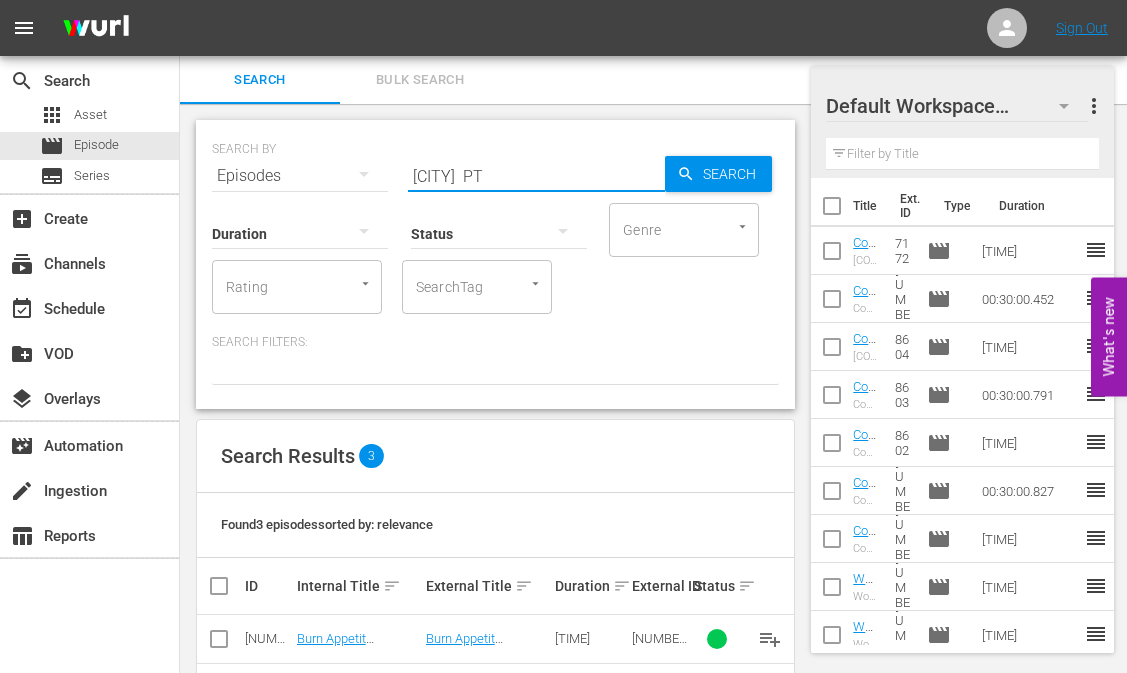 scroll, scrollTop: 126, scrollLeft: 0, axis: vertical 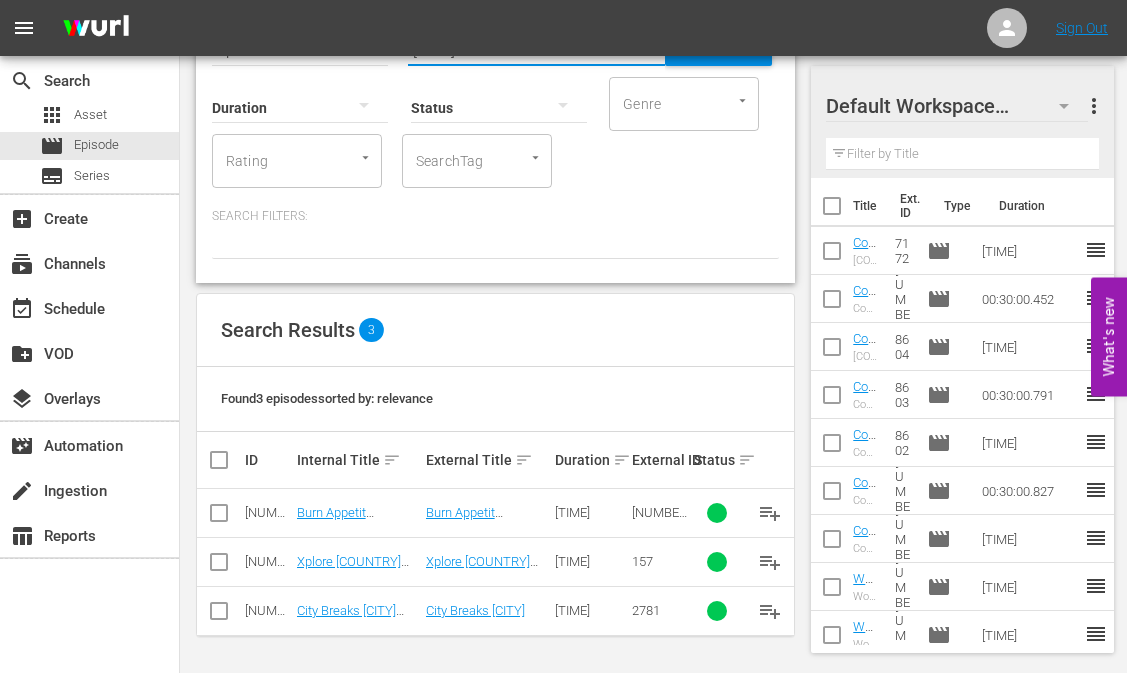 click at bounding box center (219, 615) 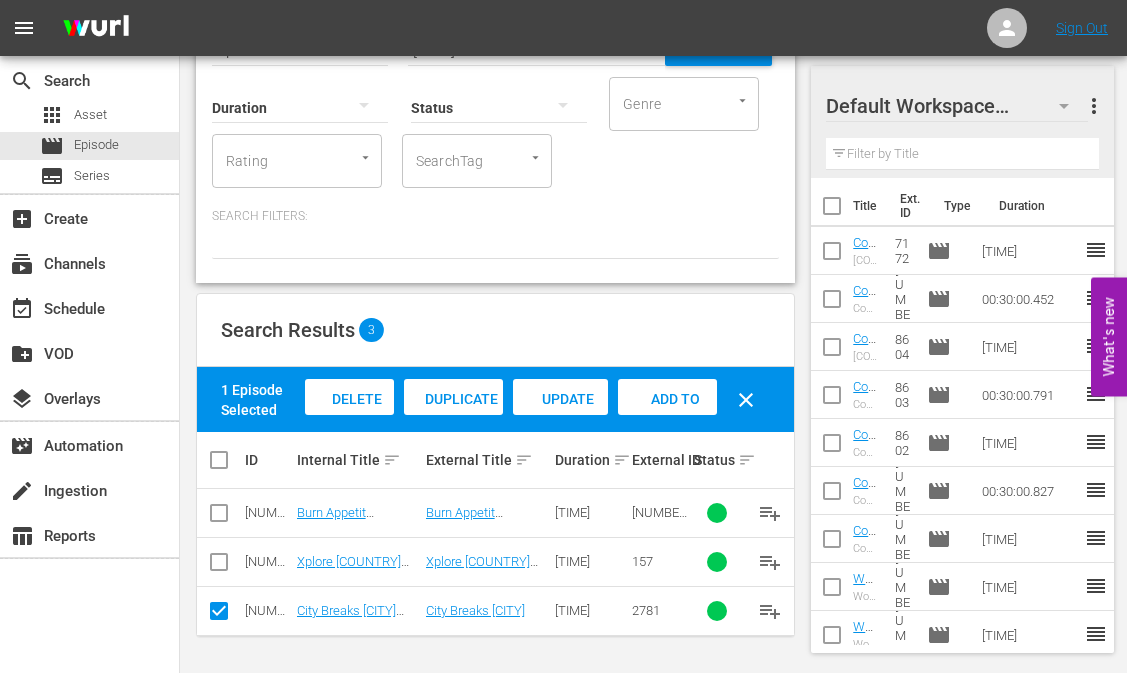 click on "Add to Workspace" at bounding box center [350, 416] 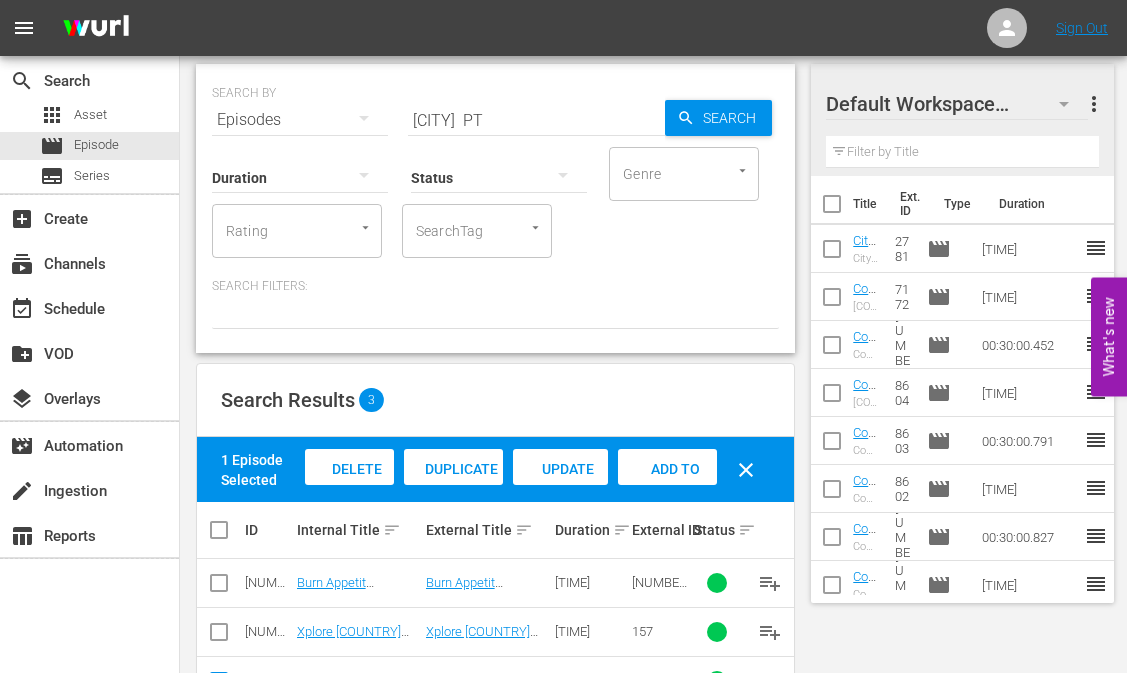 scroll, scrollTop: 26, scrollLeft: 0, axis: vertical 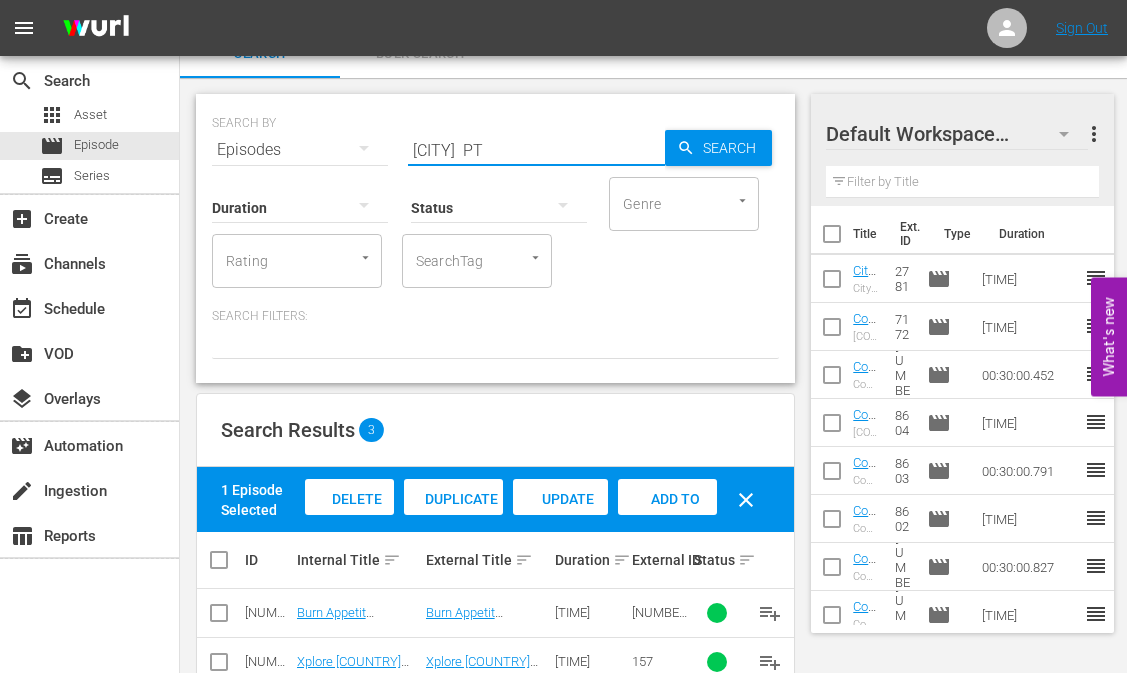 click on "[CITY]  PT" at bounding box center (536, 150) 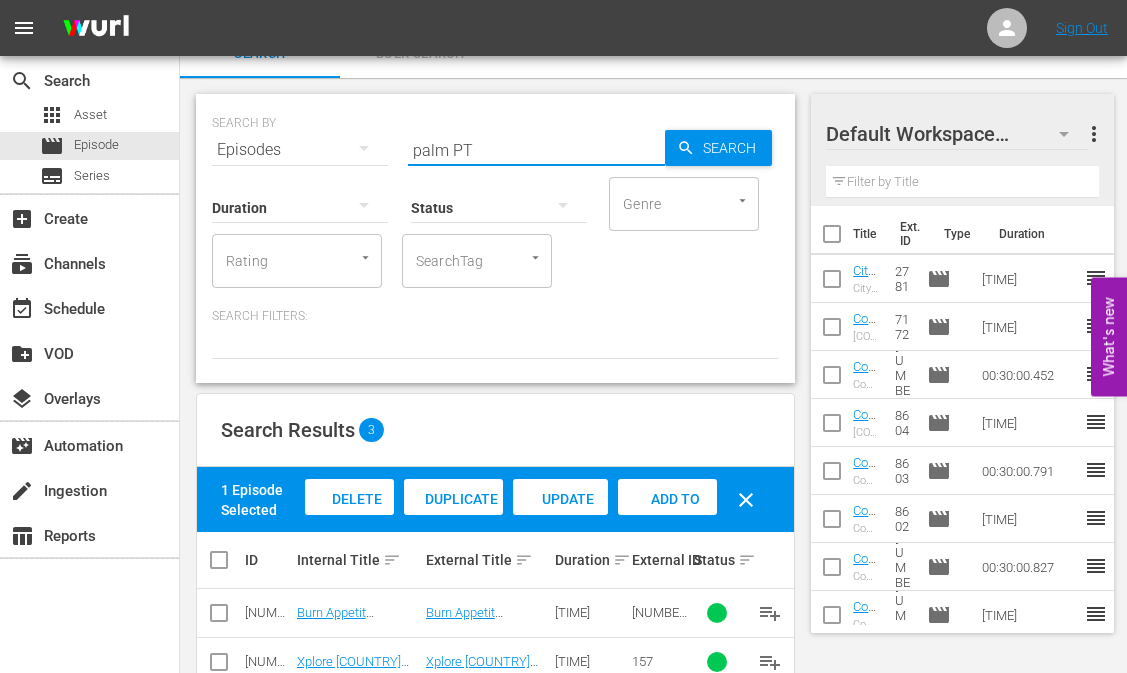 type on "palm PT" 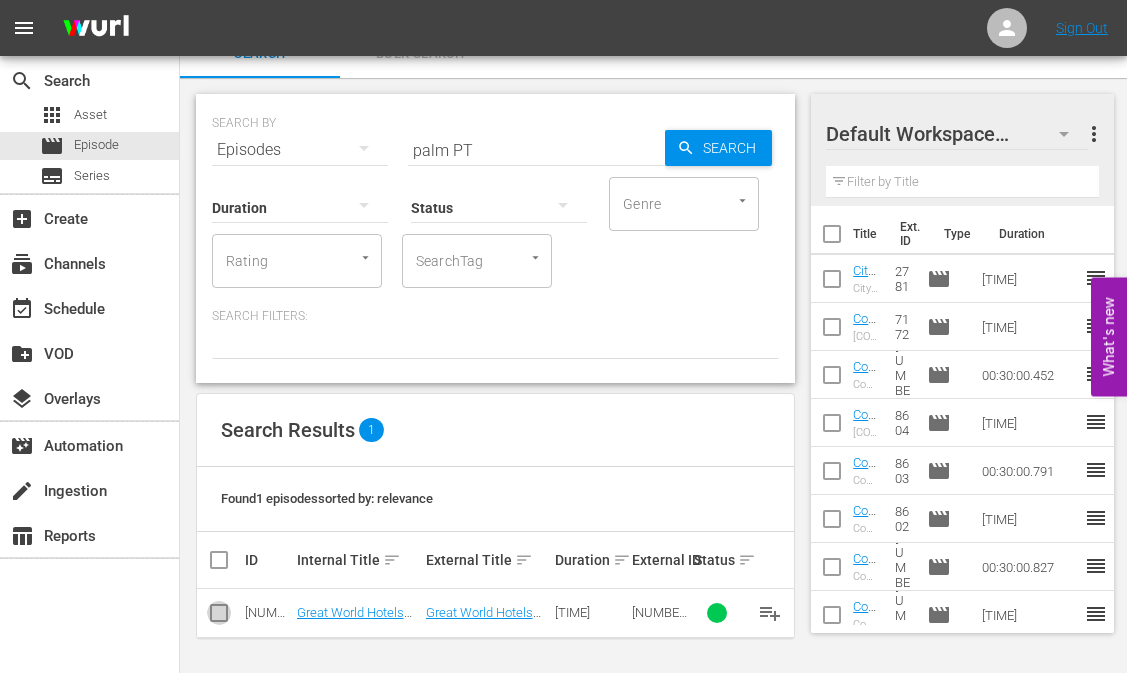 click at bounding box center [219, 617] 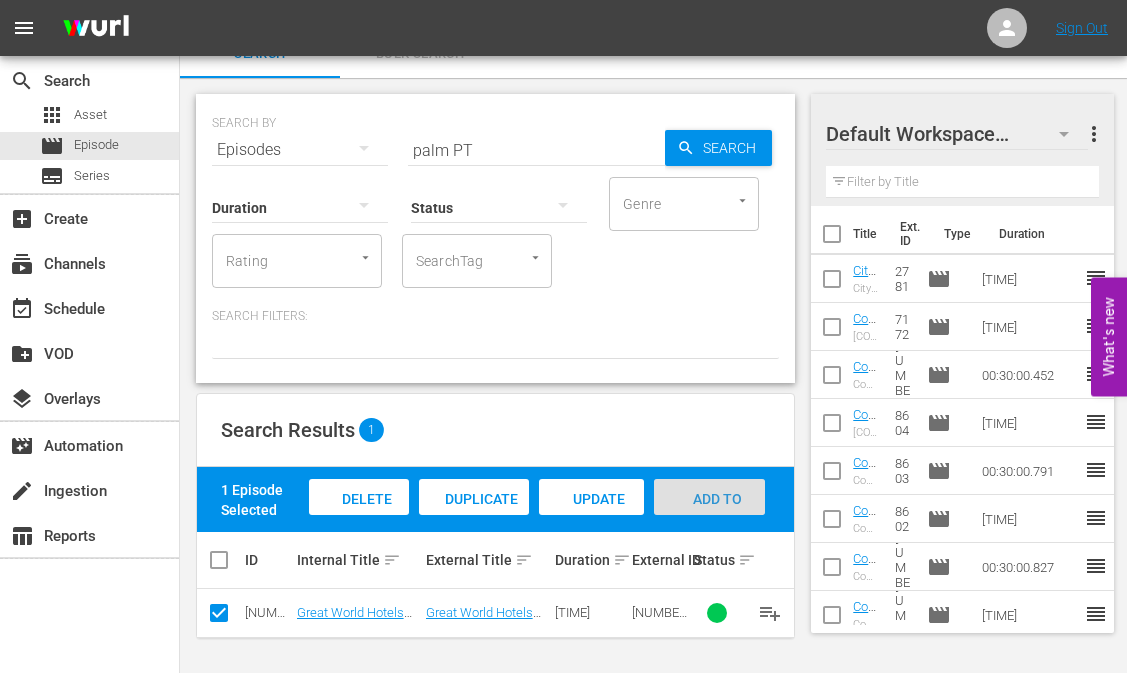 click on "Add to Workspace" at bounding box center [710, 518] 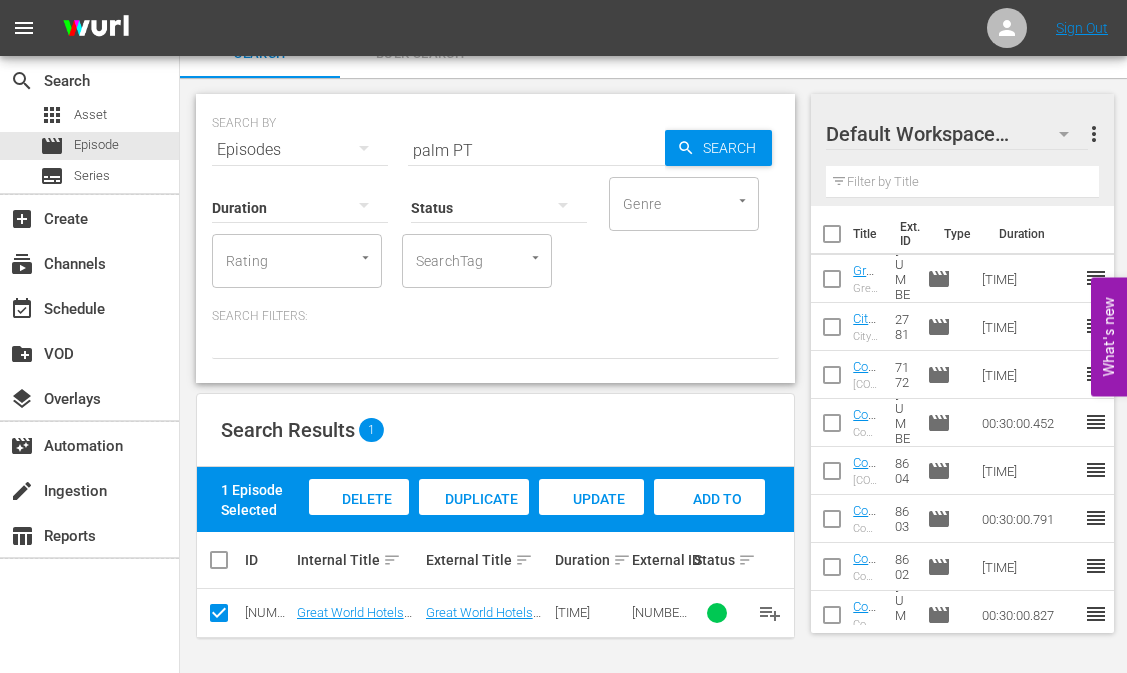 click on "Status" at bounding box center (499, 195) 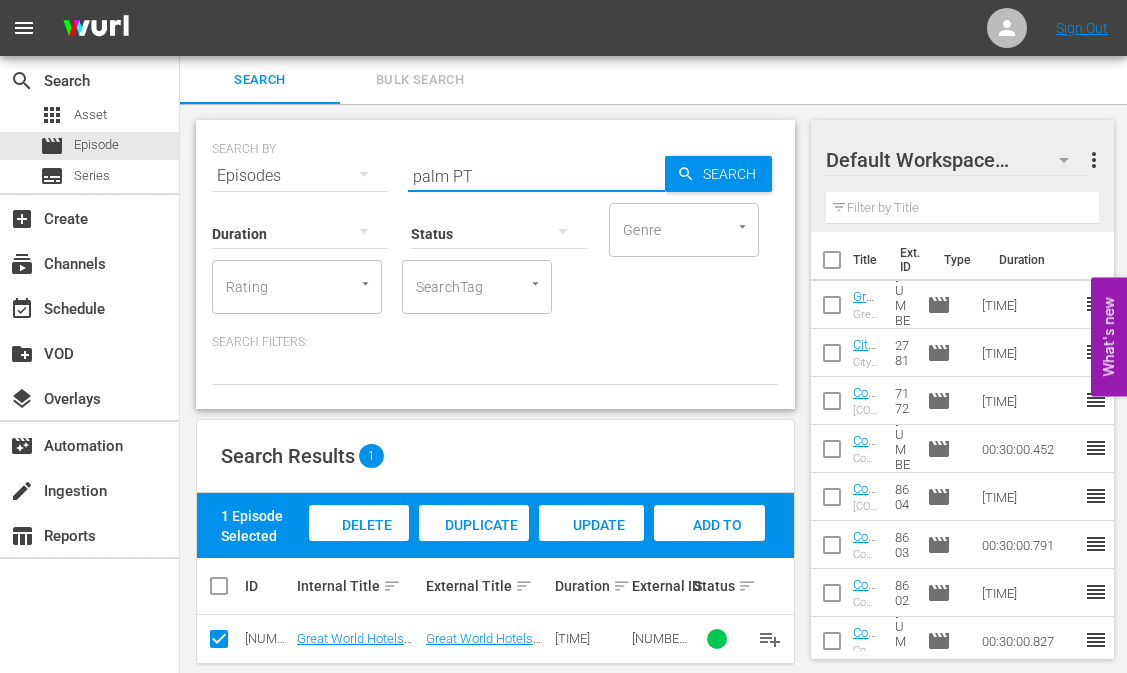 click on "palm PT" at bounding box center (536, 176) 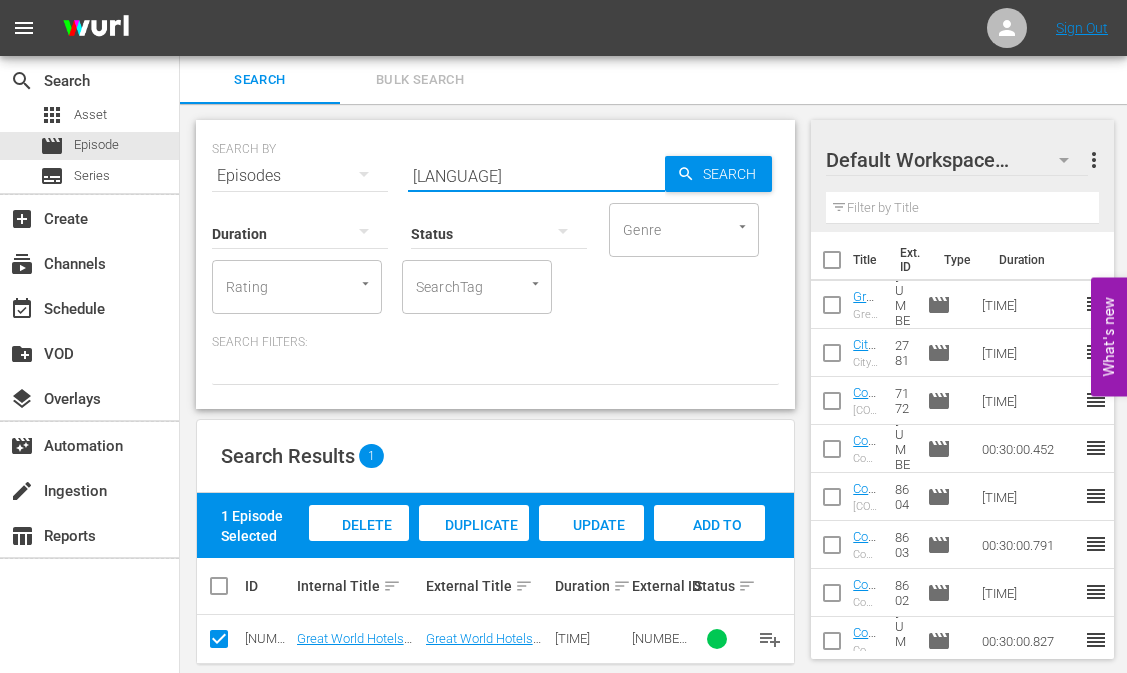 type on "[LANGUAGE]" 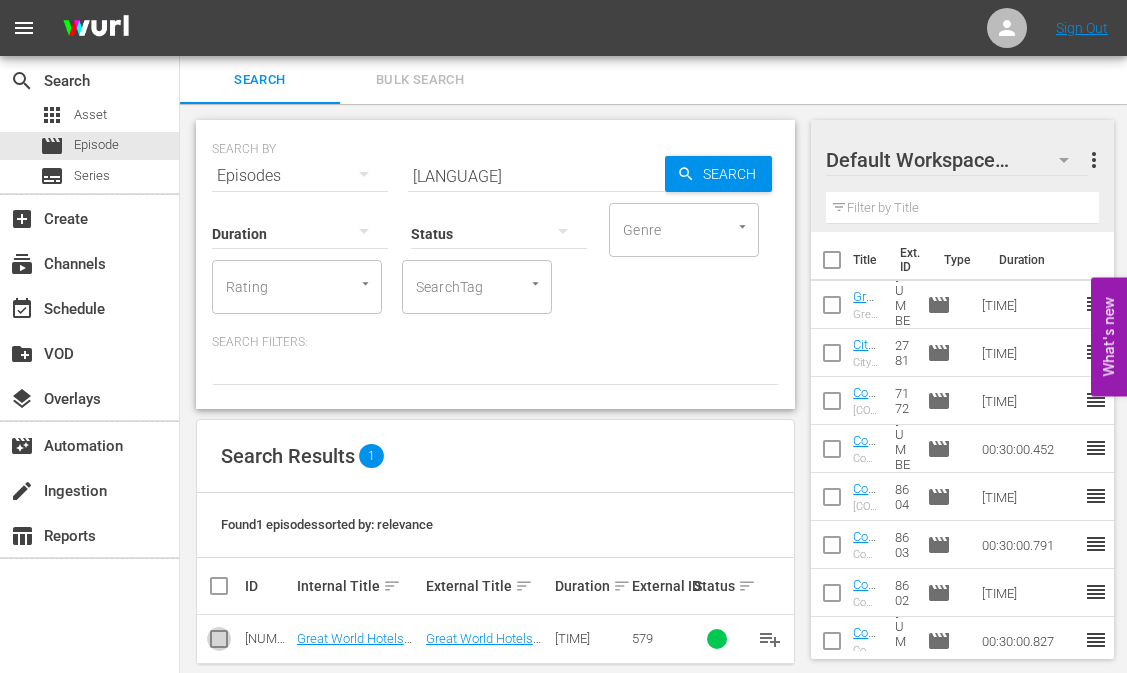 click at bounding box center (219, 643) 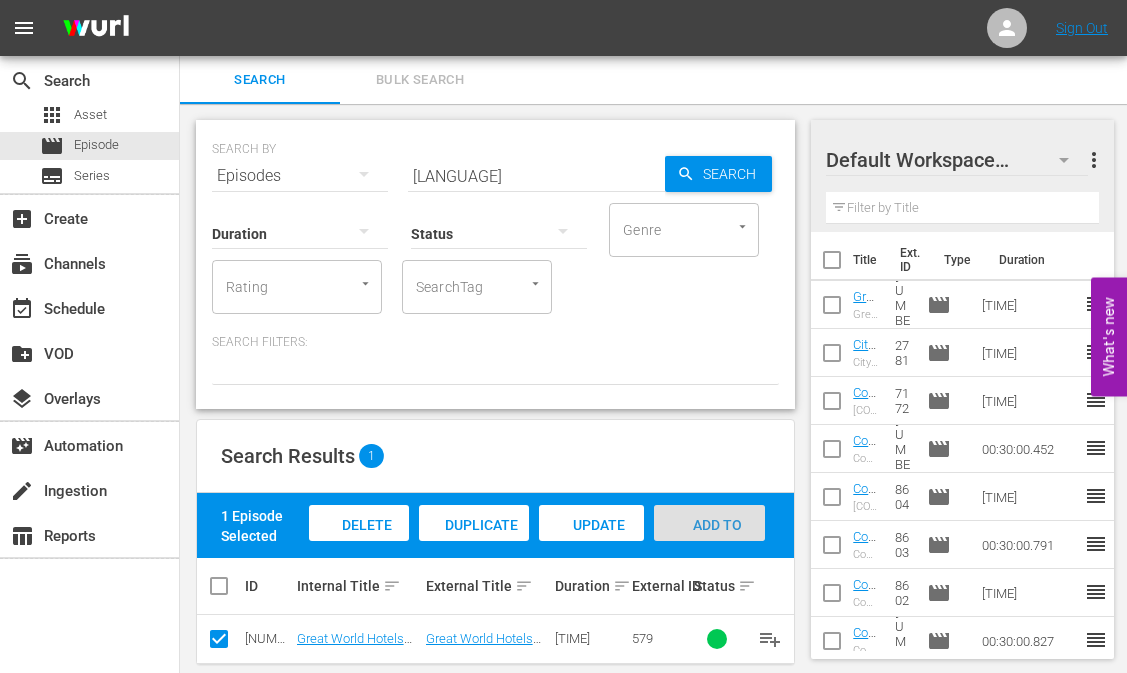 click on "Add to Workspace" at bounding box center (710, 544) 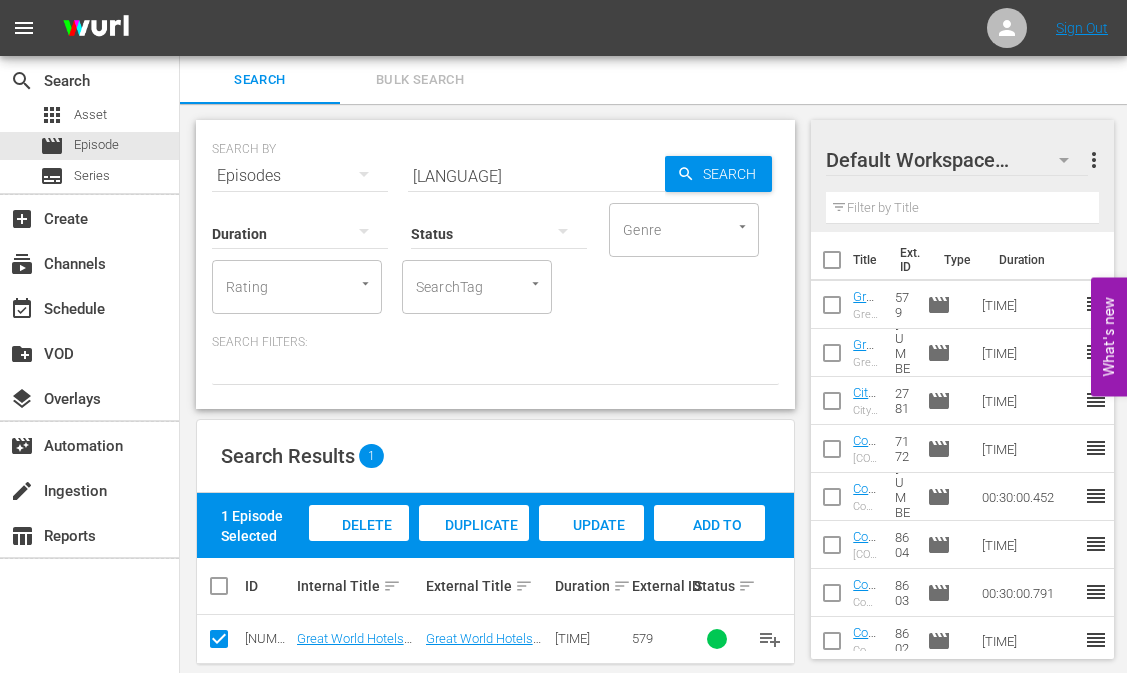 click on "[LANGUAGE]" at bounding box center [536, 176] 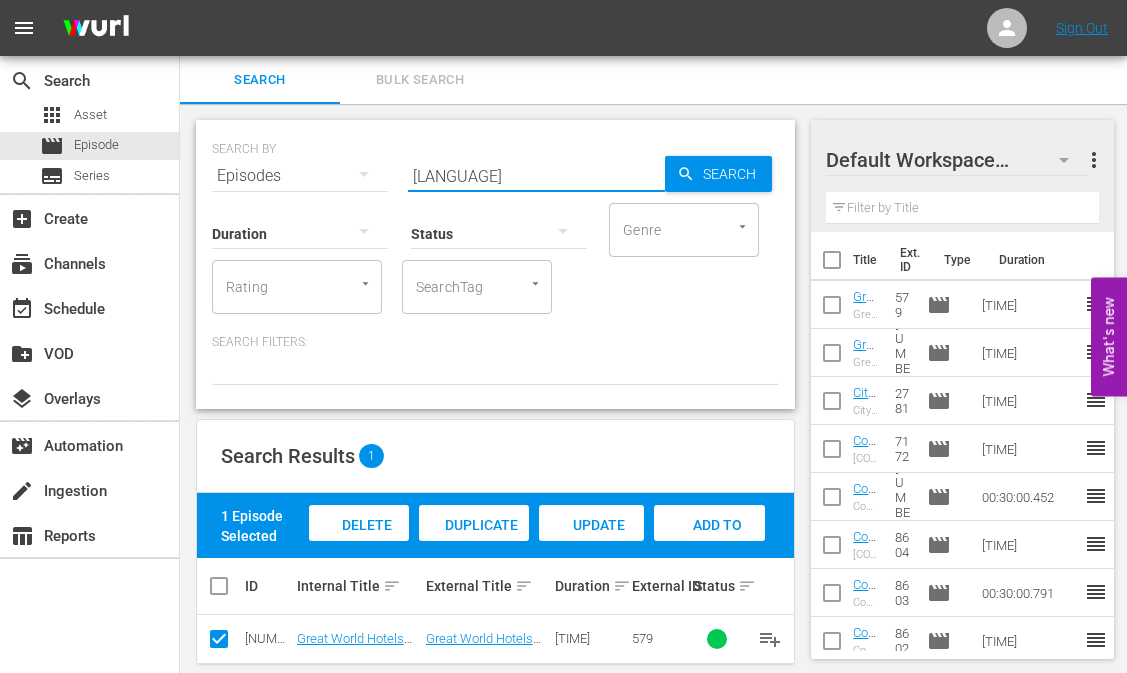 click on "[LANGUAGE]" at bounding box center (536, 176) 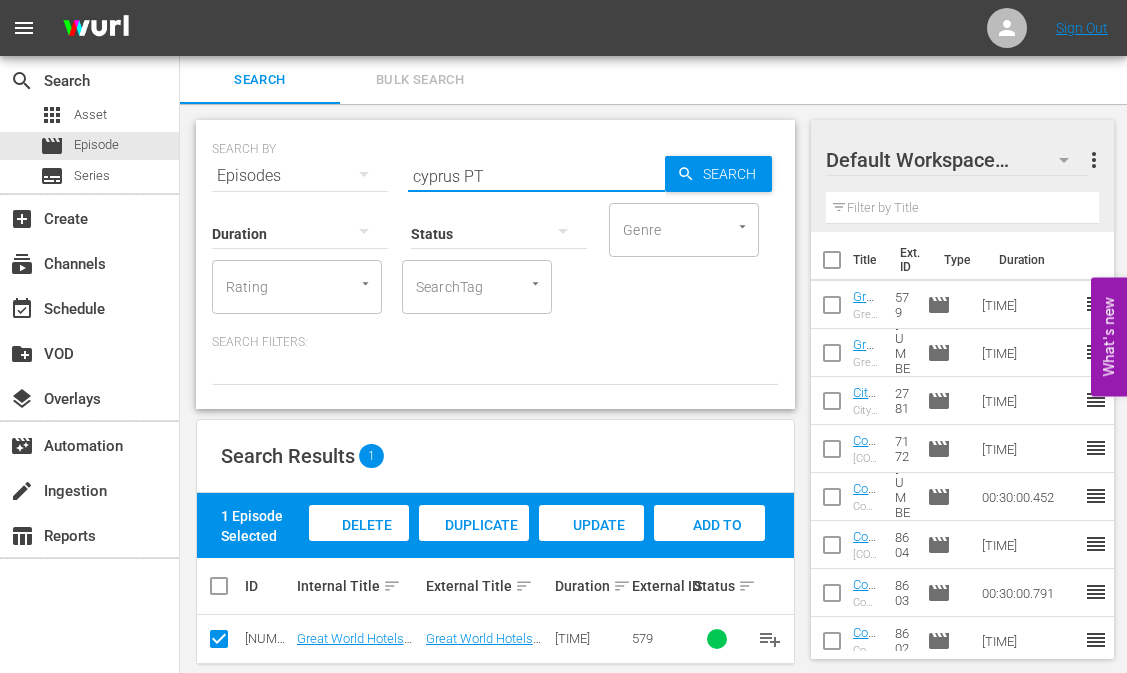 type on "cyprus PT" 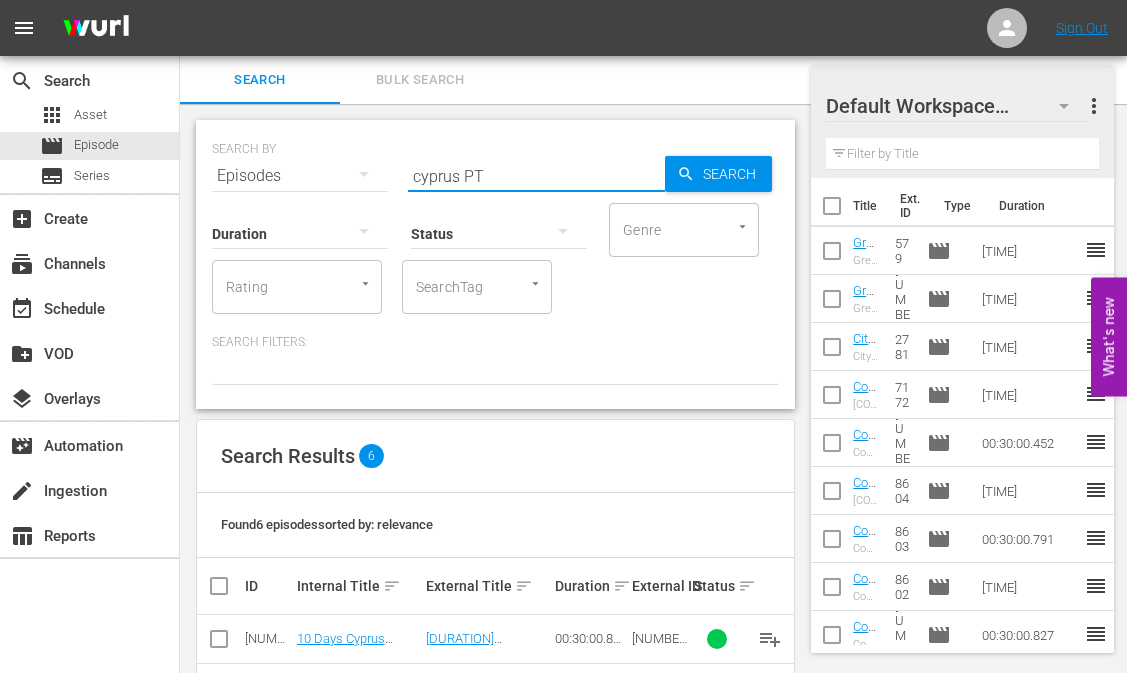 scroll, scrollTop: 273, scrollLeft: 0, axis: vertical 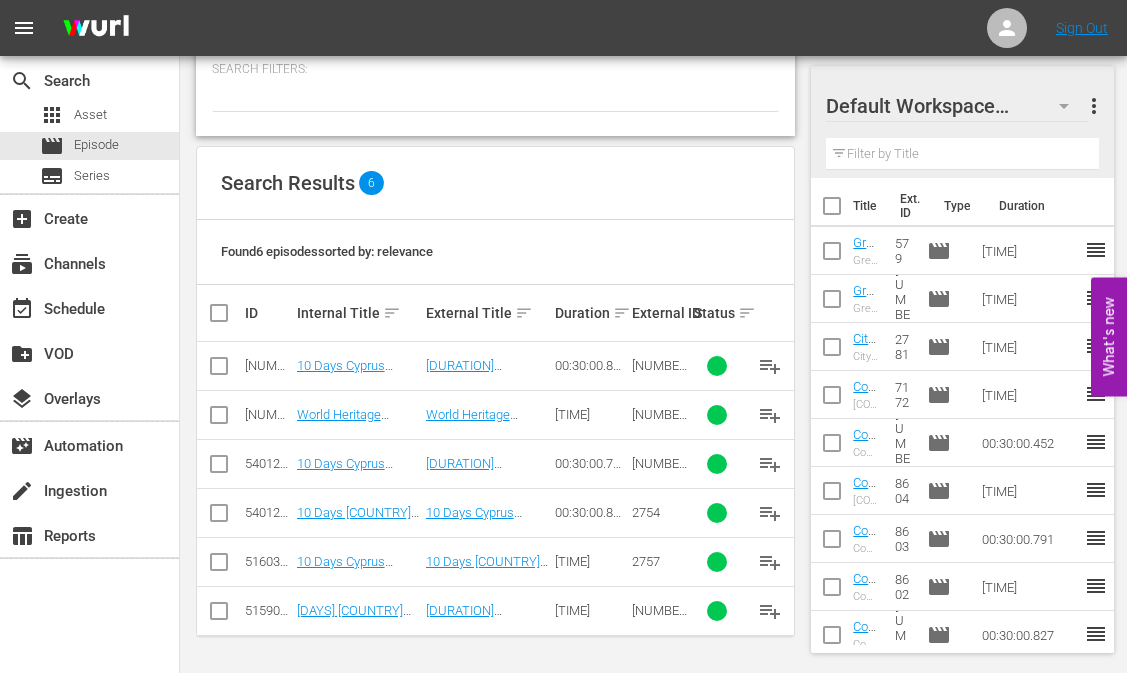 click at bounding box center (219, 419) 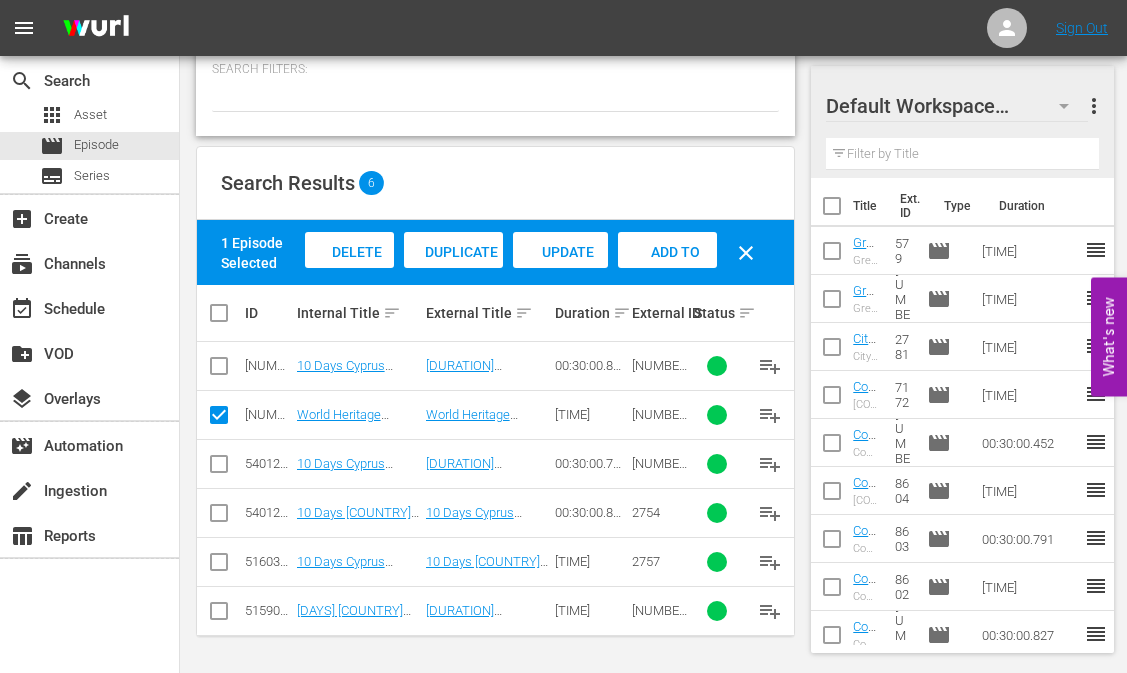 click on "Add to Workspace" at bounding box center [349, 271] 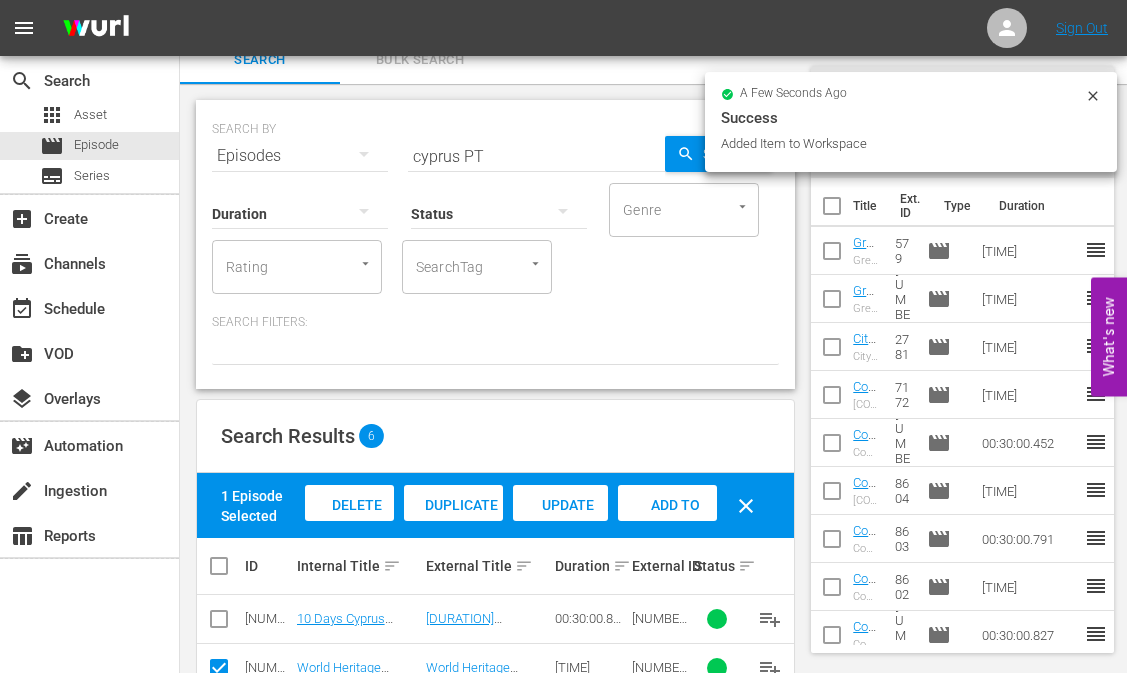 scroll, scrollTop: 100, scrollLeft: 0, axis: vertical 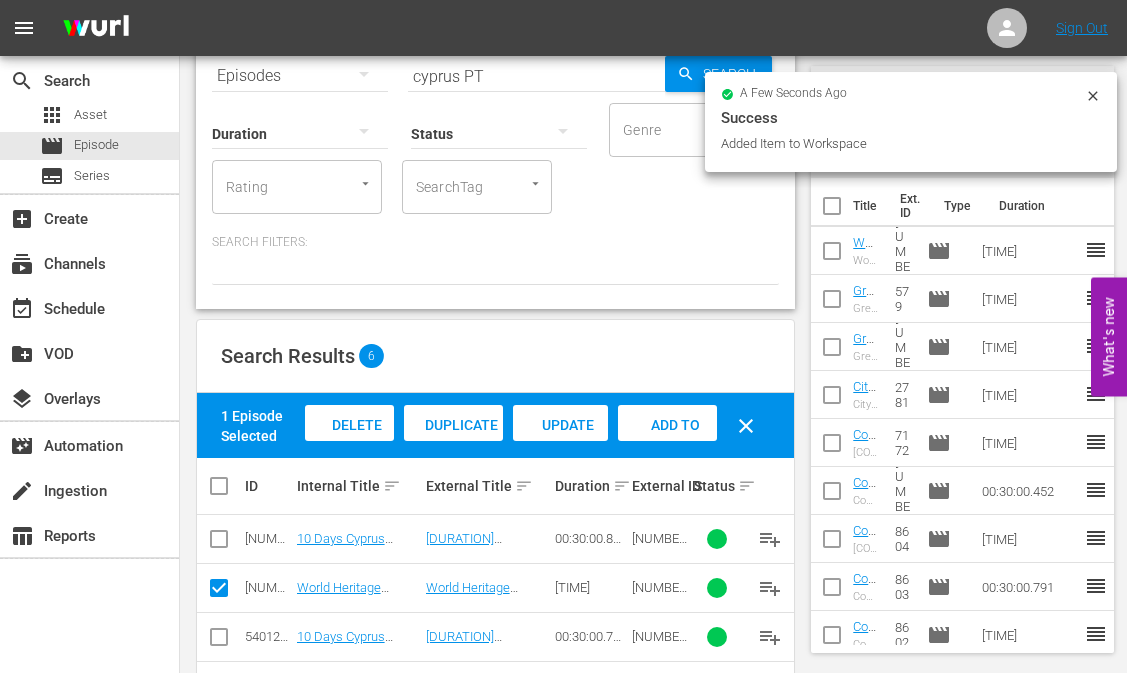 click on "cyprus PT" at bounding box center [536, 76] 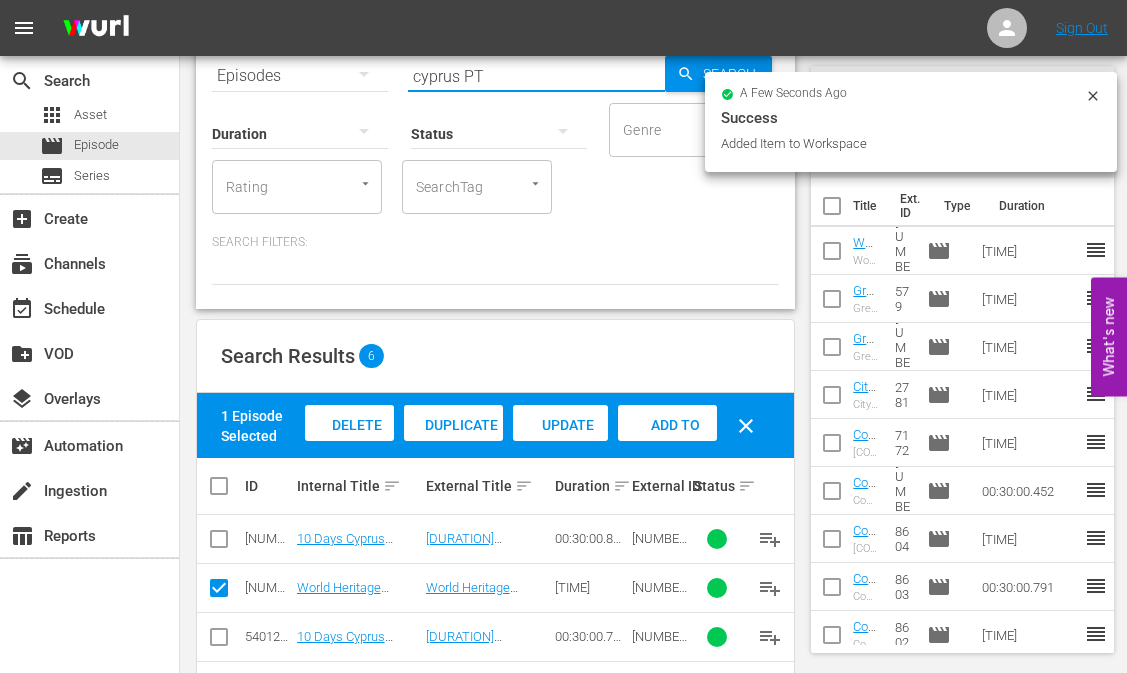 click on "cyprus PT" at bounding box center (536, 76) 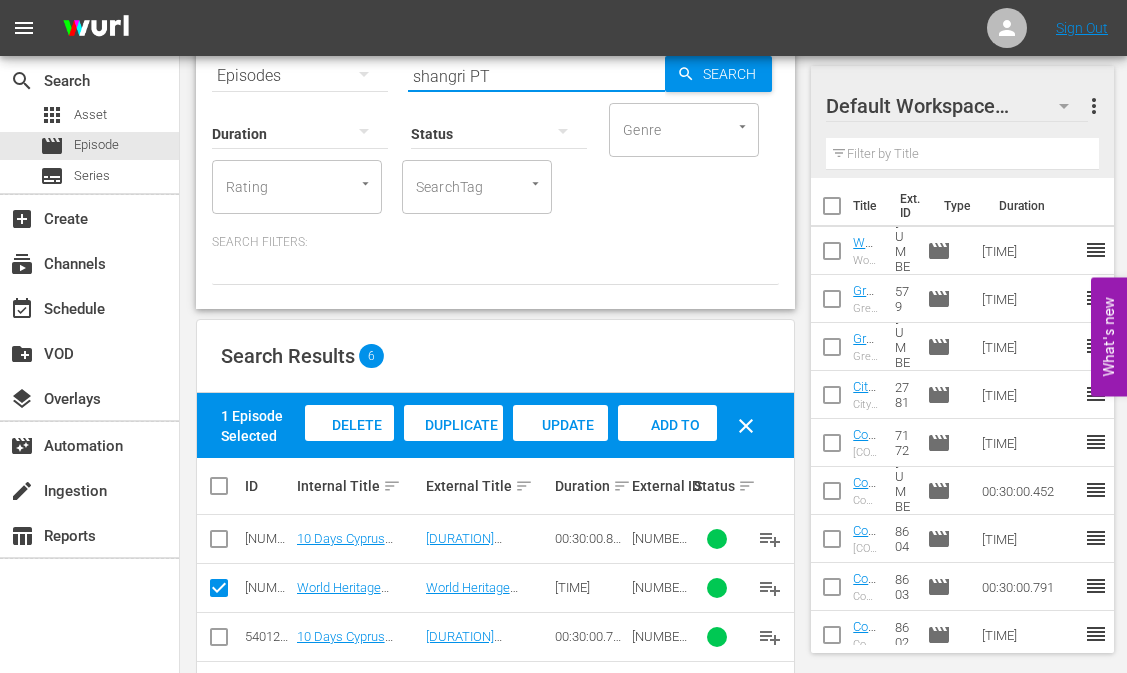 type on "shangri PT" 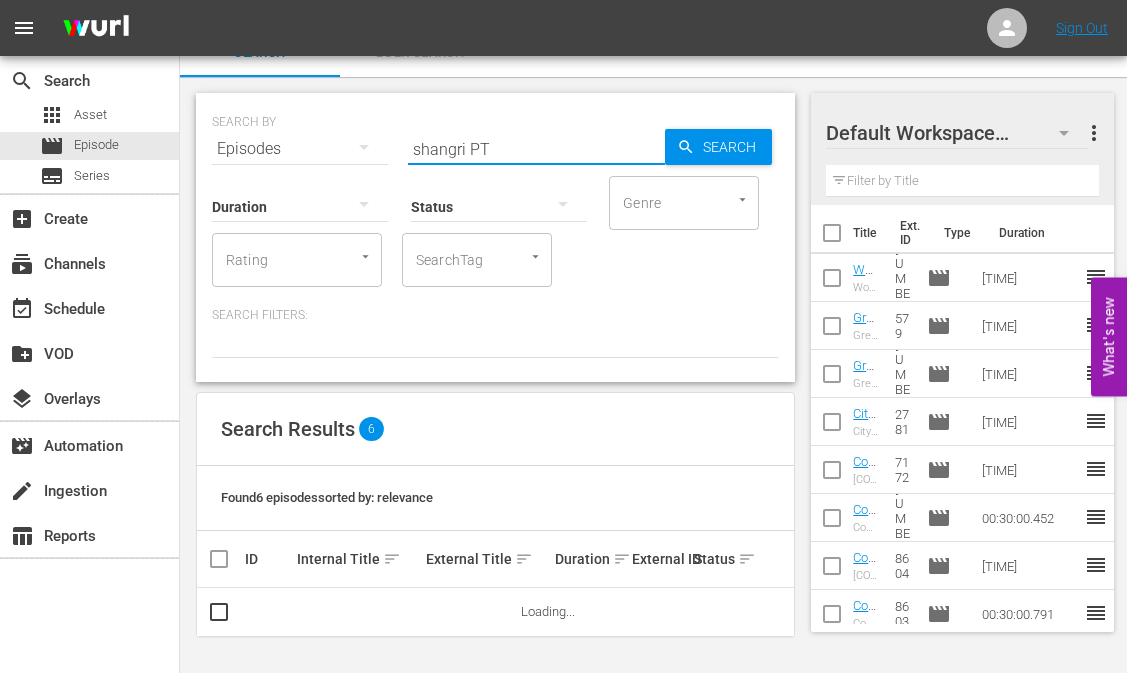 scroll, scrollTop: 0, scrollLeft: 0, axis: both 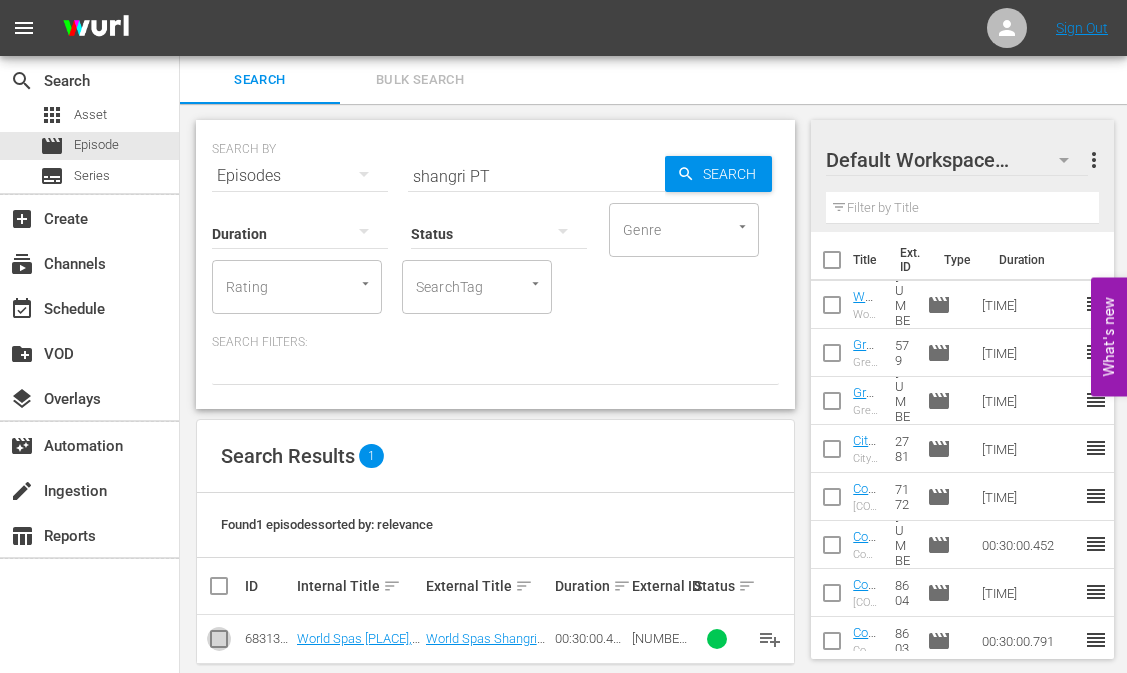 click at bounding box center (219, 643) 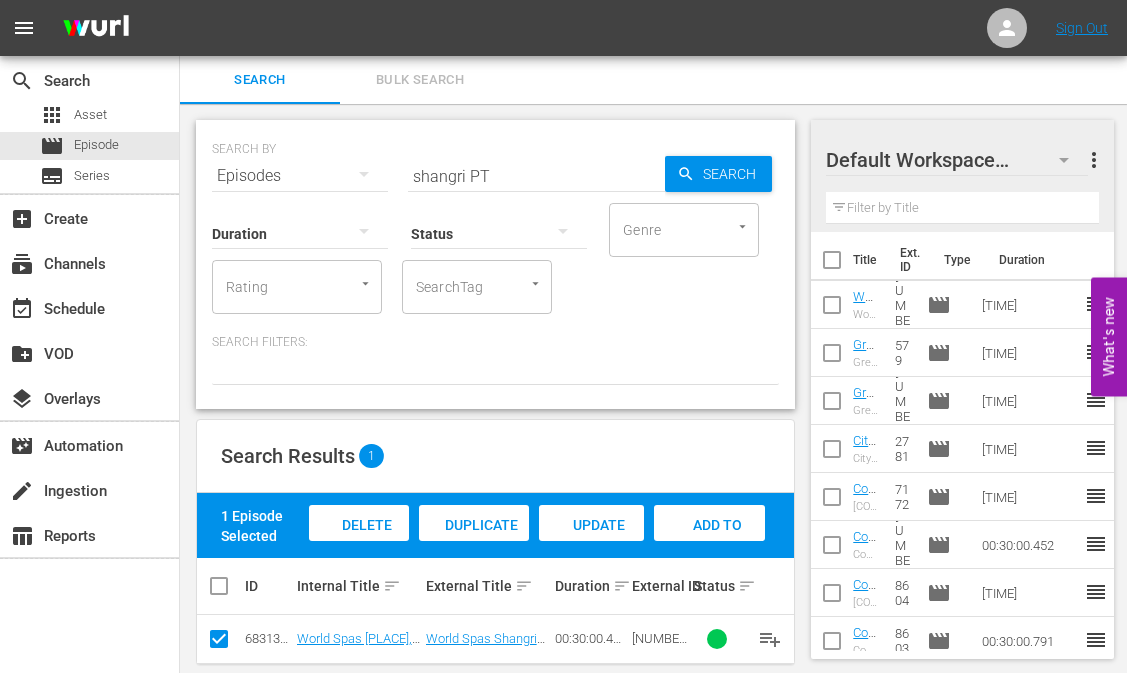 click on "Add to Workspace" at bounding box center [359, 544] 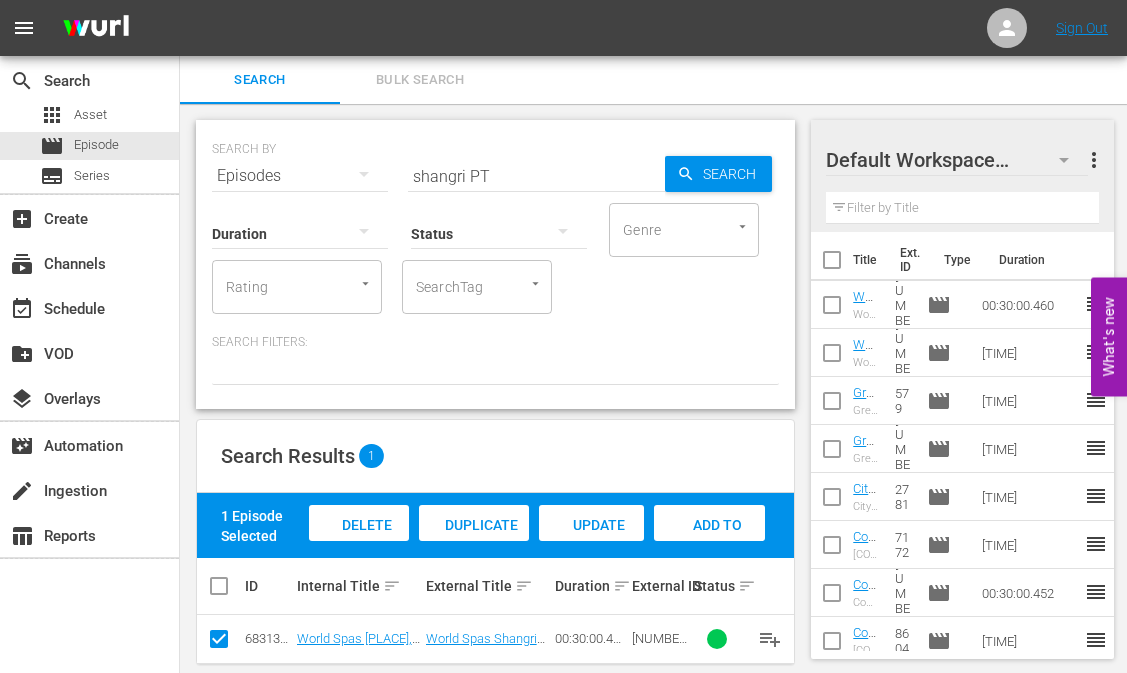 click on "shangri PT" at bounding box center [536, 176] 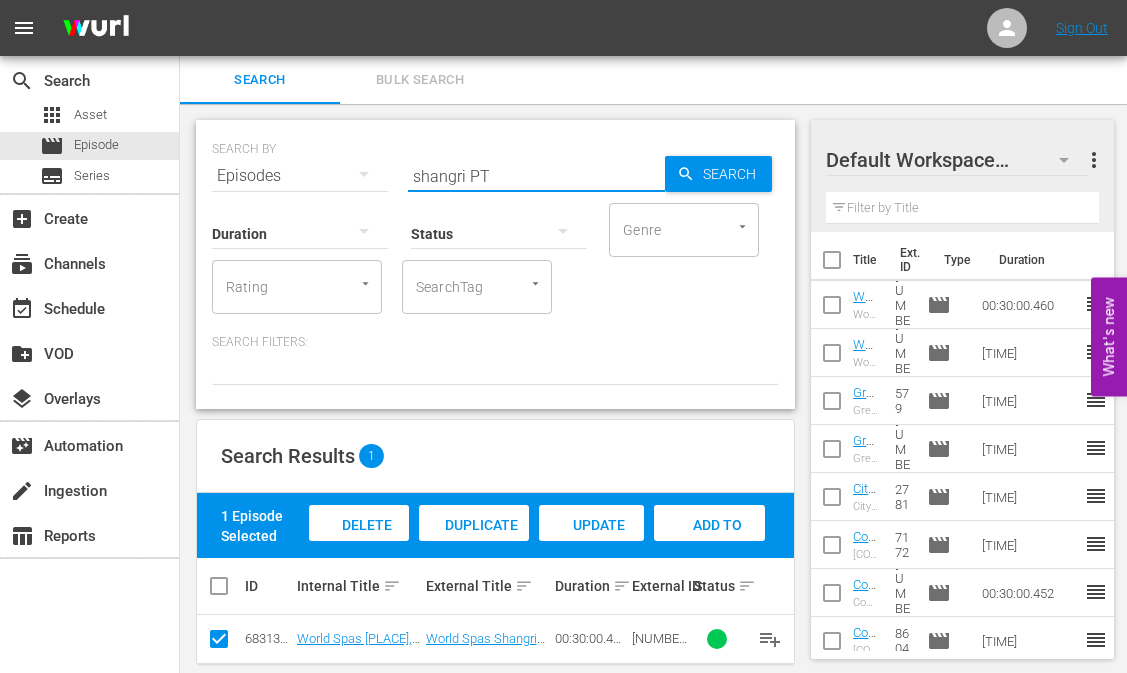 click on "shangri PT" at bounding box center (536, 176) 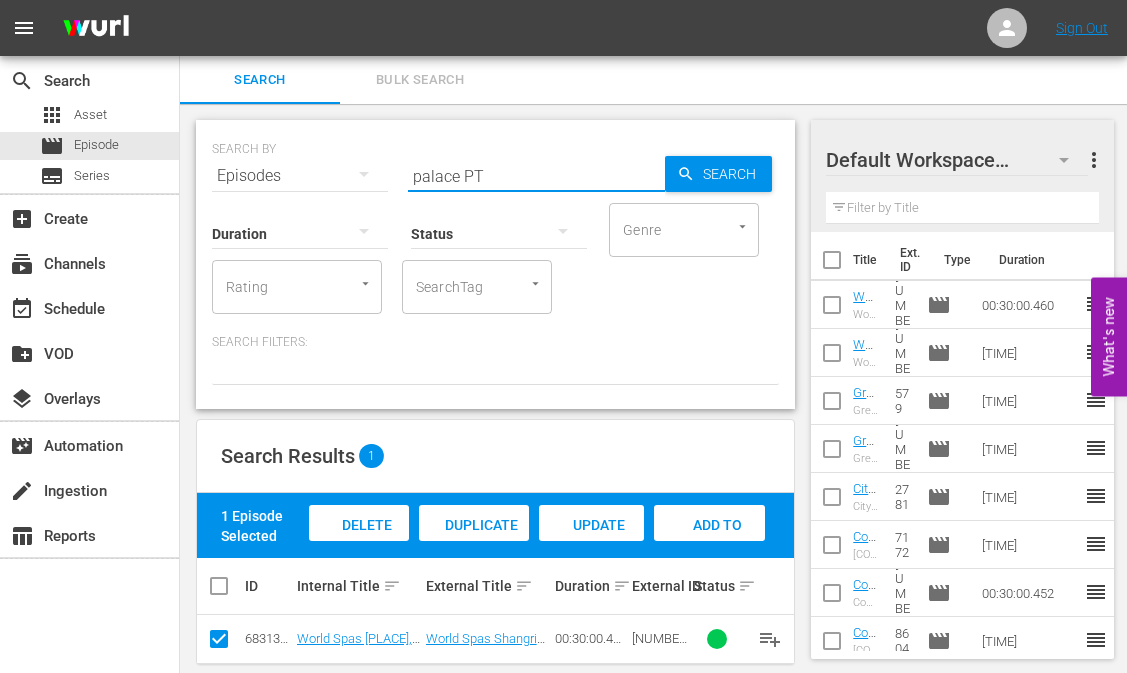 type on "palace PT" 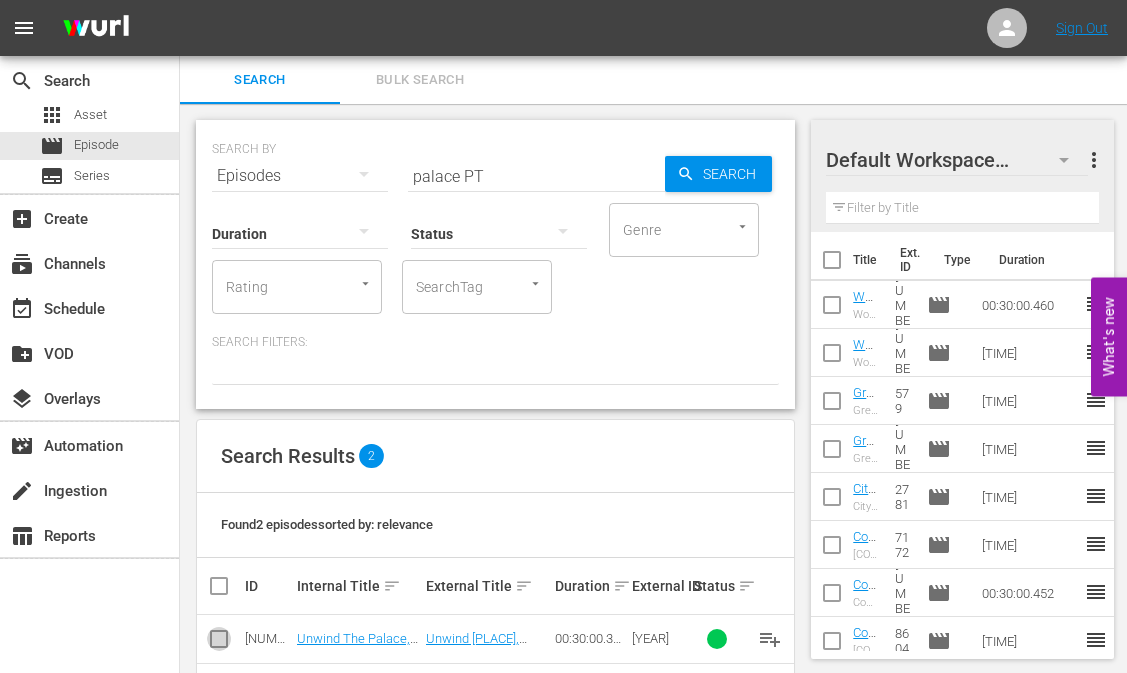 click at bounding box center (219, 643) 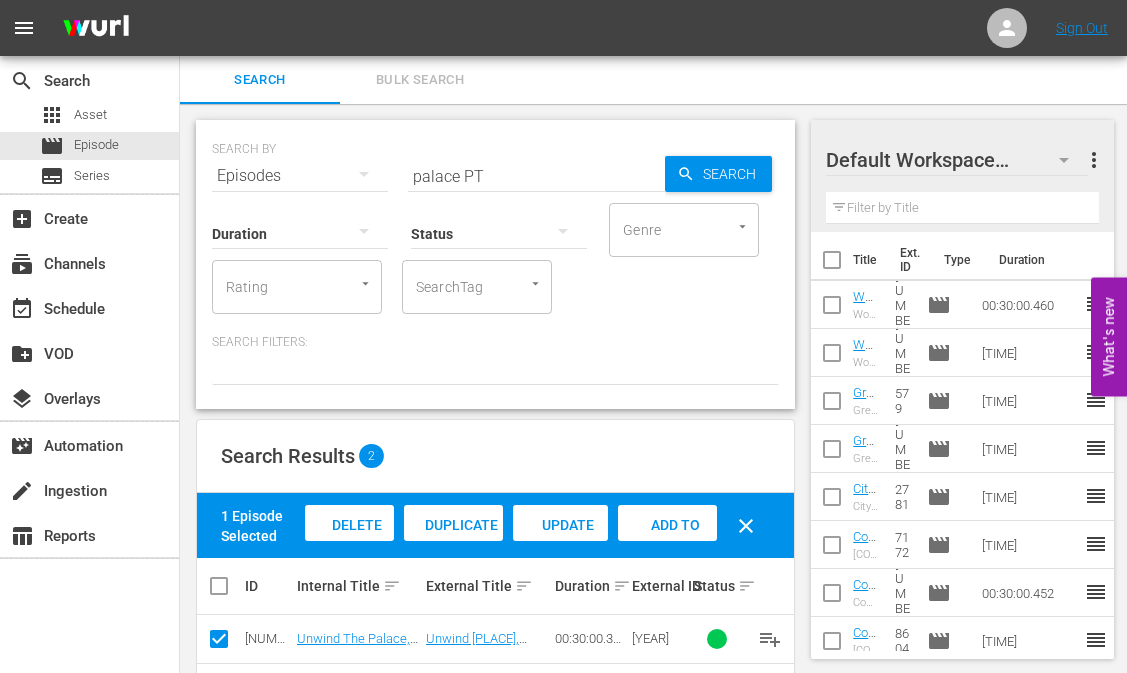 click on "Add to Workspace" at bounding box center (349, 544) 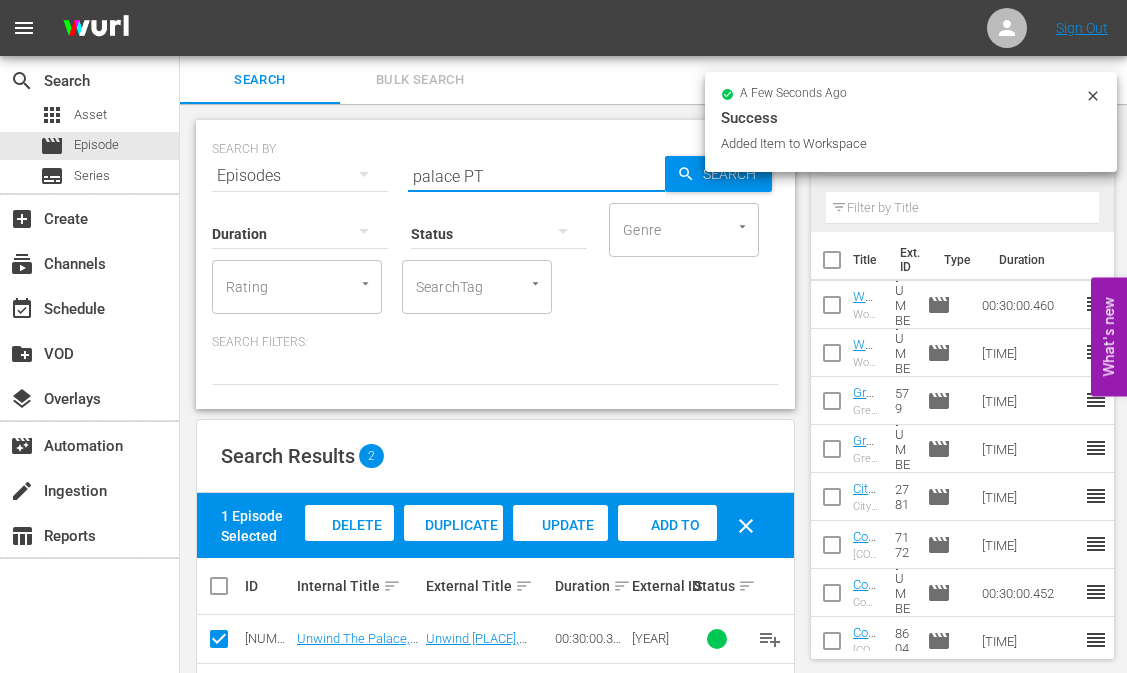 click on "palace PT" at bounding box center (536, 176) 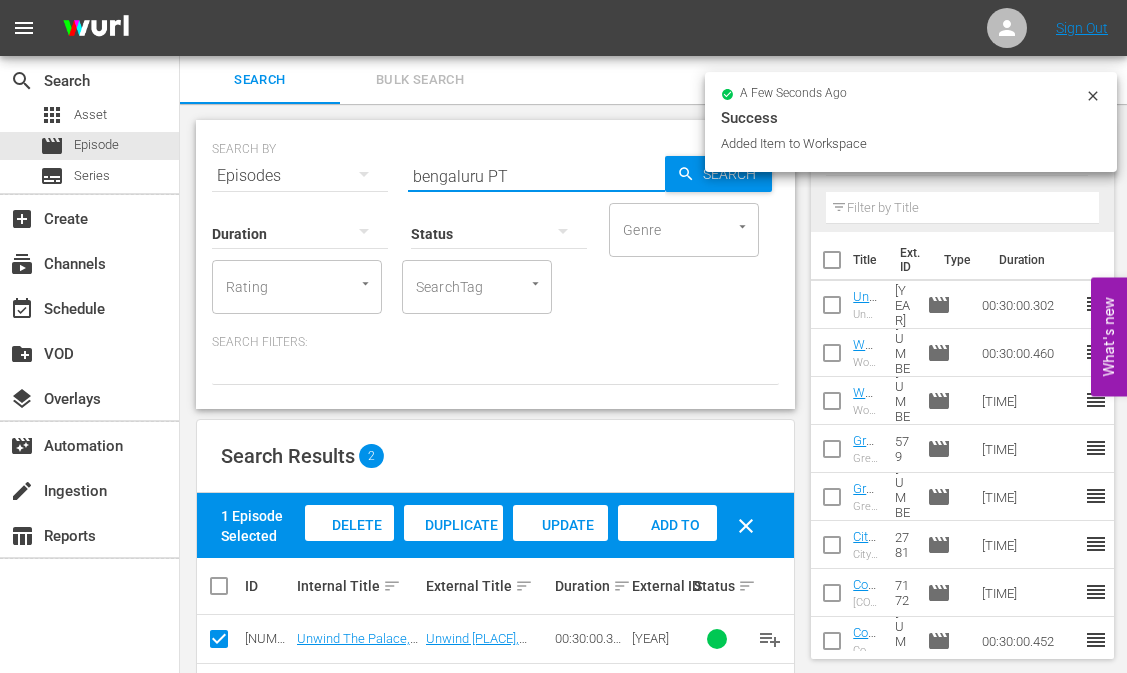 type on "bengaluru PT" 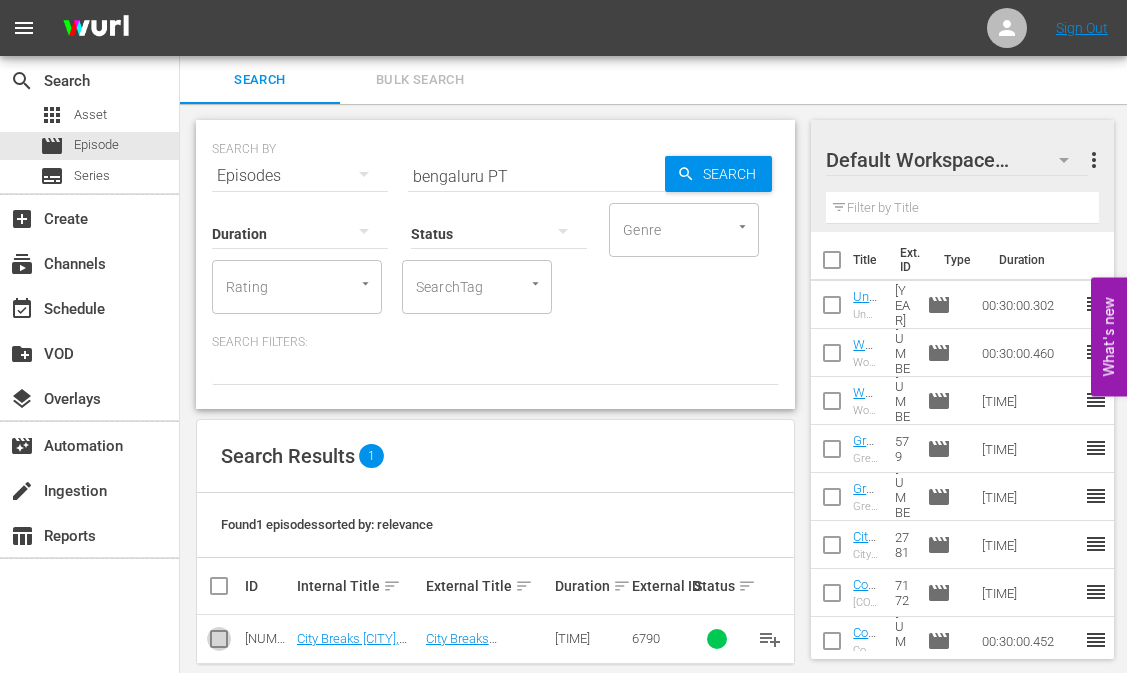 click at bounding box center (219, 643) 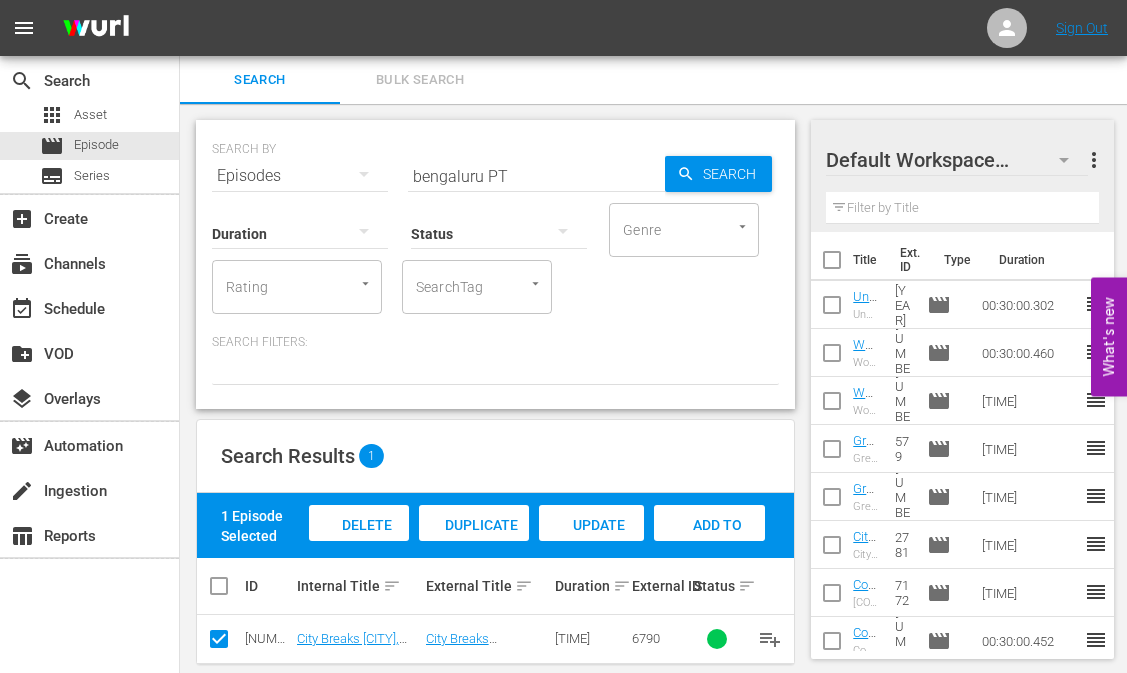 click on "Add to Workspace" at bounding box center (359, 544) 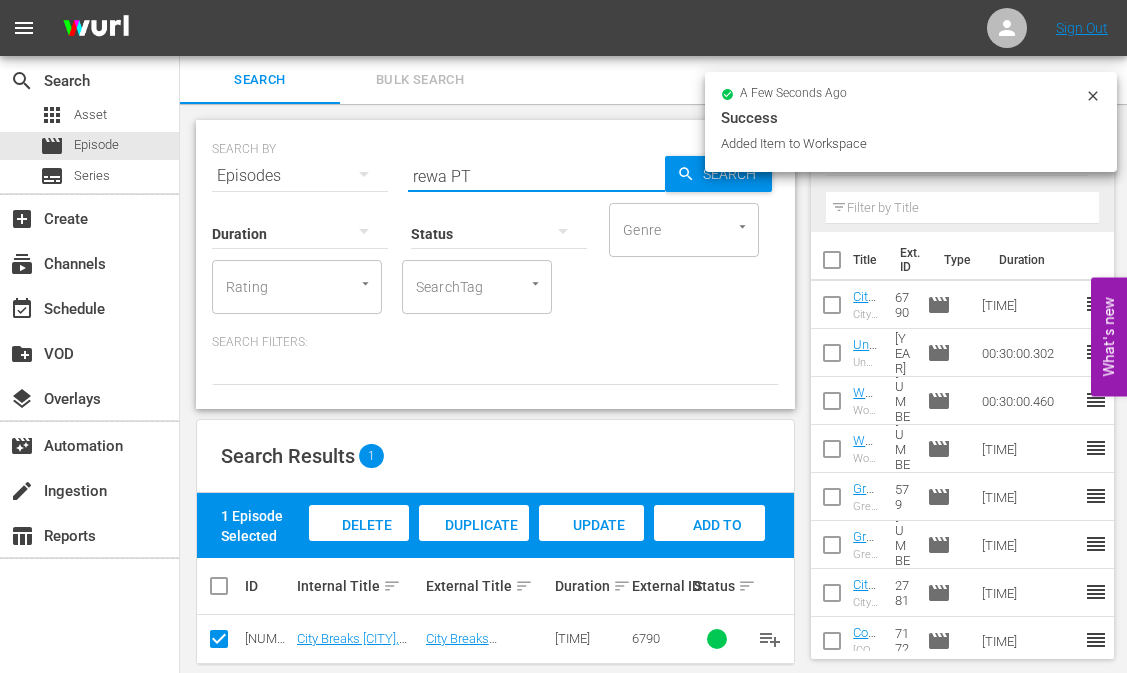 type on "rewa PT" 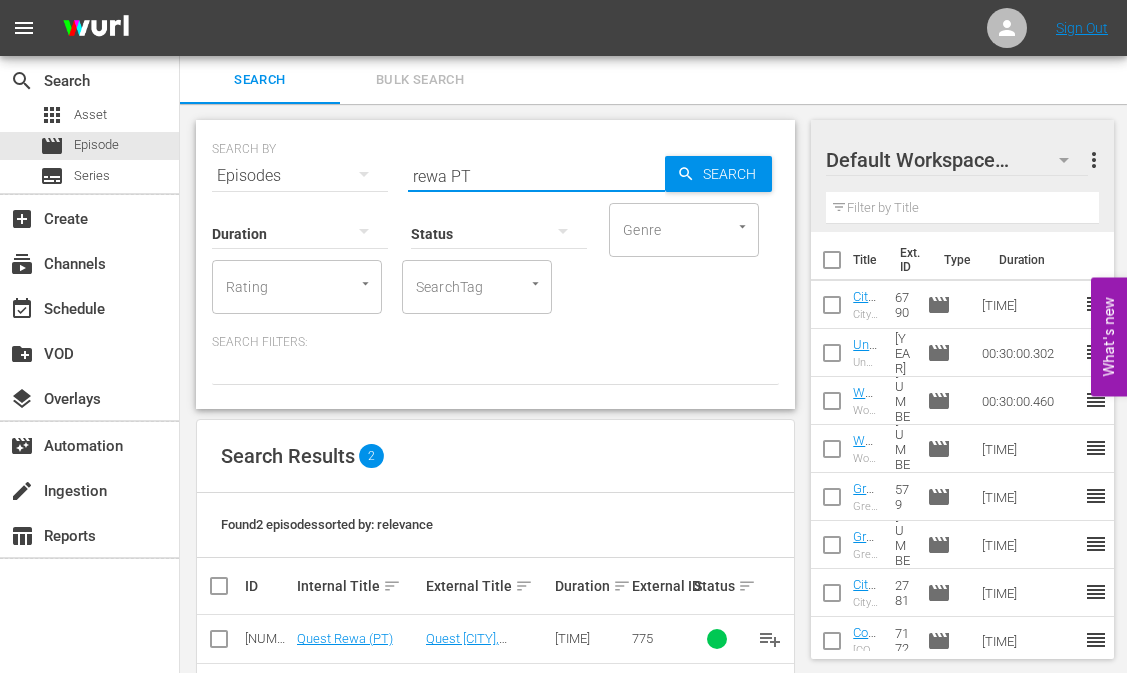 click at bounding box center (219, 643) 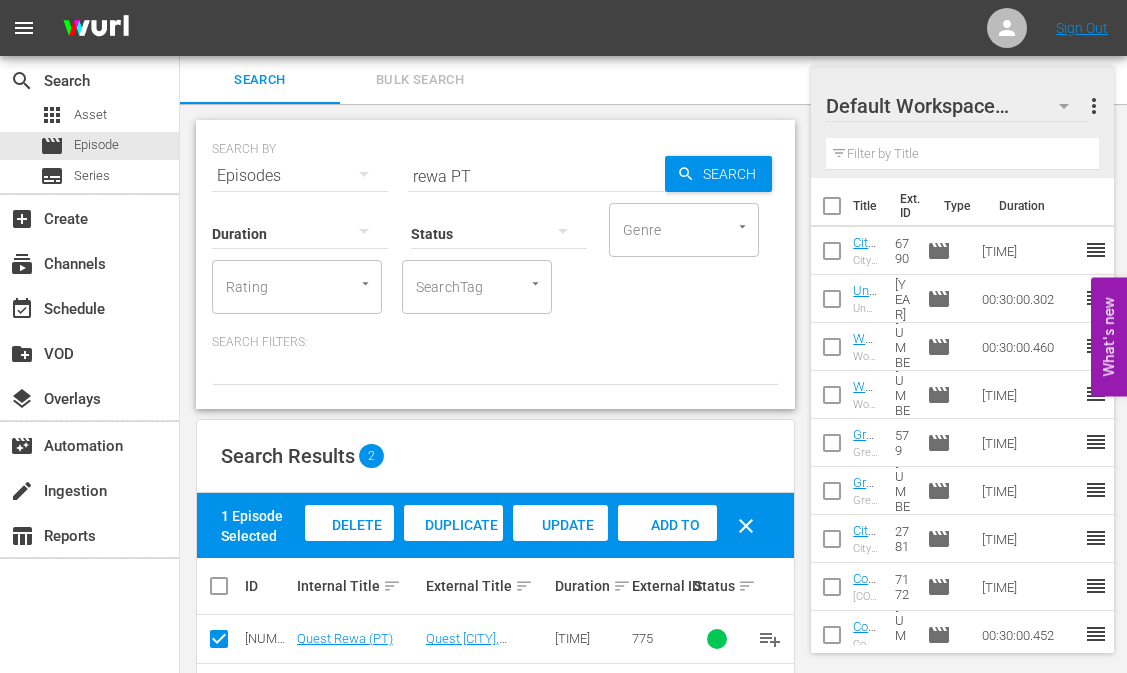scroll, scrollTop: 77, scrollLeft: 0, axis: vertical 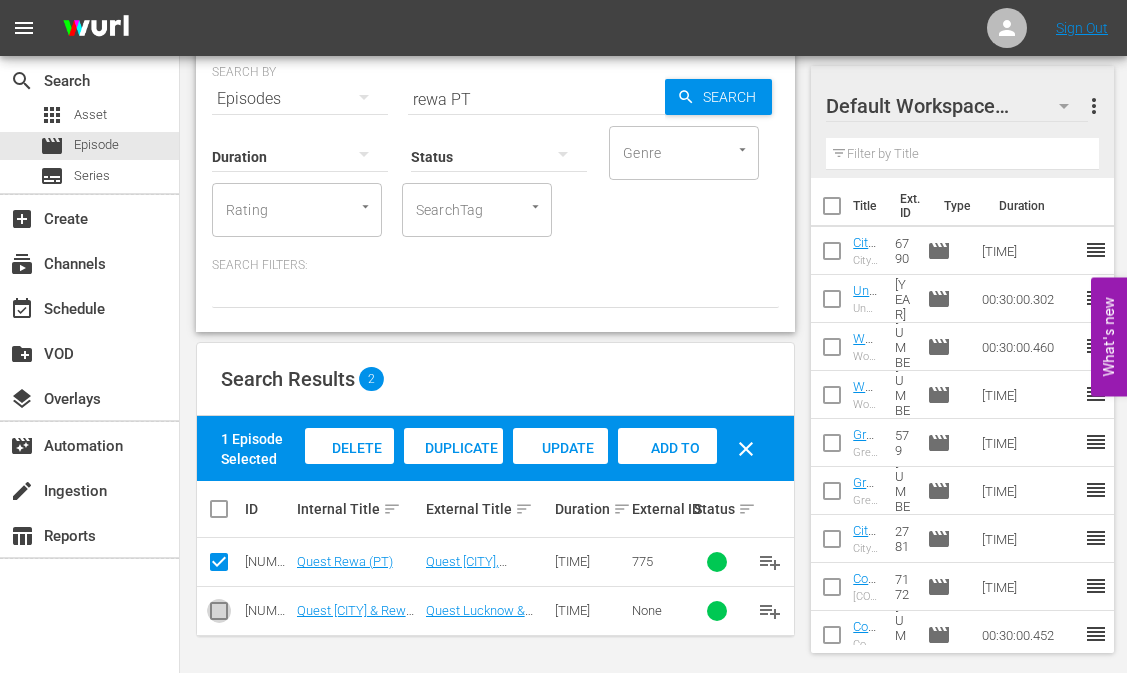 click at bounding box center (219, 615) 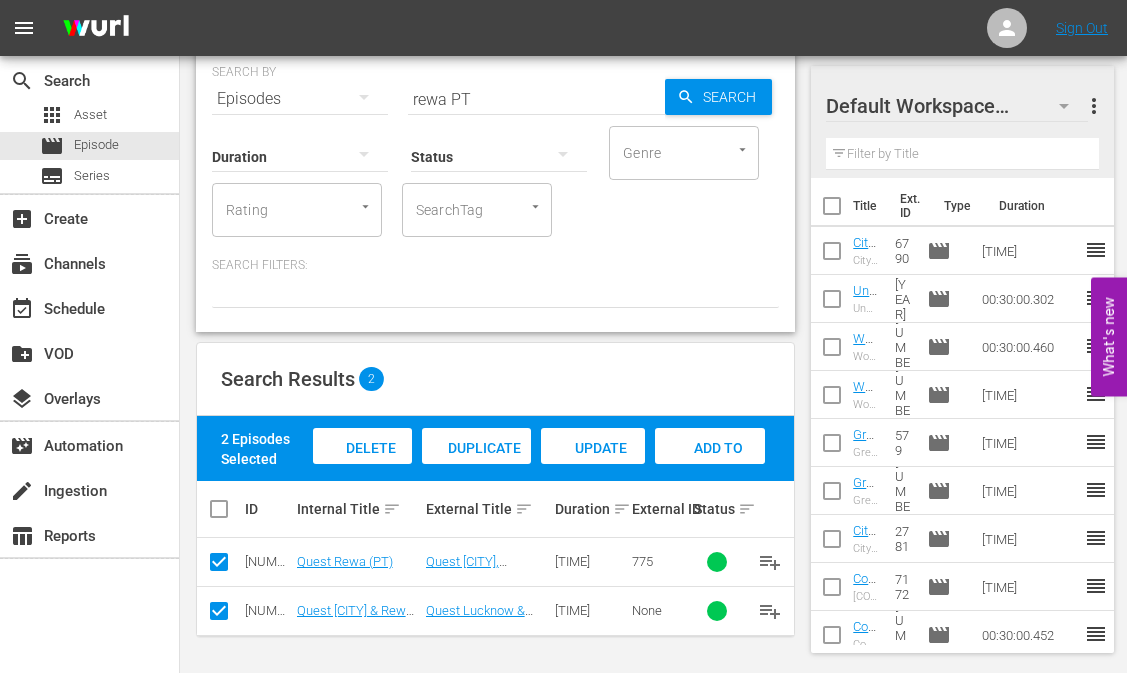 click on "Add to Workspace" at bounding box center [363, 467] 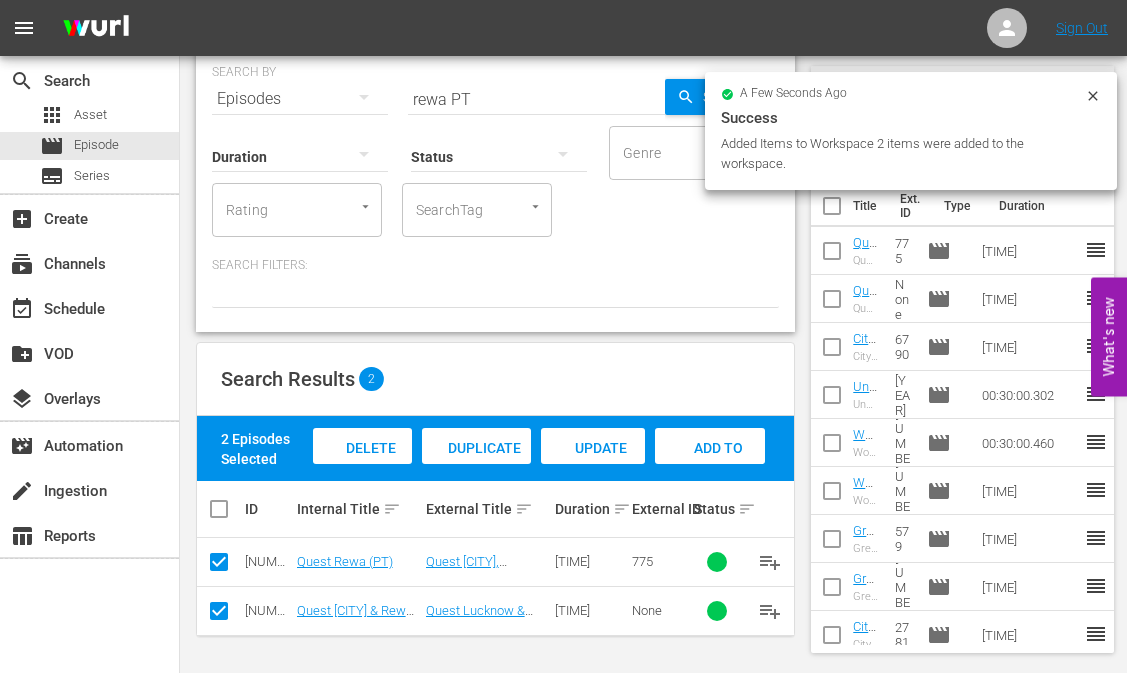 click on "rewa PT" at bounding box center [536, 99] 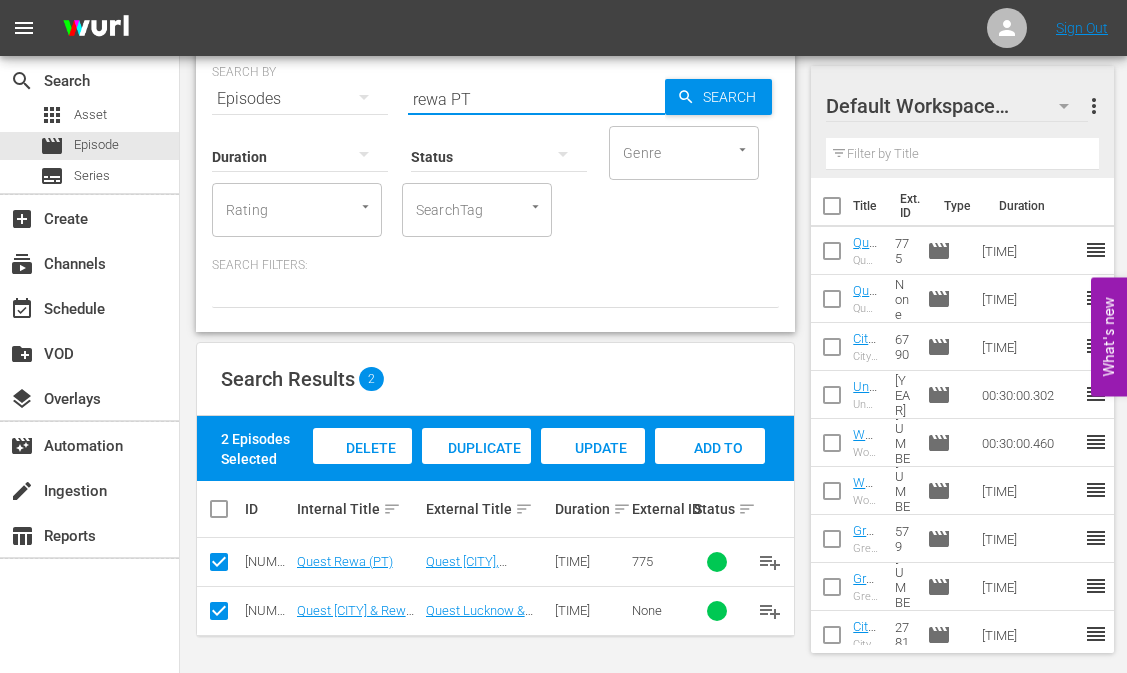 click on "rewa PT" at bounding box center [536, 99] 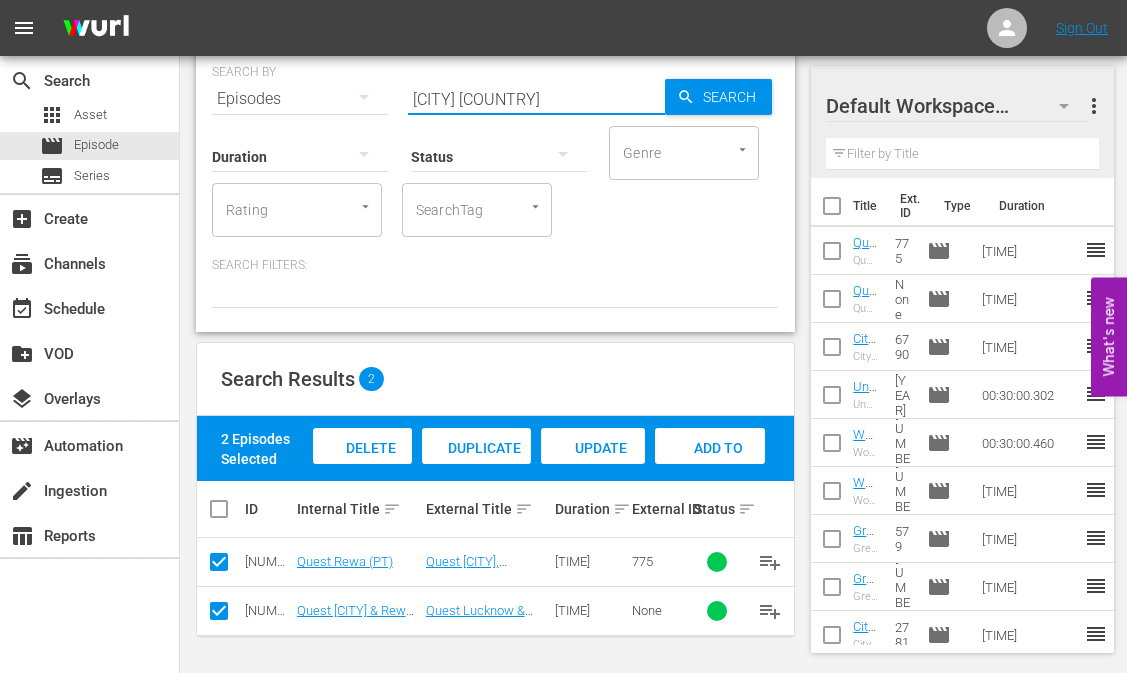 type on "[CITY] [COUNTRY]" 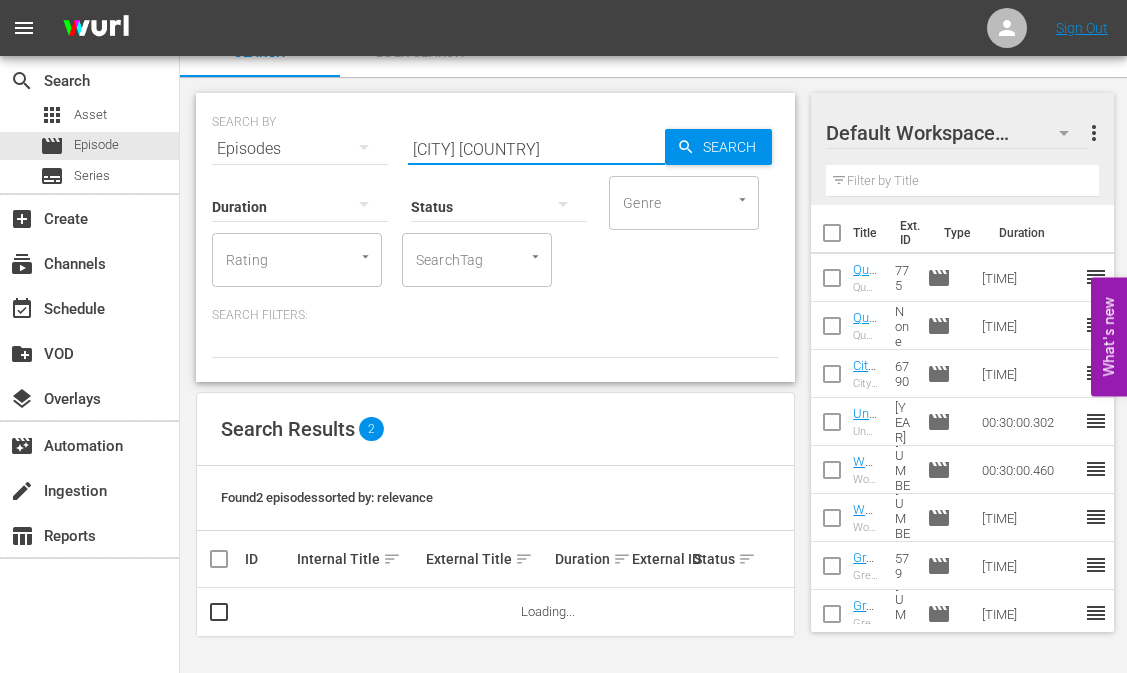 scroll, scrollTop: 0, scrollLeft: 0, axis: both 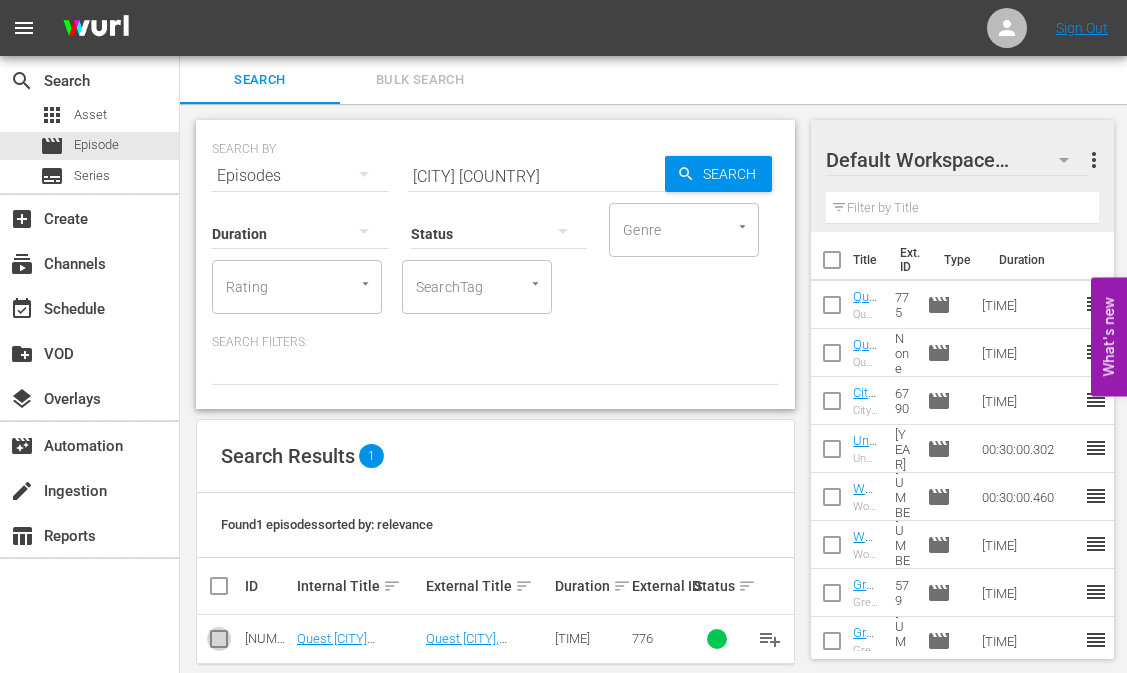 click at bounding box center (219, 643) 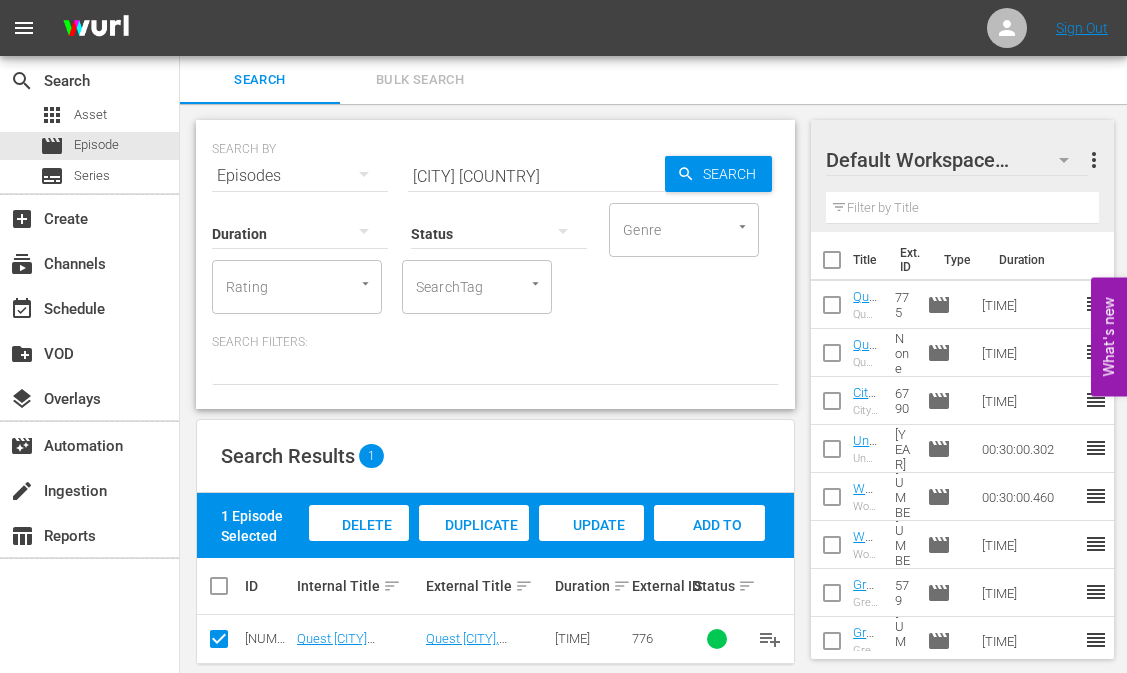 click on "Add to Workspace" at bounding box center (359, 544) 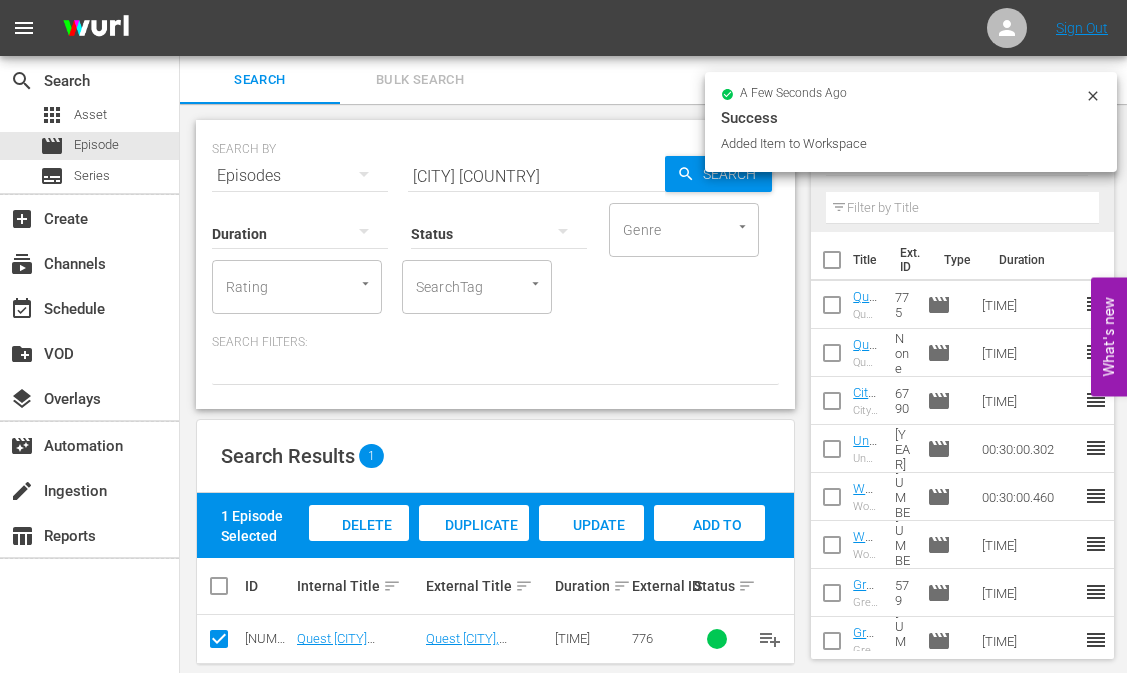 click on "[CITY] [COUNTRY]" at bounding box center [536, 176] 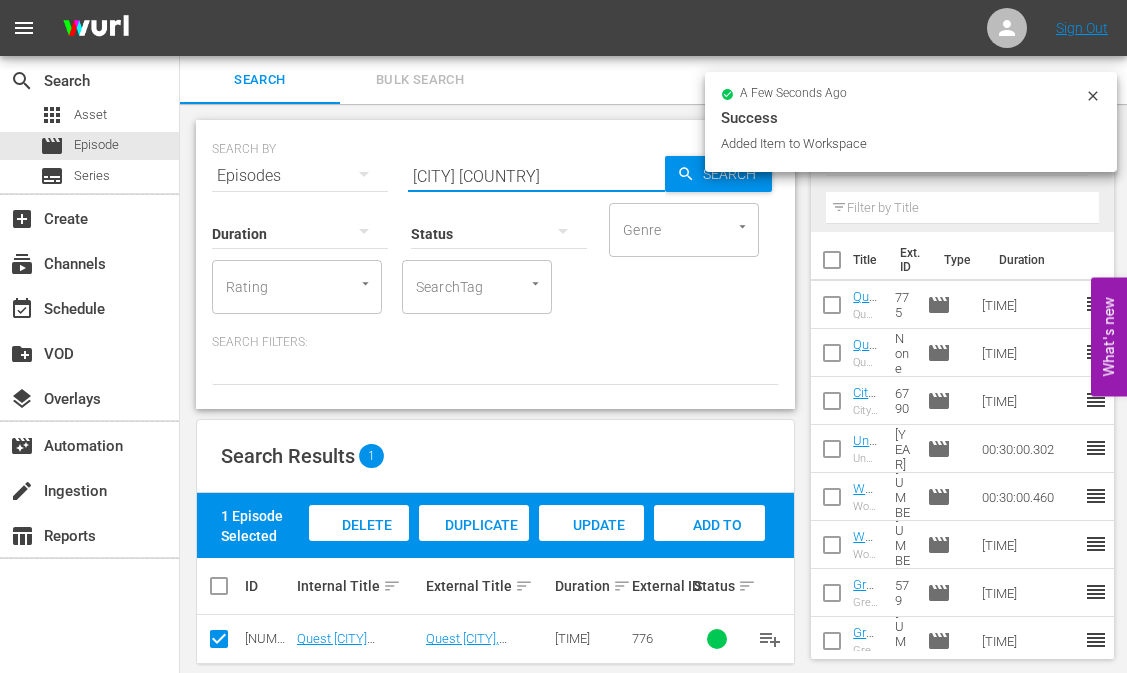 click on "[CITY] [COUNTRY]" at bounding box center (536, 176) 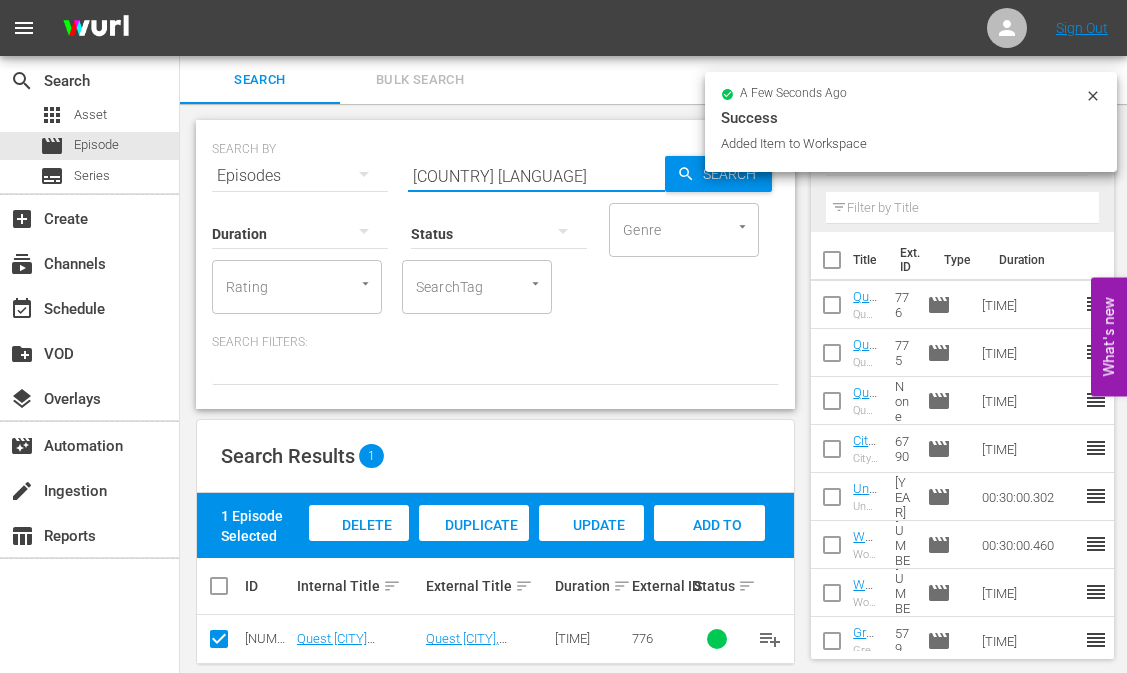 type on "[COUNTRY] [LANGUAGE]" 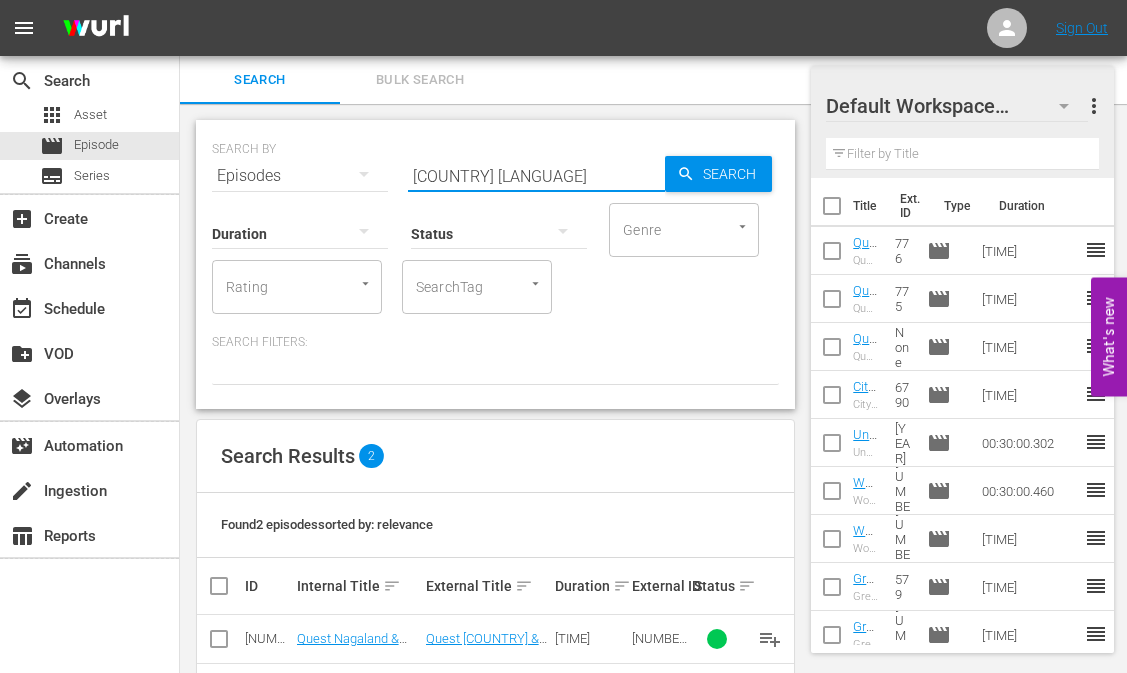 scroll, scrollTop: 77, scrollLeft: 0, axis: vertical 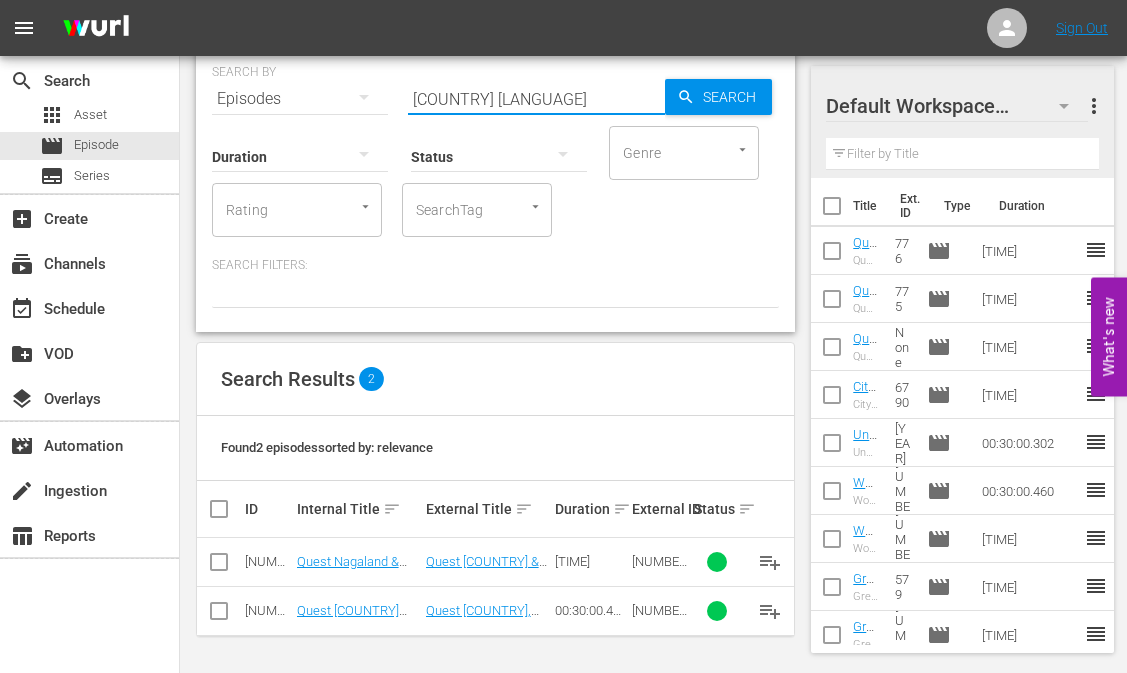 click at bounding box center (219, 566) 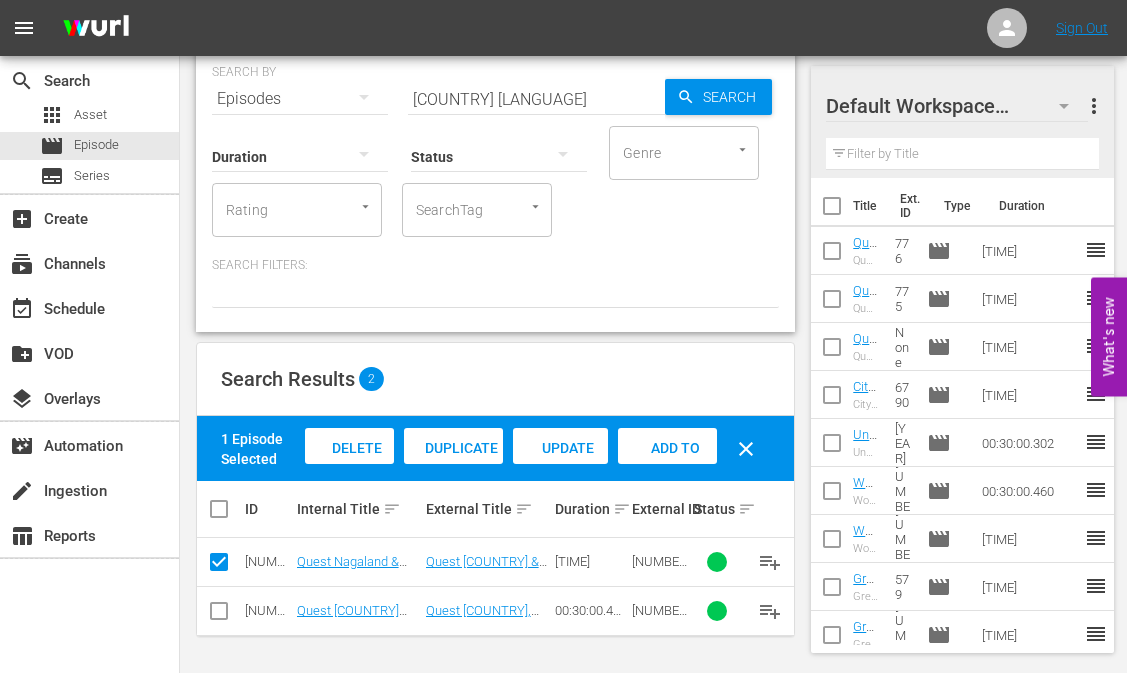 click at bounding box center [219, 615] 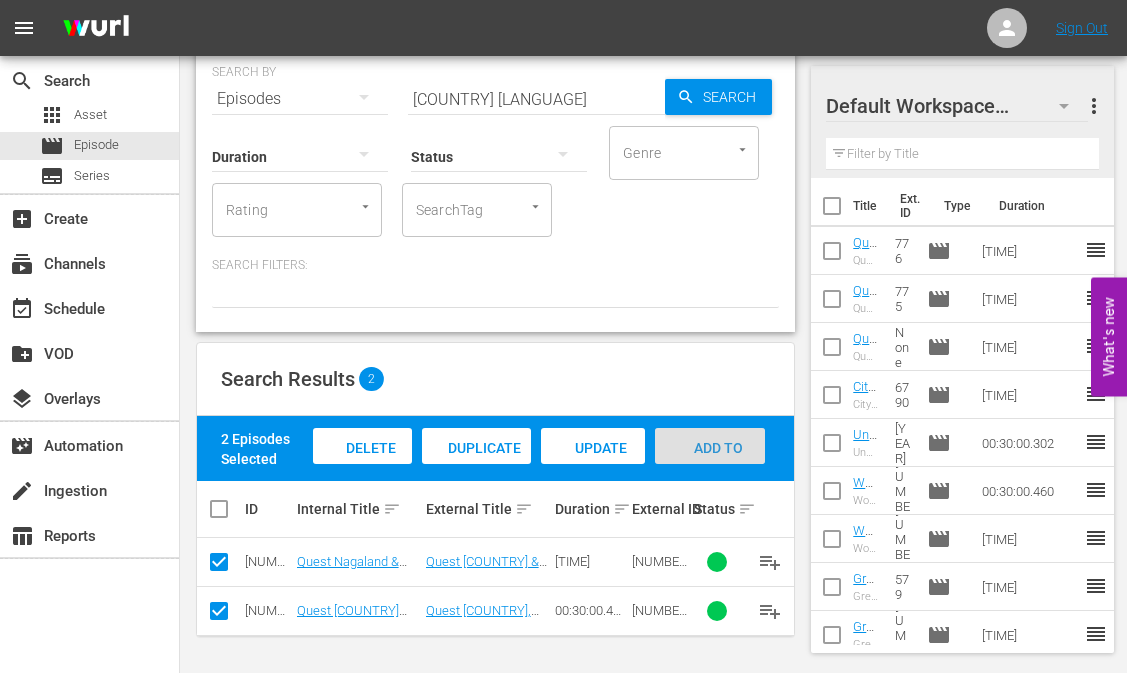 click on "Add to Workspace" at bounding box center (362, 465) 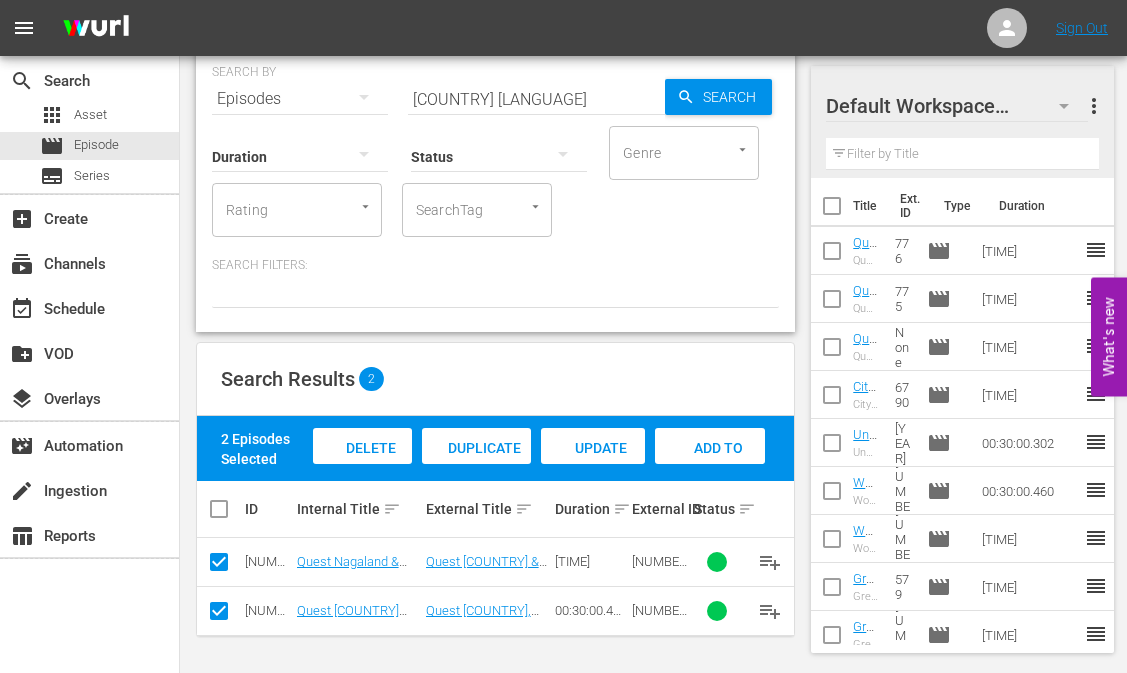 click on "[COUNTRY] [LANGUAGE]" at bounding box center [536, 99] 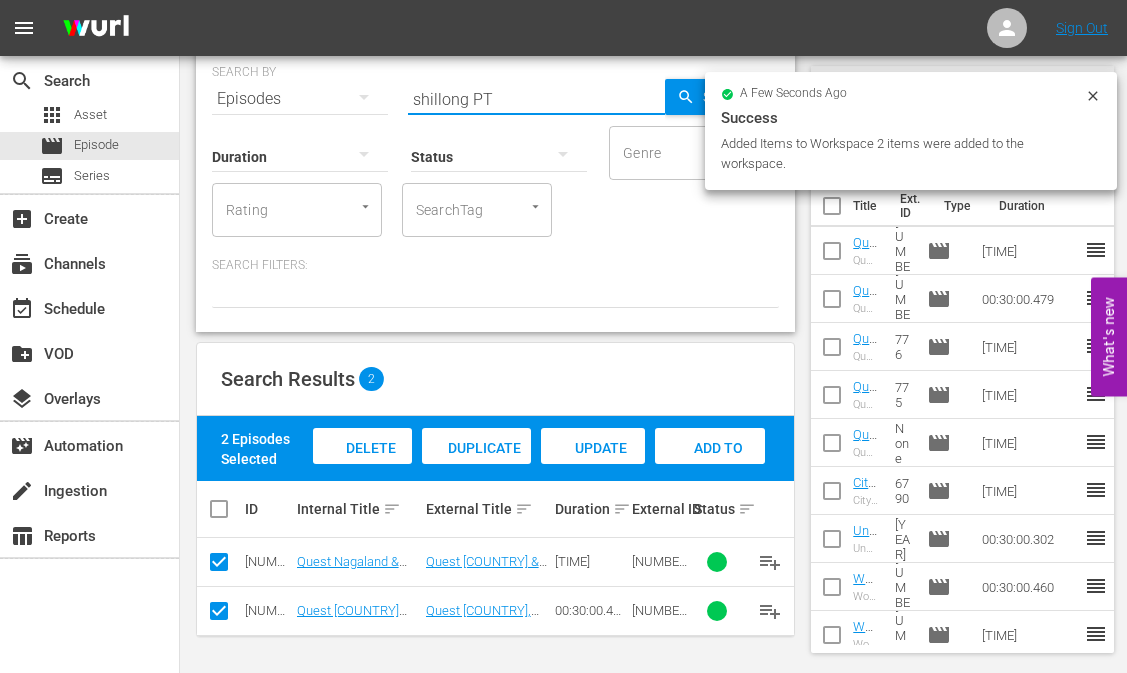 type on "shillong PT" 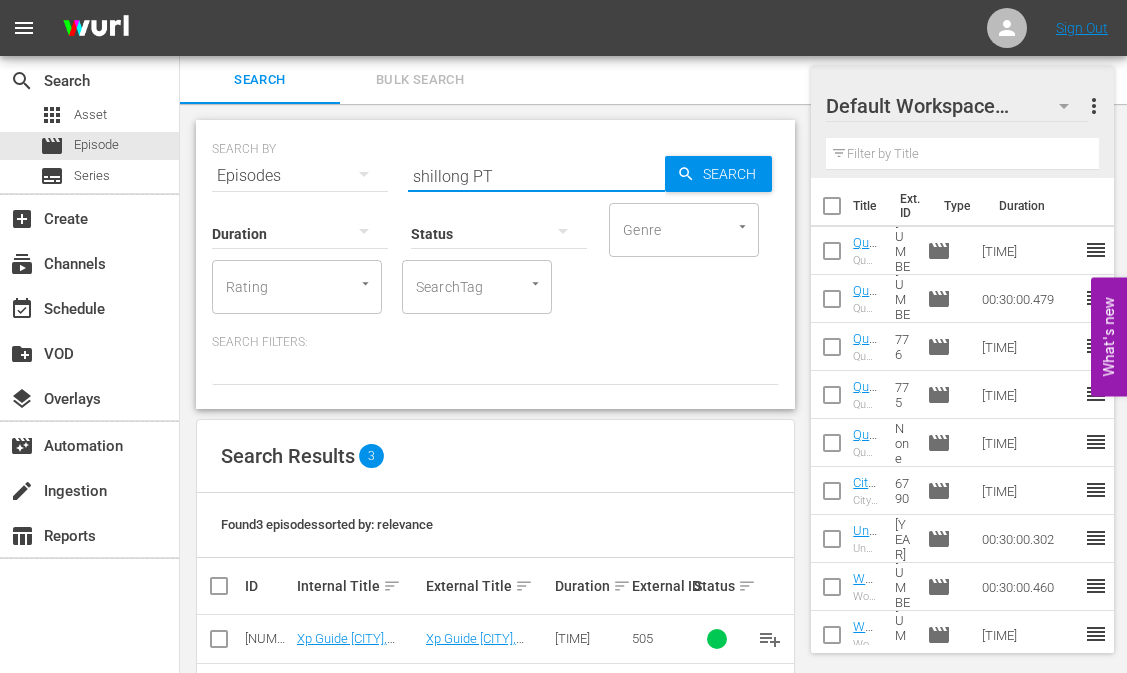 scroll, scrollTop: 126, scrollLeft: 0, axis: vertical 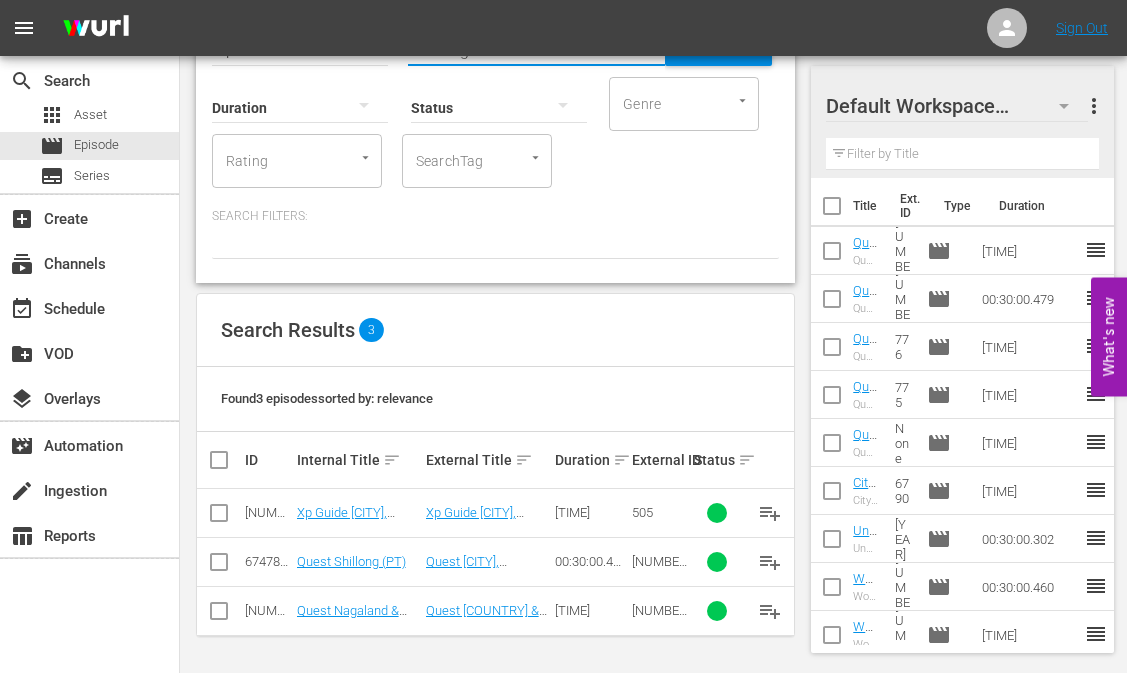 click at bounding box center (219, 566) 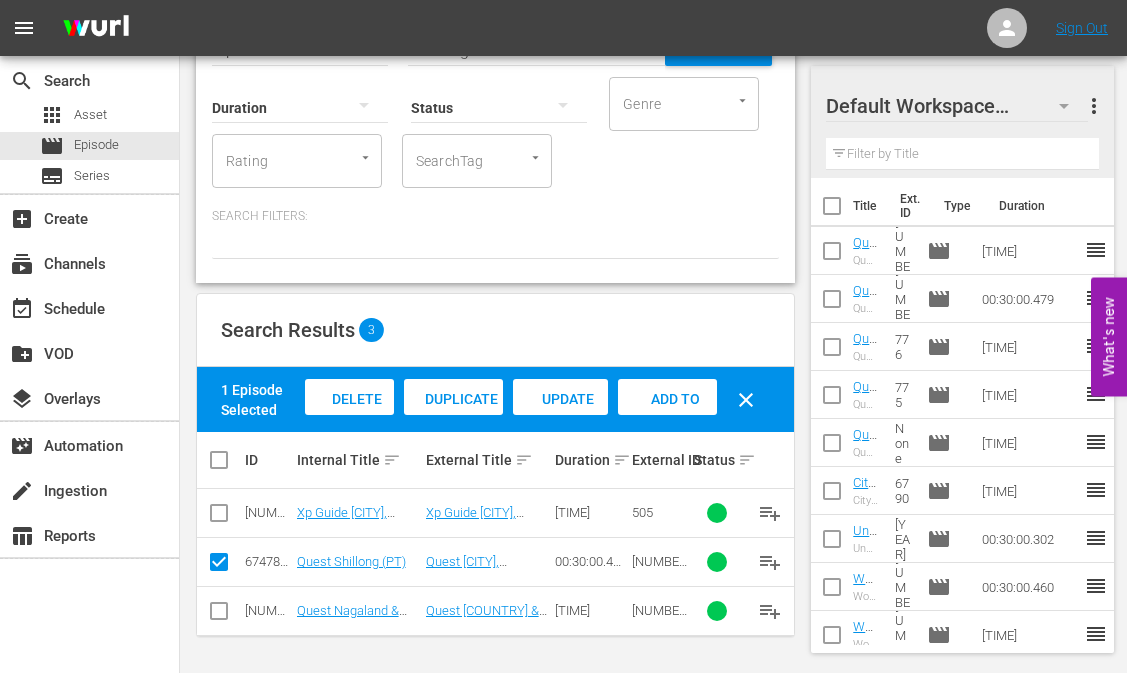 click on "Add to Workspace" at bounding box center [349, 418] 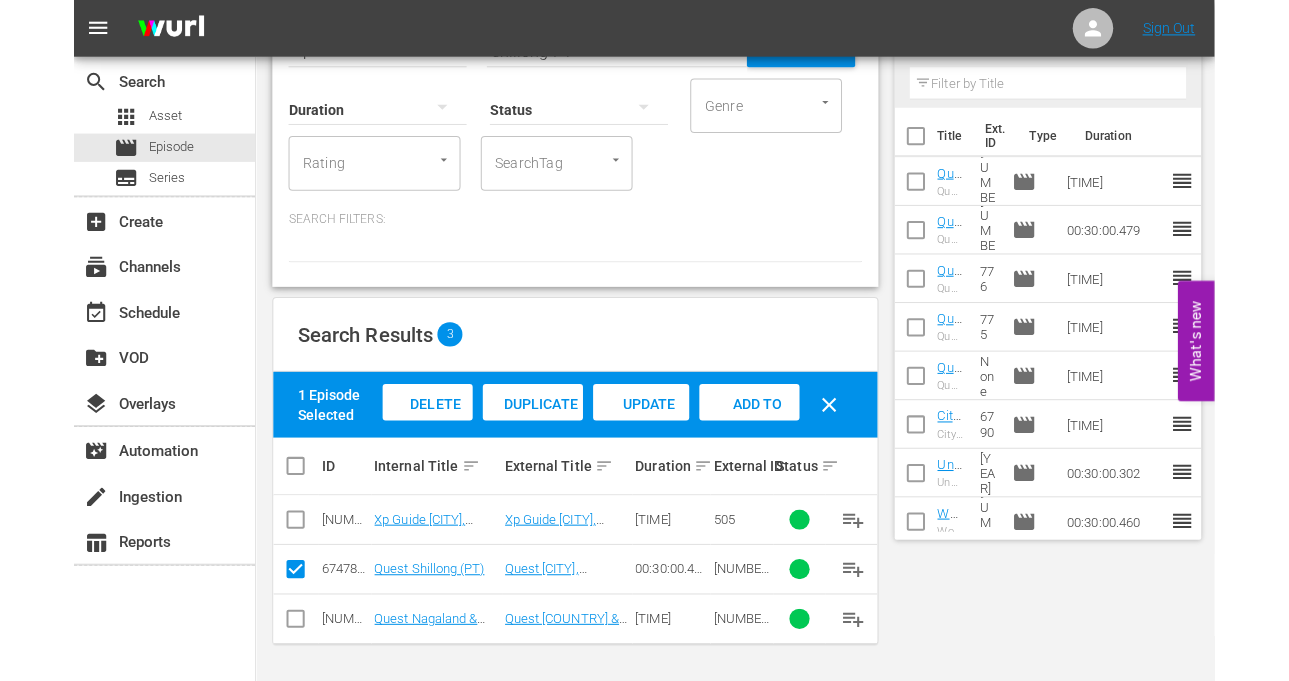 scroll, scrollTop: 0, scrollLeft: 0, axis: both 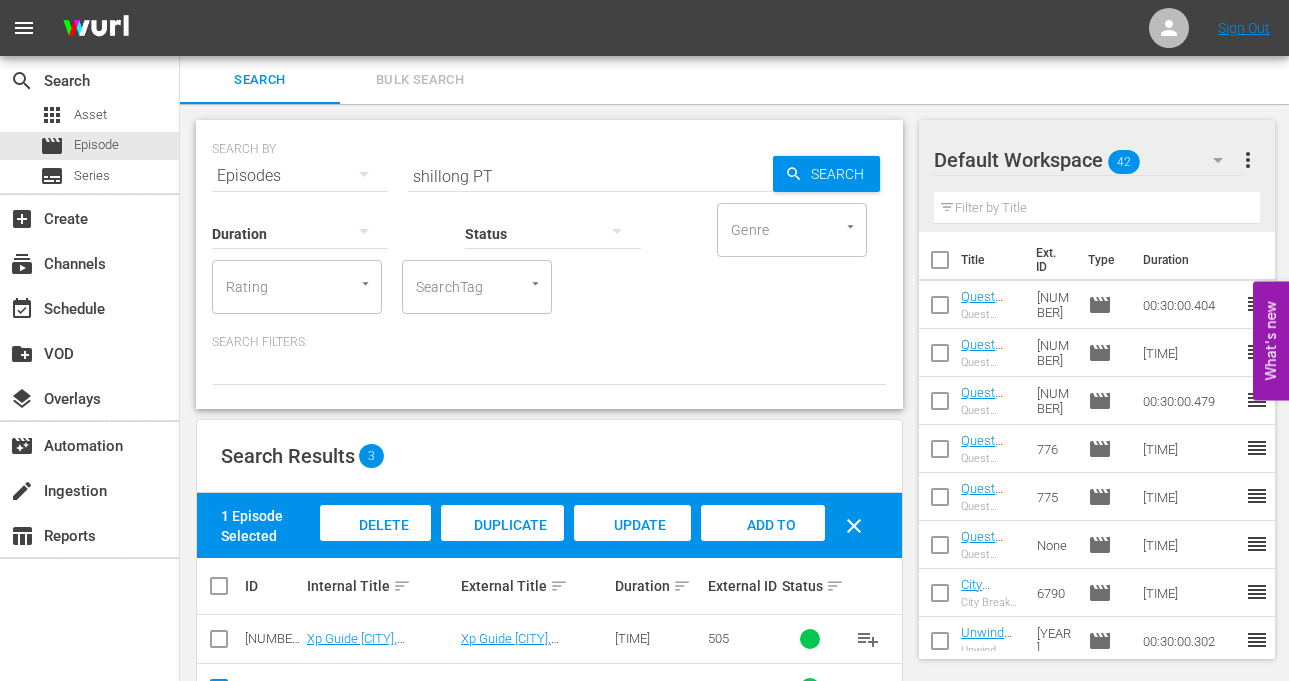 click on "shillong PT" at bounding box center (590, 176) 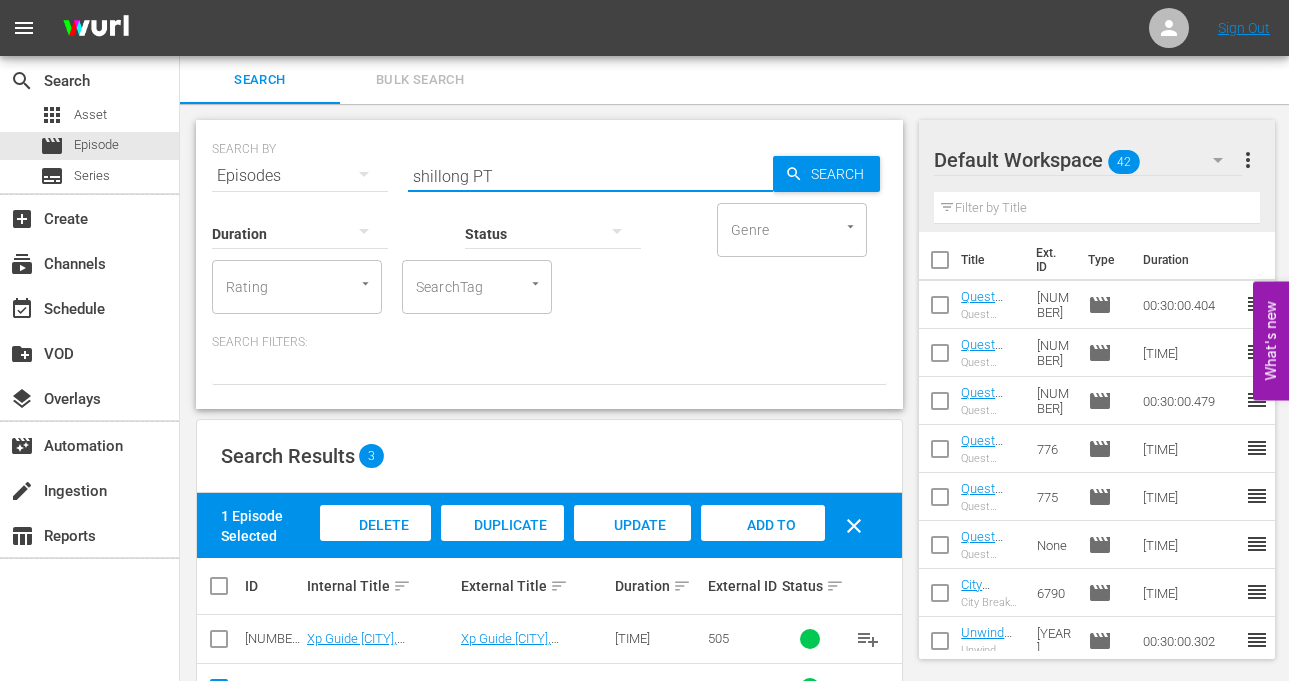 click on "shillong PT" at bounding box center [590, 176] 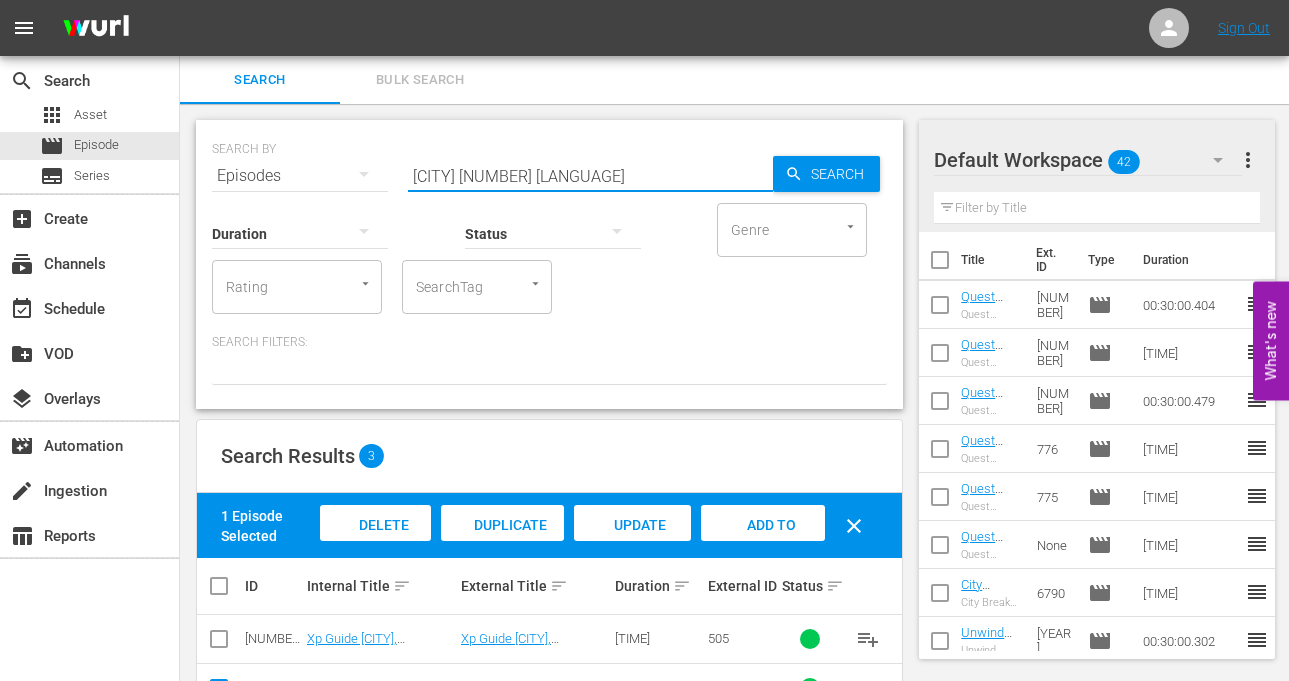 type on "[CITY] [NUMBER] [LANGUAGE]" 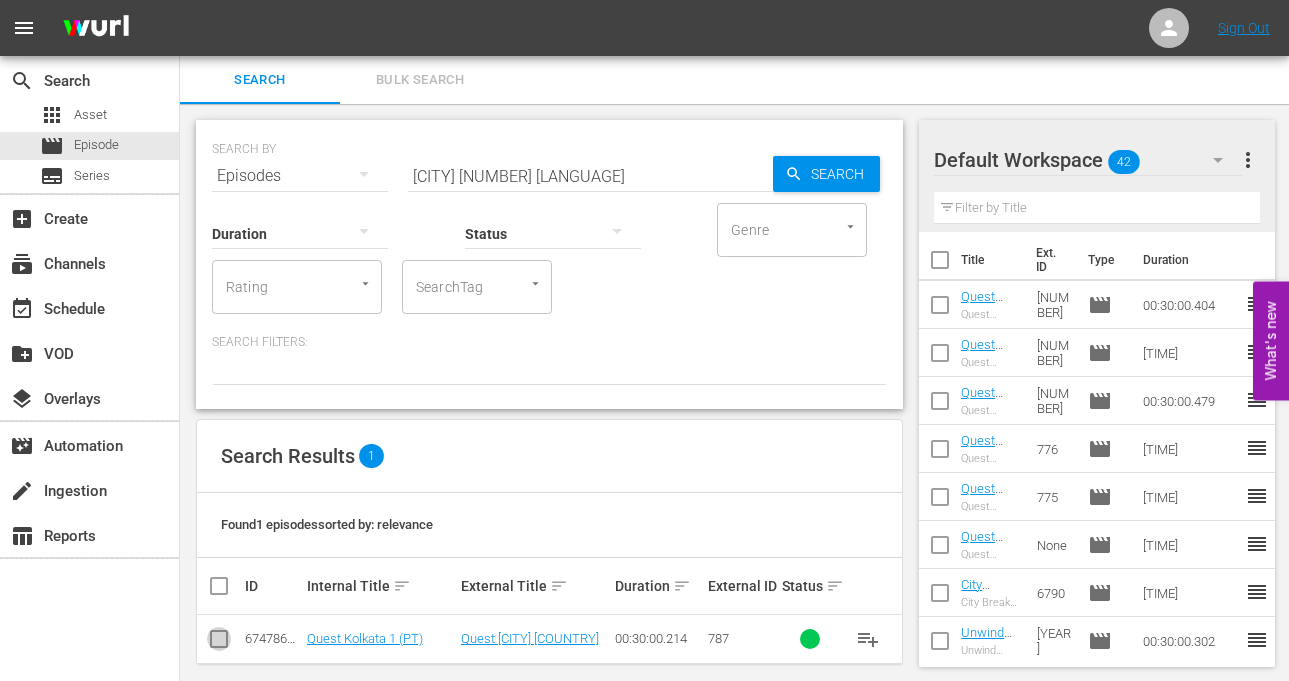 click at bounding box center [219, 643] 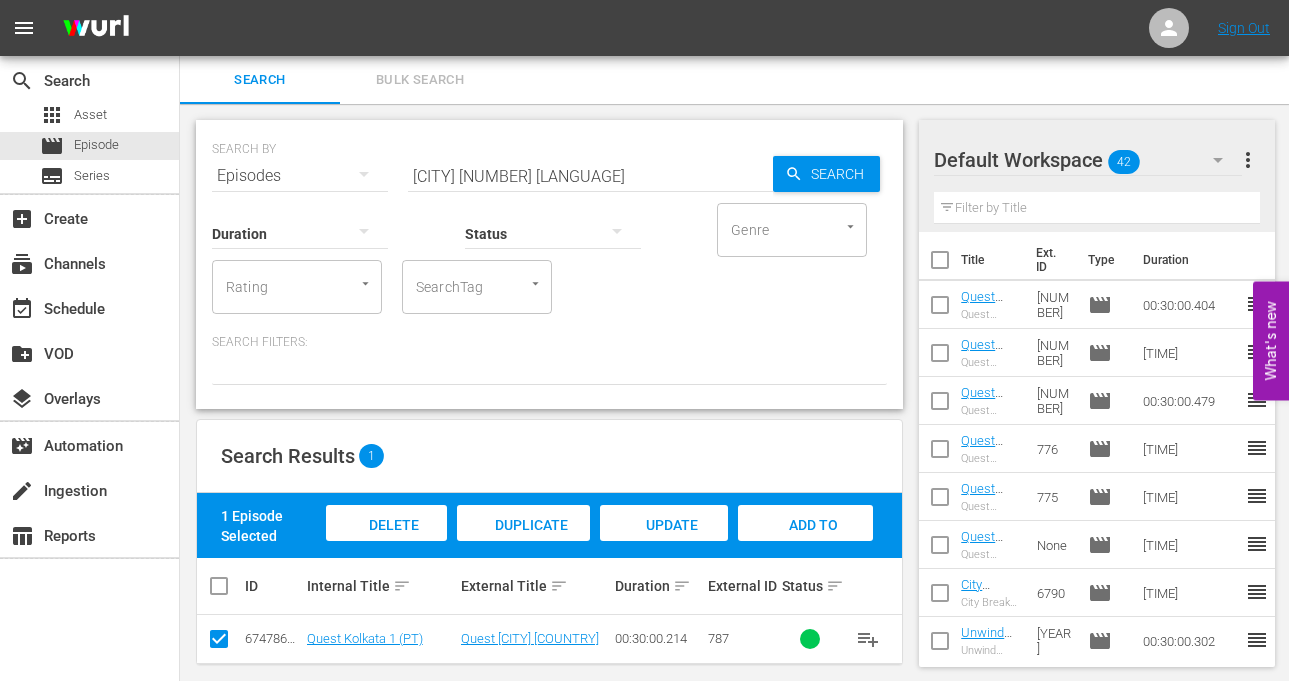 click on "Add to Workspace" at bounding box center (806, 544) 